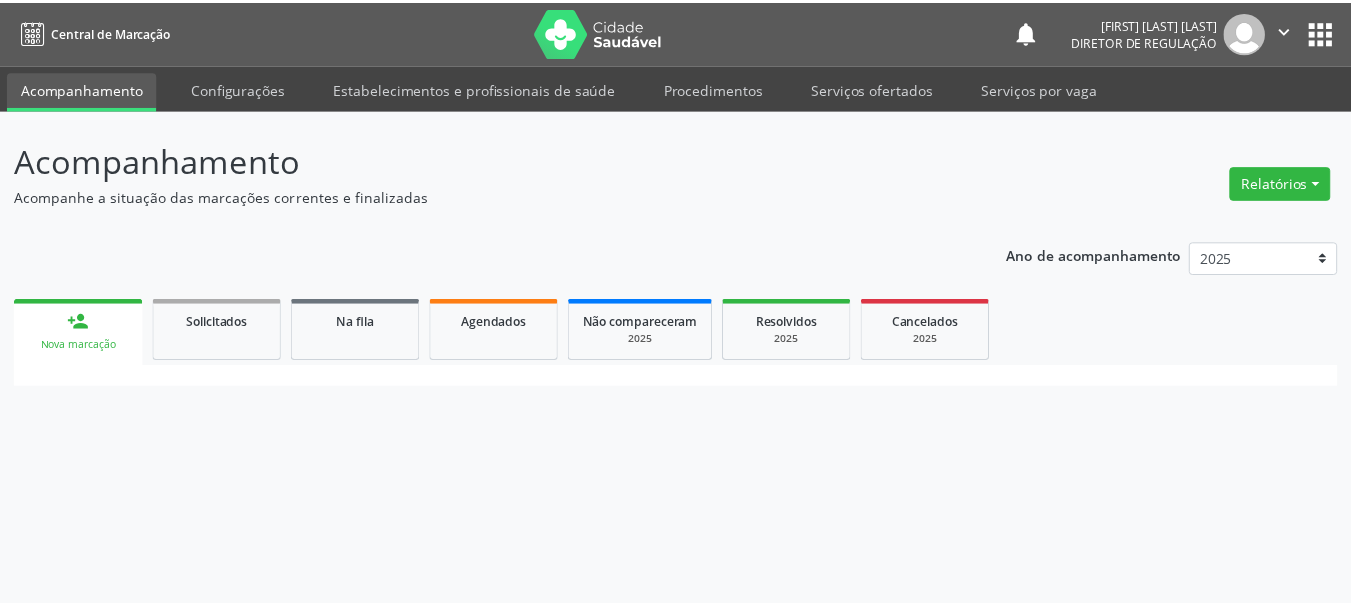 scroll, scrollTop: 0, scrollLeft: 0, axis: both 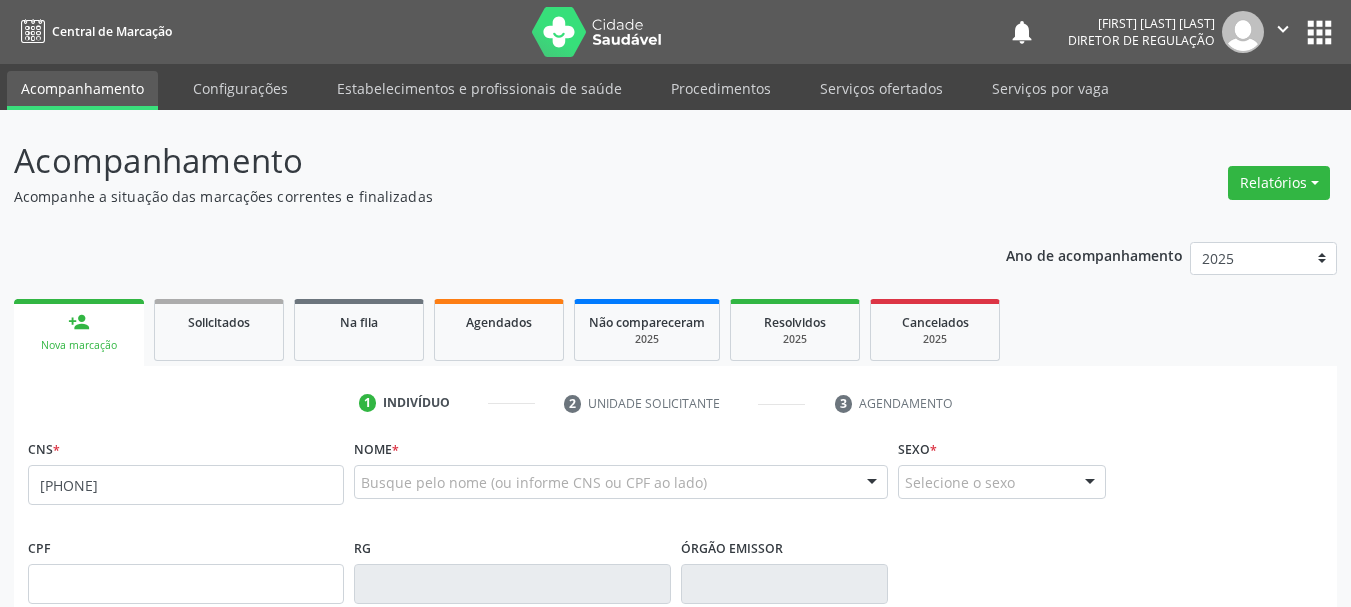 type on "[PHONE]" 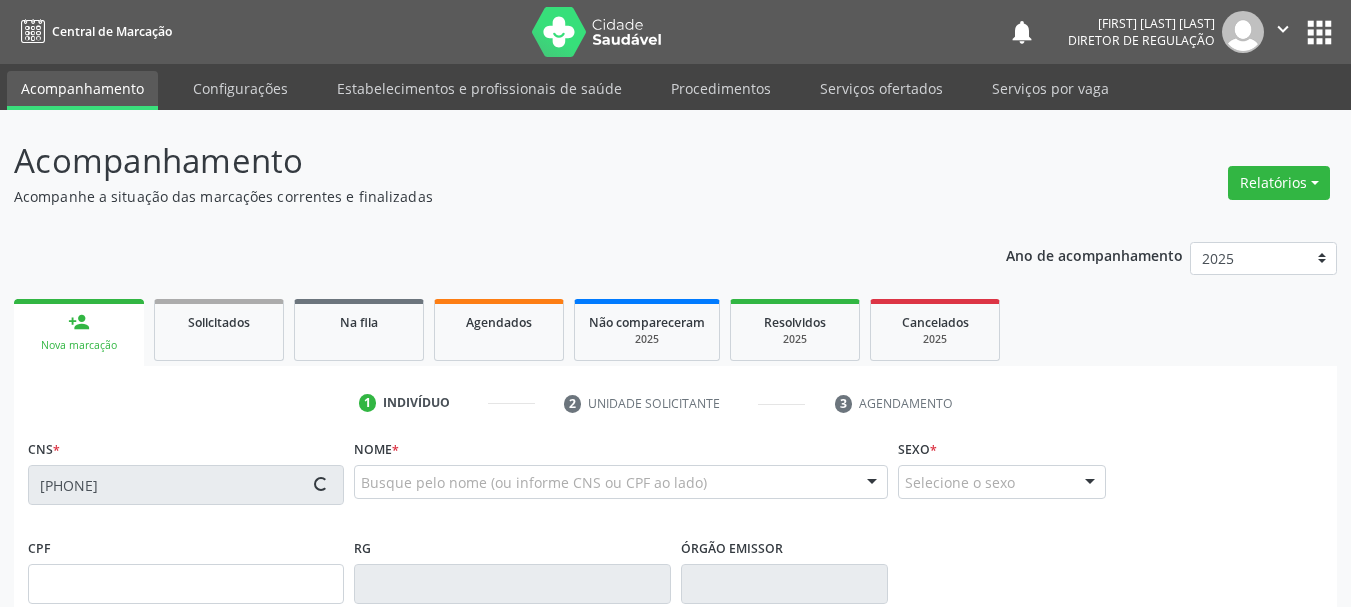 type on "[PHONE]" 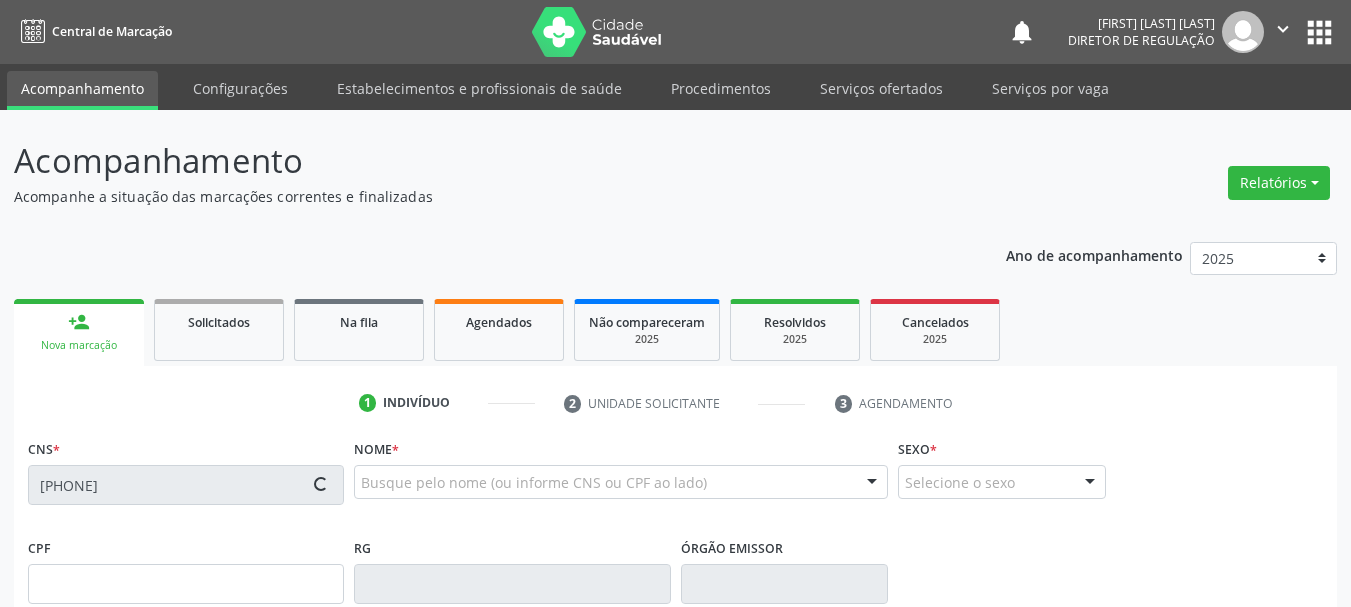 type on "[STATE]" 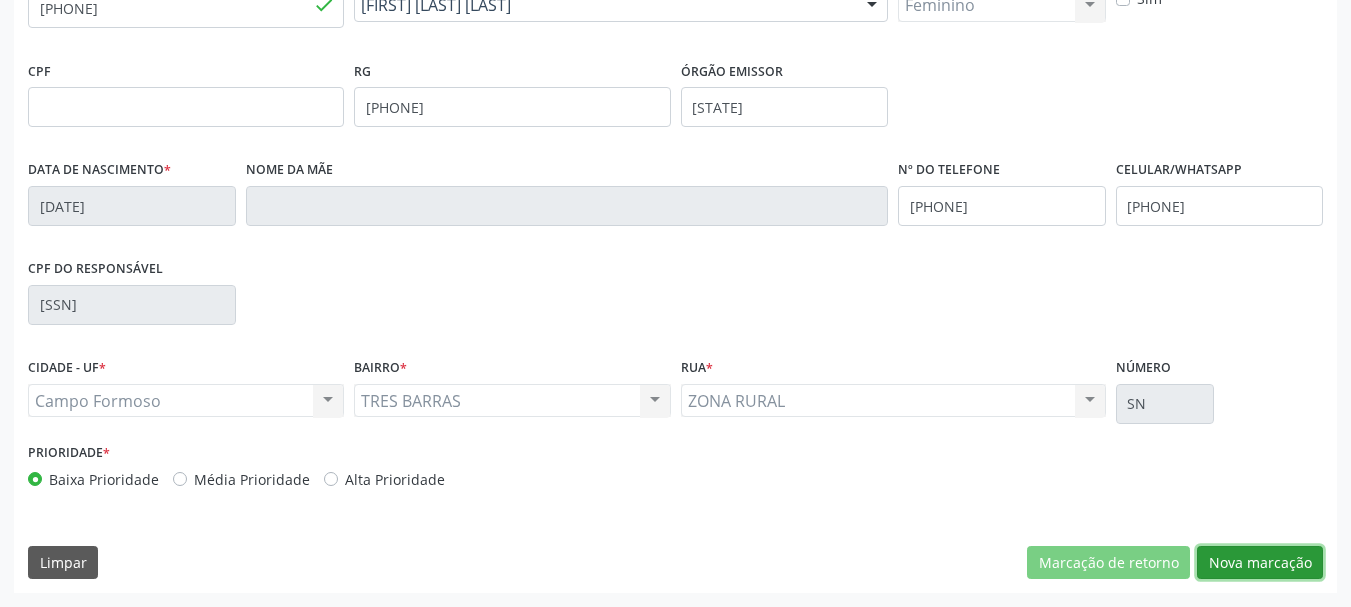 drag, startPoint x: 1263, startPoint y: 556, endPoint x: 948, endPoint y: 392, distance: 355.1352 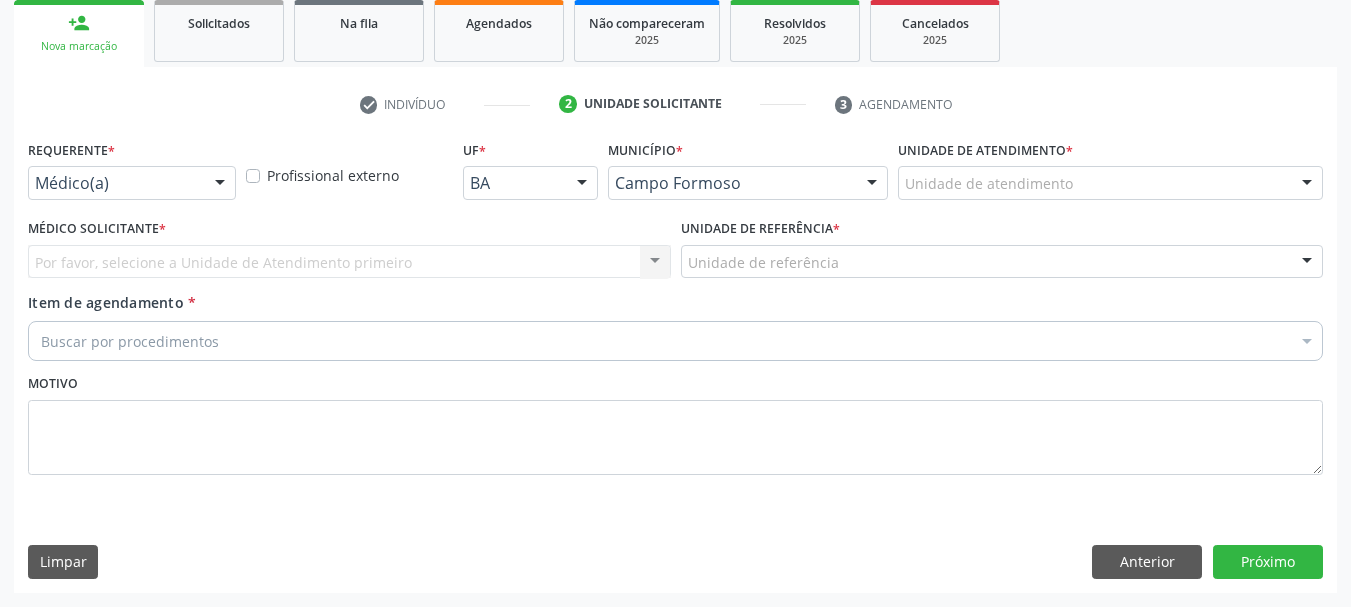 scroll, scrollTop: 299, scrollLeft: 0, axis: vertical 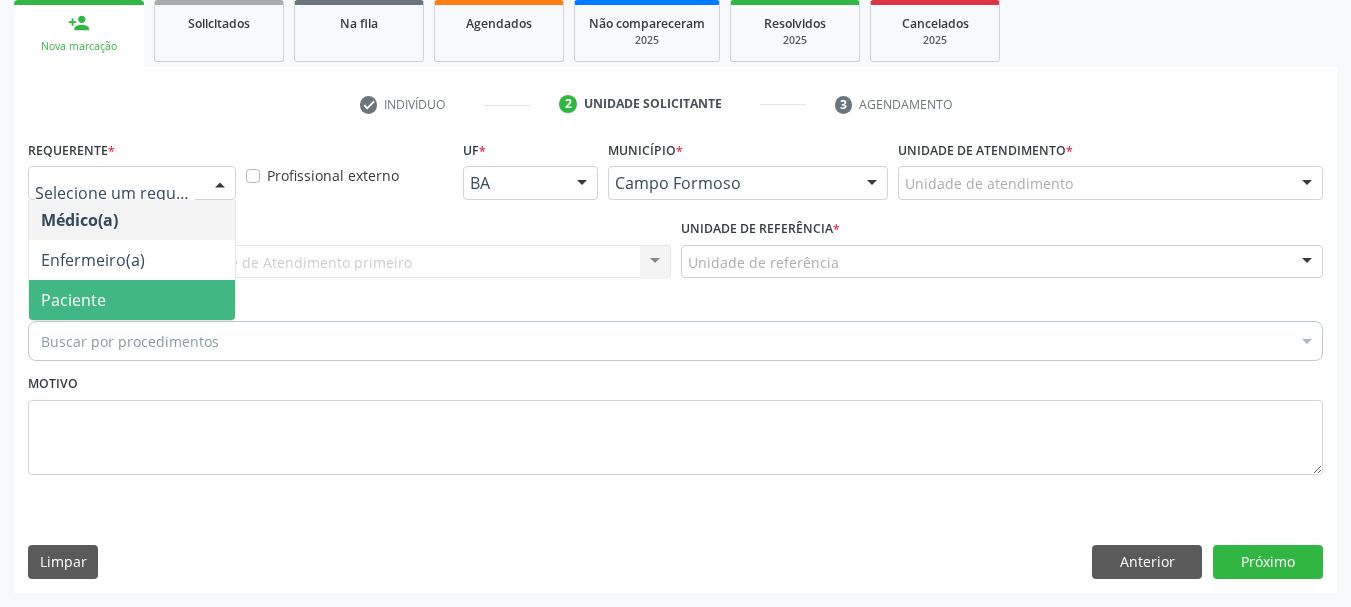 click on "Paciente" at bounding box center (132, 300) 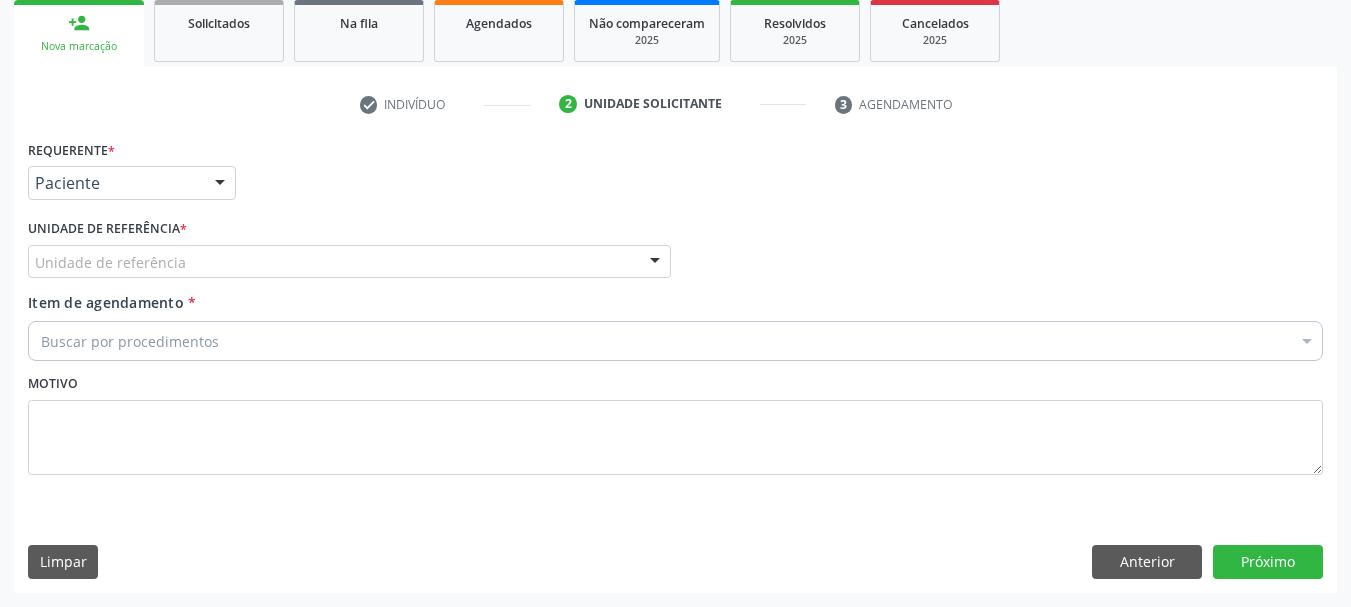 click on "Unidade de referência" at bounding box center (349, 262) 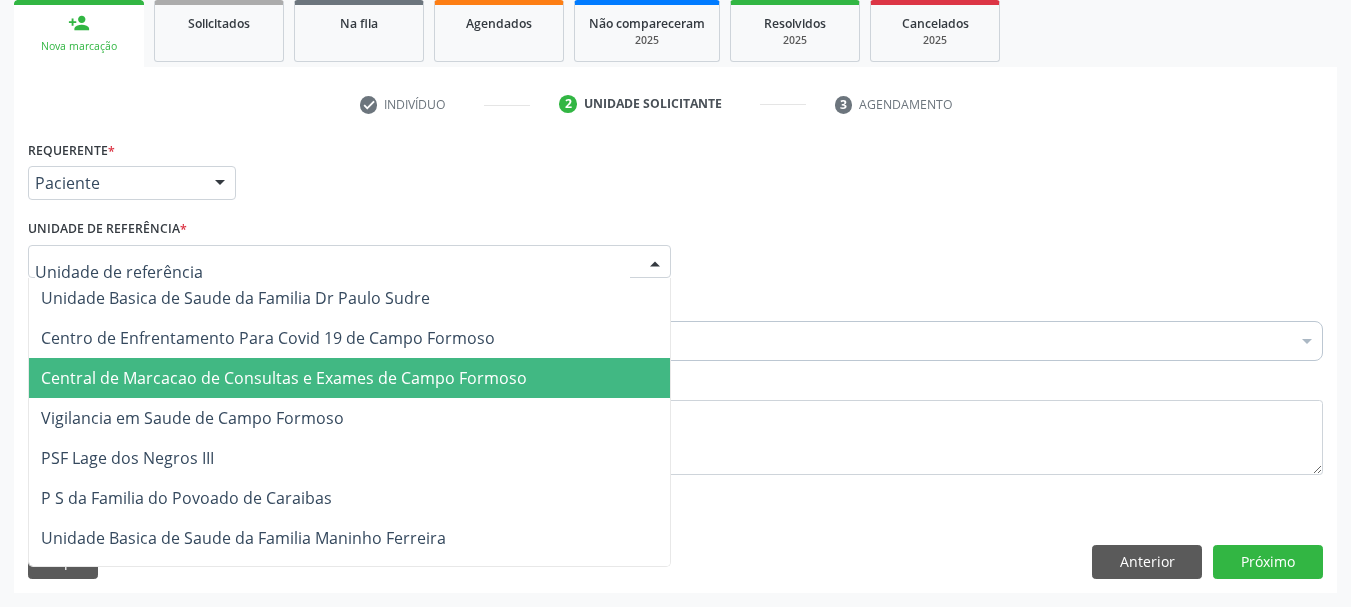 click on "Central de Marcacao de Consultas e Exames de Campo Formoso" at bounding box center [284, 378] 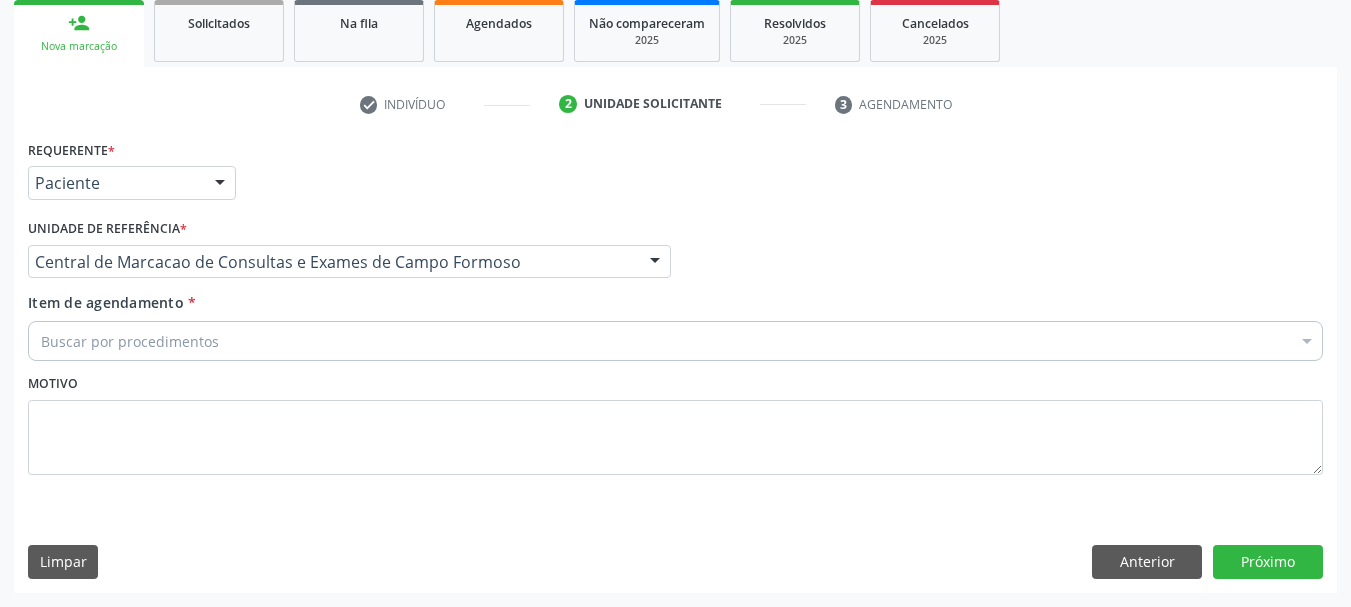 click on "Buscar por procedimentos" at bounding box center [675, 341] 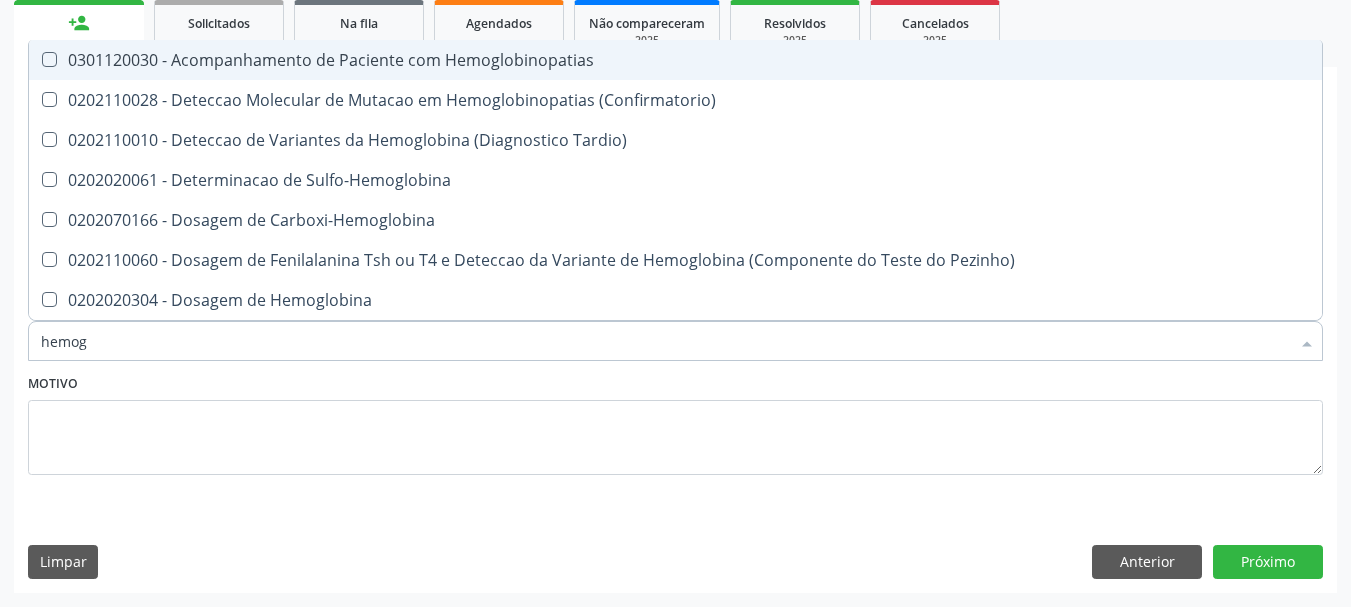 type on "hemogr" 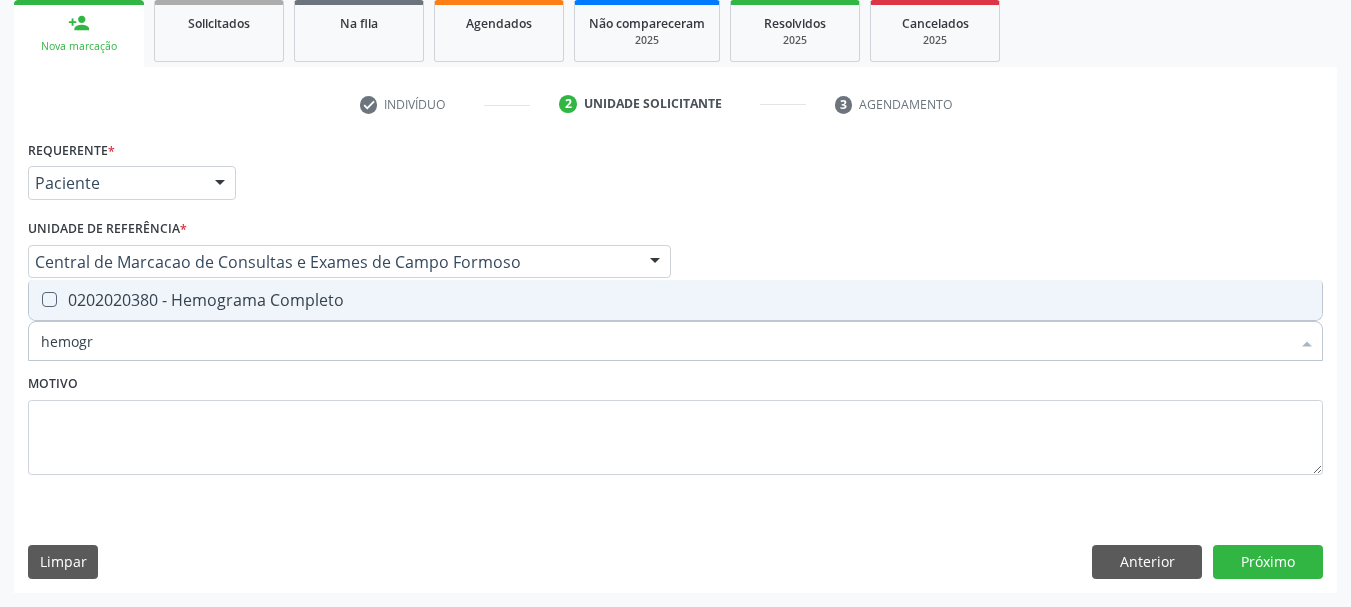 click on "0202020380 - Hemograma Completo" at bounding box center [675, 300] 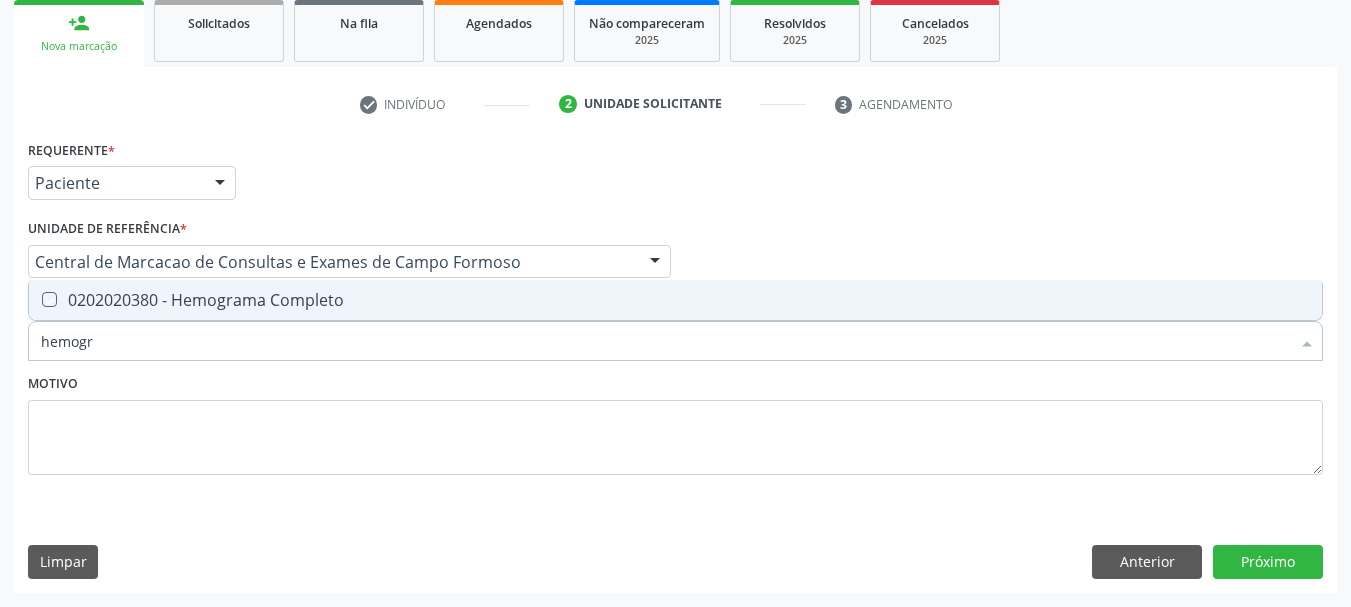 checkbox on "true" 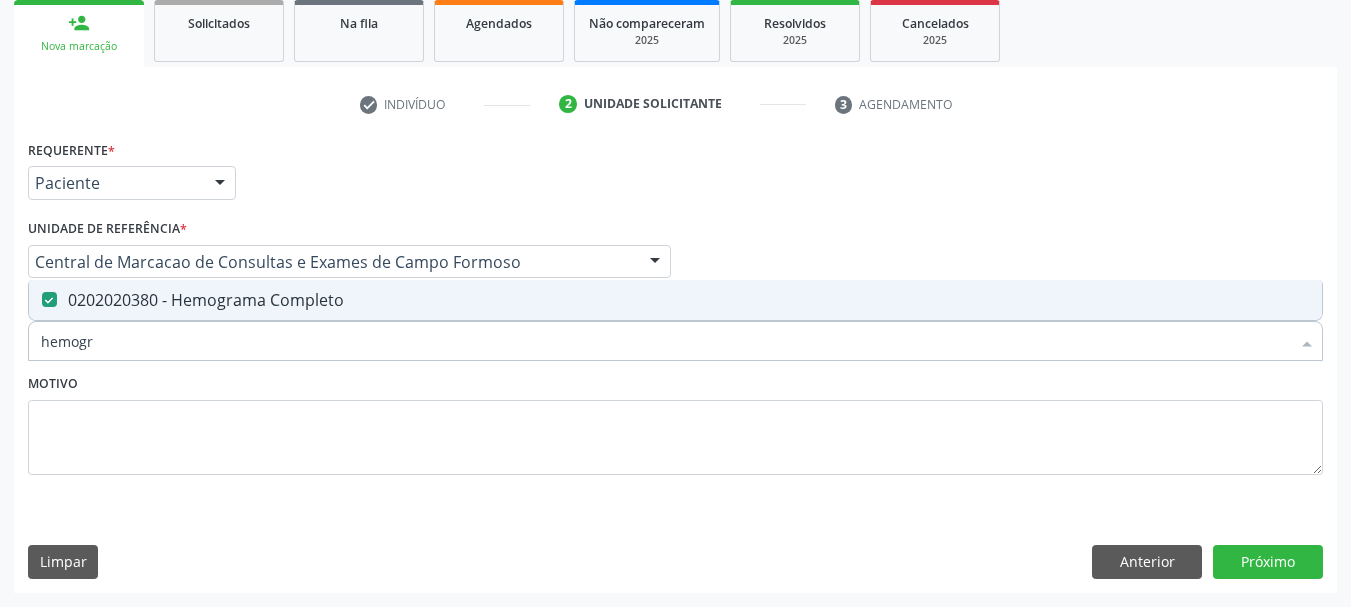 type on "hemogr" 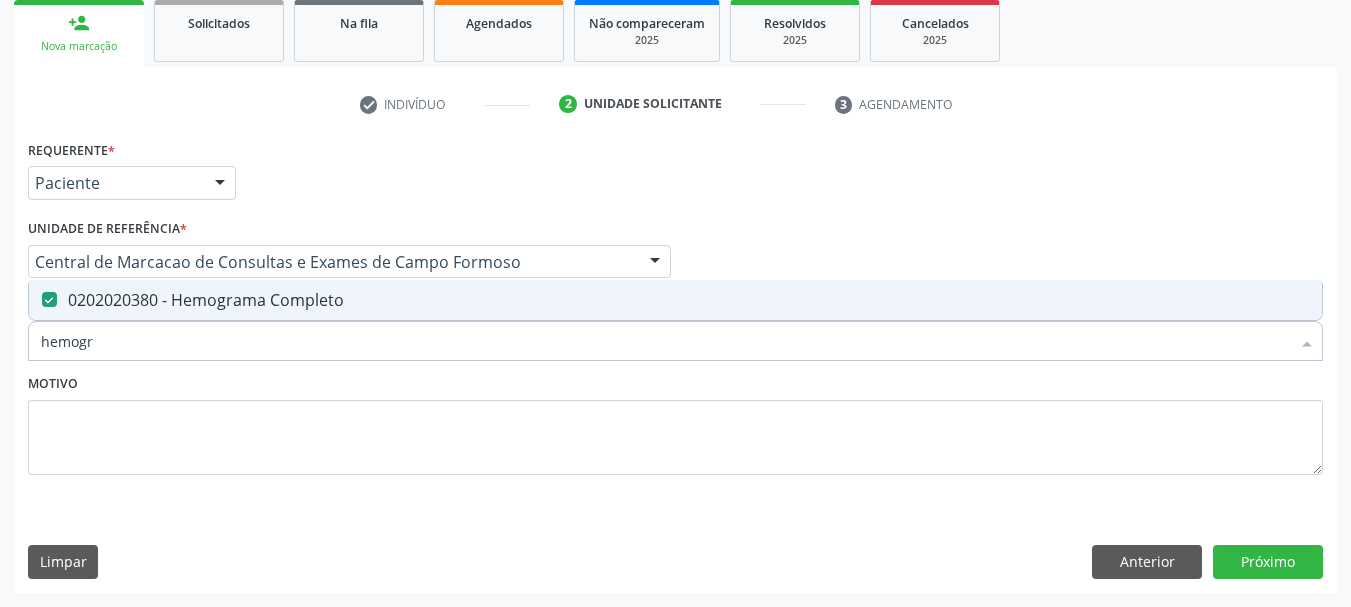 click on "Motivo" at bounding box center [675, 422] 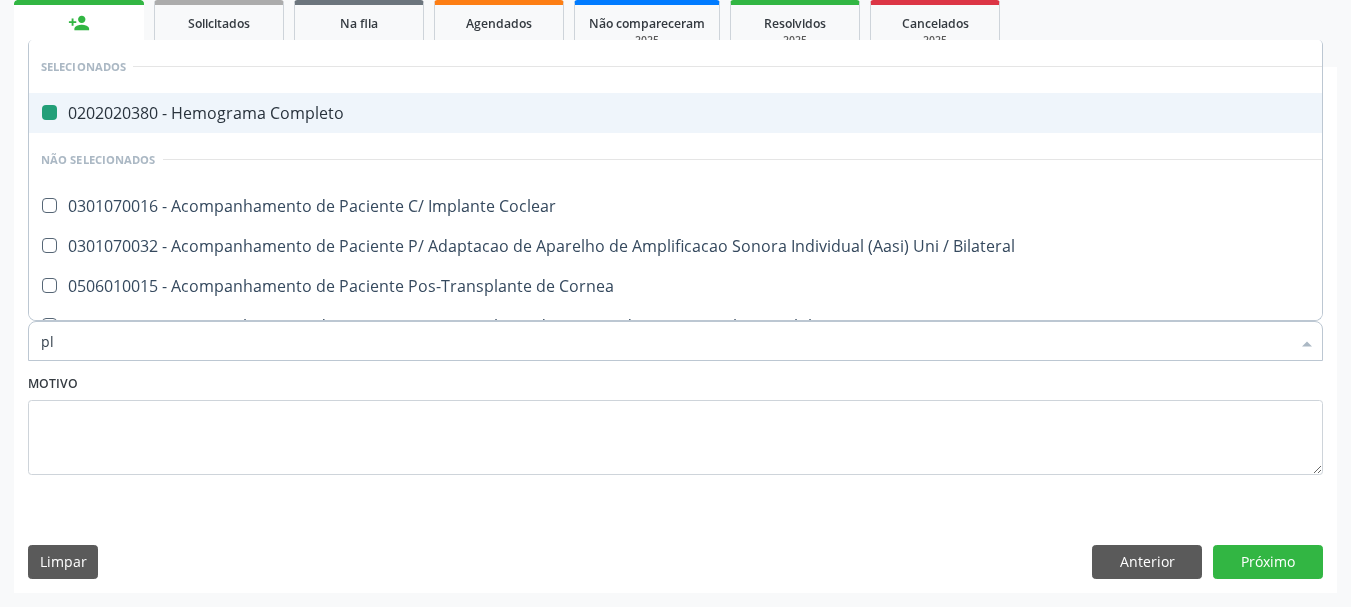 type on "pla" 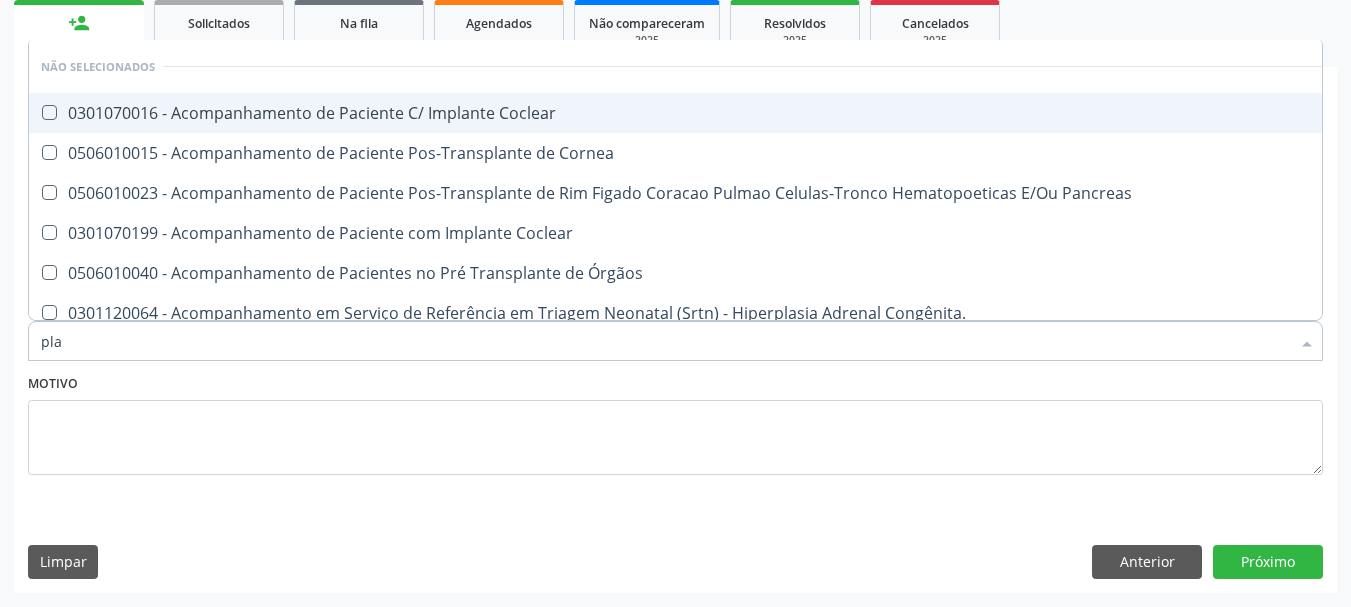 type on "plaq" 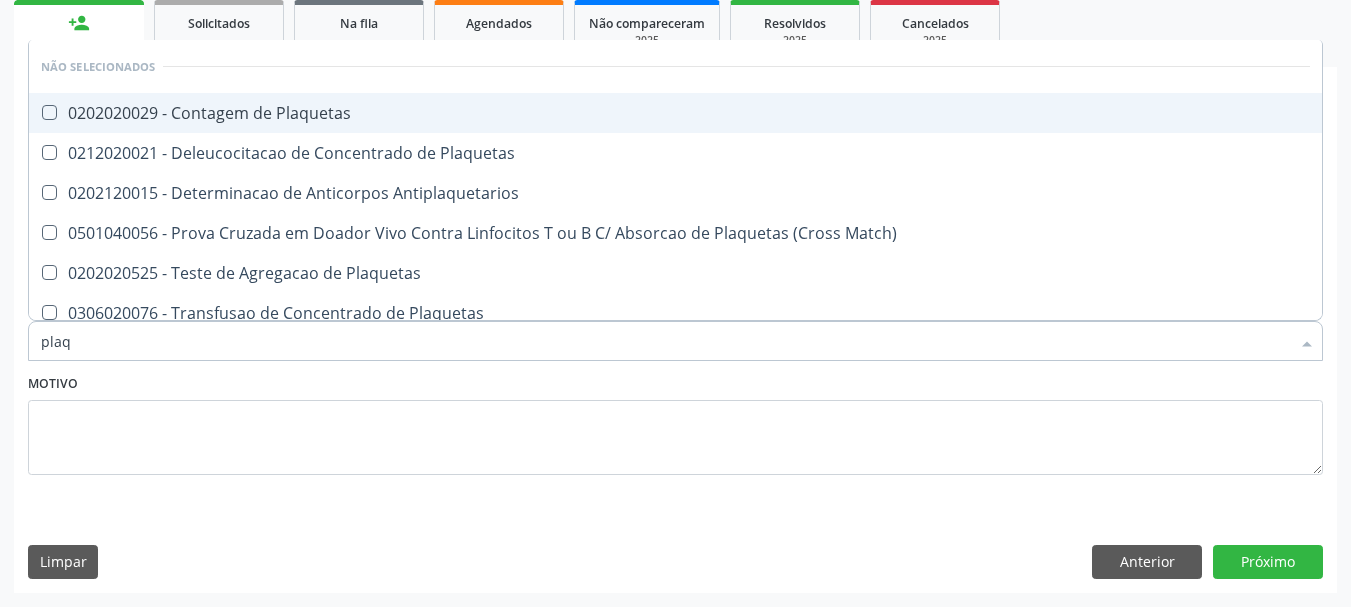 click on "0202020029 - Contagem de Plaquetas" at bounding box center [675, 113] 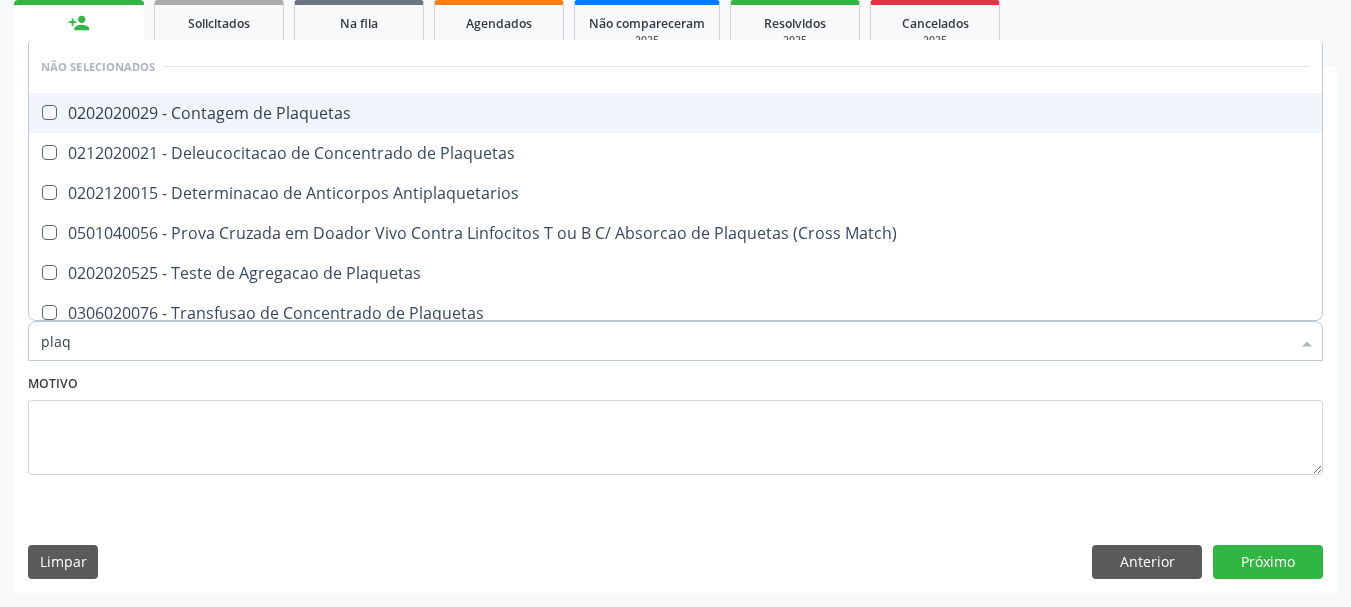 checkbox on "true" 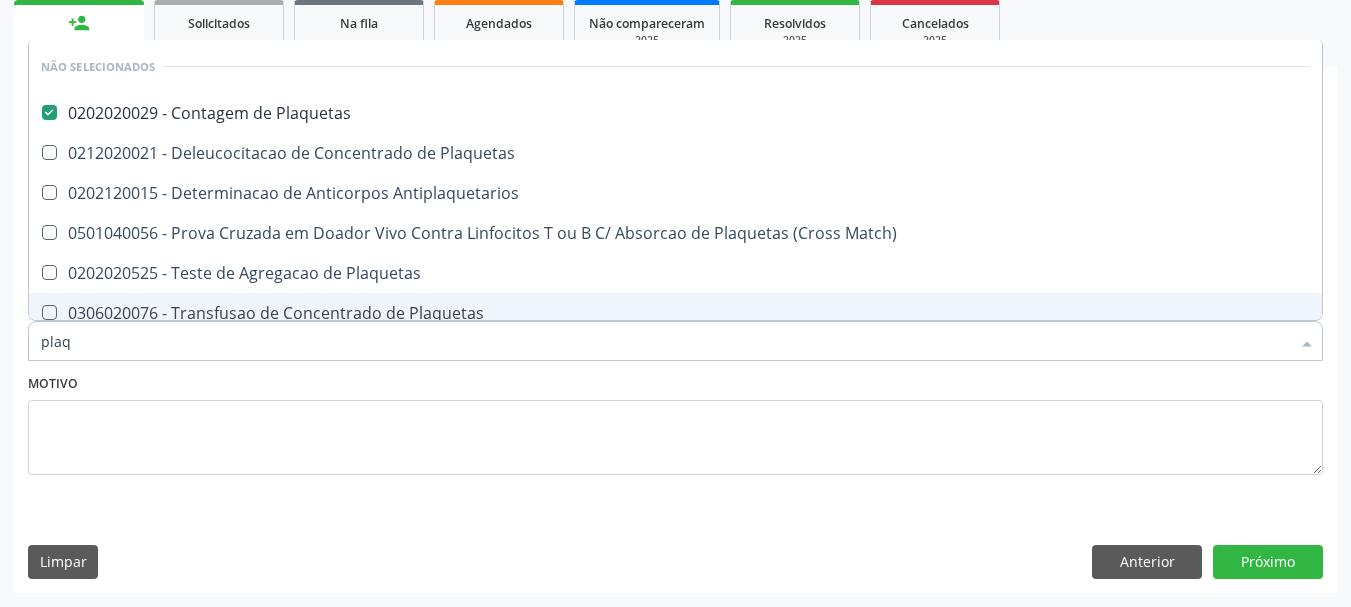 click on "Motivo" at bounding box center (675, 422) 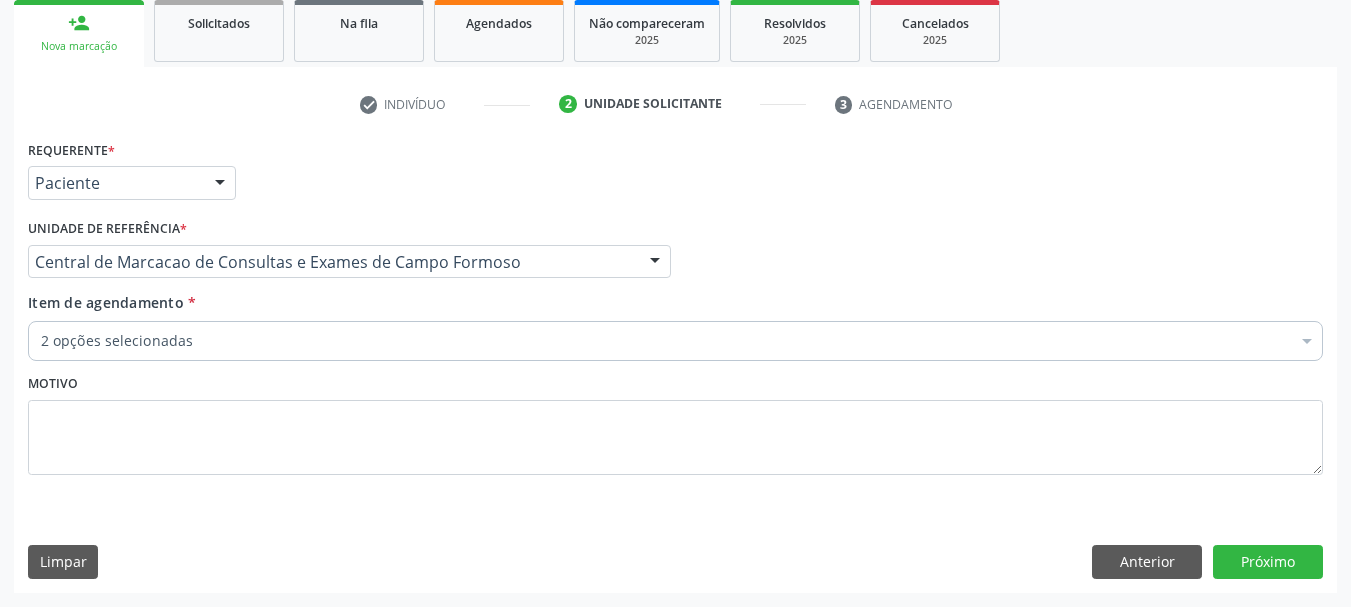 click on "2 opções selecionadas" at bounding box center [675, 341] 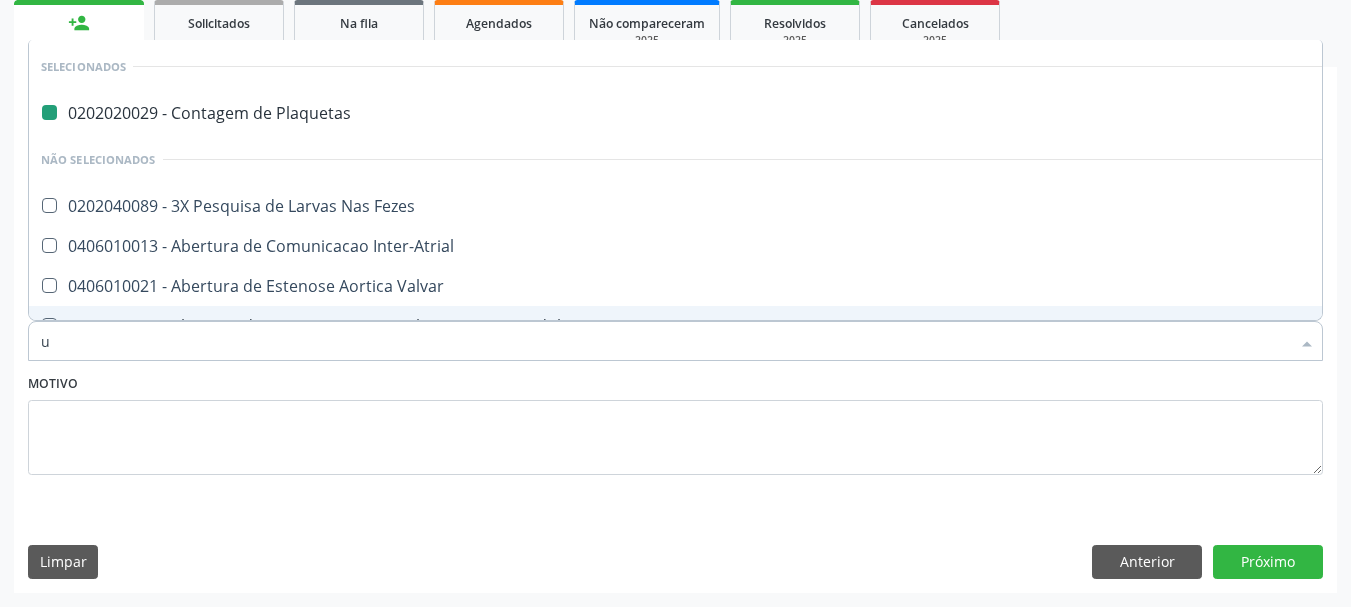 type on "ur" 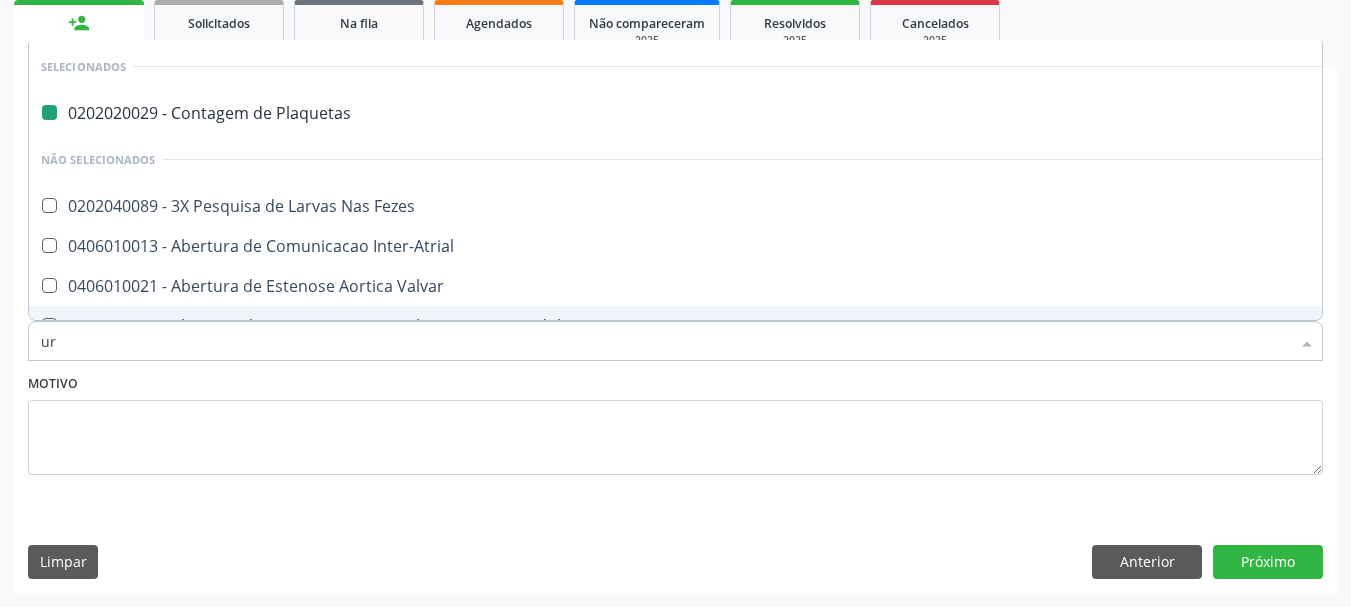 checkbox on "false" 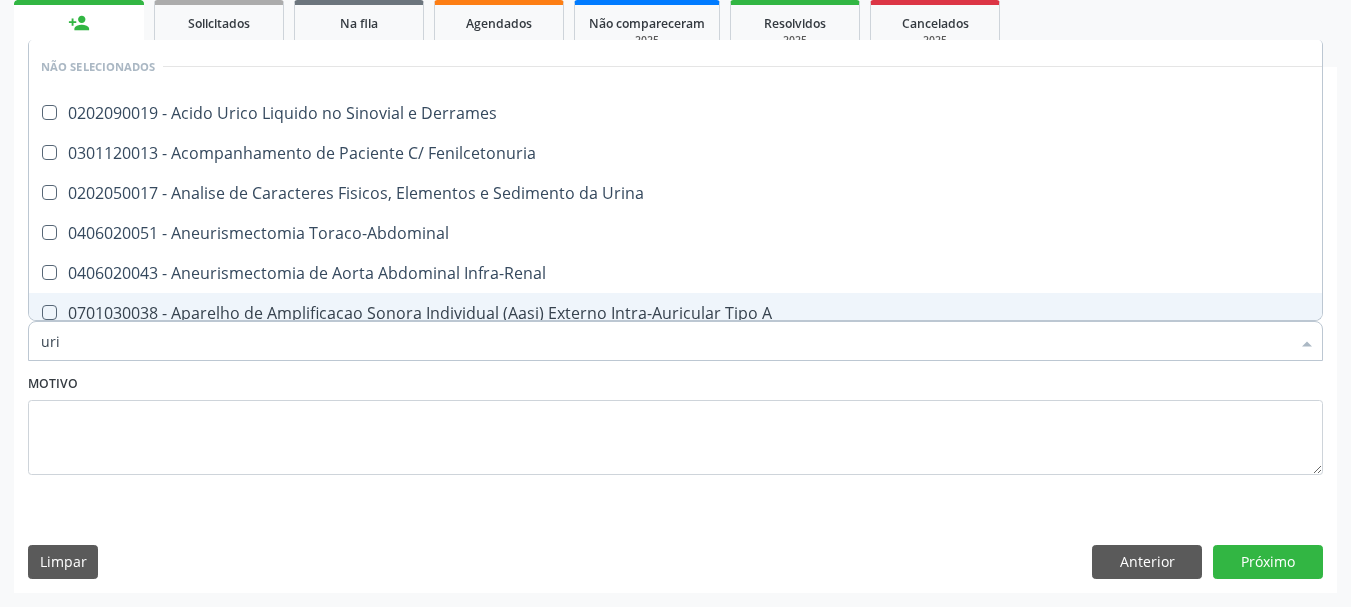 type on "urin" 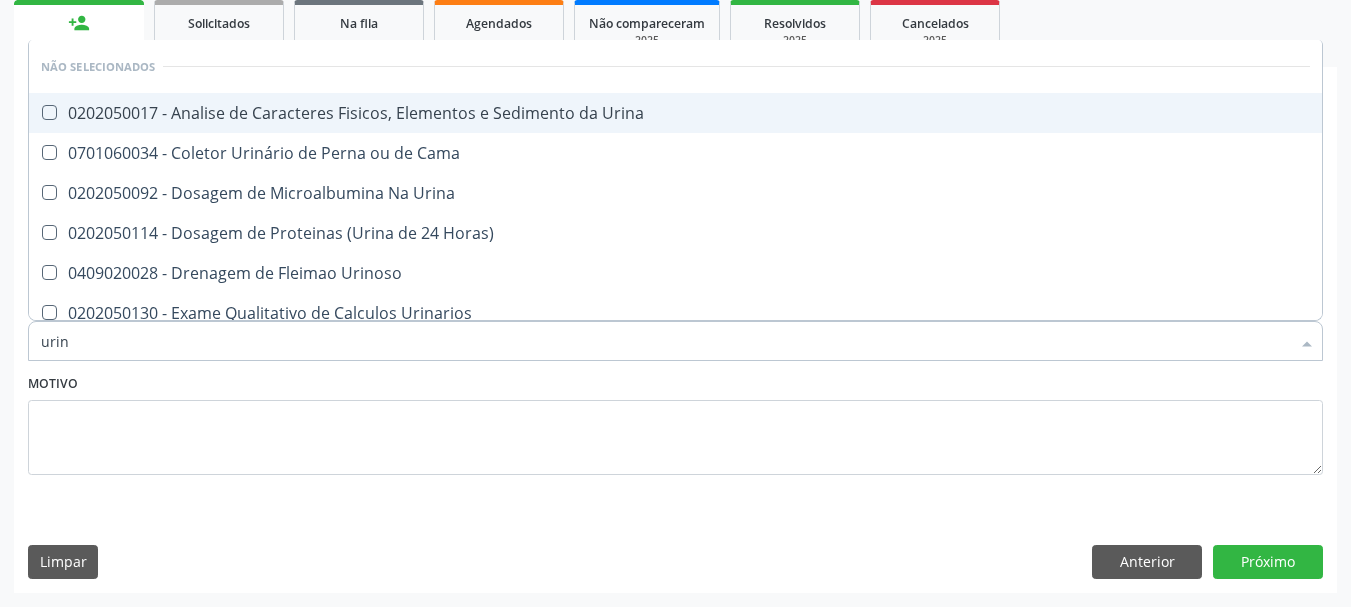 click on "0202050017 - Analise de Caracteres Fisicos, Elementos e Sedimento da Urina" at bounding box center [675, 113] 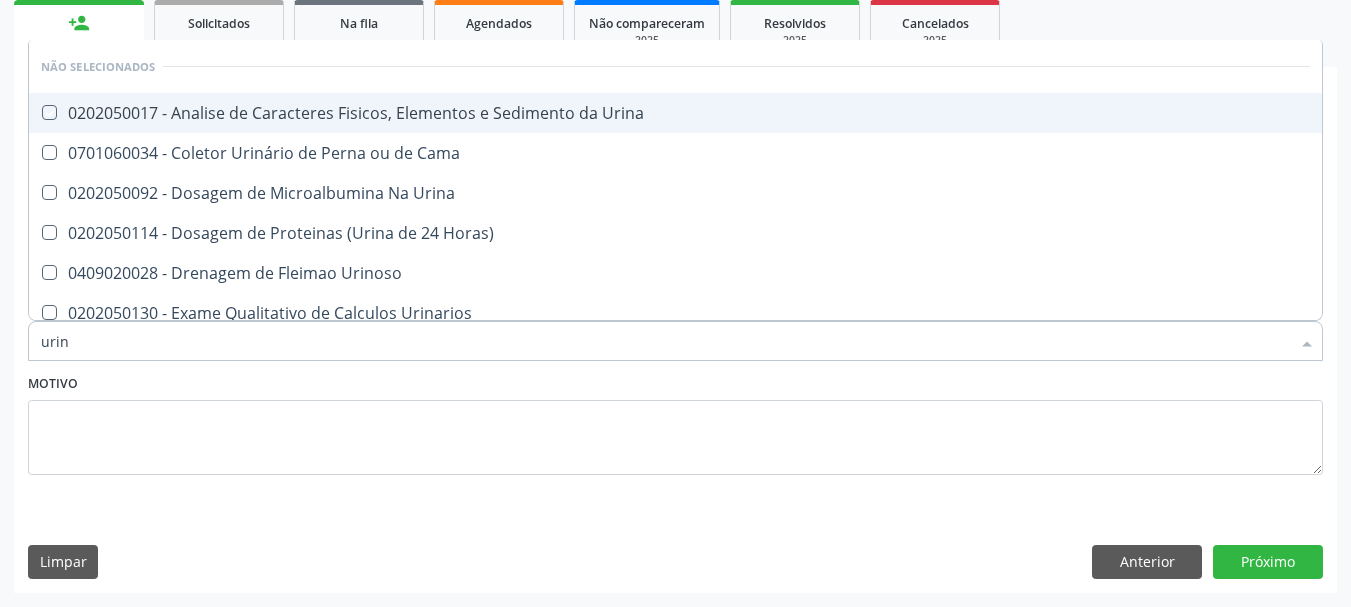 checkbox on "true" 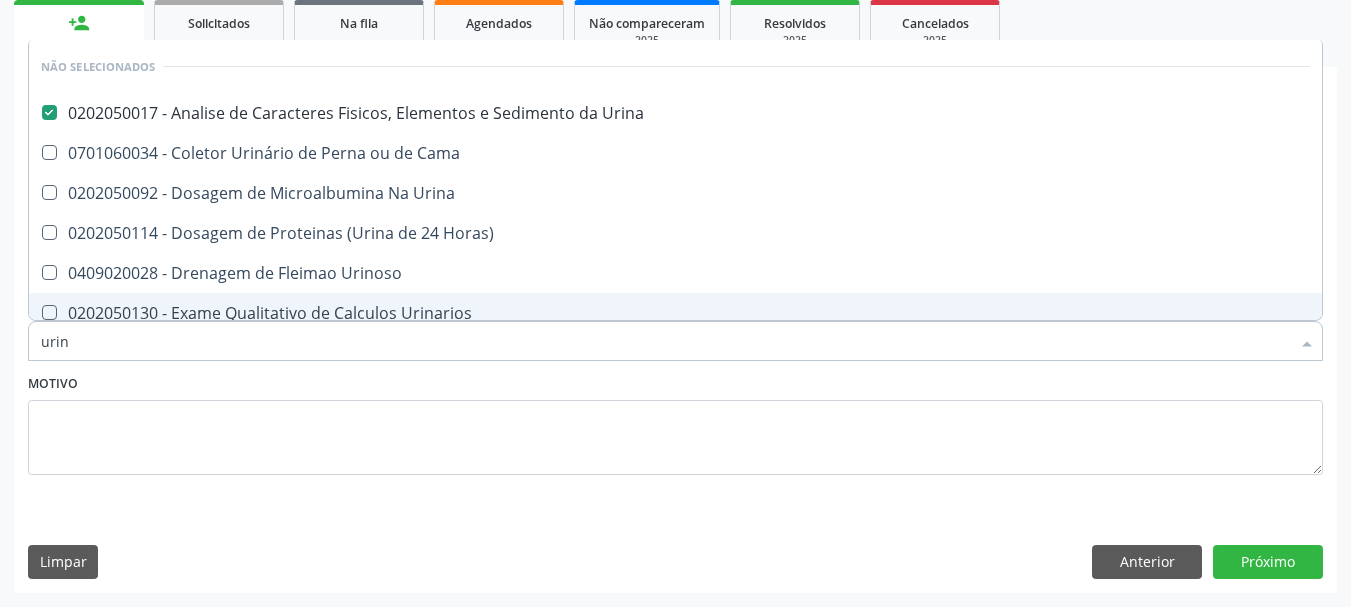 type on "urin" 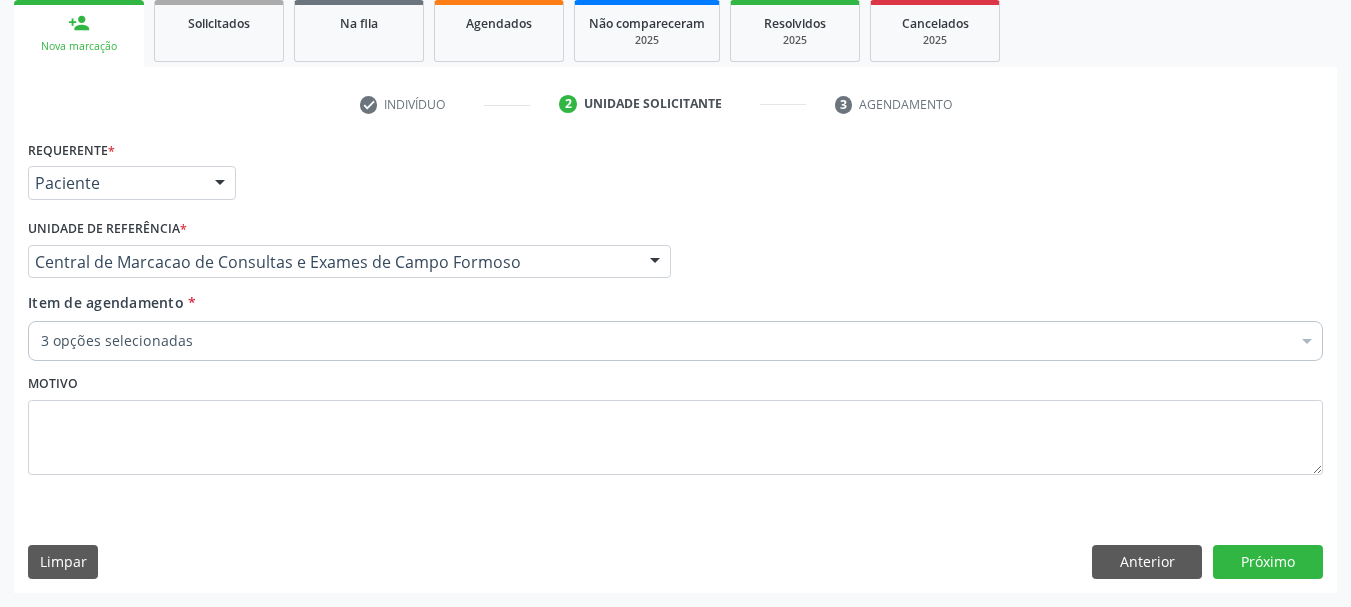 click on "3 opções selecionadas" at bounding box center (675, 341) 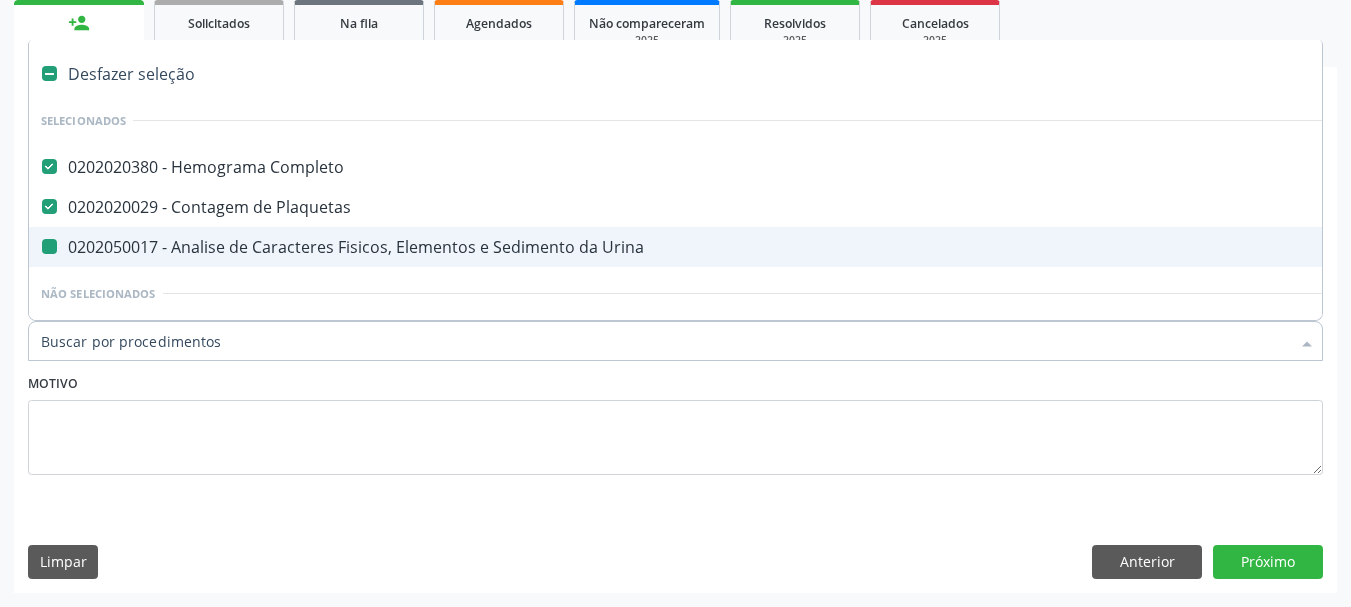type on "f" 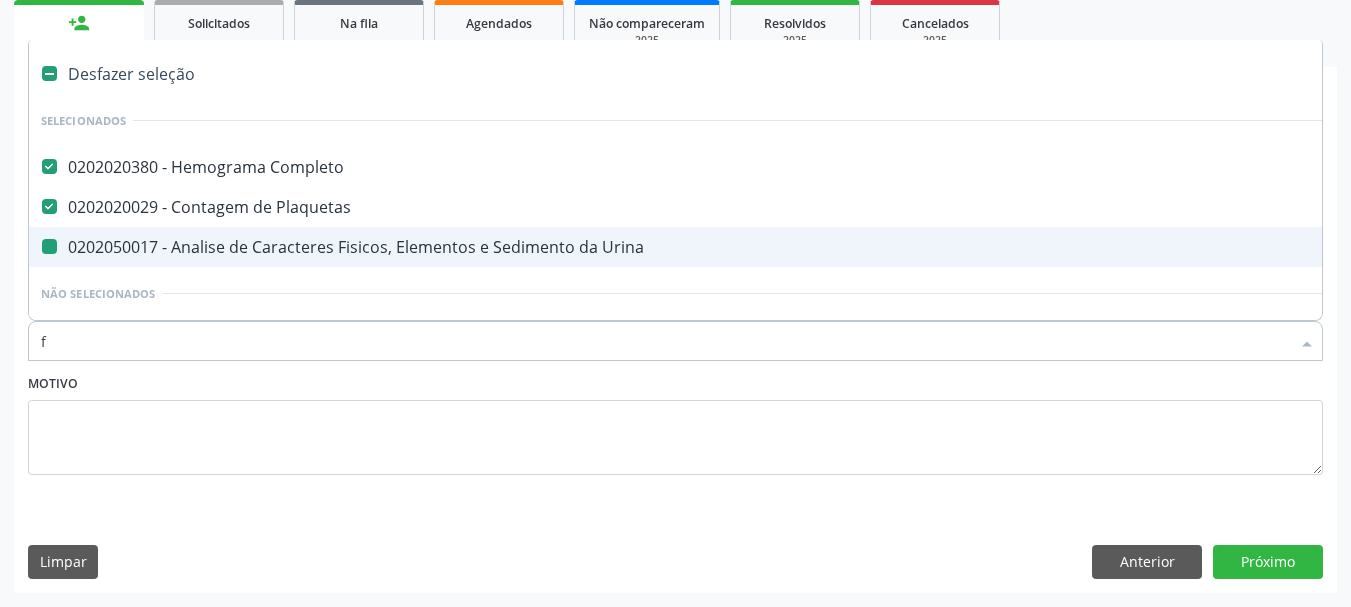 checkbox on "false" 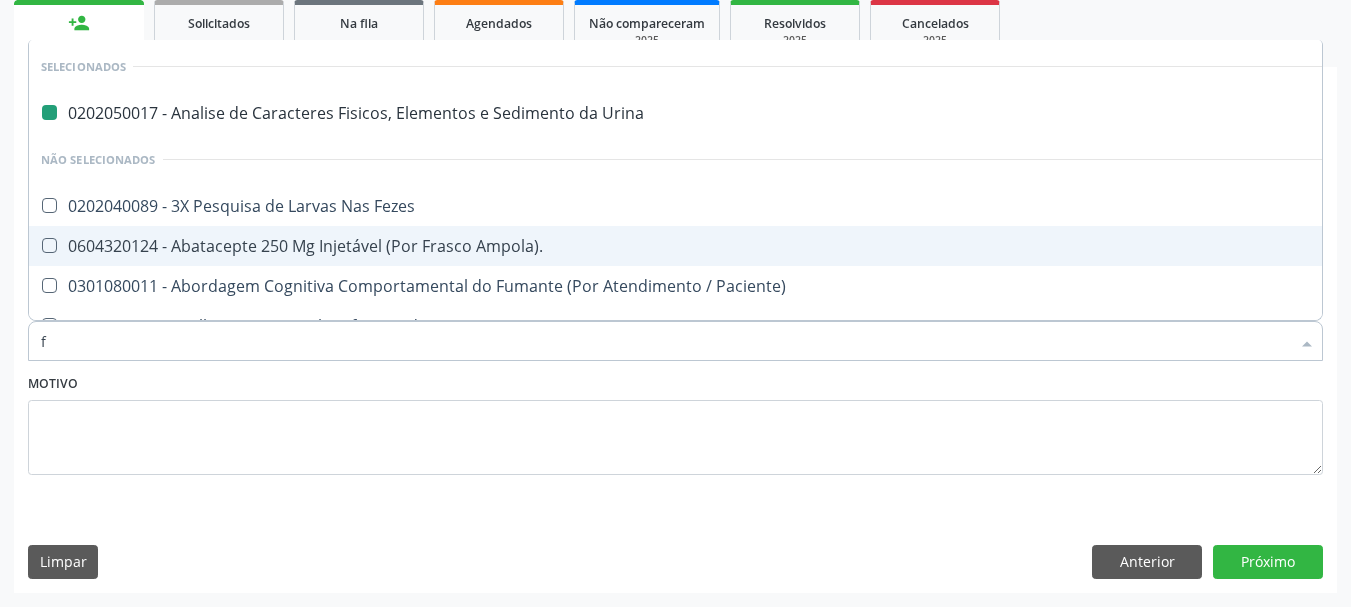 type on "fe" 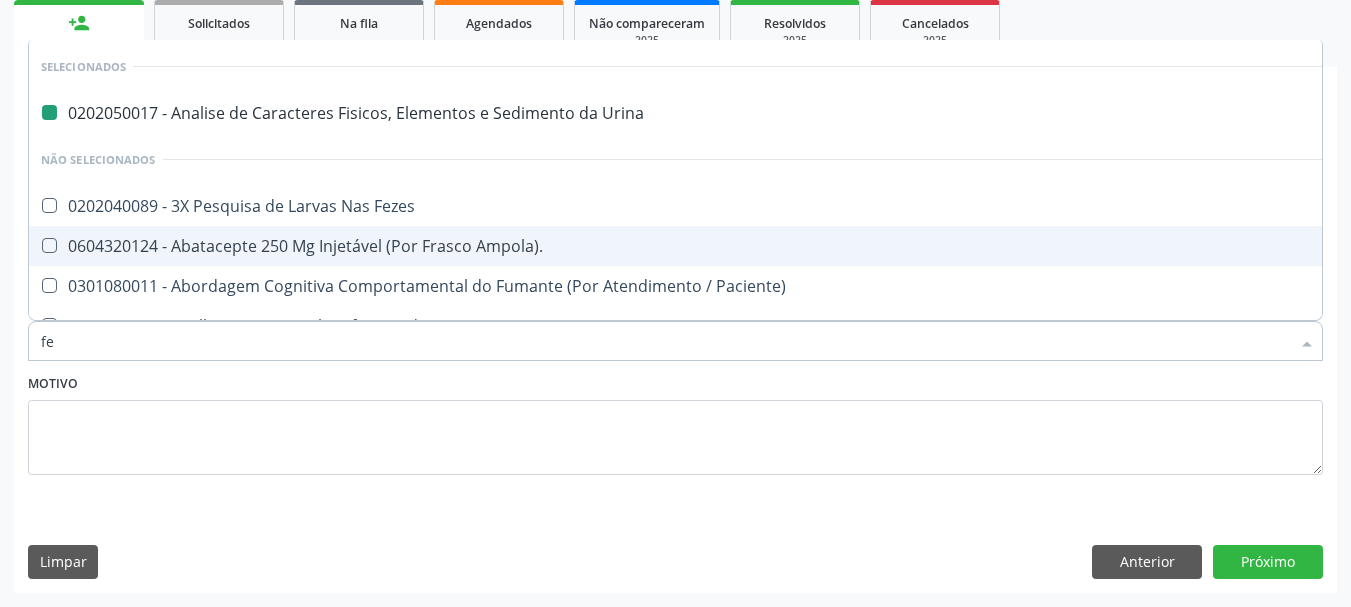 checkbox on "false" 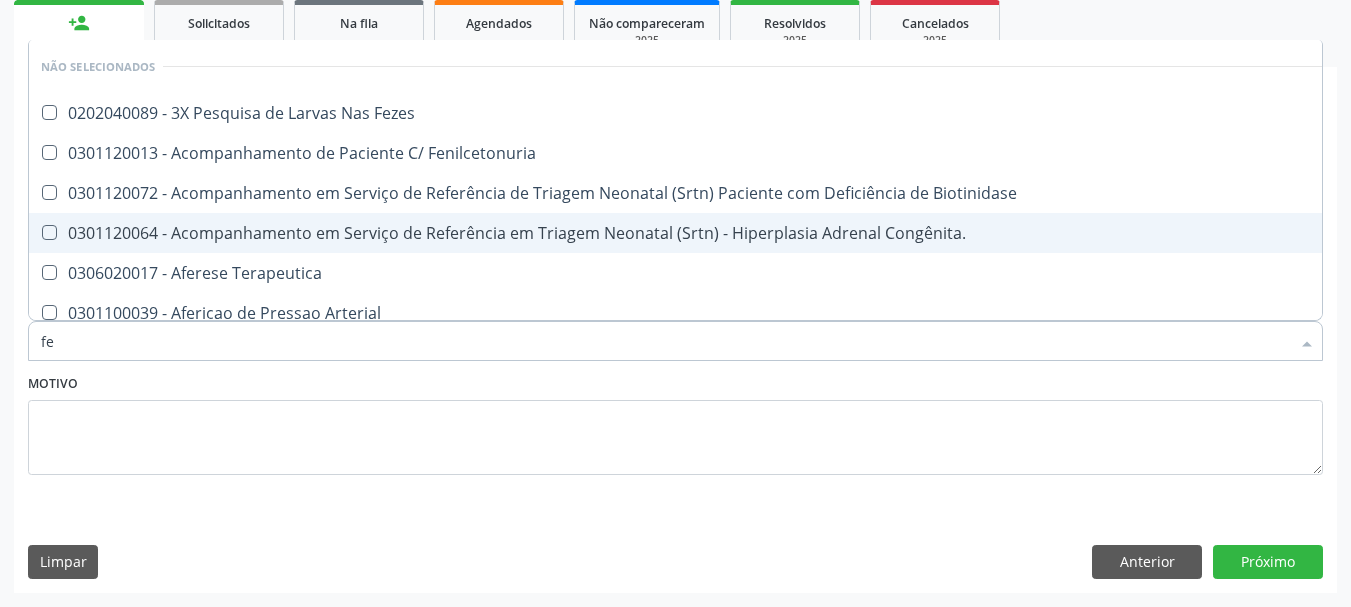 type on "fez" 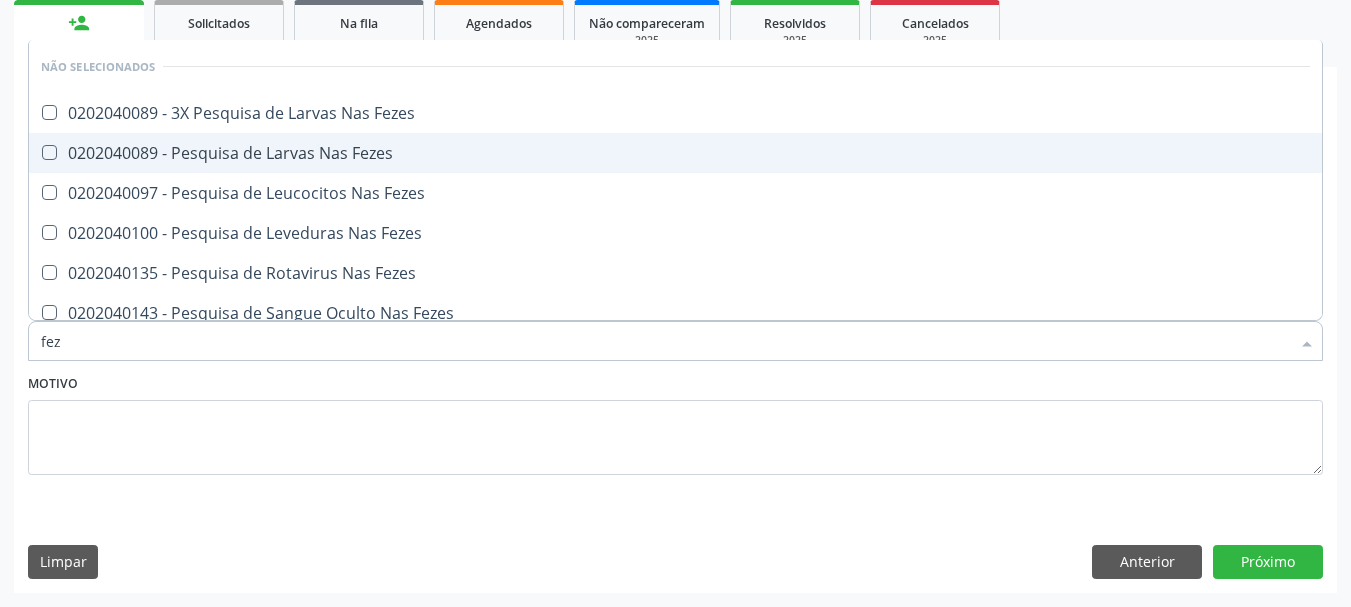 click on "0202040089 - Pesquisa de Larvas Nas Fezes" at bounding box center (675, 153) 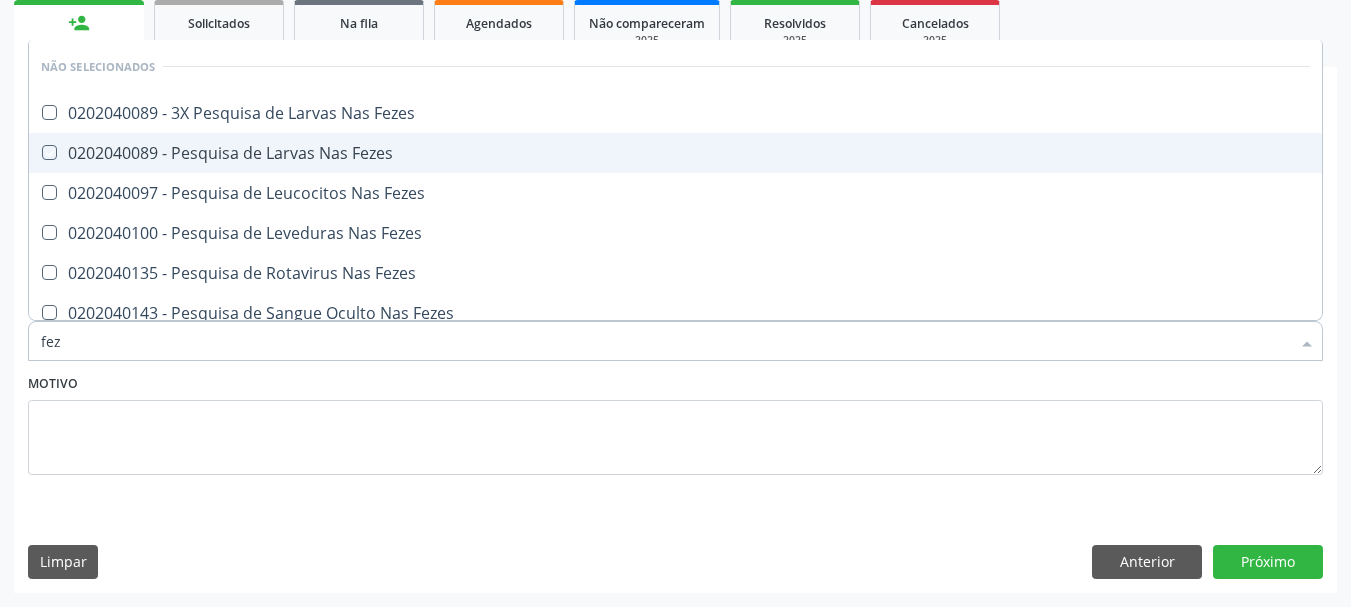 checkbox on "true" 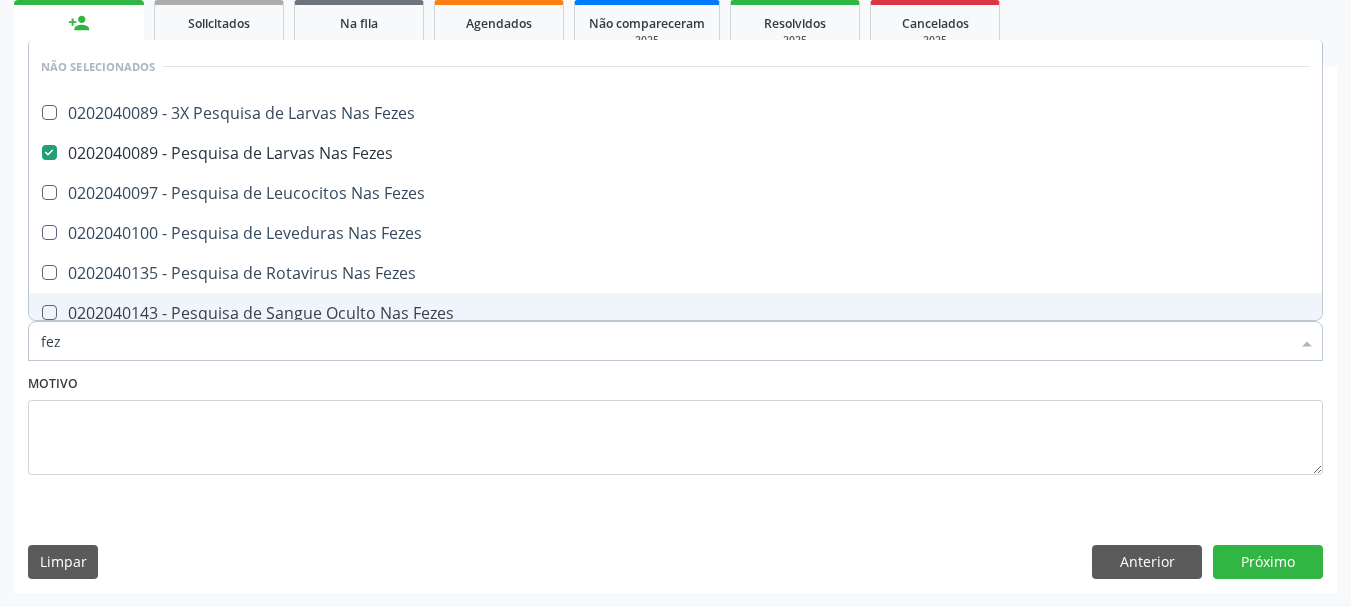 click on "Motivo" at bounding box center (675, 422) 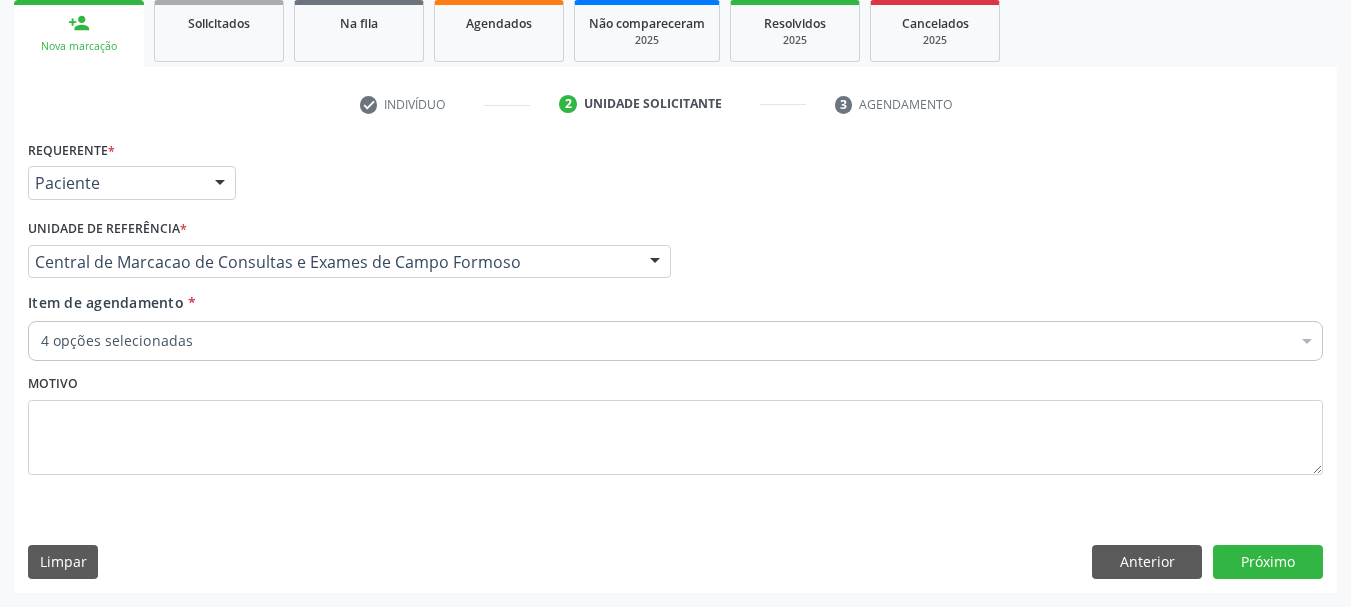 click on "4 opções selecionadas" at bounding box center [675, 341] 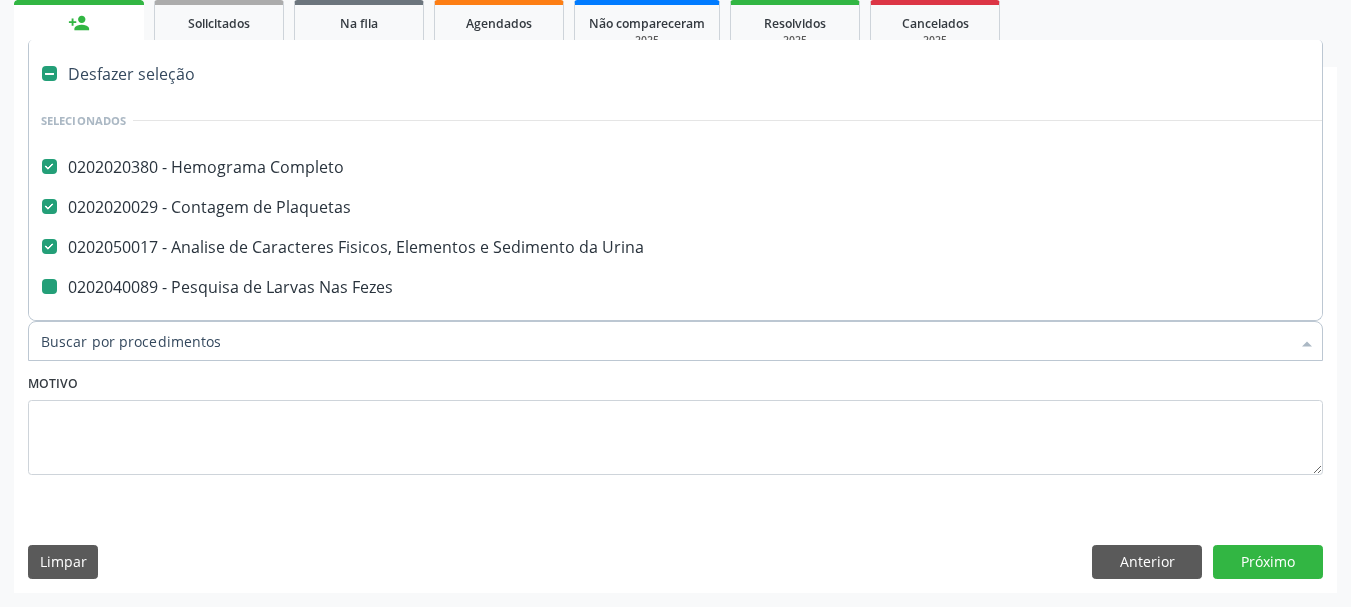 type on "g" 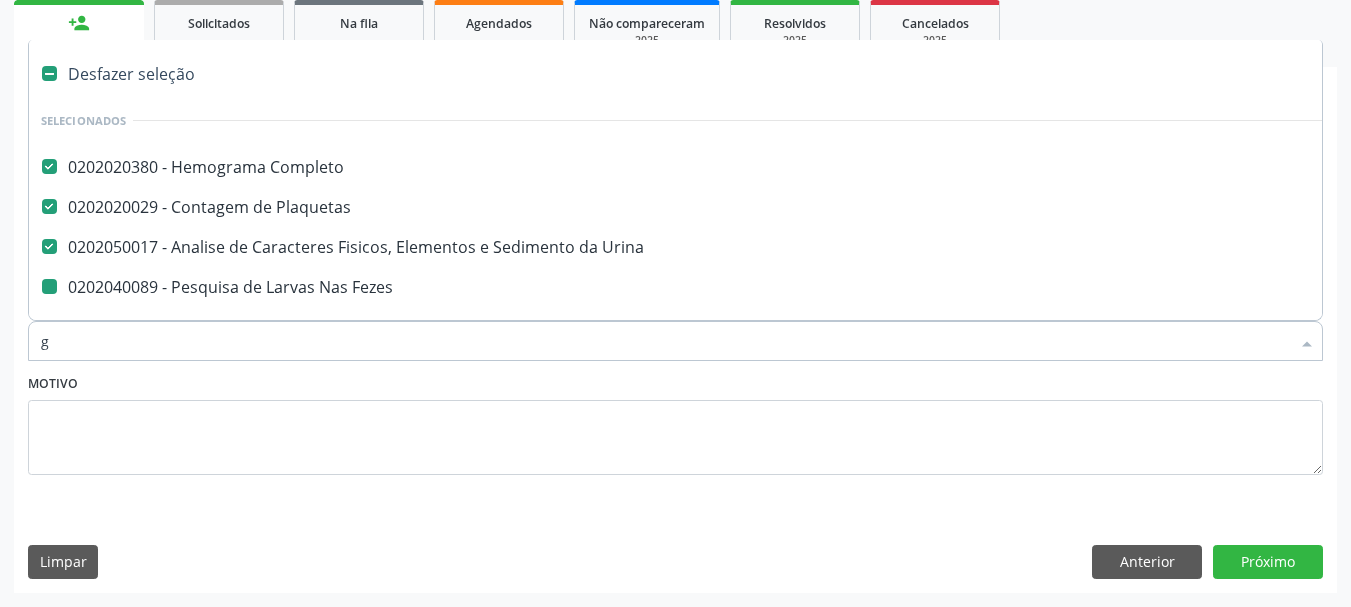 checkbox on "false" 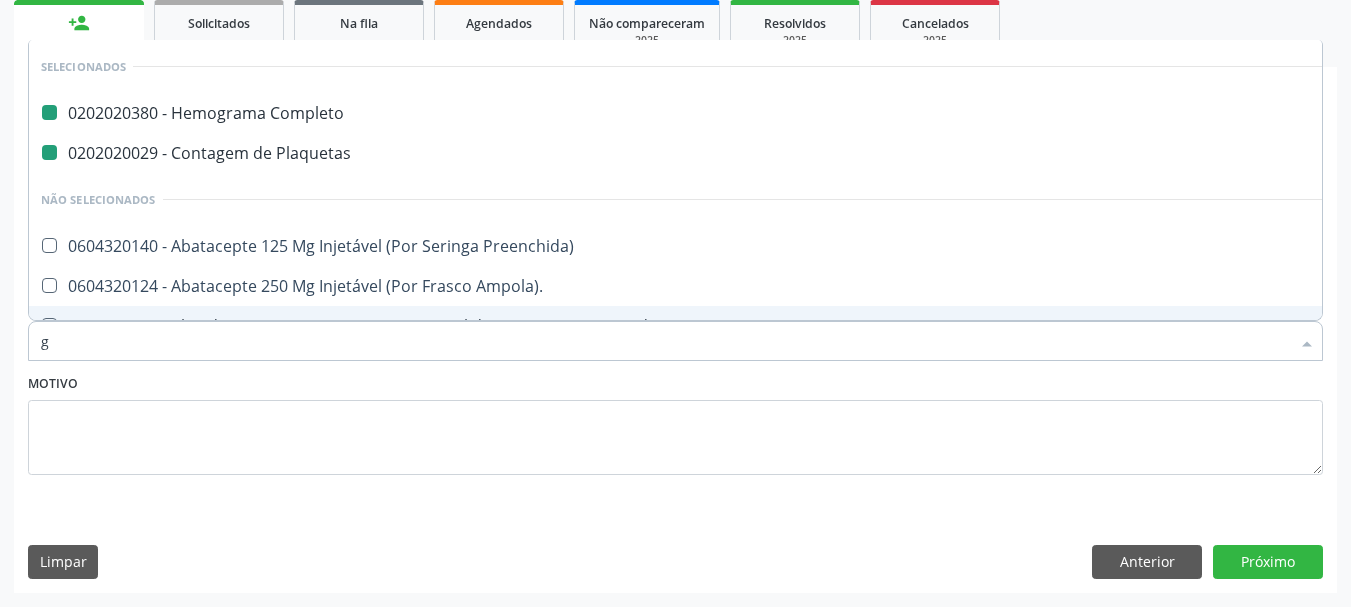 type on "gl" 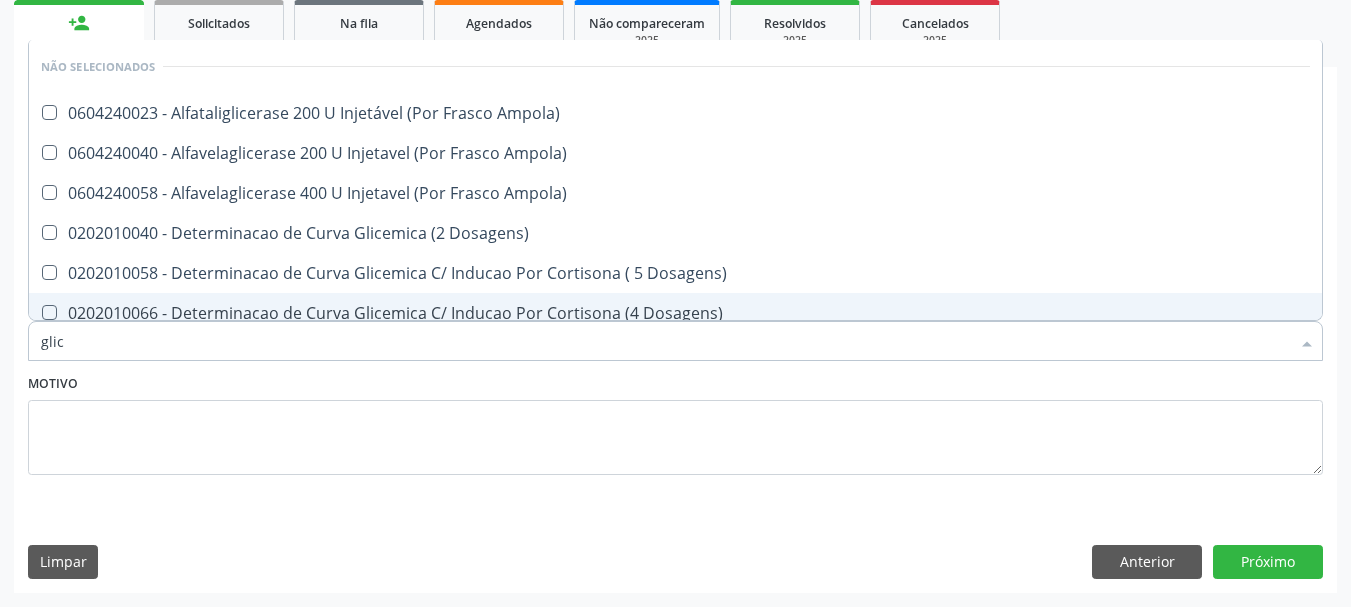 type on "glico" 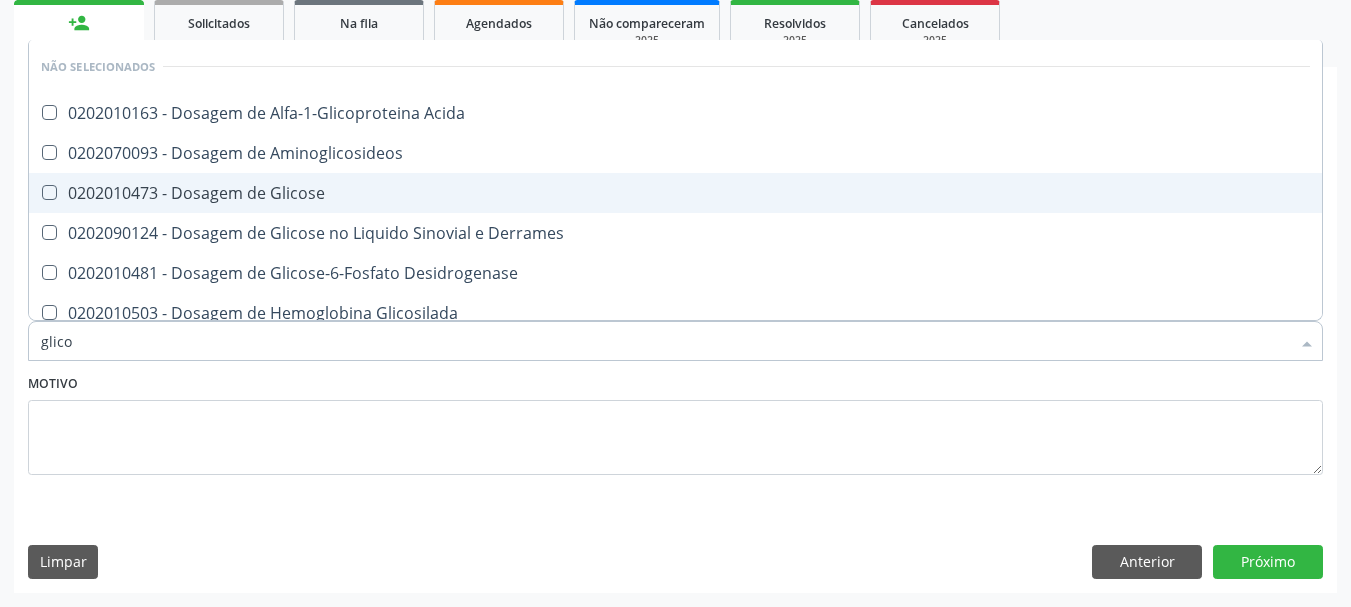click on "0202010473 - Dosagem de Glicose" at bounding box center [675, 193] 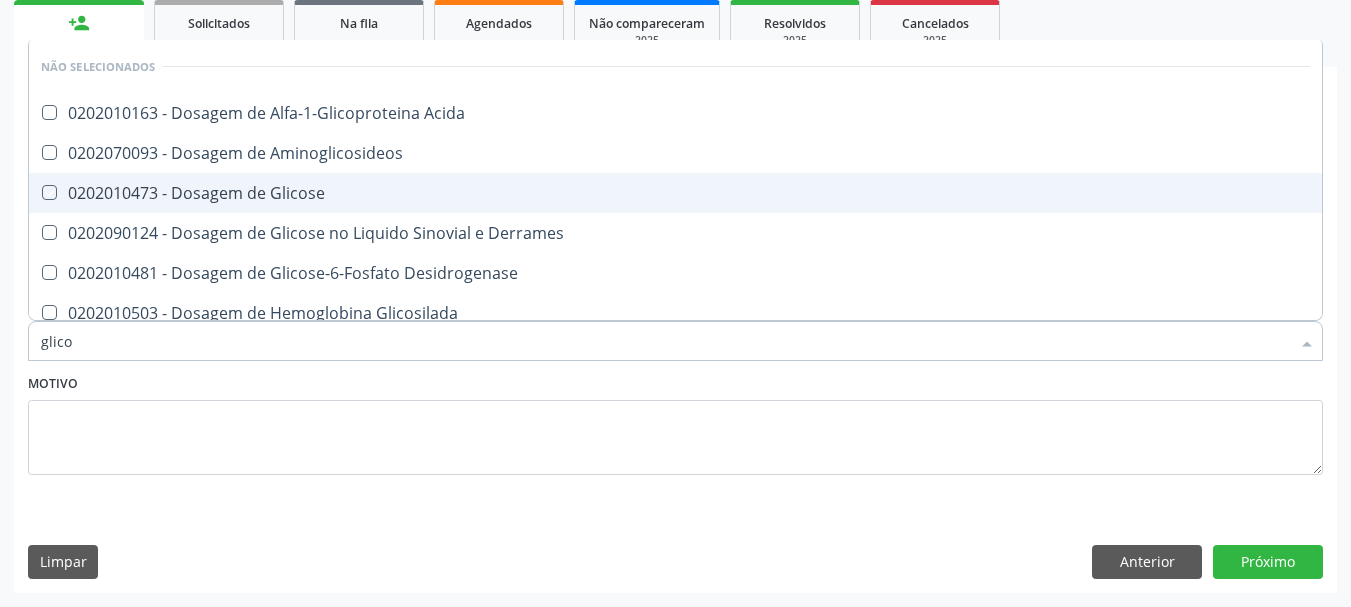 checkbox on "true" 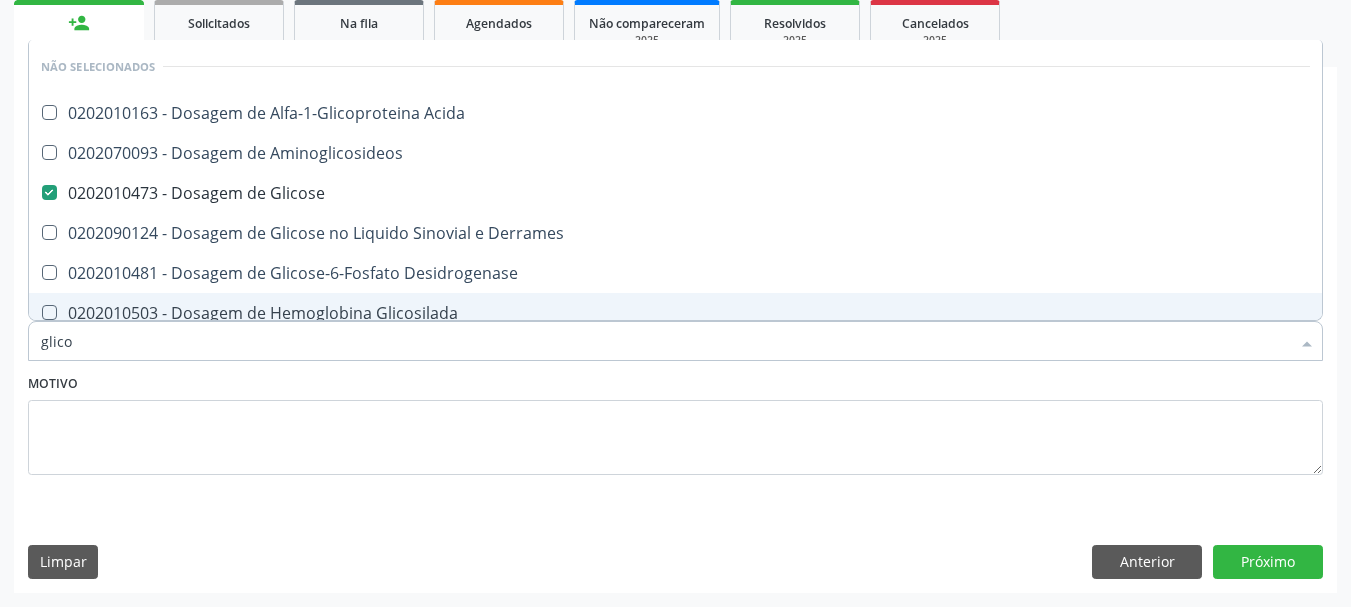 click on "Motivo" at bounding box center (675, 422) 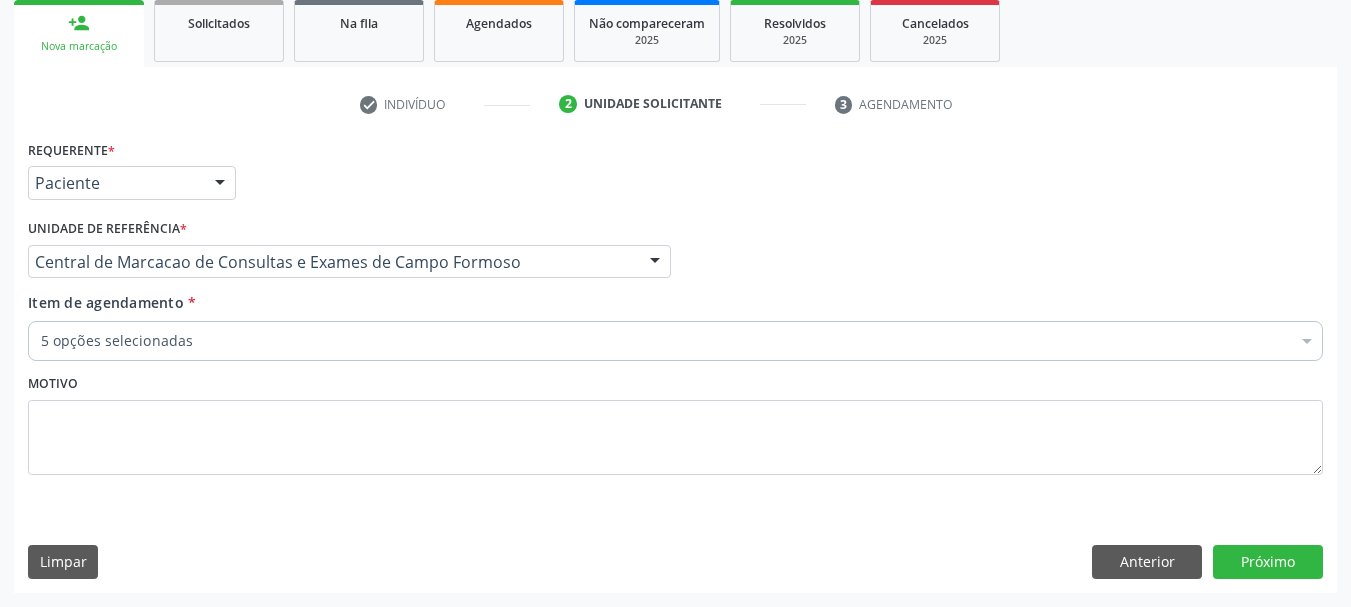 scroll, scrollTop: 93, scrollLeft: 0, axis: vertical 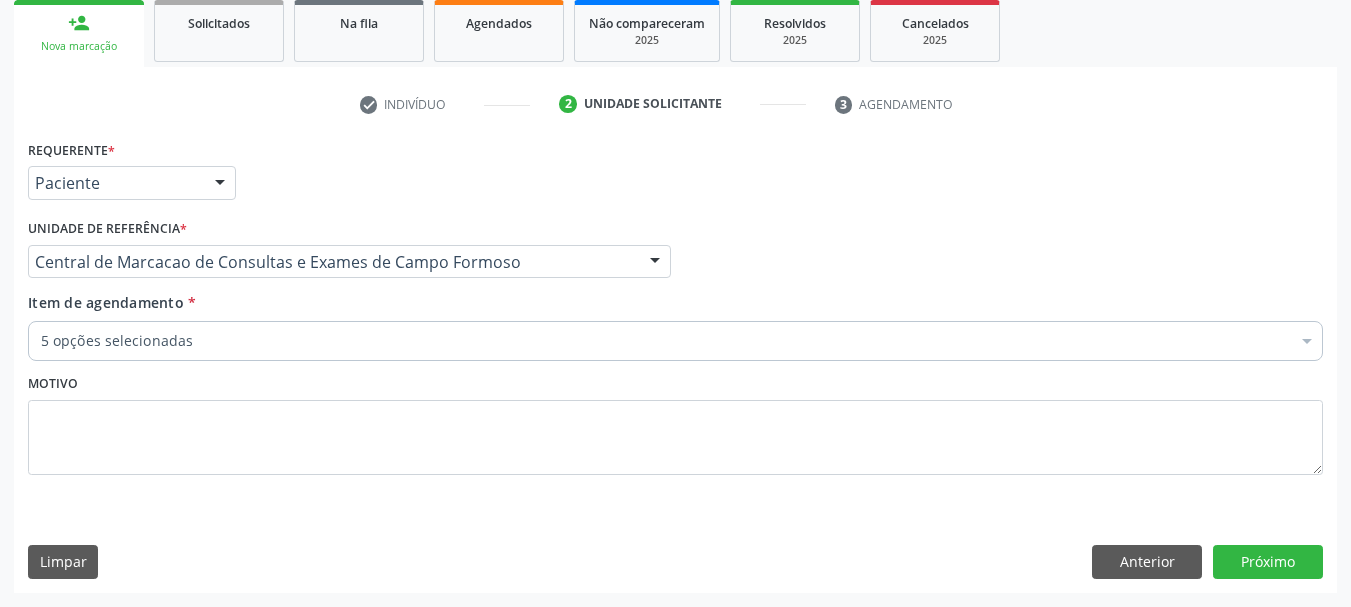 click on "5 opções selecionadas" at bounding box center [675, 341] 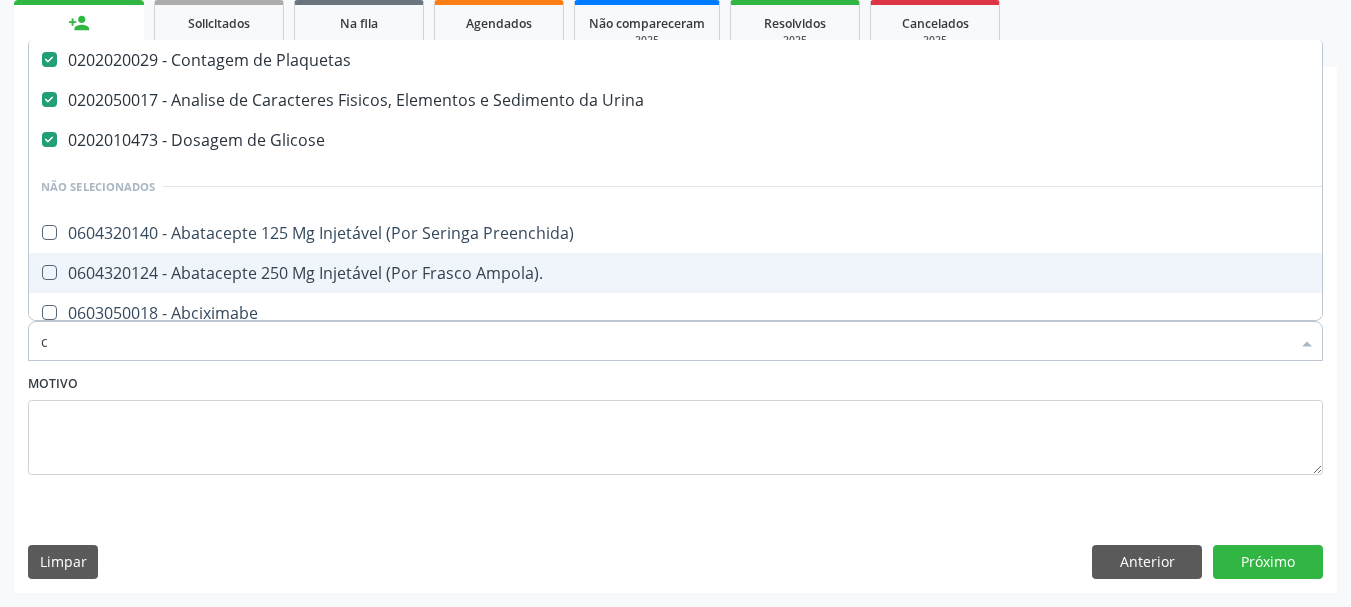 scroll, scrollTop: 39, scrollLeft: 0, axis: vertical 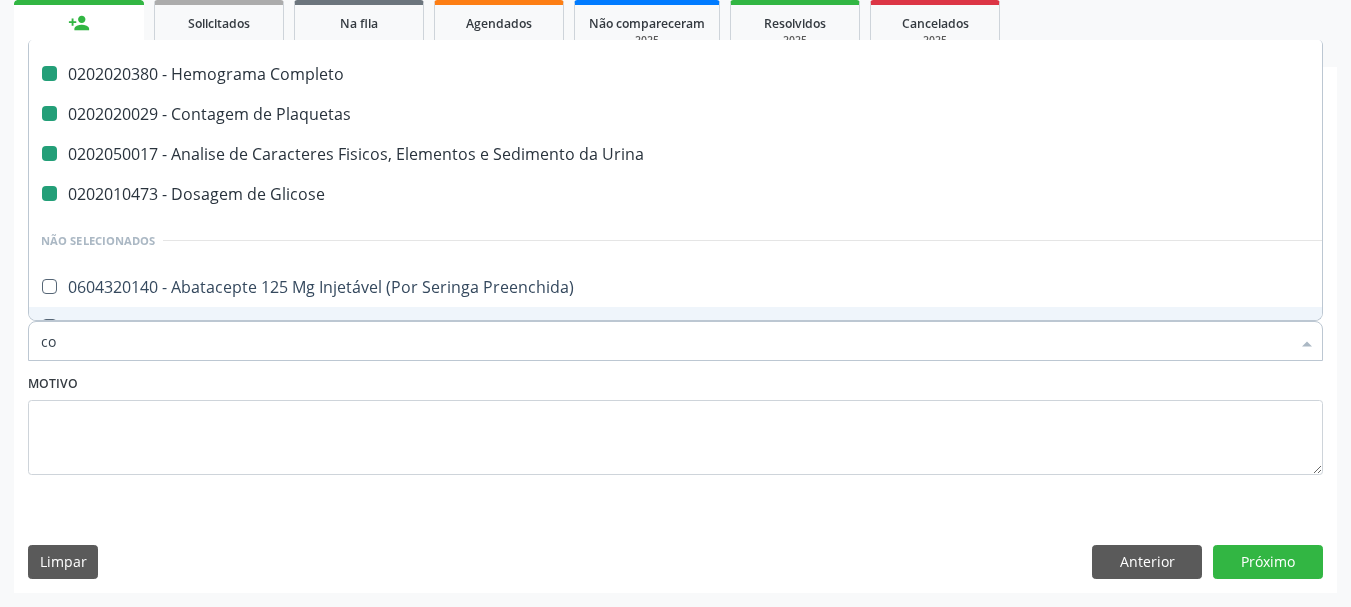 type on "col" 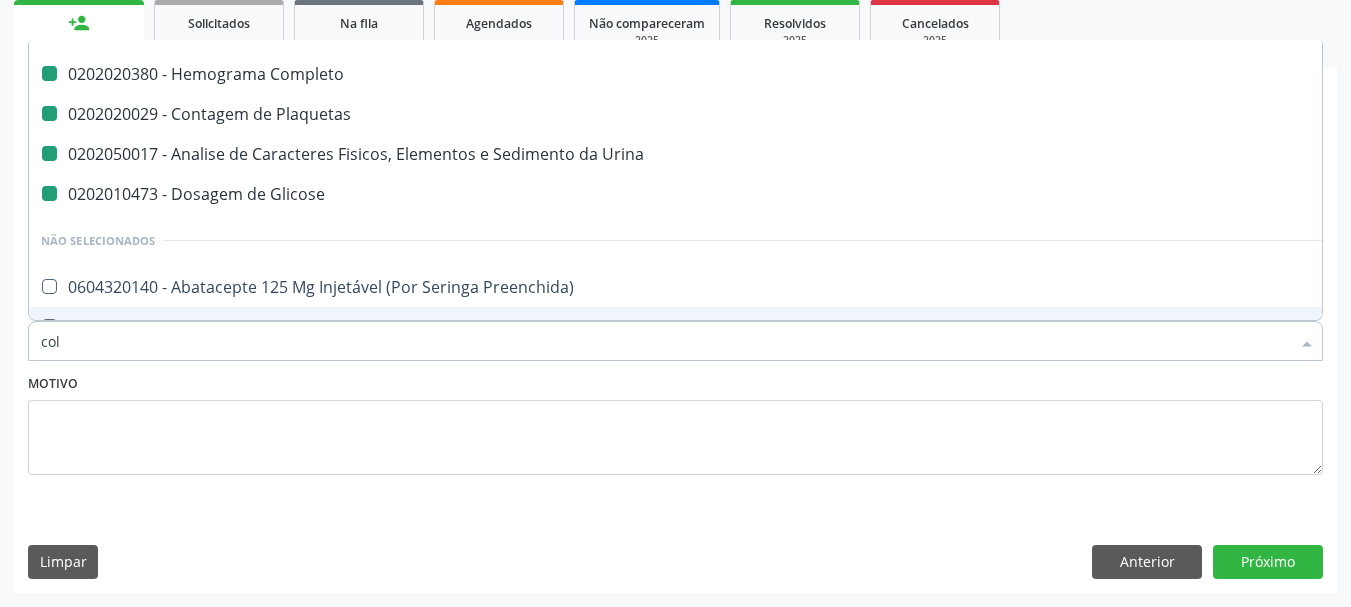 checkbox on "false" 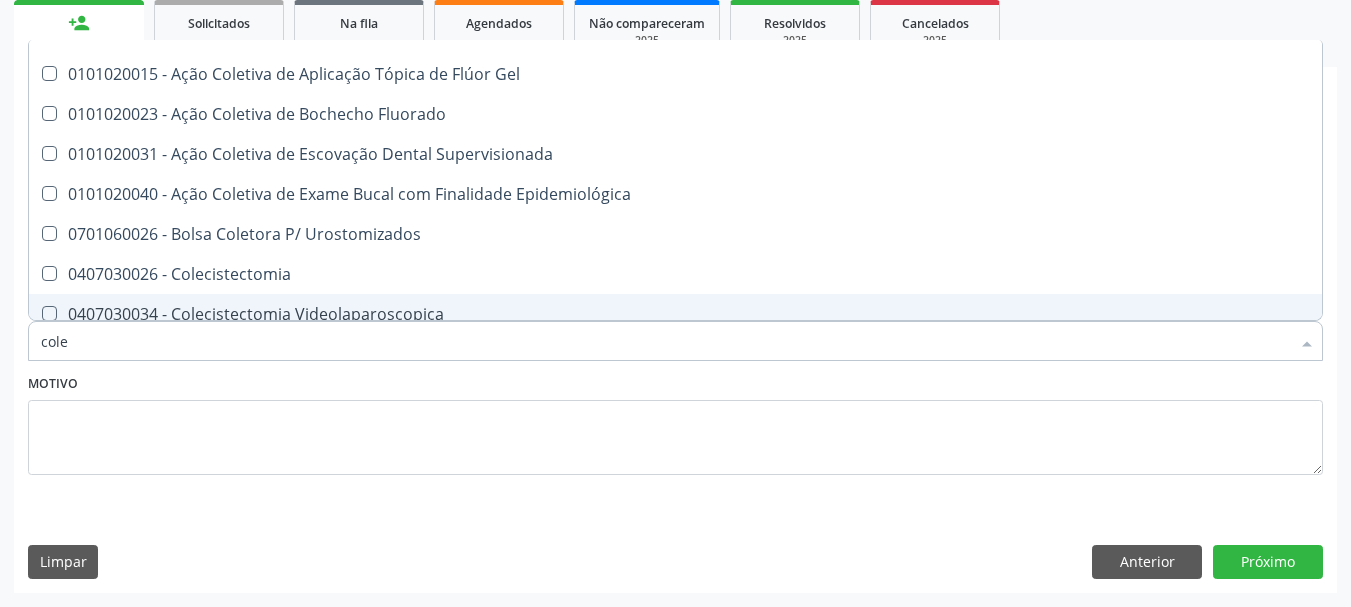 type on "coles" 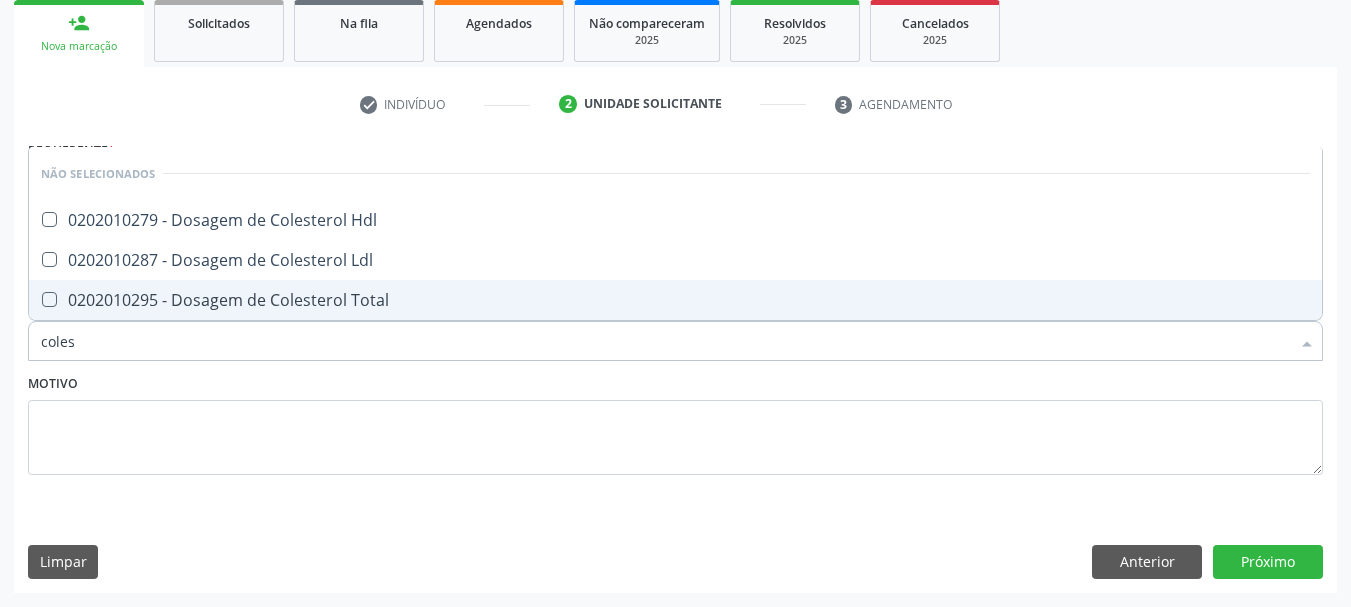 scroll, scrollTop: 0, scrollLeft: 0, axis: both 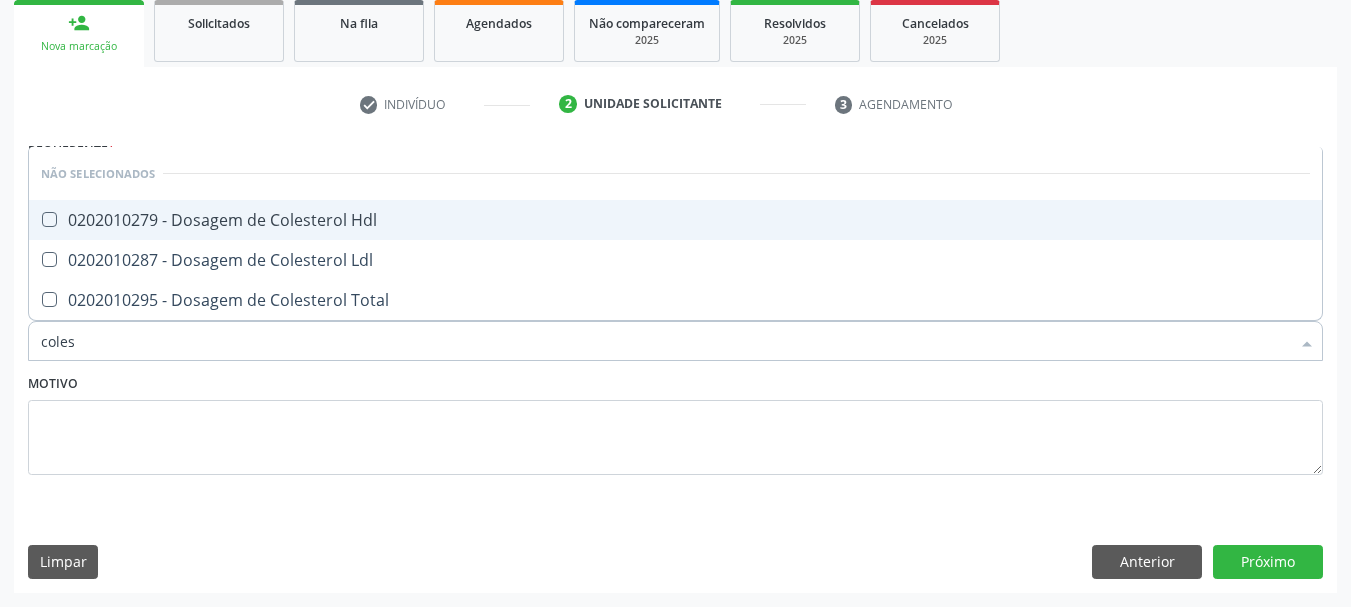 click on "0202010279 - Dosagem de Colesterol Hdl" at bounding box center (675, 220) 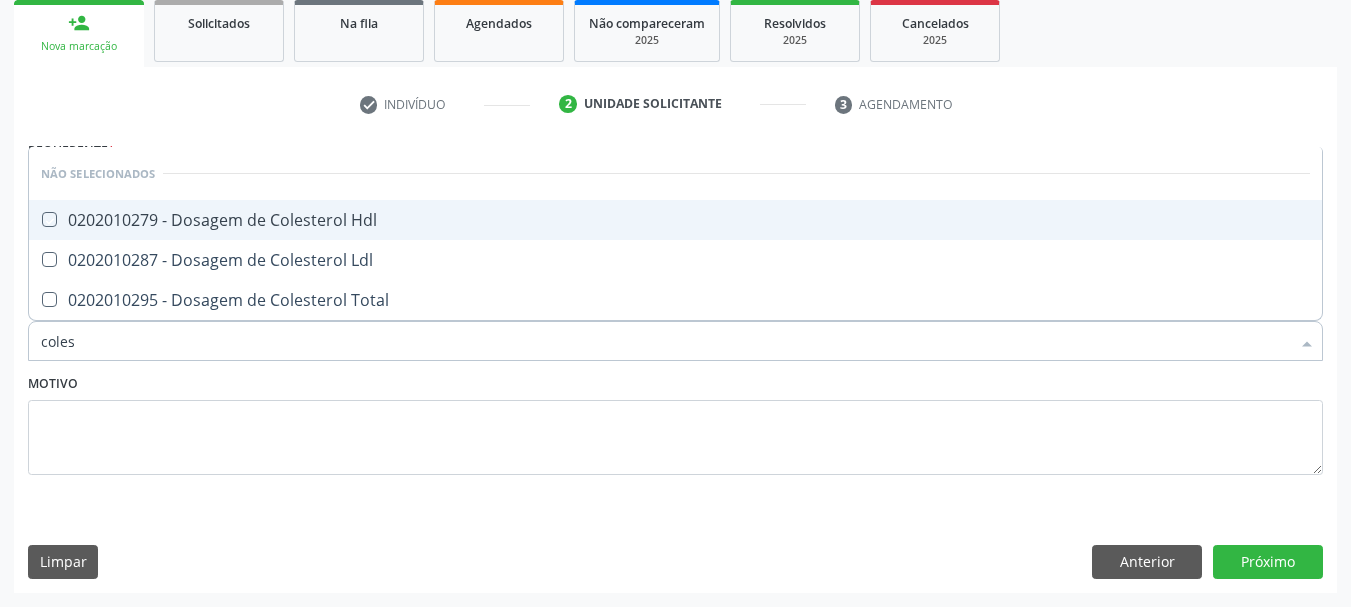 checkbox on "true" 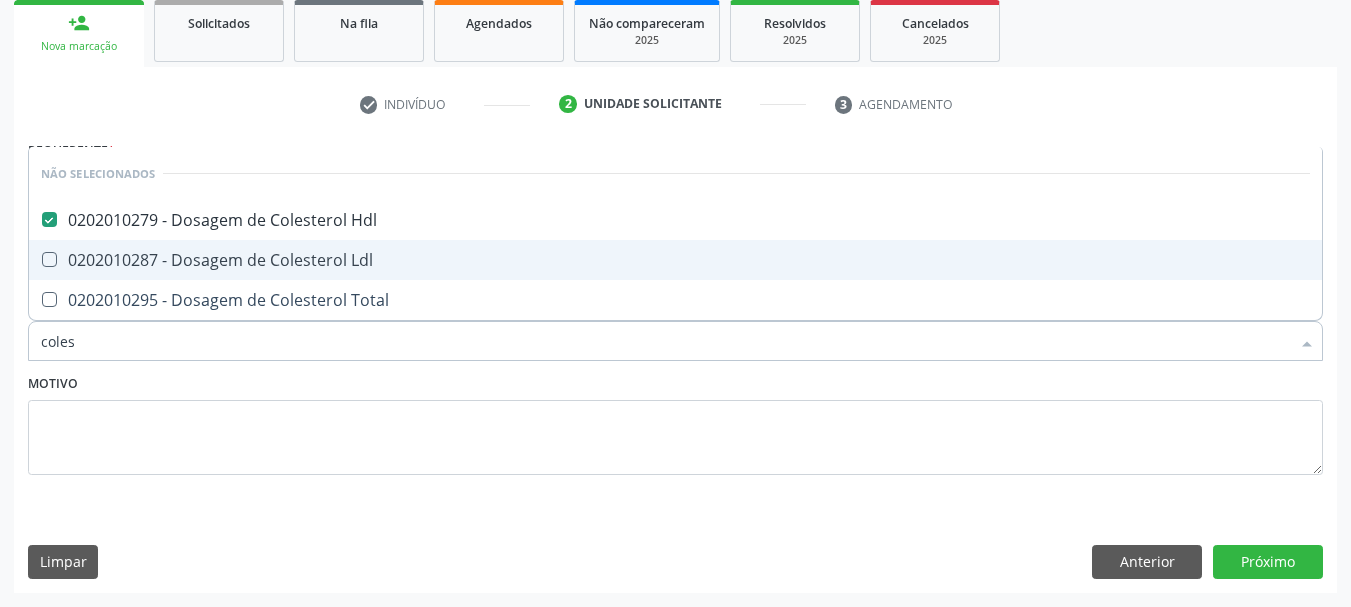 click on "0202010287 - Dosagem de Colesterol Ldl" at bounding box center (675, 260) 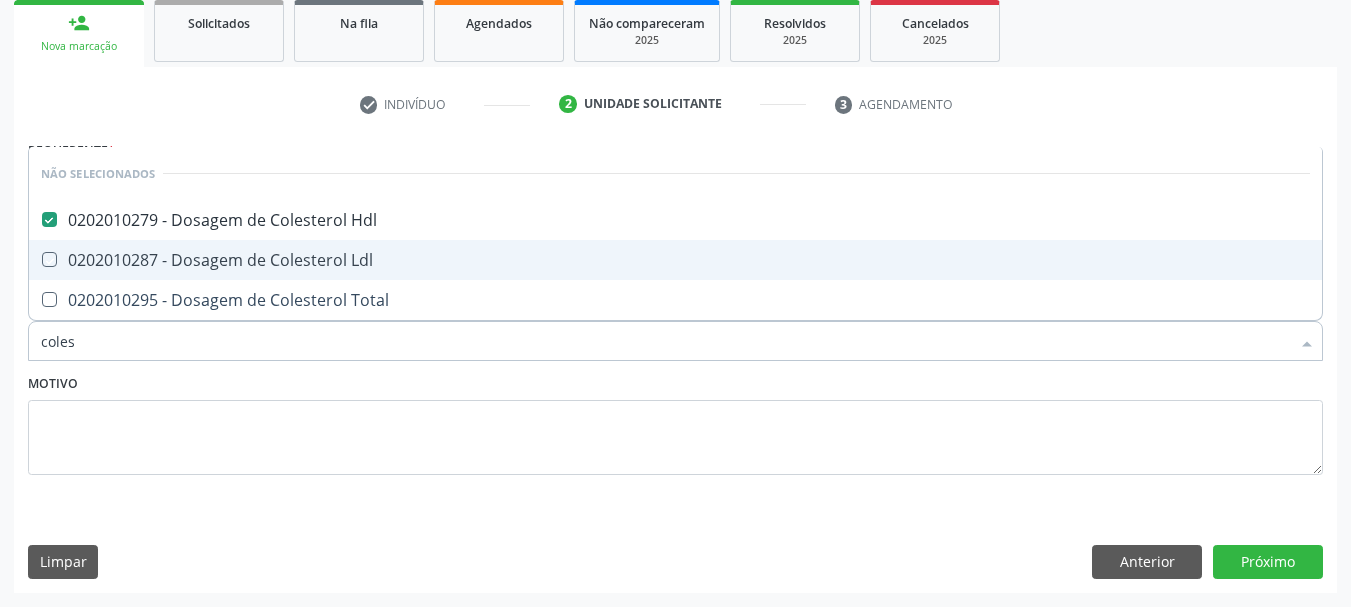 checkbox on "true" 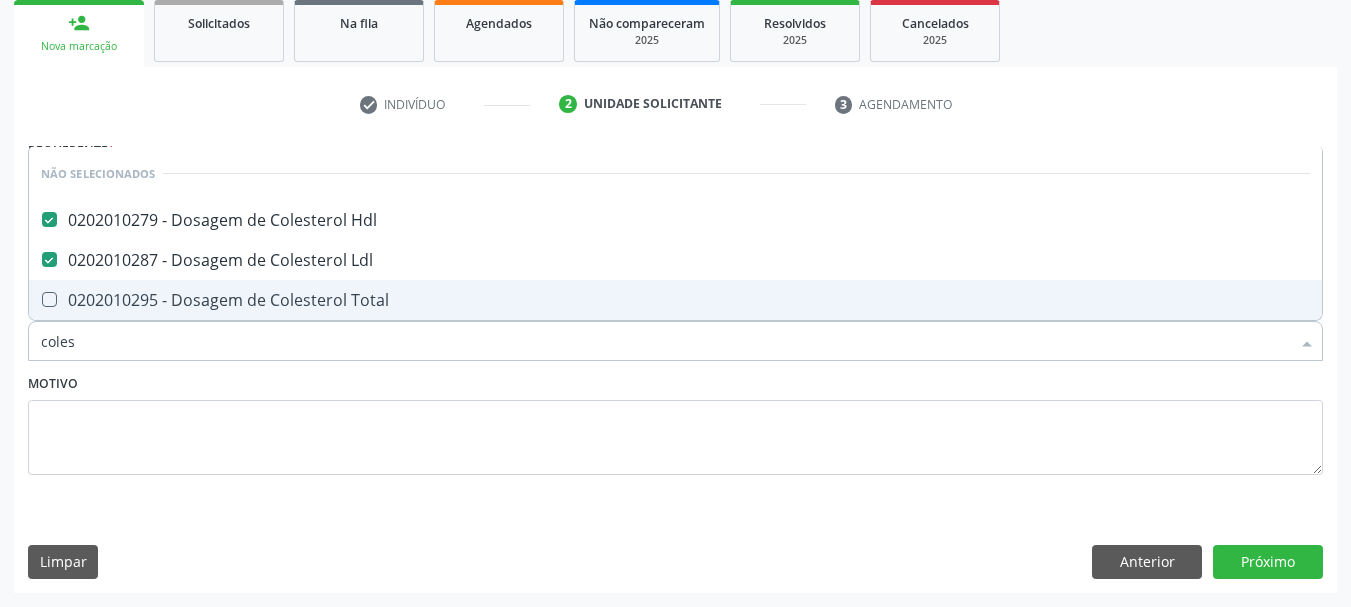 click on "0202010295 - Dosagem de Colesterol Total" at bounding box center (675, 300) 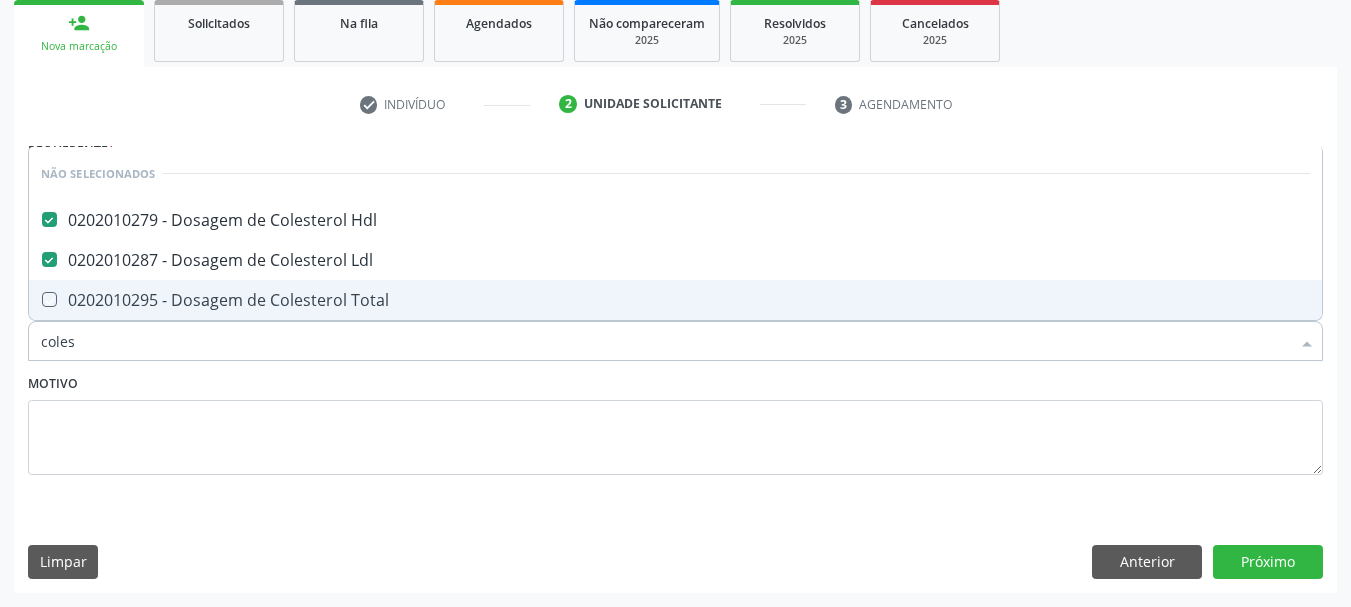 checkbox on "true" 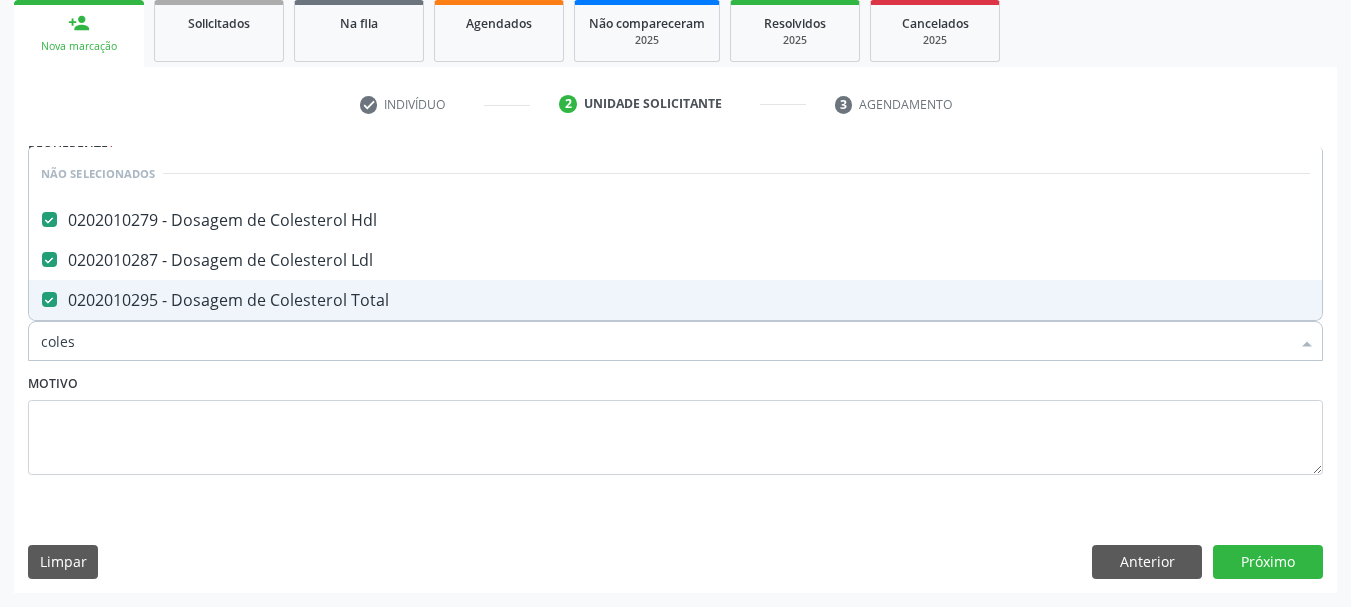 click on "Motivo" at bounding box center (675, 422) 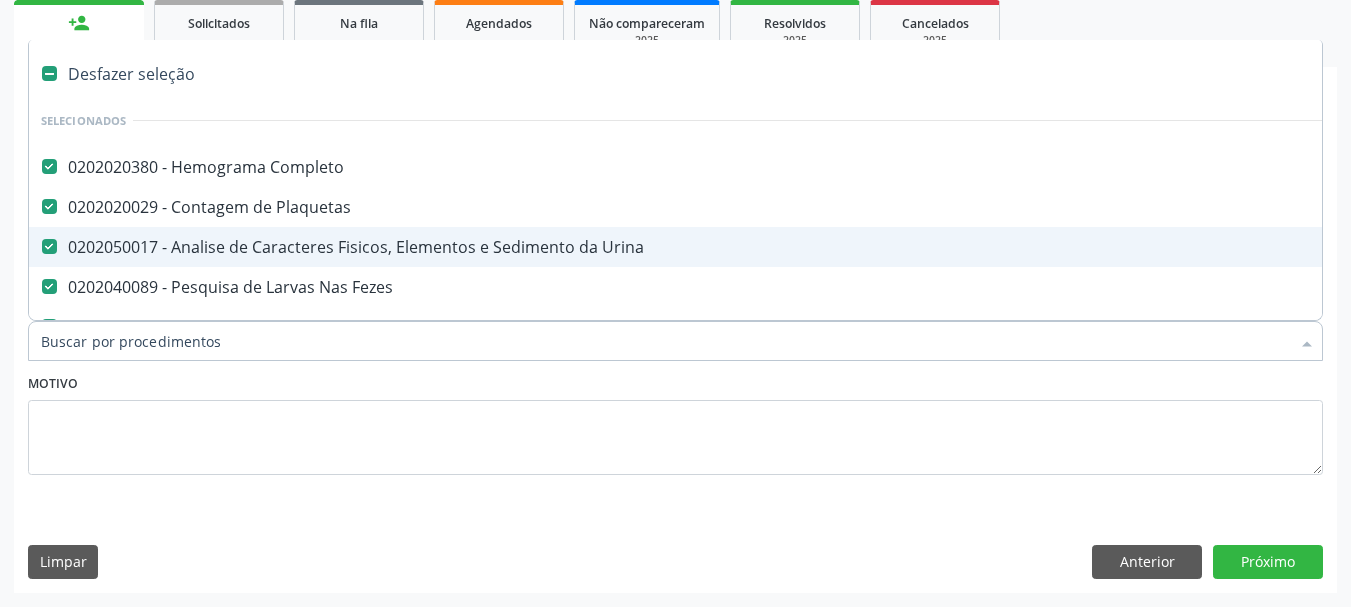 type on "t" 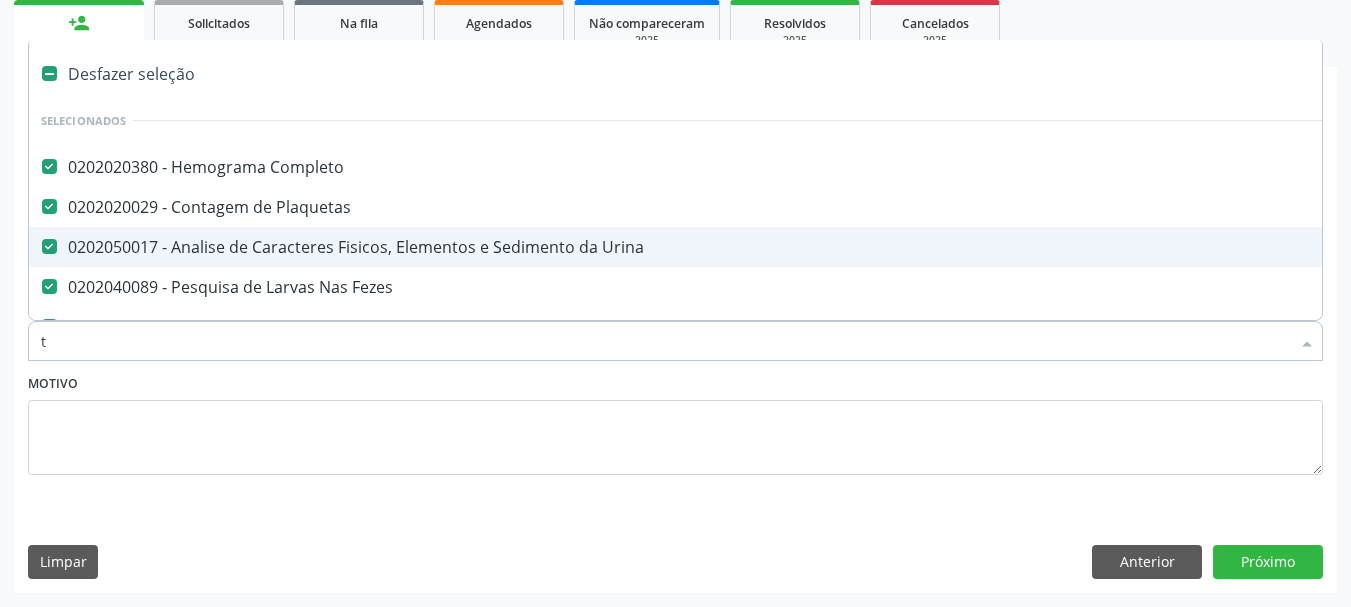 checkbox on "false" 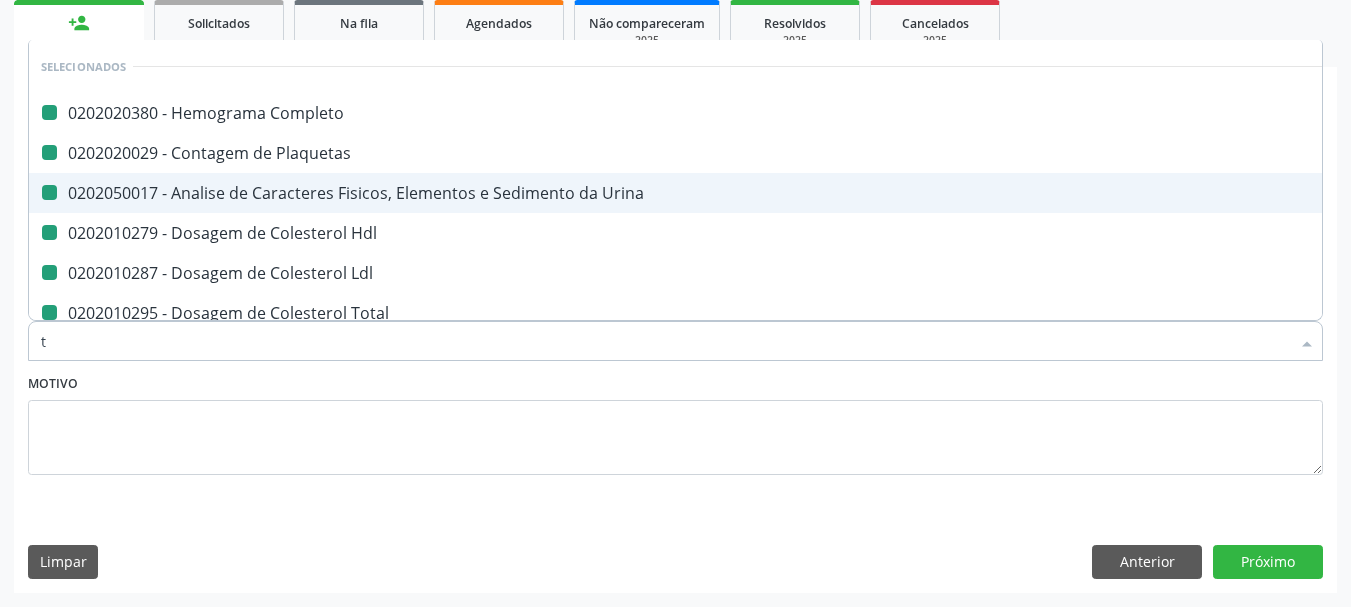 type on "tr" 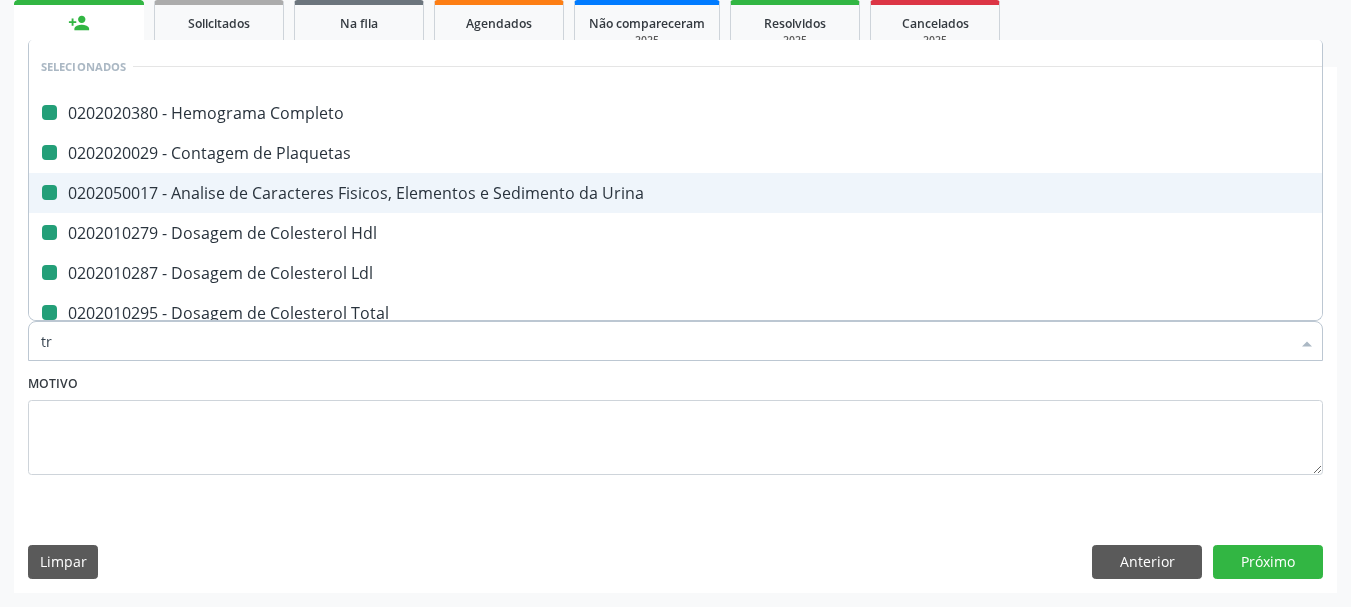 checkbox on "false" 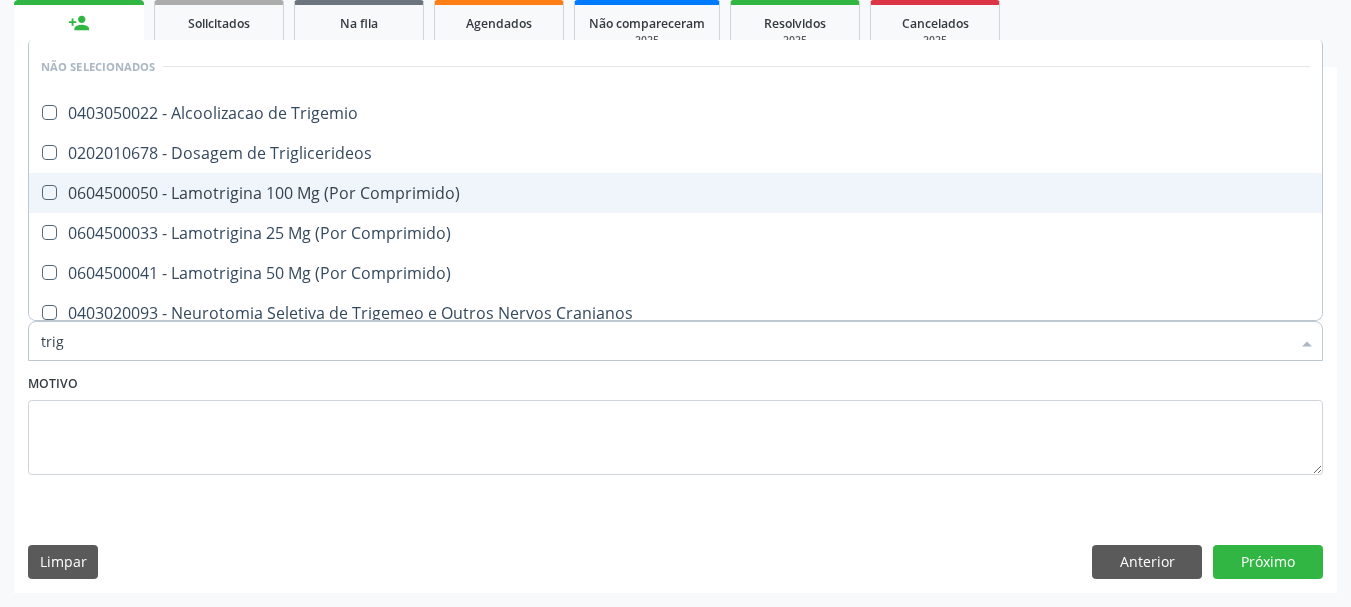 type on "trigl" 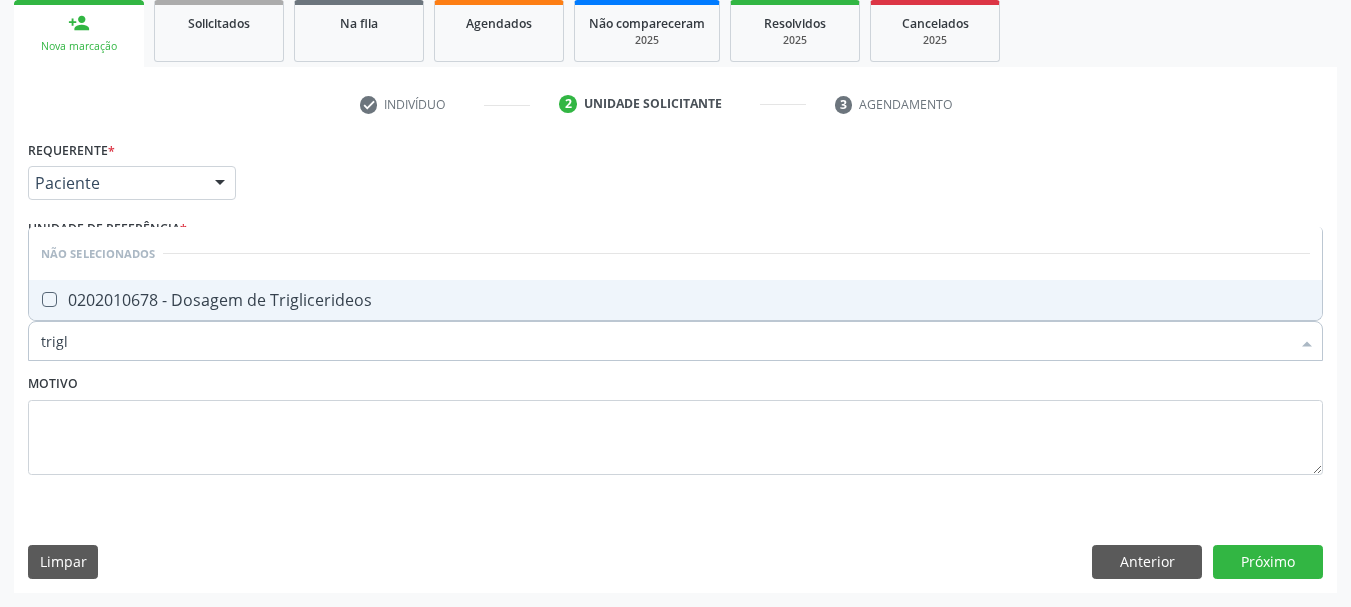 click on "0202010678 - Dosagem de Triglicerideos" at bounding box center [675, 300] 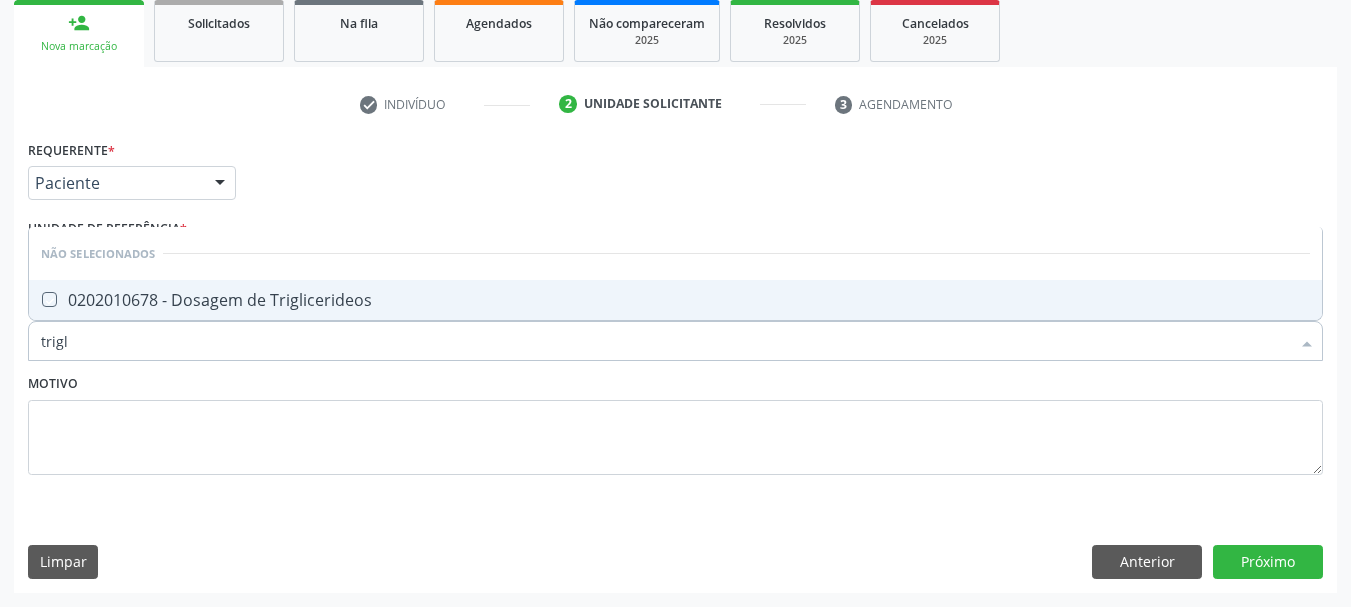 checkbox on "true" 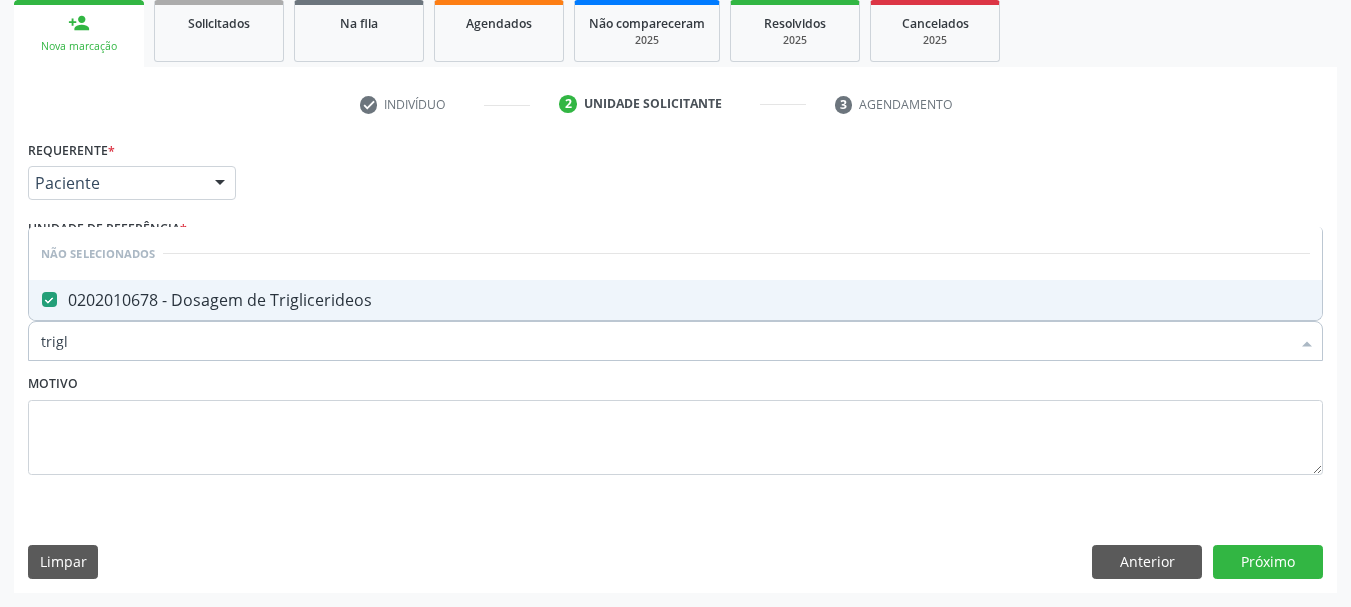 click on "Motivo" at bounding box center [675, 422] 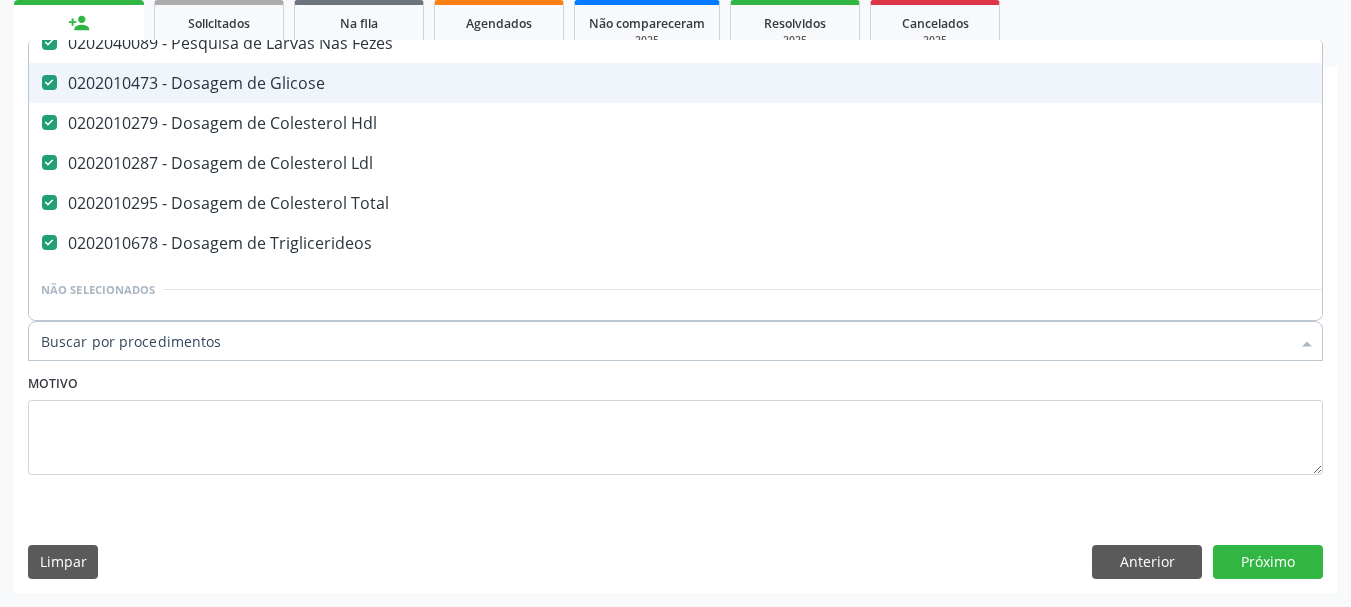scroll, scrollTop: 200, scrollLeft: 0, axis: vertical 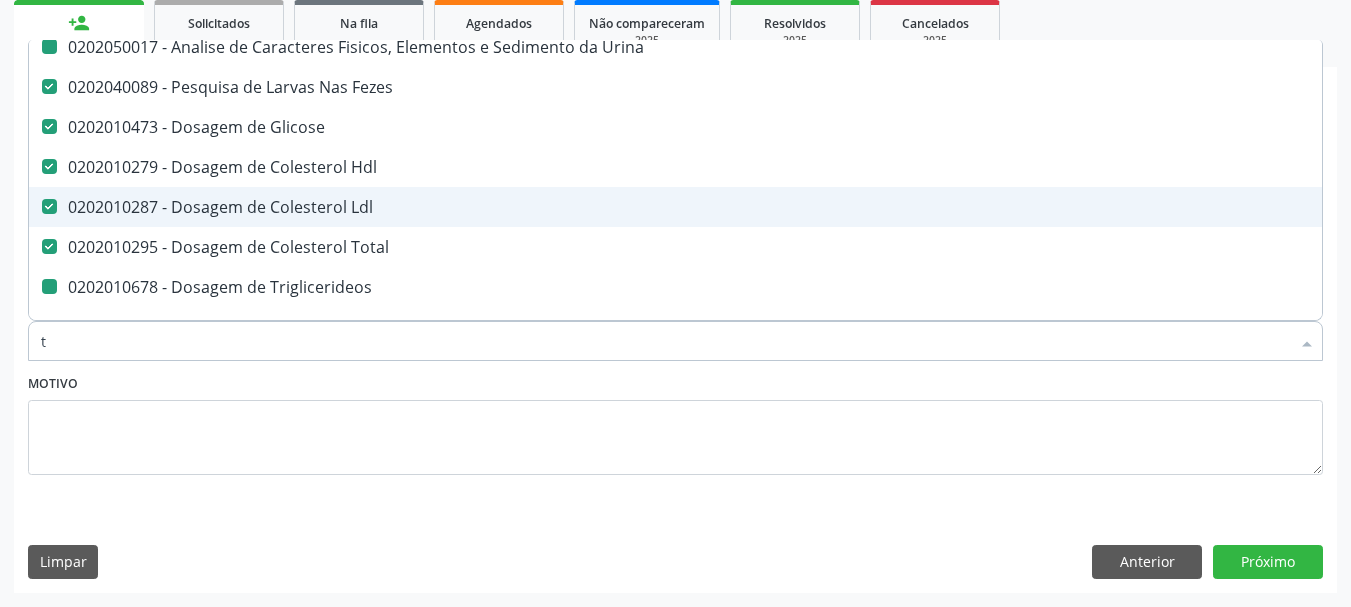 type on "tg" 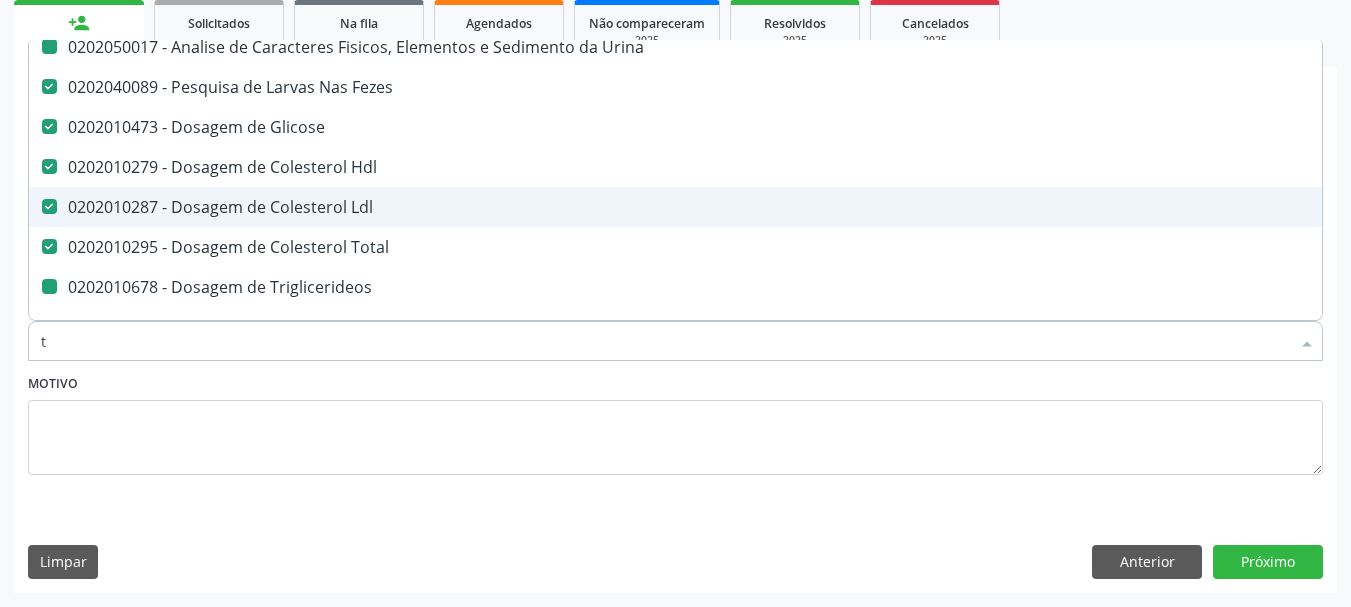 checkbox on "false" 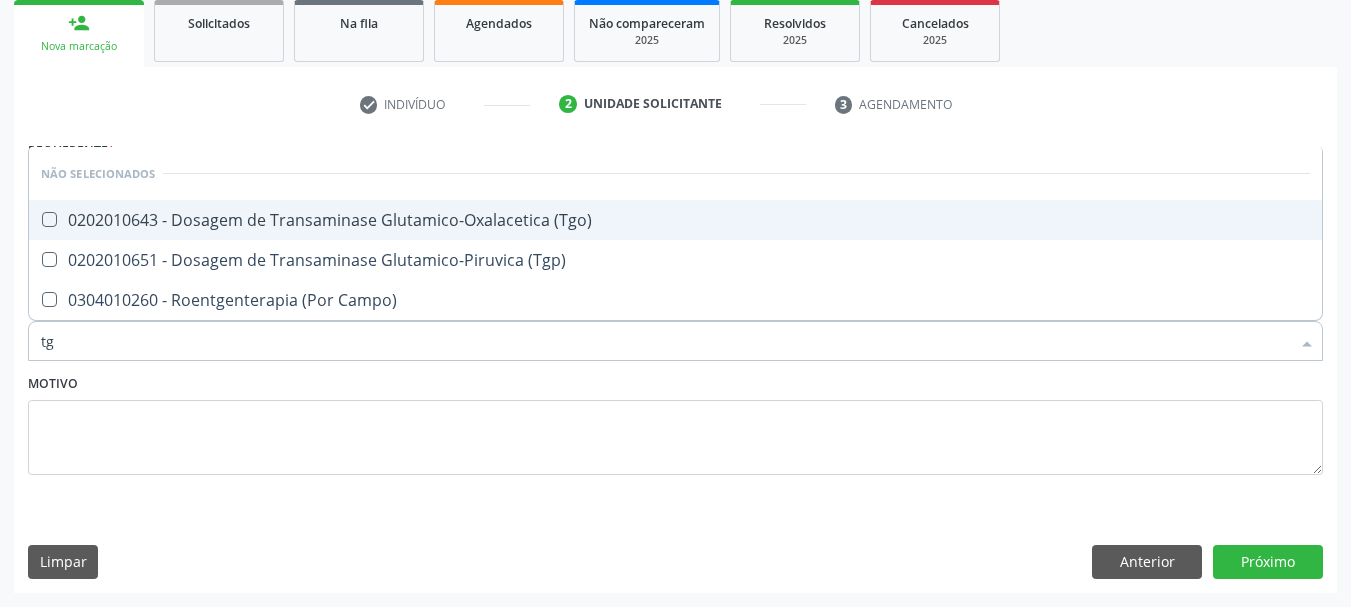 scroll, scrollTop: 0, scrollLeft: 0, axis: both 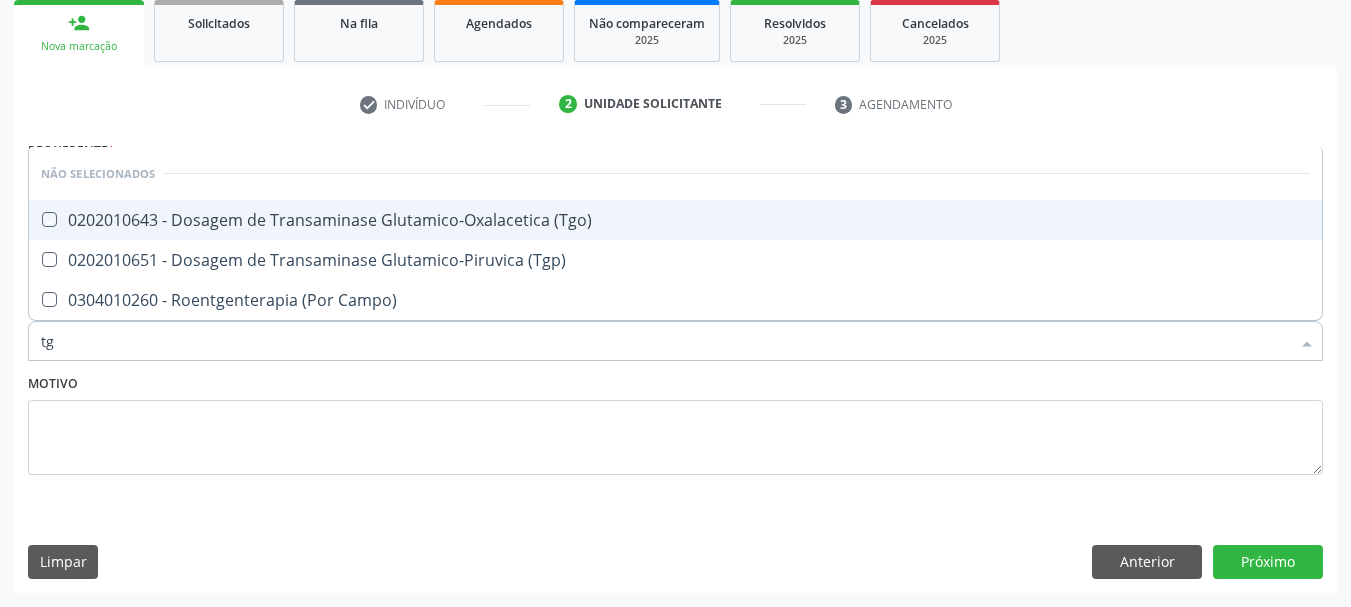 checkbox on "true" 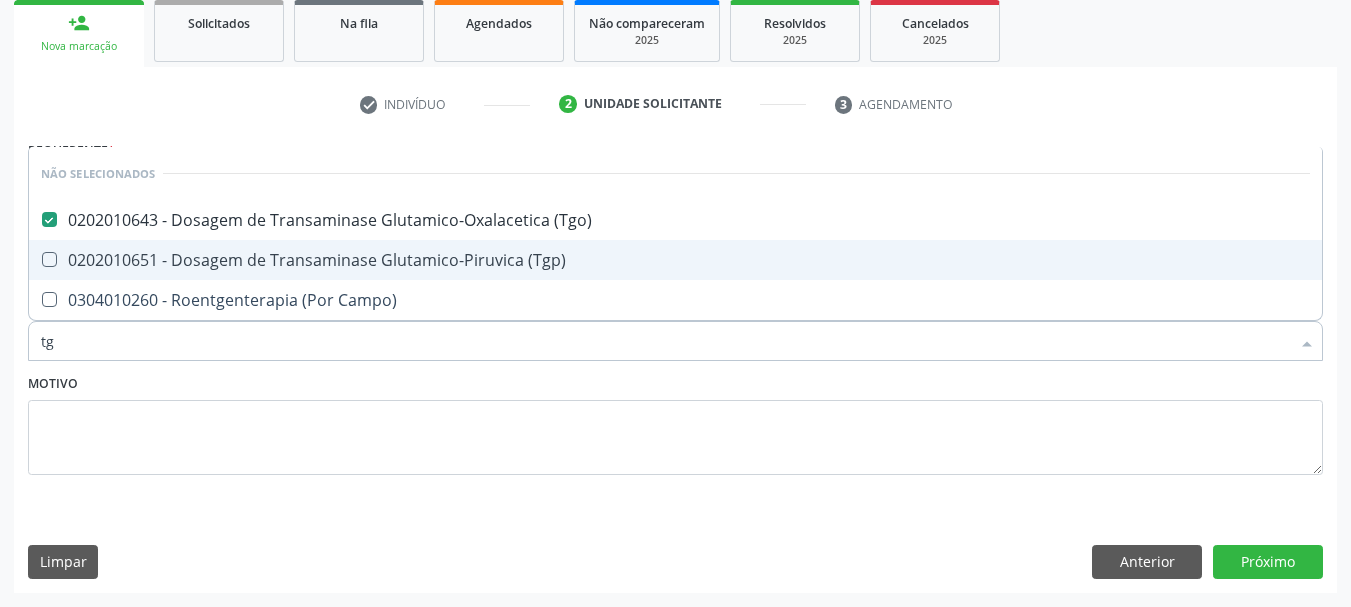 click on "0202010651 - Dosagem de Transaminase Glutamico-Piruvica (Tgp)" at bounding box center (675, 260) 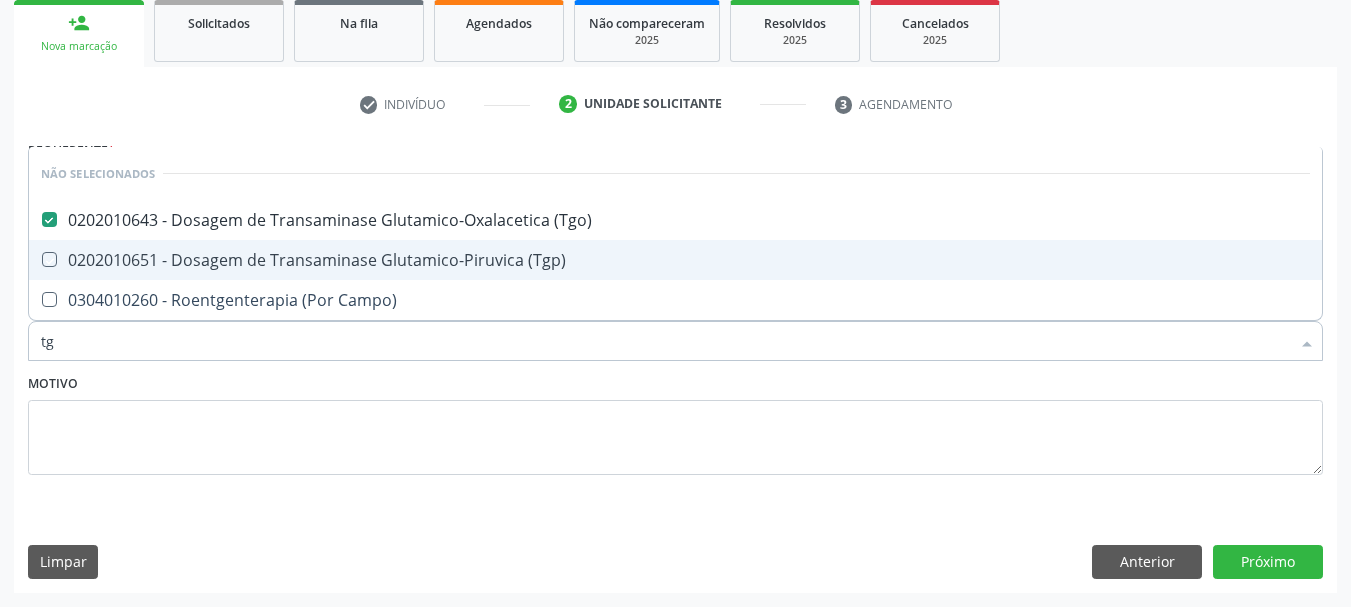 checkbox on "true" 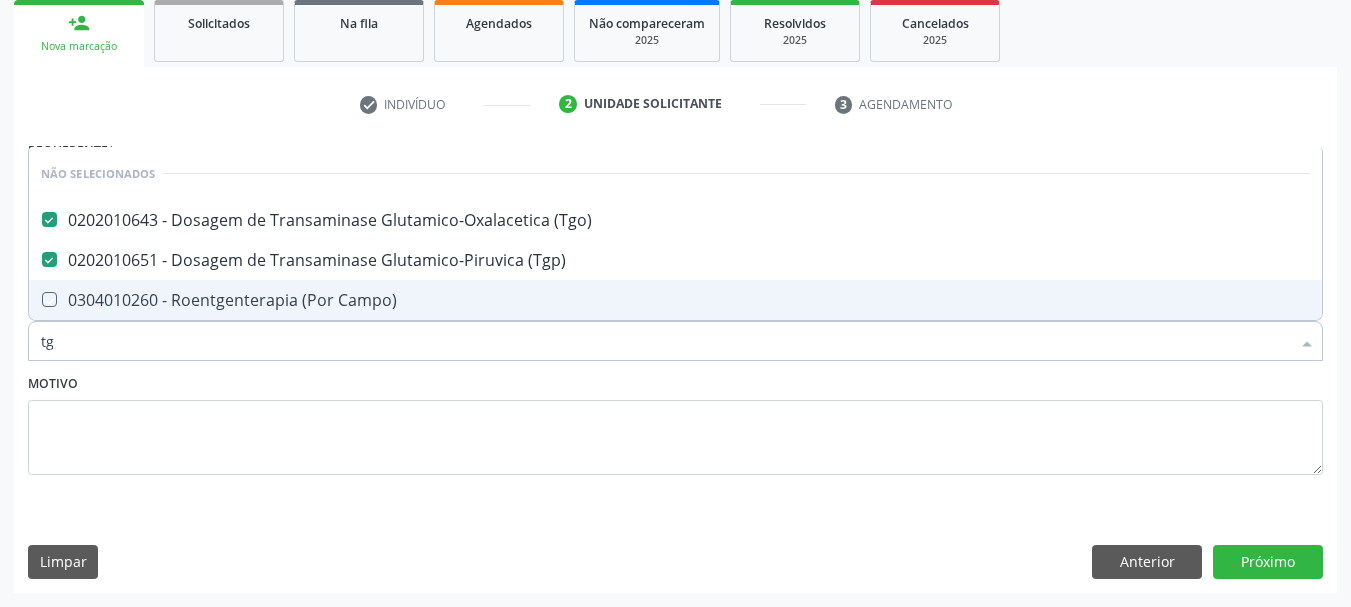 click on "Motivo" at bounding box center (675, 422) 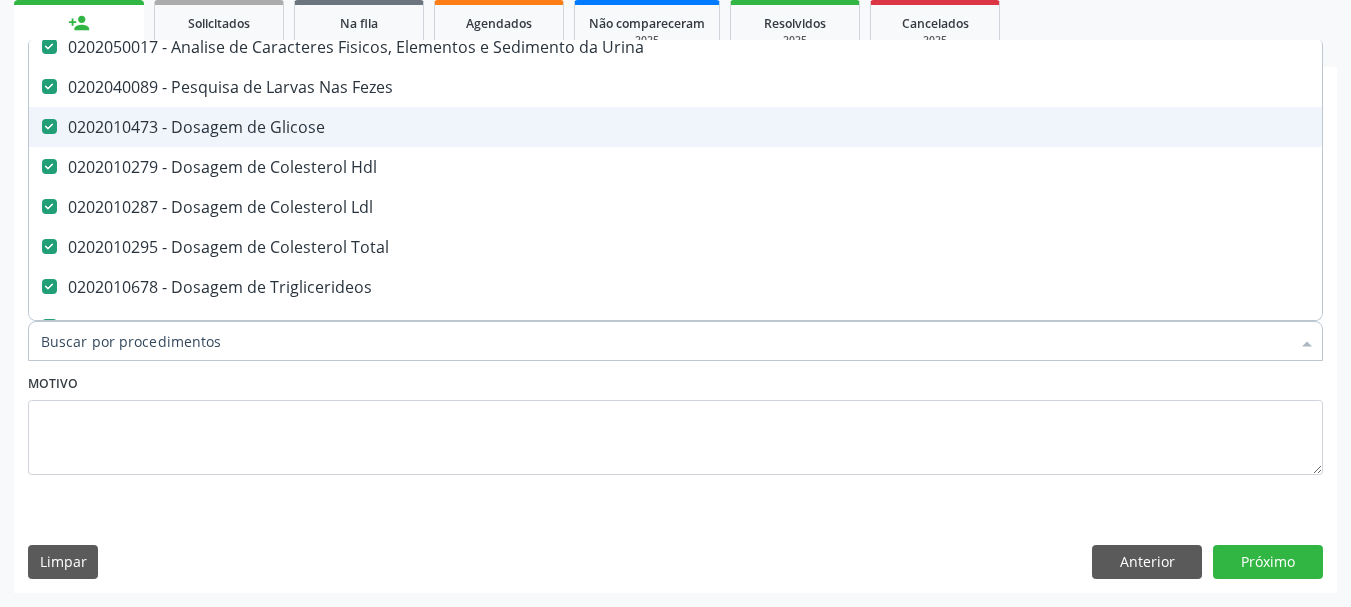 scroll, scrollTop: 300, scrollLeft: 0, axis: vertical 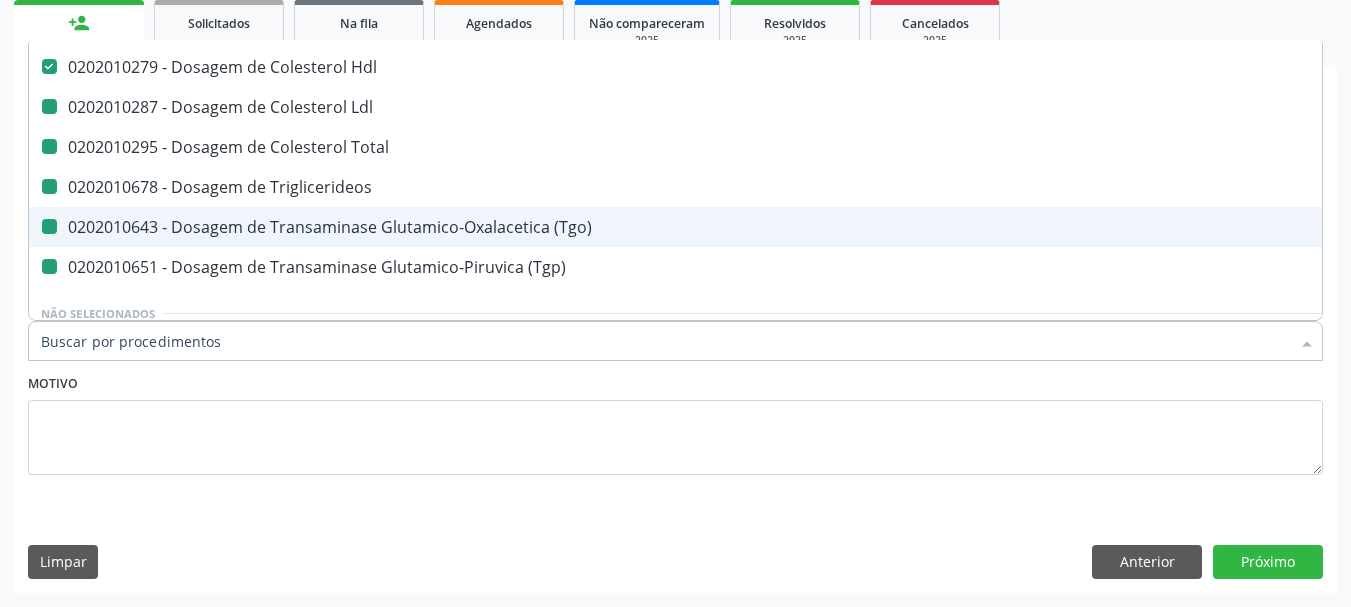 type on "u" 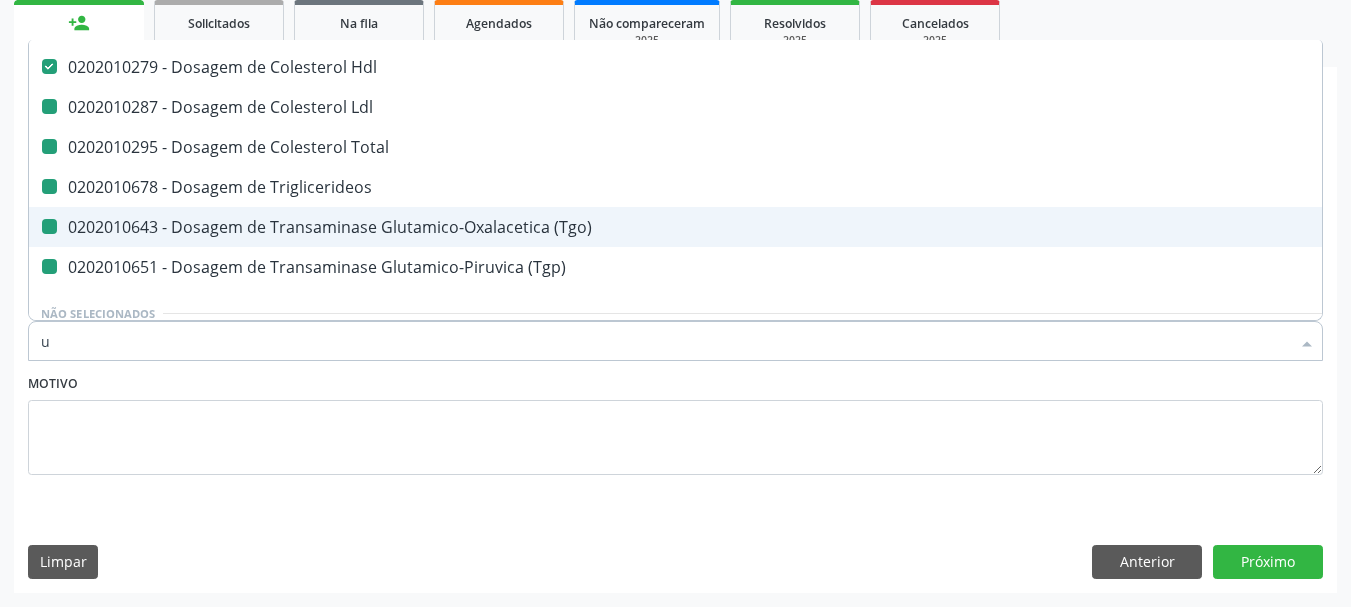 checkbox on "false" 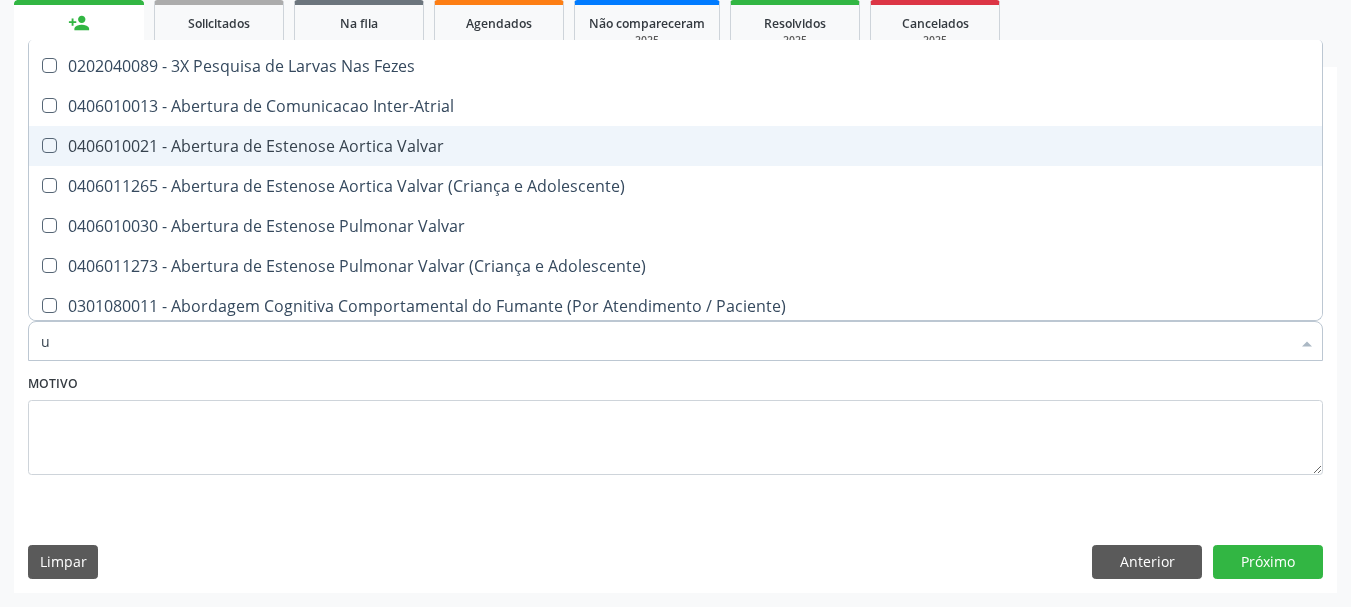type on "ur" 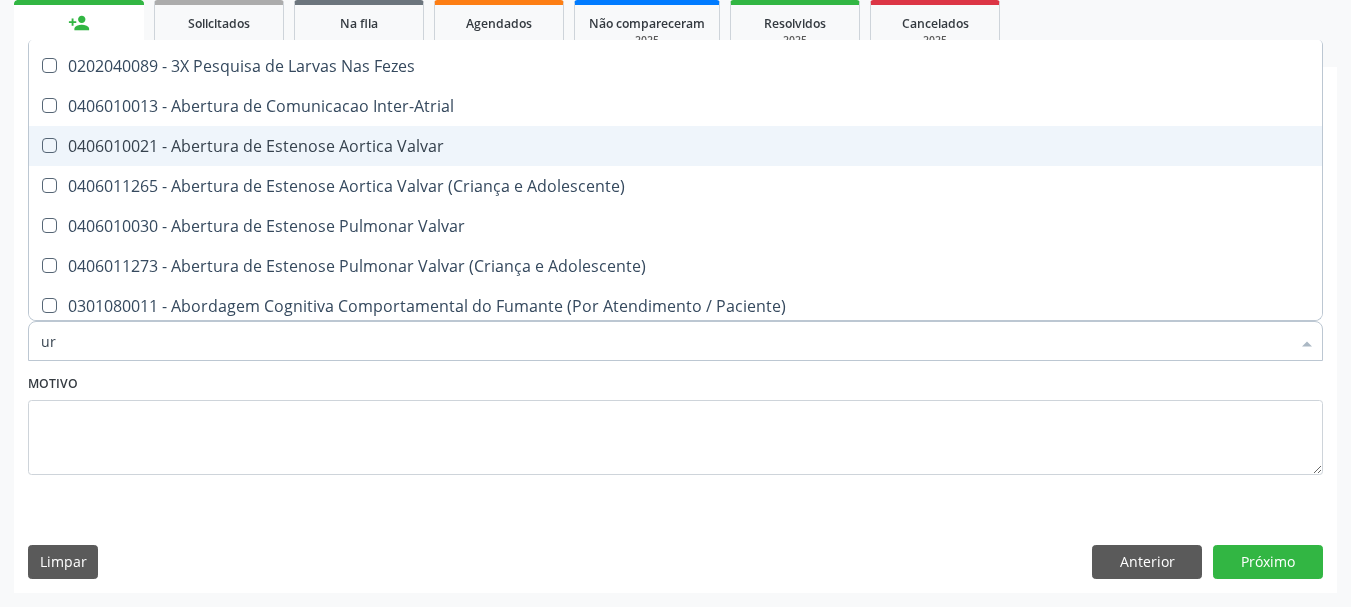 checkbox on "false" 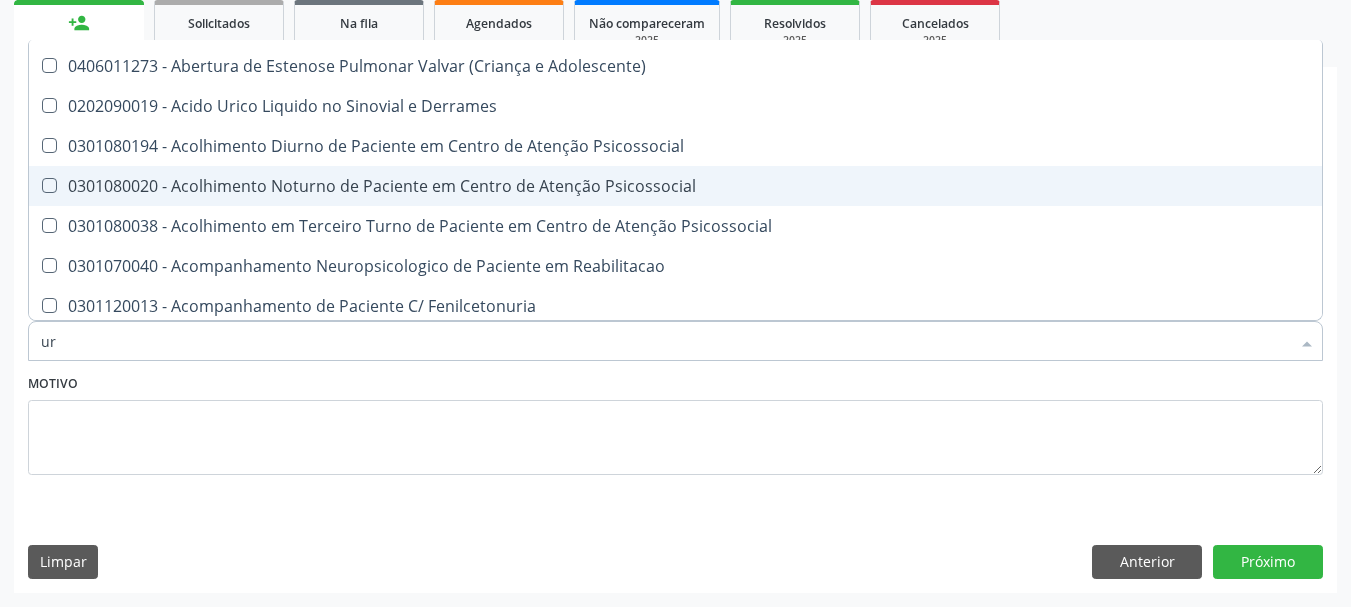 type on "ure" 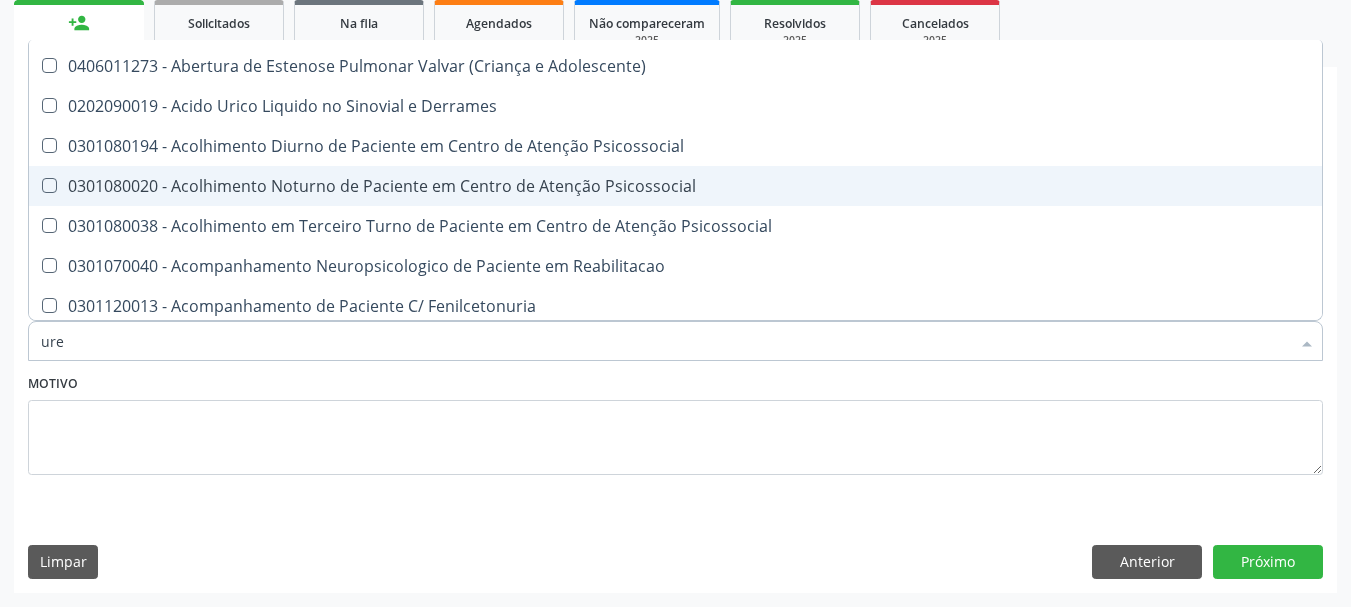scroll, scrollTop: 246, scrollLeft: 0, axis: vertical 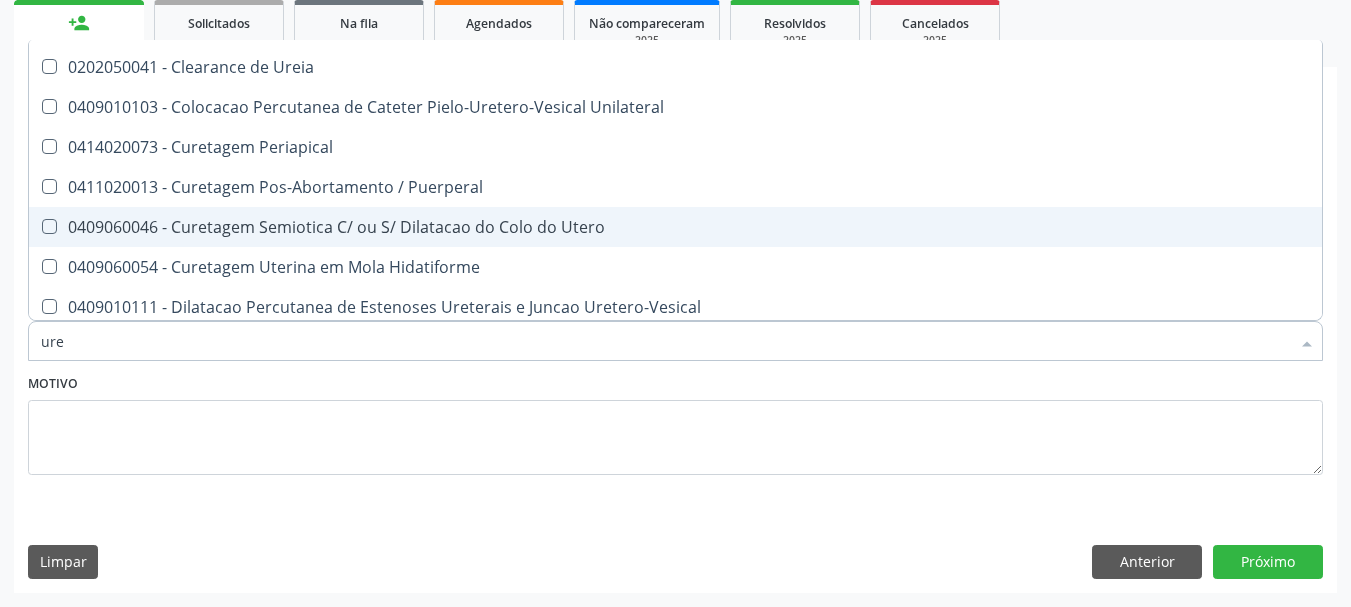 type on "urei" 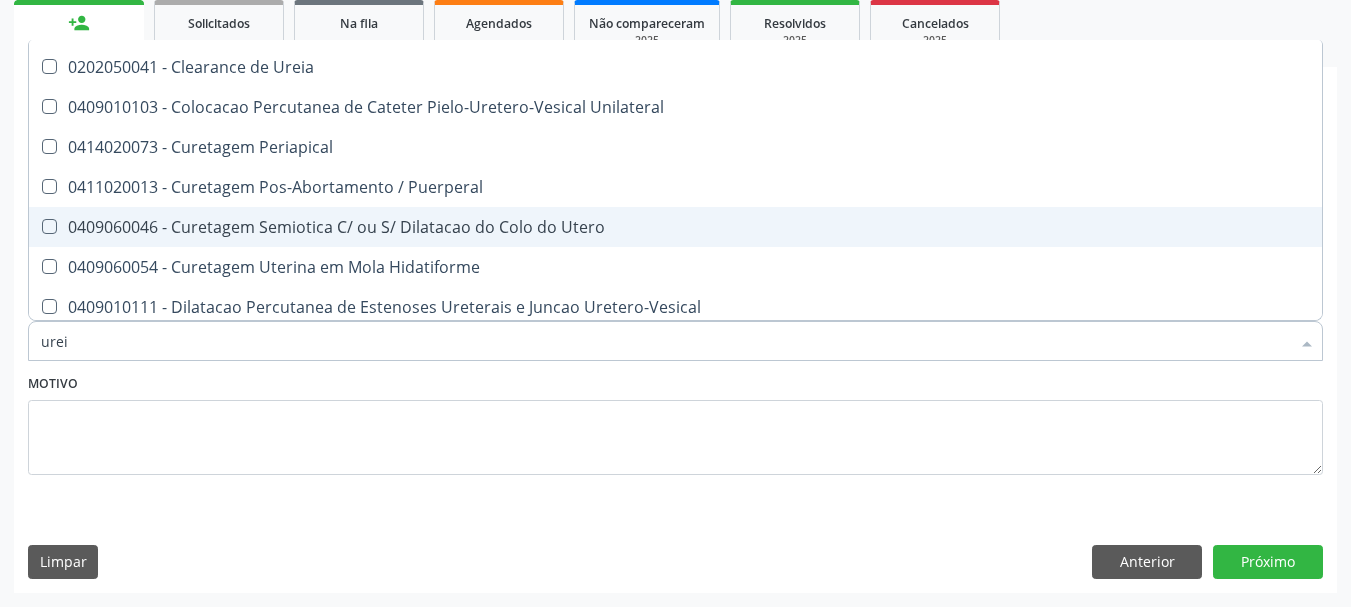 scroll, scrollTop: 0, scrollLeft: 0, axis: both 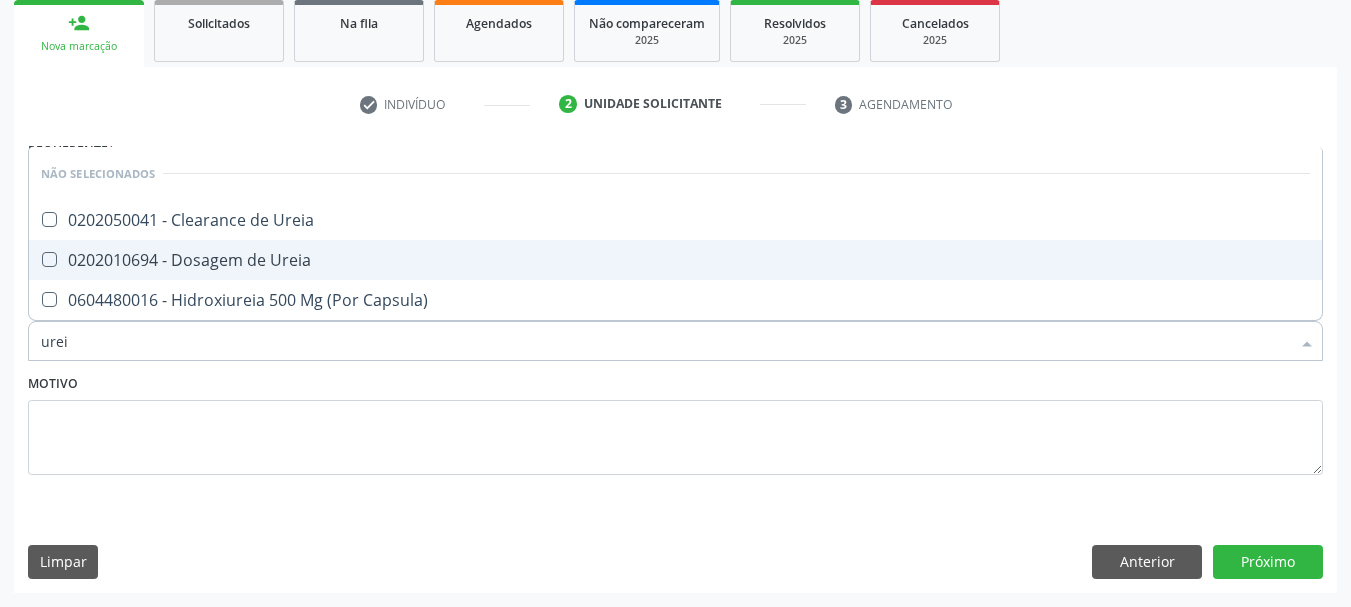 click on "0202010694 - Dosagem de Ureia" at bounding box center [675, 260] 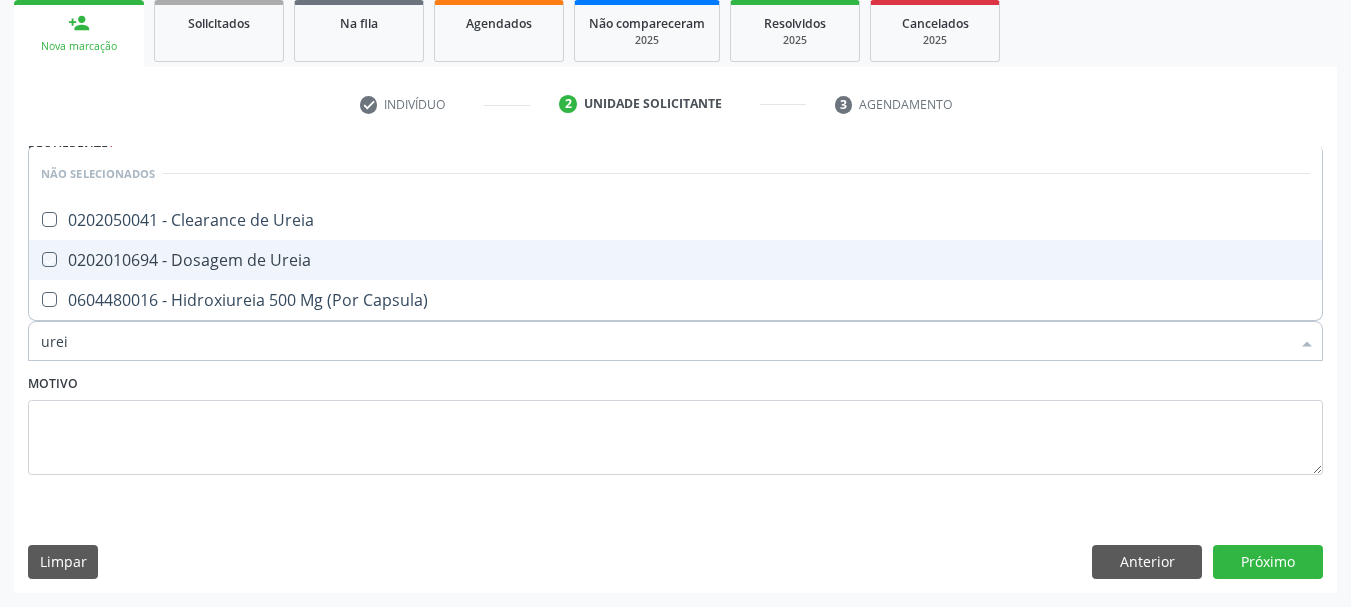 checkbox on "true" 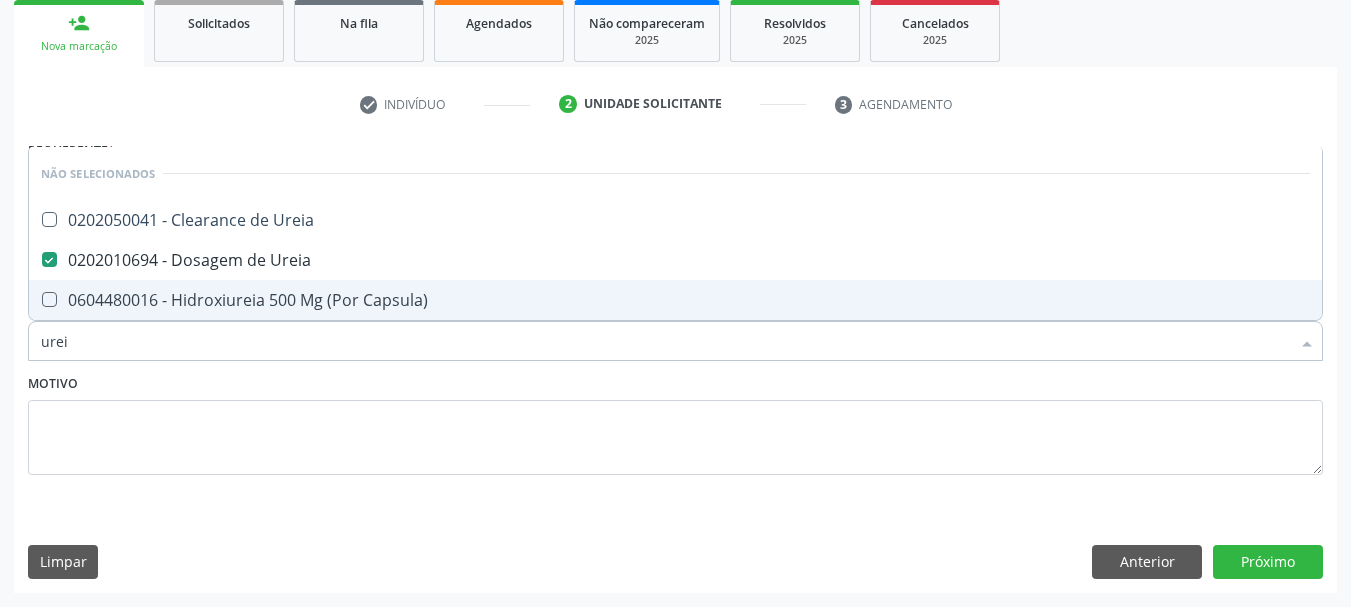 drag, startPoint x: 357, startPoint y: 354, endPoint x: 354, endPoint y: 378, distance: 24.186773 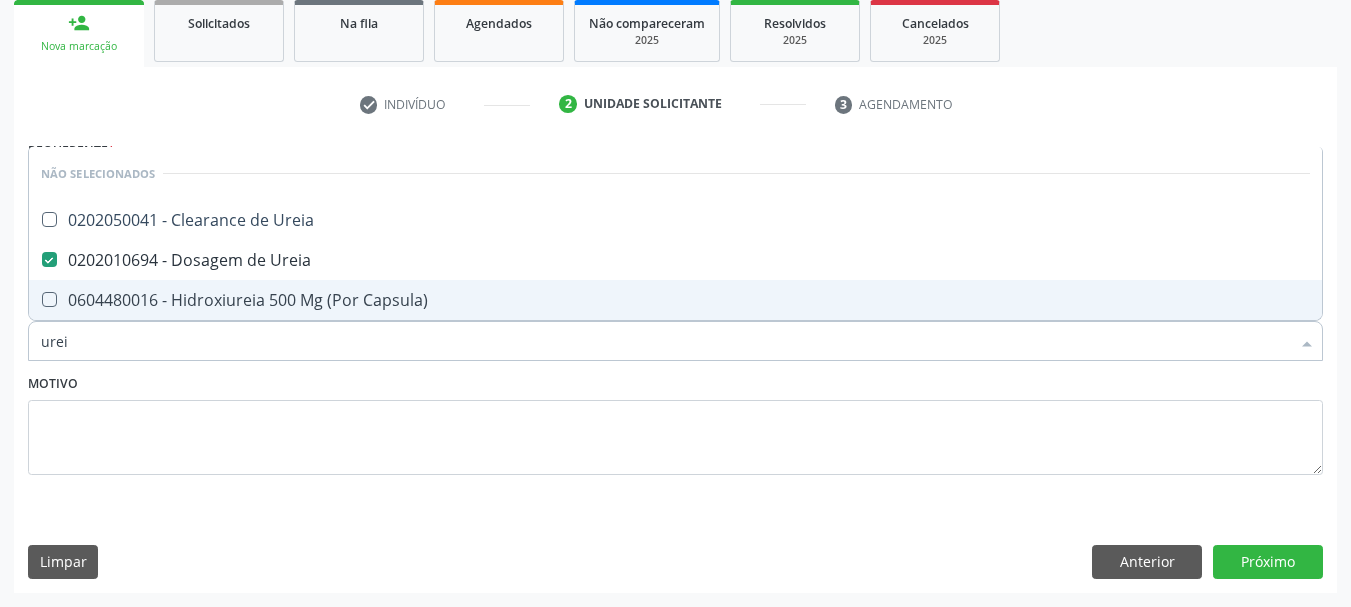 click on "urei" at bounding box center (665, 341) 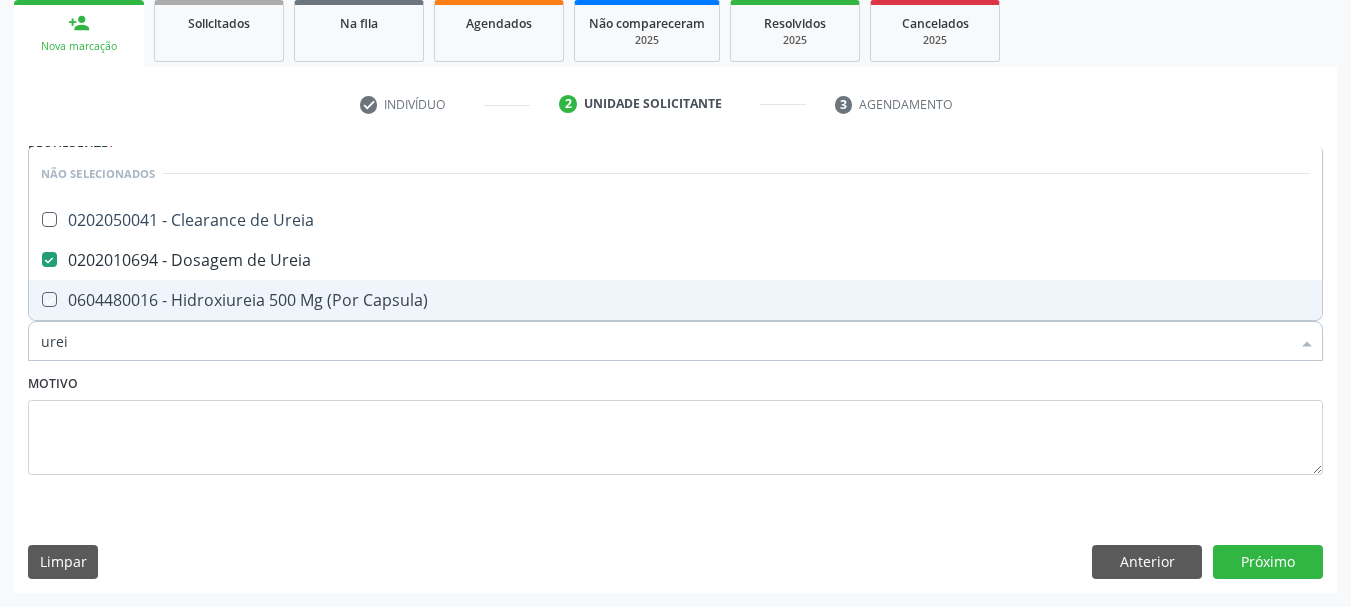 click on "Motivo" at bounding box center [675, 422] 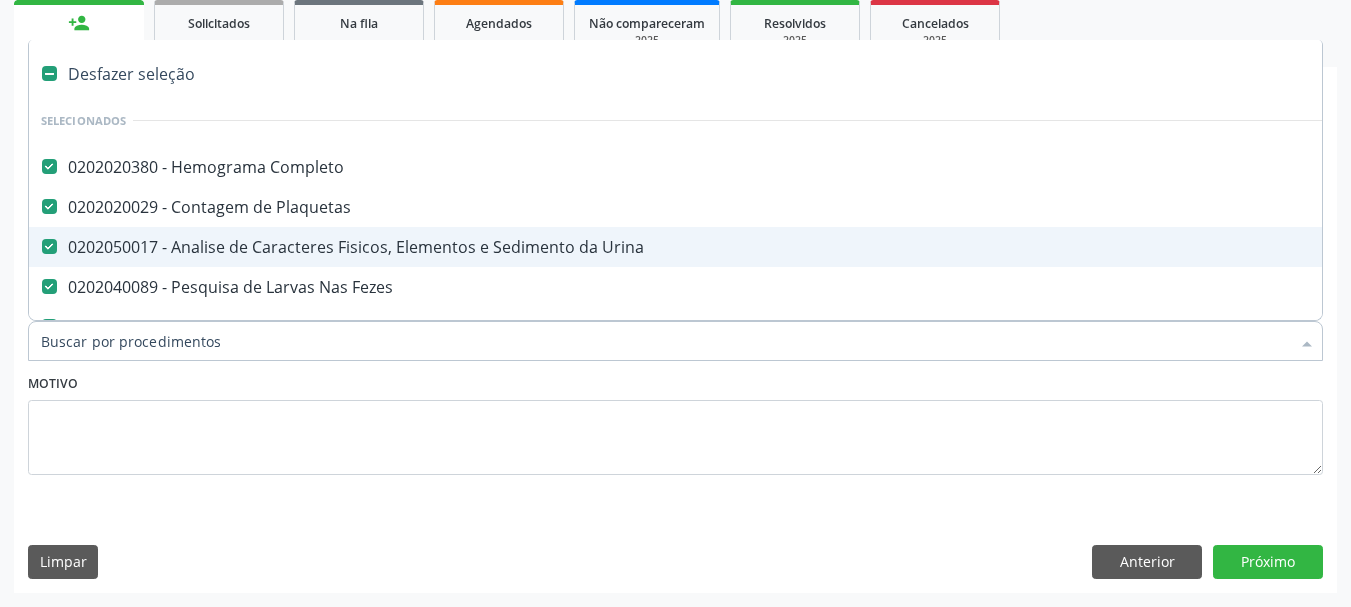 type on "c" 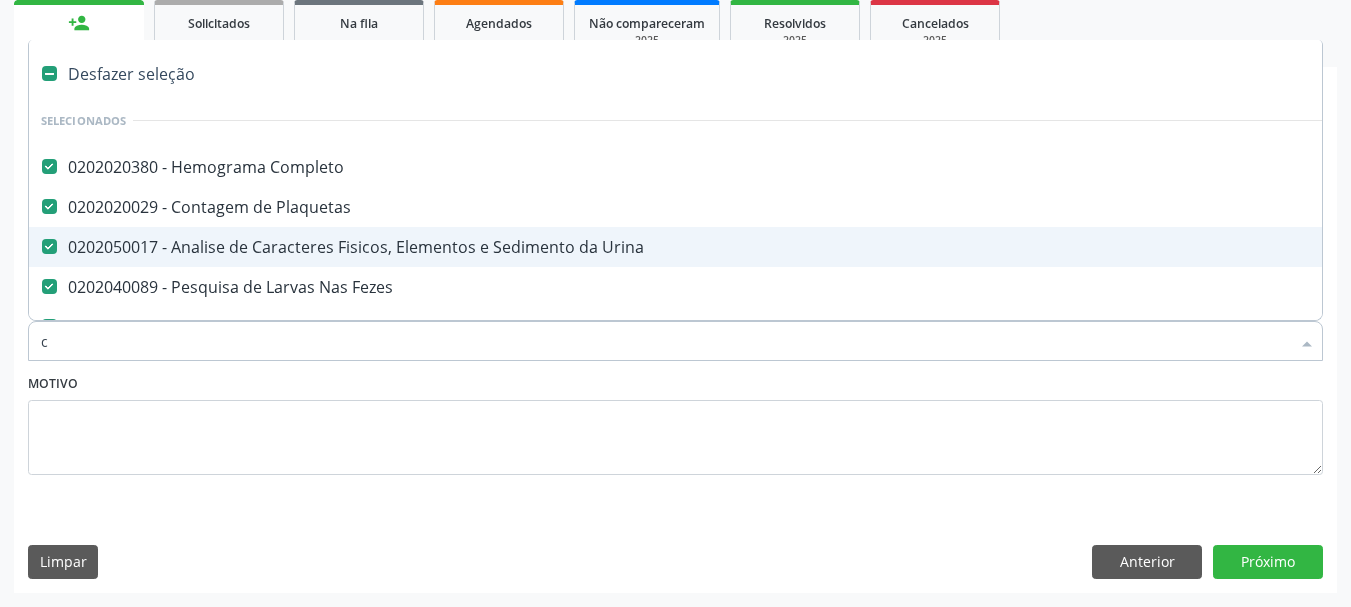 checkbox on "false" 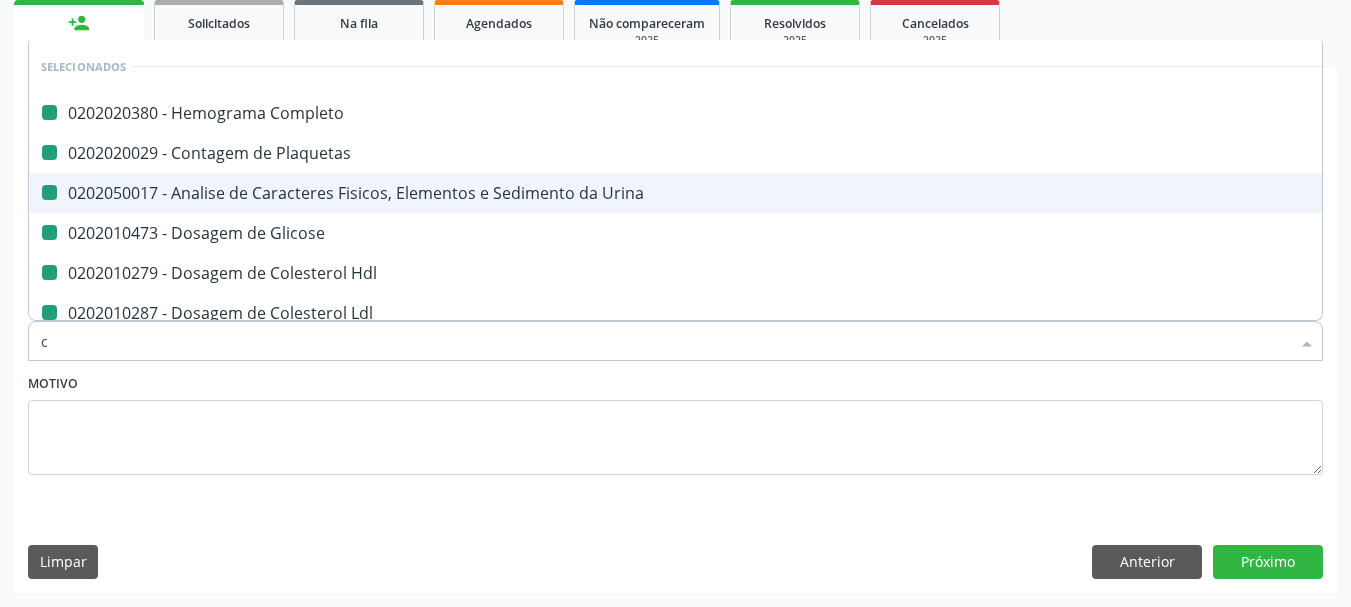 type on "cr" 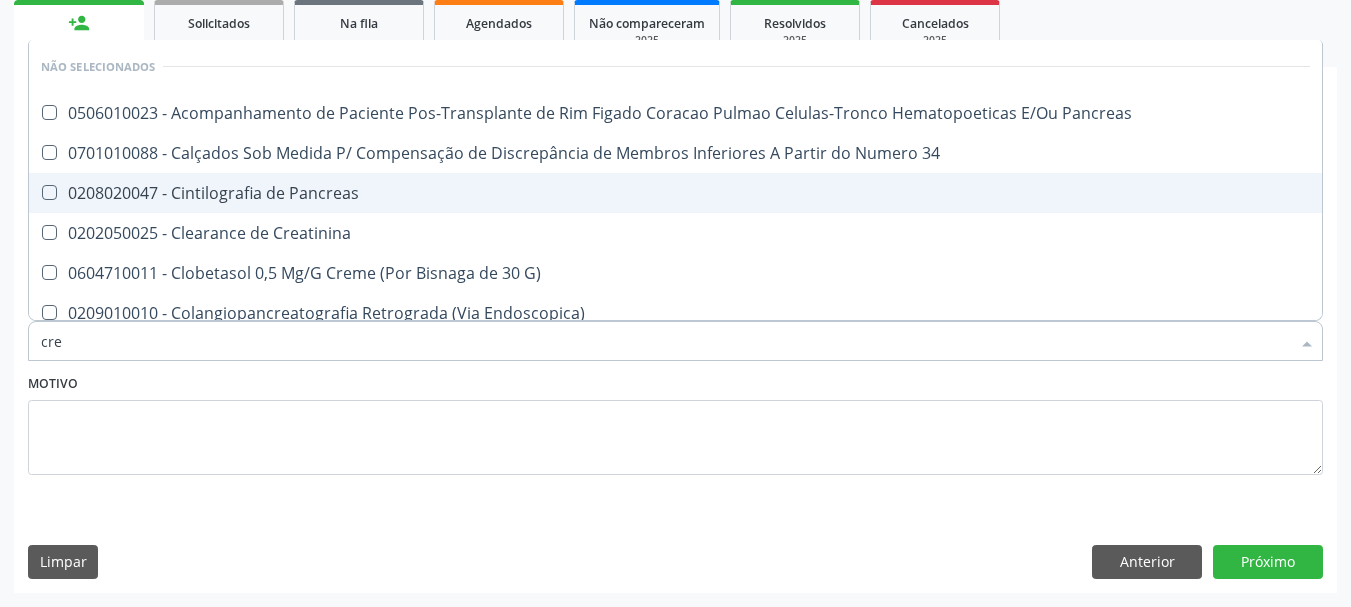 type on "crea" 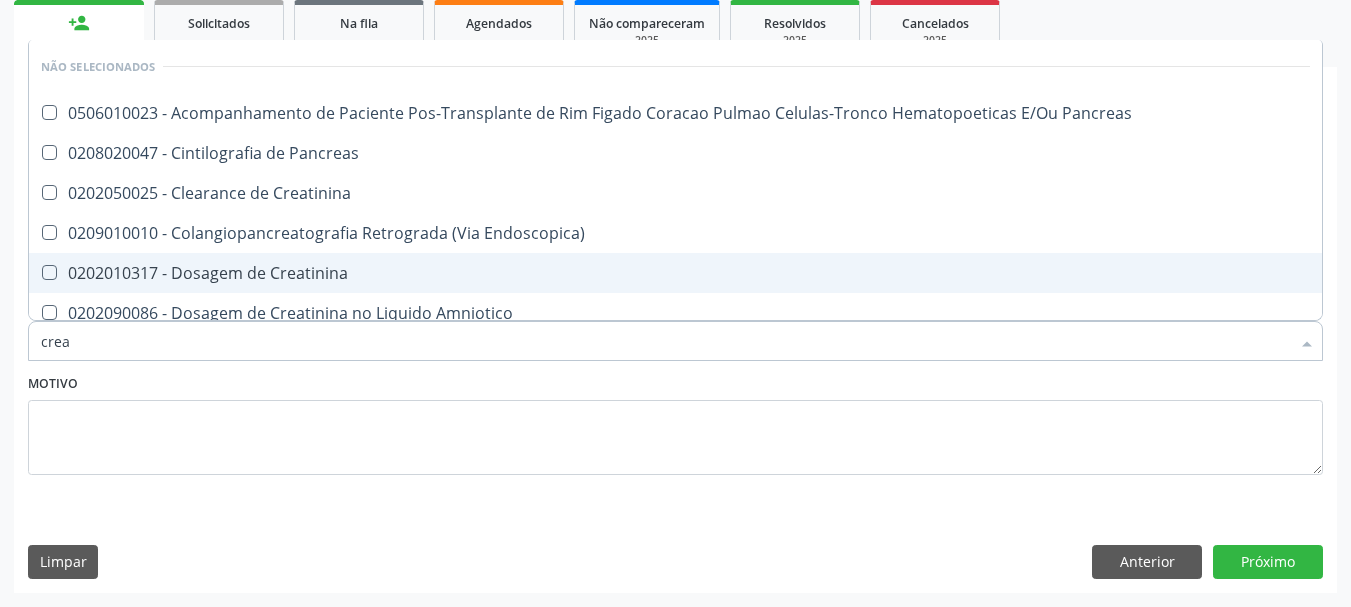 click on "0202010317 - Dosagem de Creatinina" at bounding box center (675, 273) 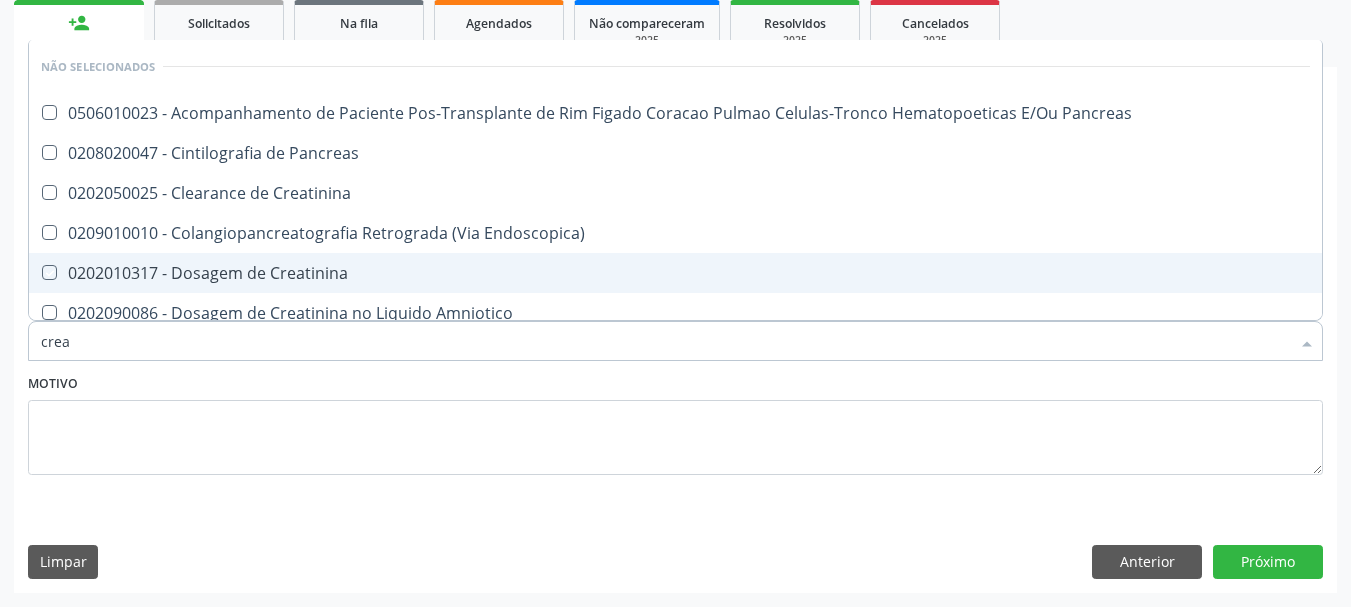 checkbox on "true" 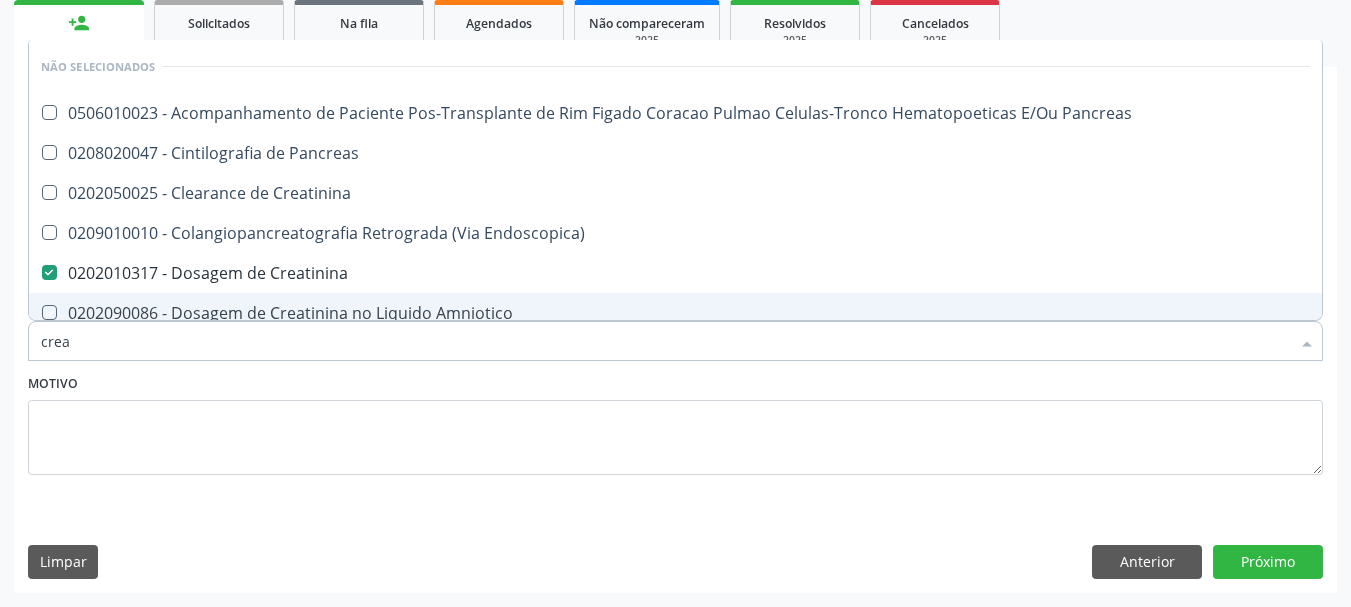 click on "Motivo" at bounding box center [675, 422] 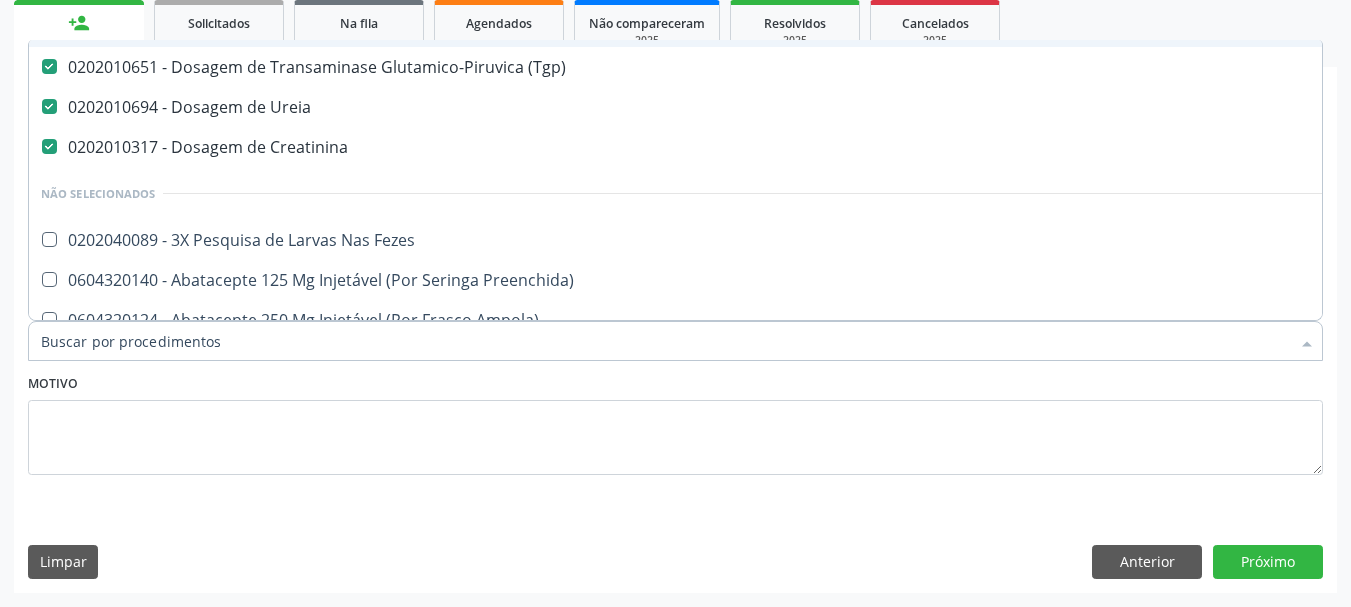 scroll, scrollTop: 400, scrollLeft: 0, axis: vertical 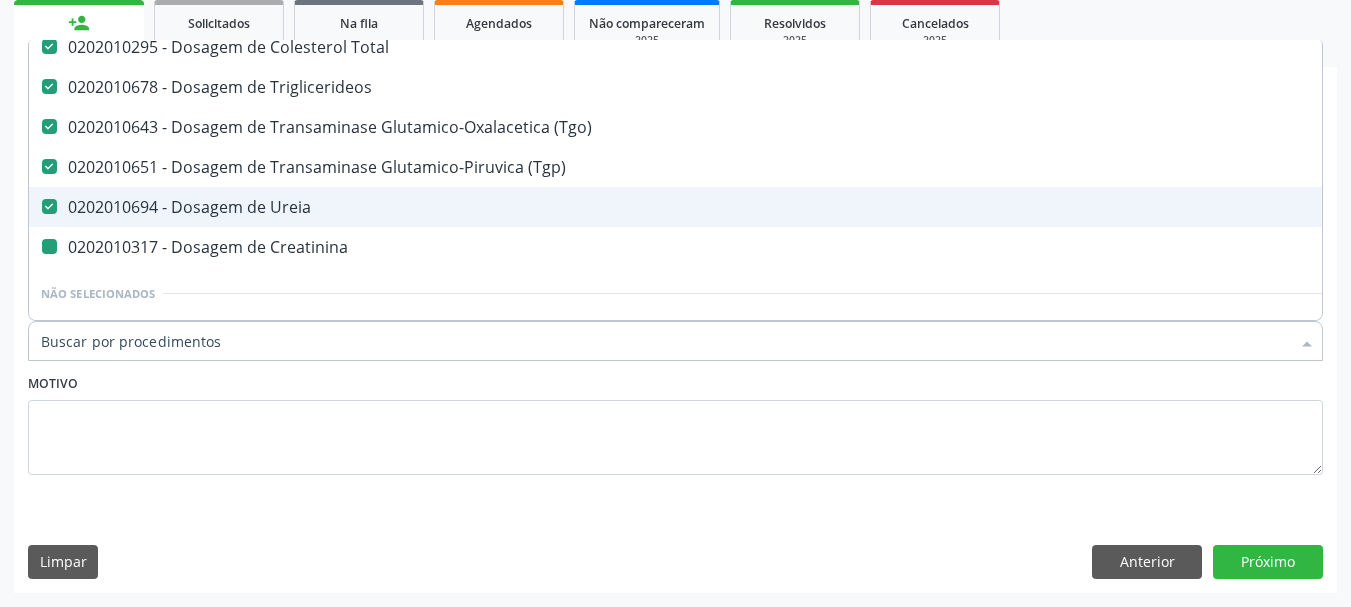 type on "g" 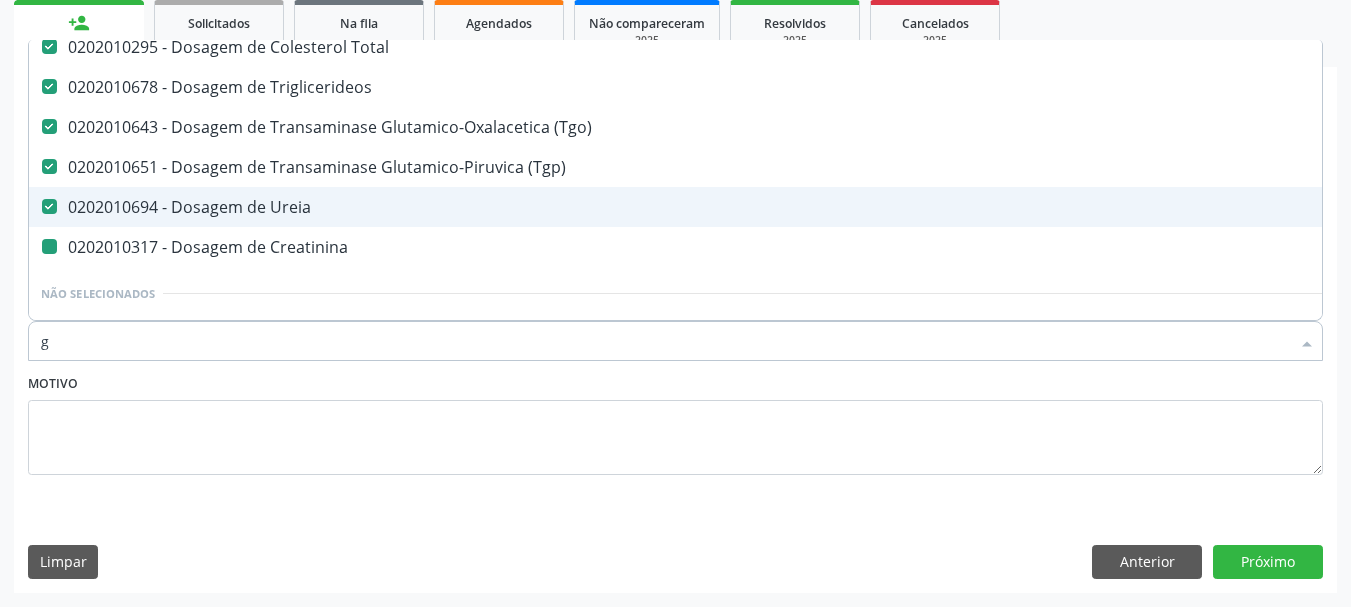checkbox on "false" 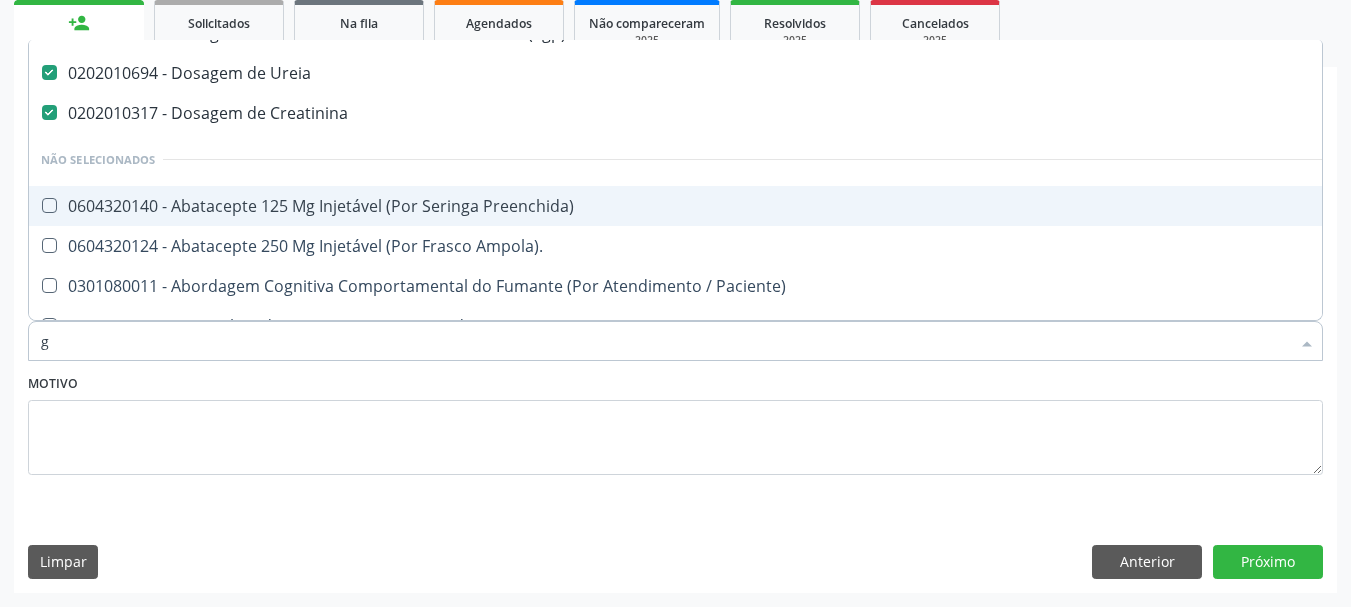 scroll, scrollTop: 346, scrollLeft: 0, axis: vertical 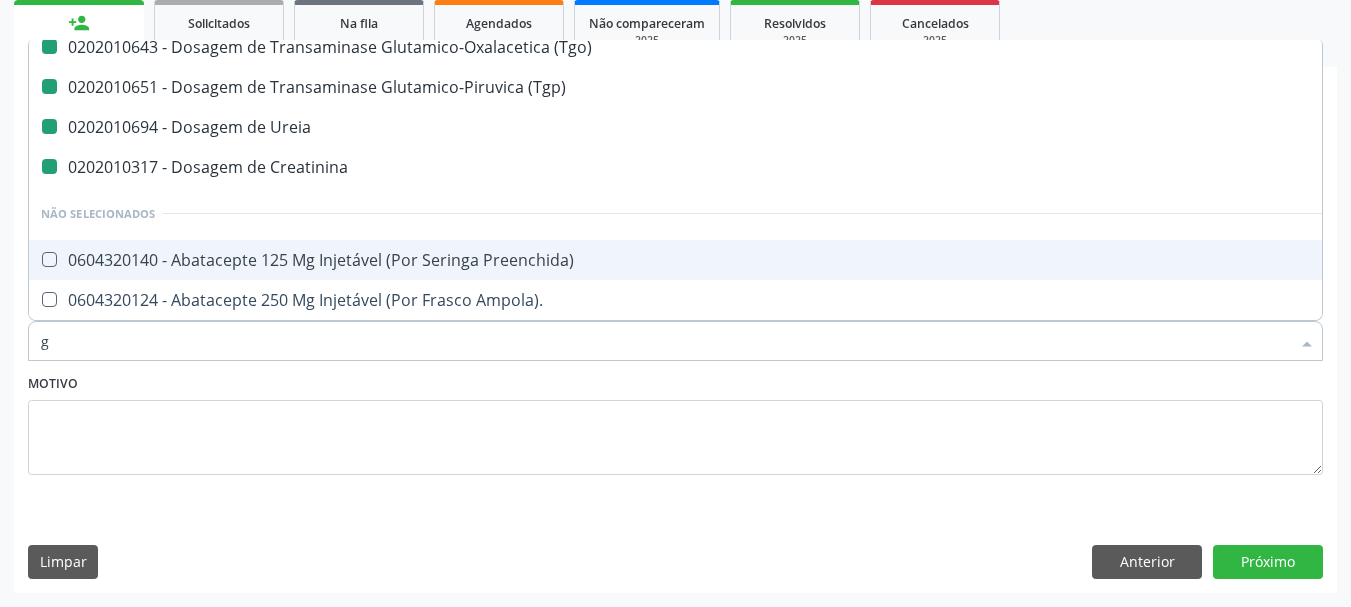 type on "ga" 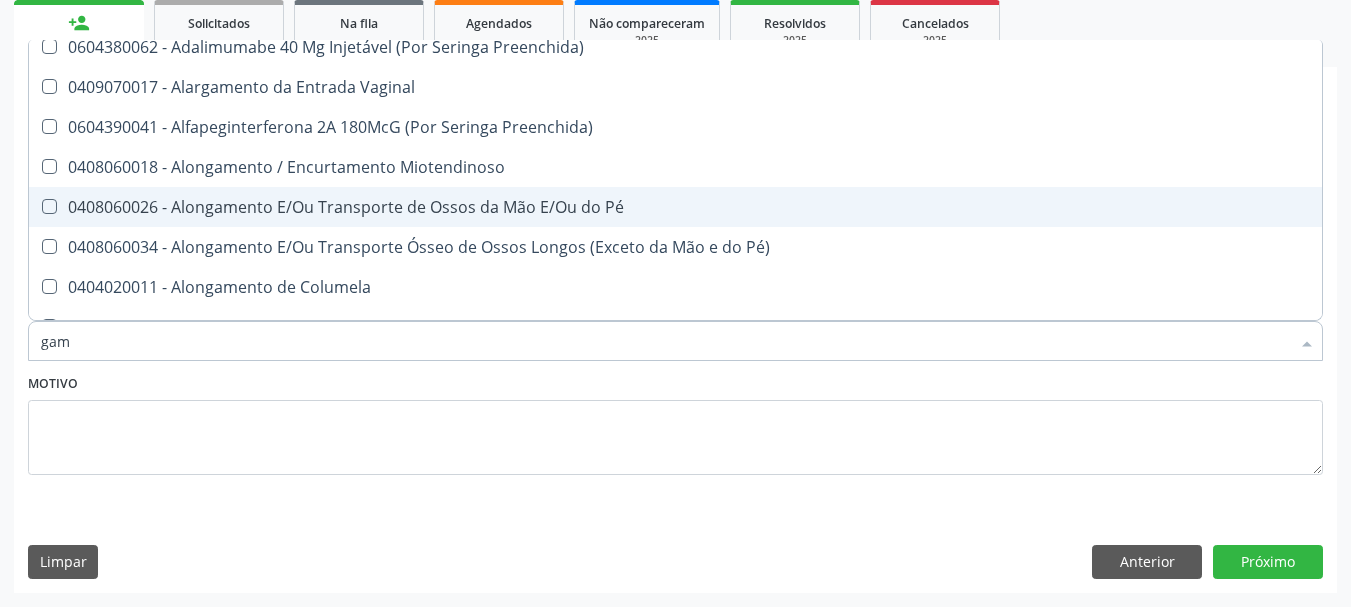 type on "gama" 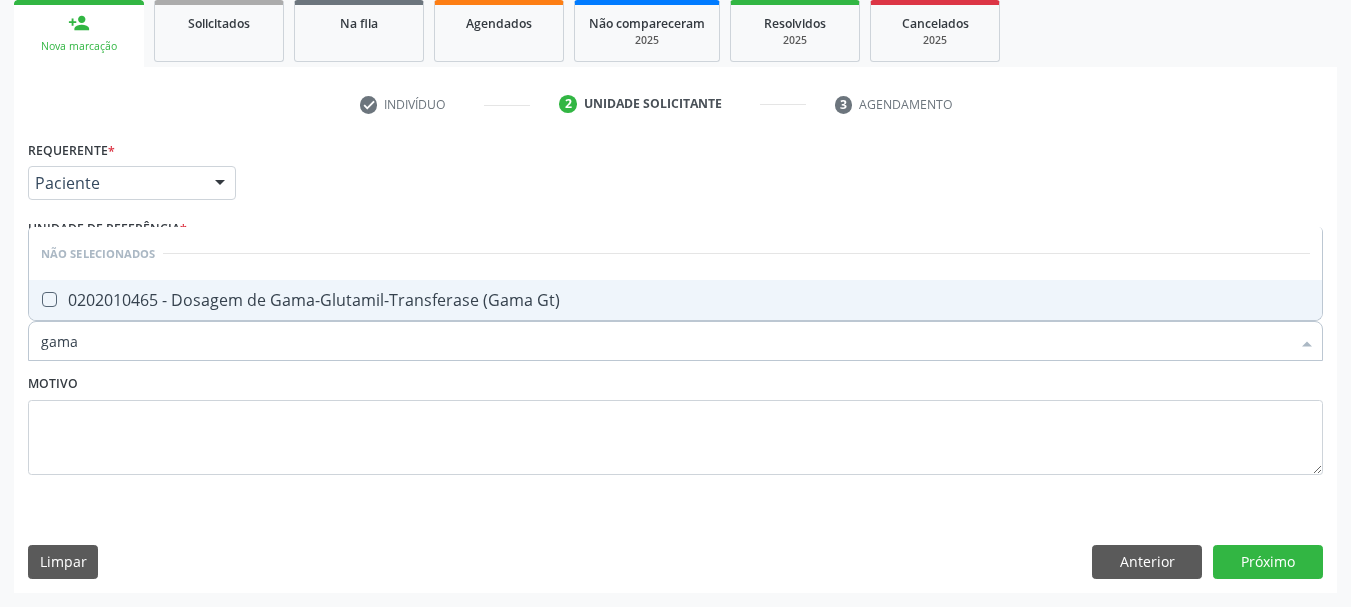 scroll, scrollTop: 0, scrollLeft: 0, axis: both 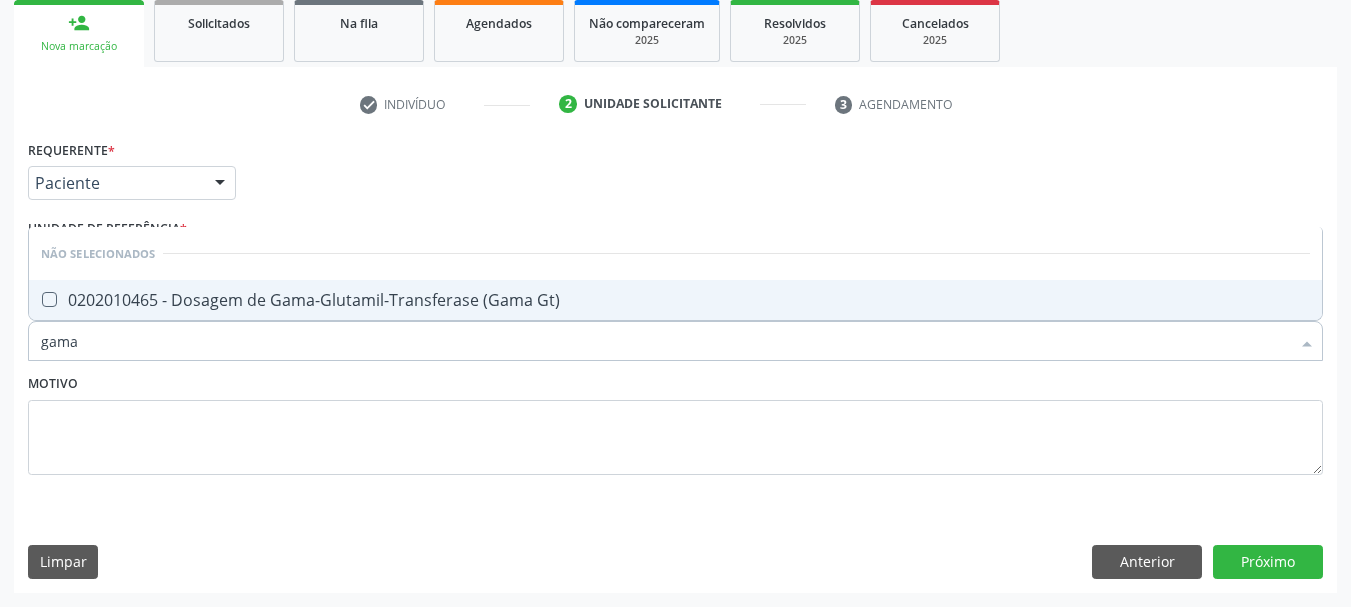 click on "0202010465 - Dosagem de Gama-Glutamil-Transferase (Gama Gt)" at bounding box center (675, 300) 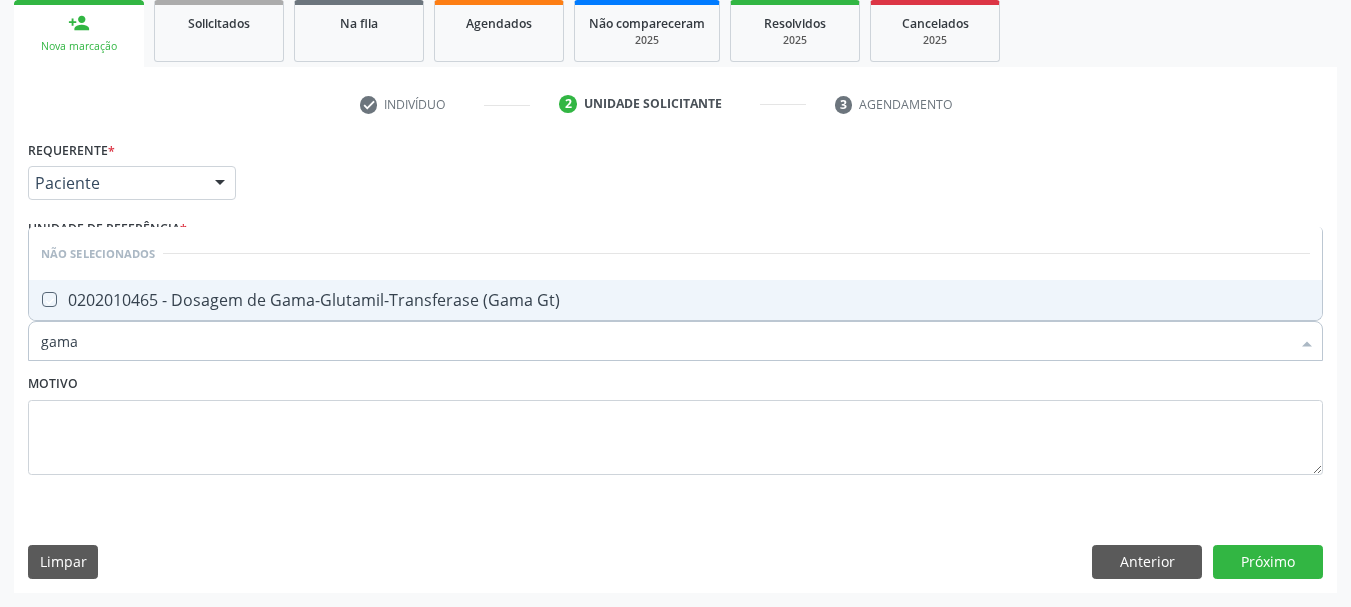 checkbox on "true" 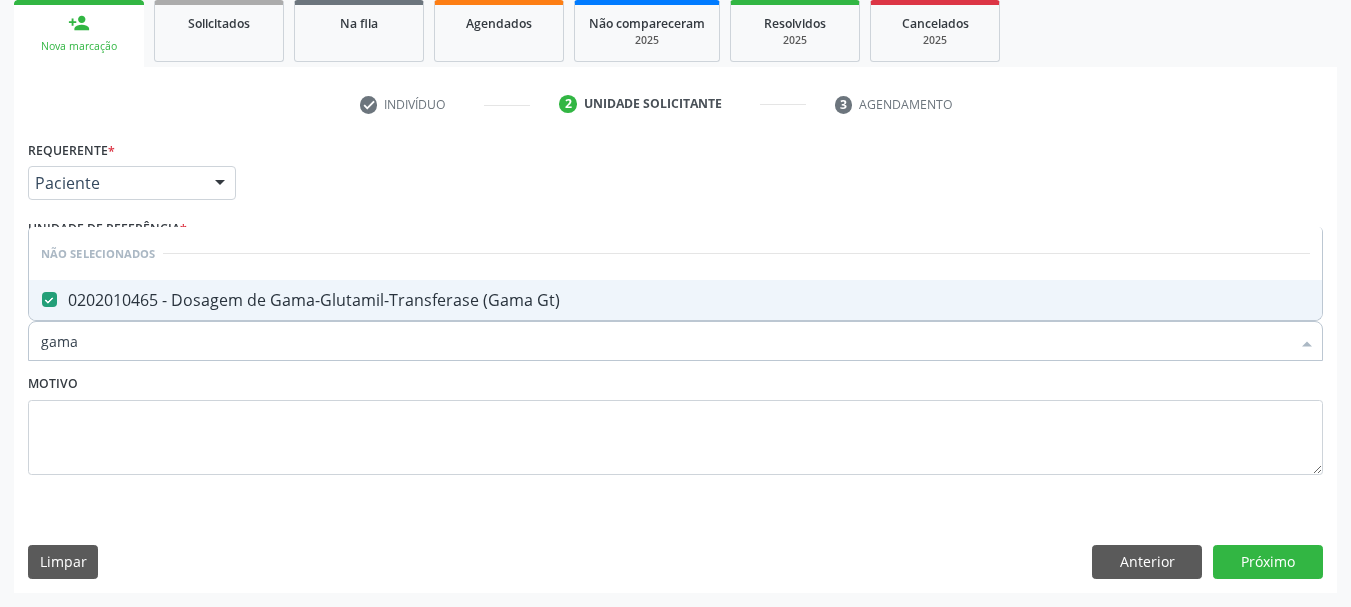 click on "Motivo" at bounding box center [675, 422] 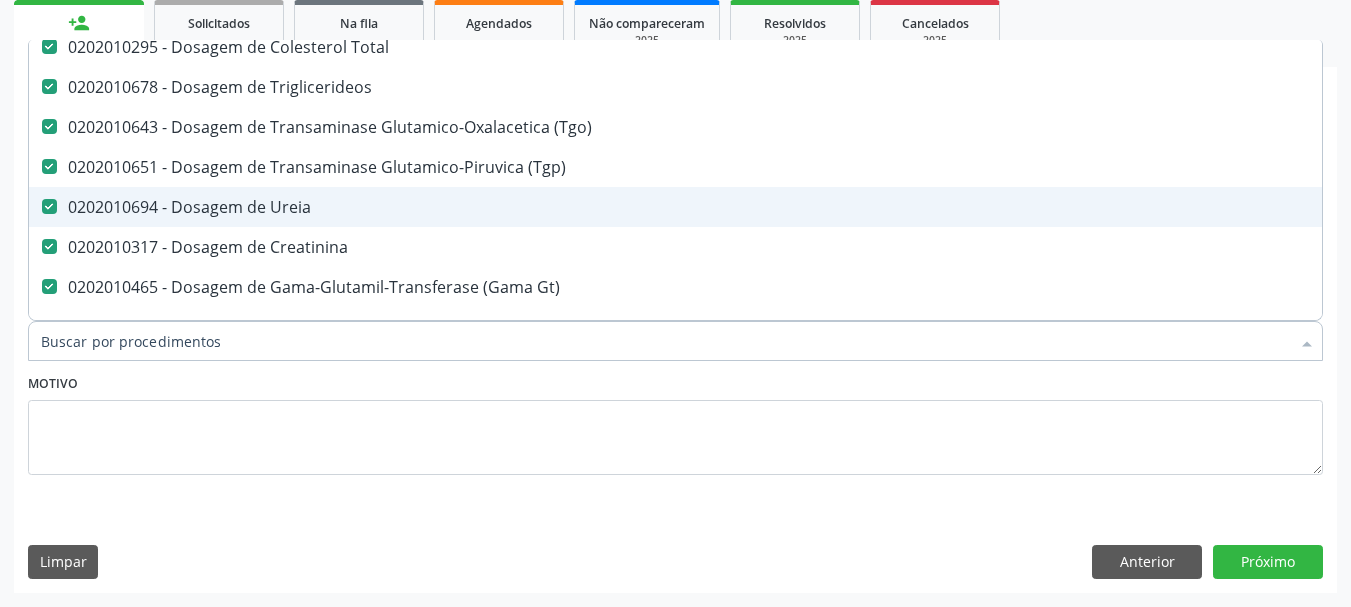scroll, scrollTop: 500, scrollLeft: 0, axis: vertical 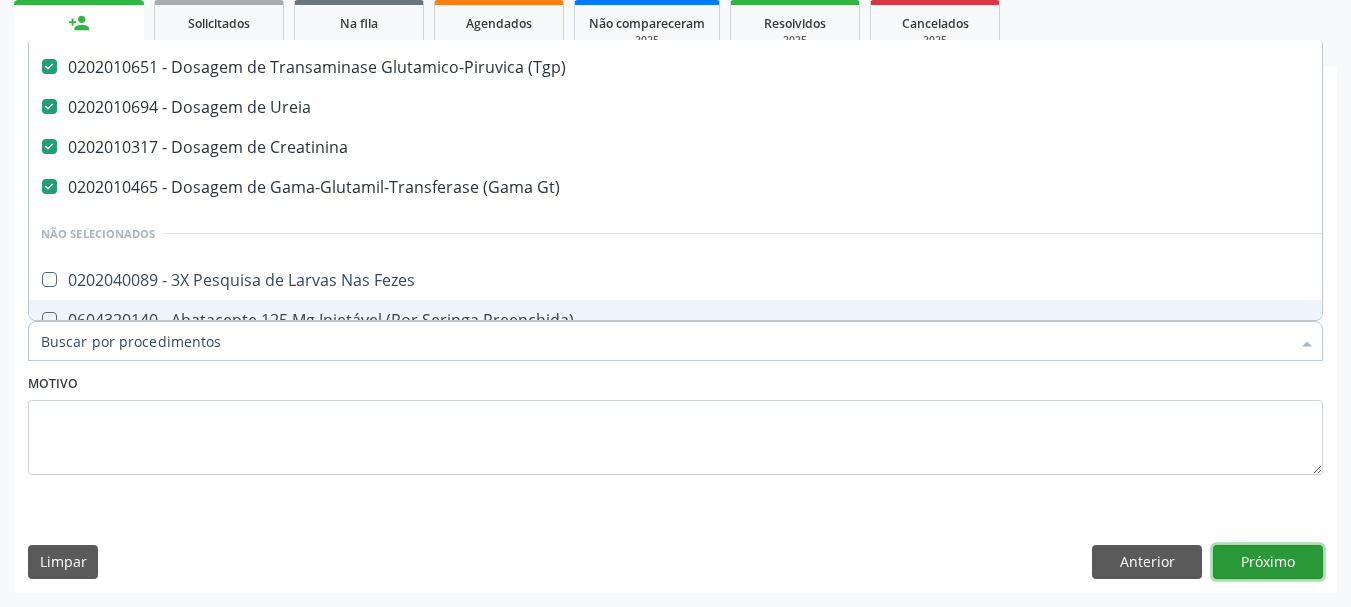 click on "Próximo" at bounding box center (1268, 562) 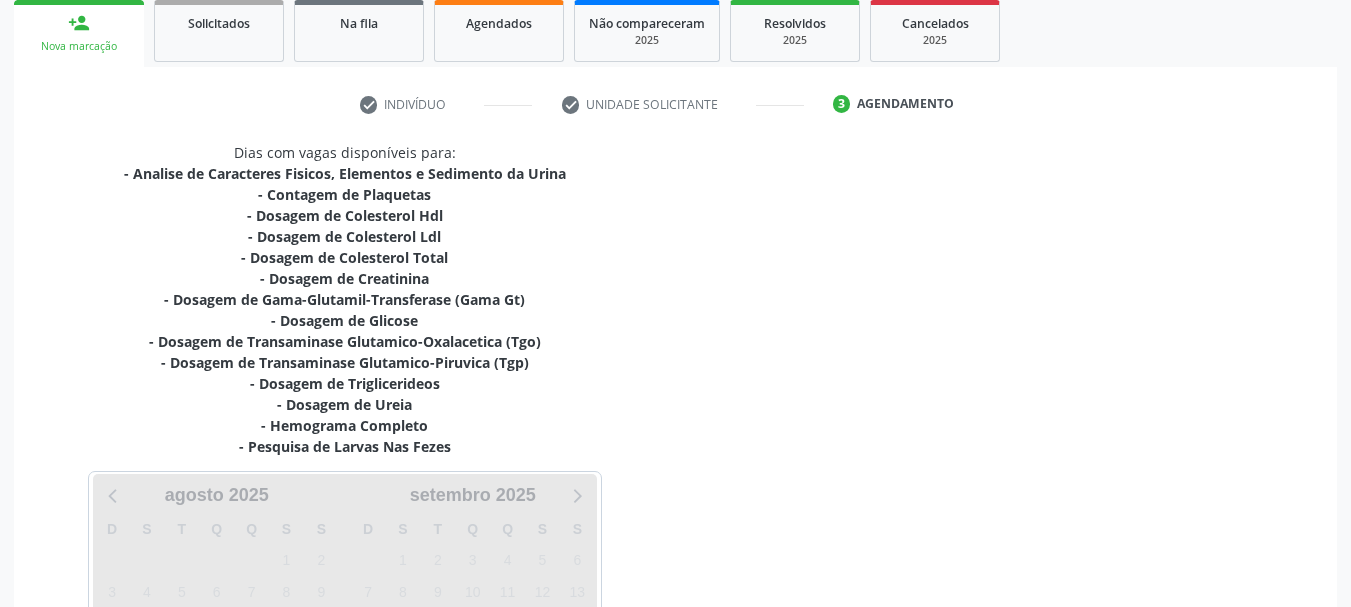 scroll, scrollTop: 0, scrollLeft: 0, axis: both 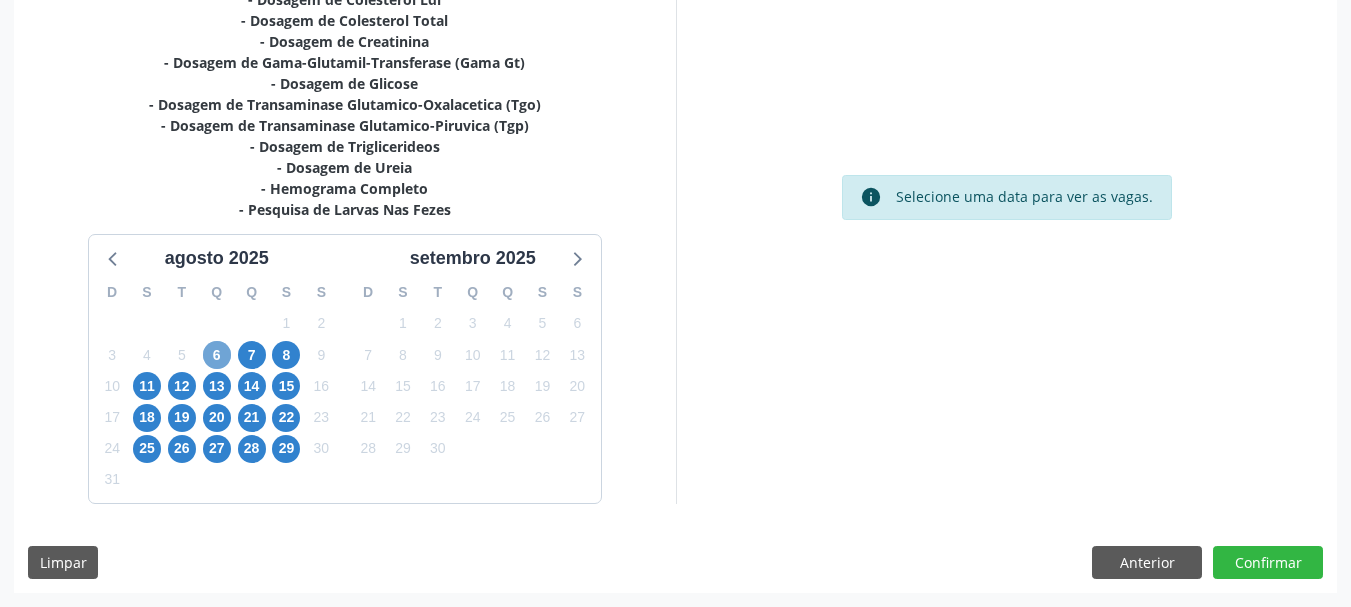 click on "6" at bounding box center [217, 355] 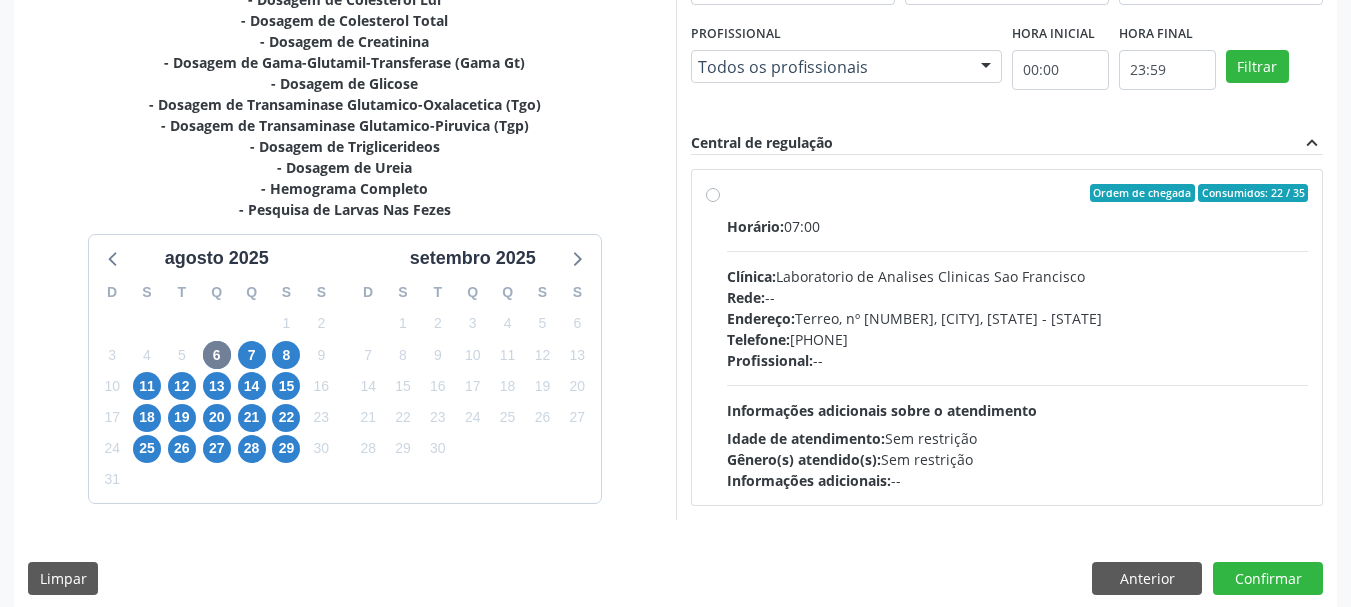 click on "Endereço:   Terreo, nº 258, Centro, Campo Formoso - BA" at bounding box center [1018, 318] 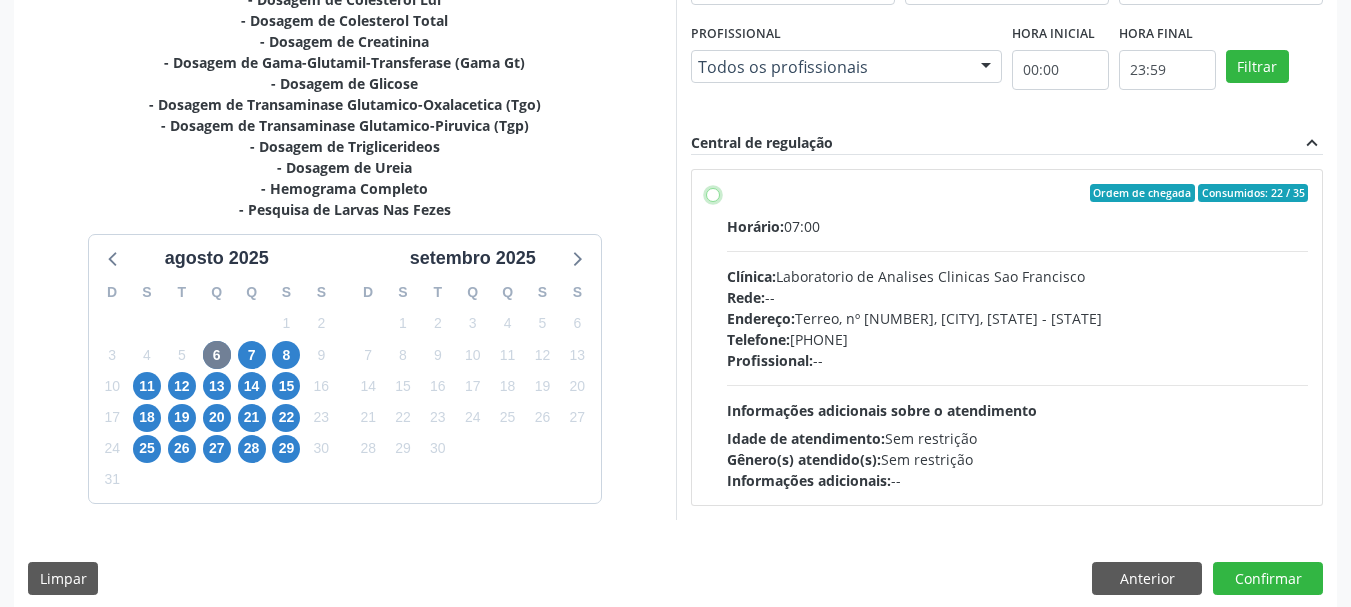 click on "Ordem de chegada
Consumidos: 22 / 35
Horário:   07:00
Clínica:  Laboratorio de Analises Clinicas Sao Francisco
Rede:
--
Endereço:   Terreo, nº 258, Centro, Campo Formoso - BA
Telefone:   (74) 36453588
Profissional:
--
Informações adicionais sobre o atendimento
Idade de atendimento:
Sem restrição
Gênero(s) atendido(s):
Sem restrição
Informações adicionais:
--" at bounding box center [713, 193] 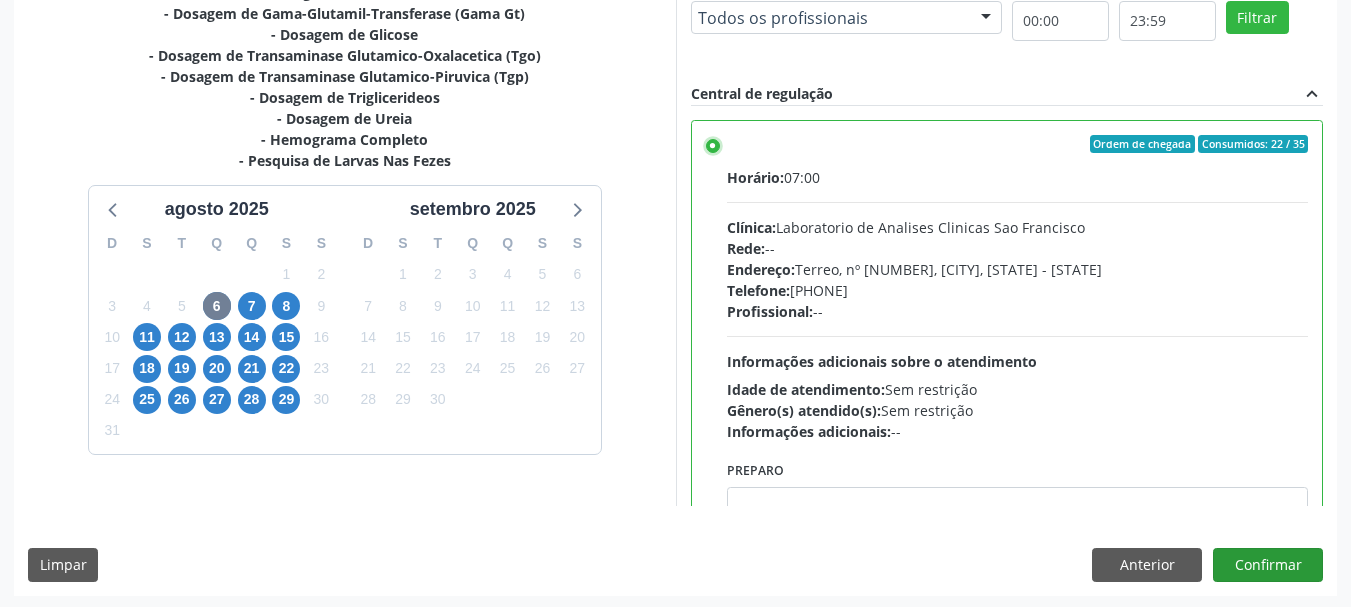 scroll, scrollTop: 588, scrollLeft: 0, axis: vertical 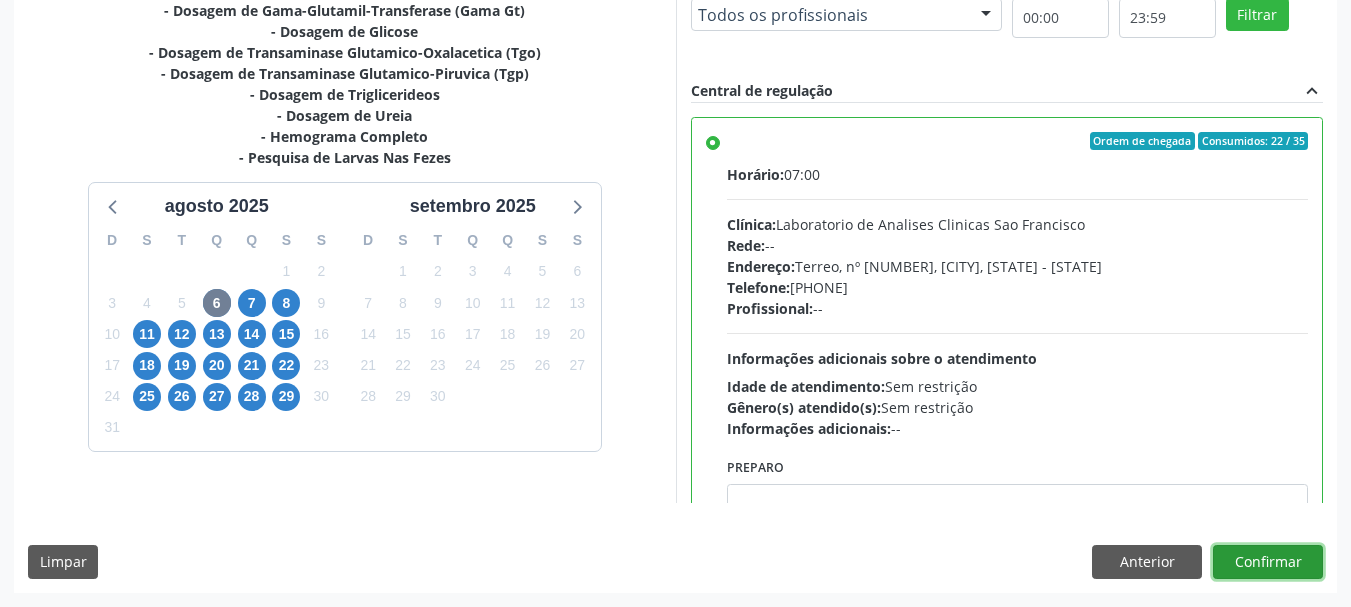 click on "Confirmar" at bounding box center (1268, 562) 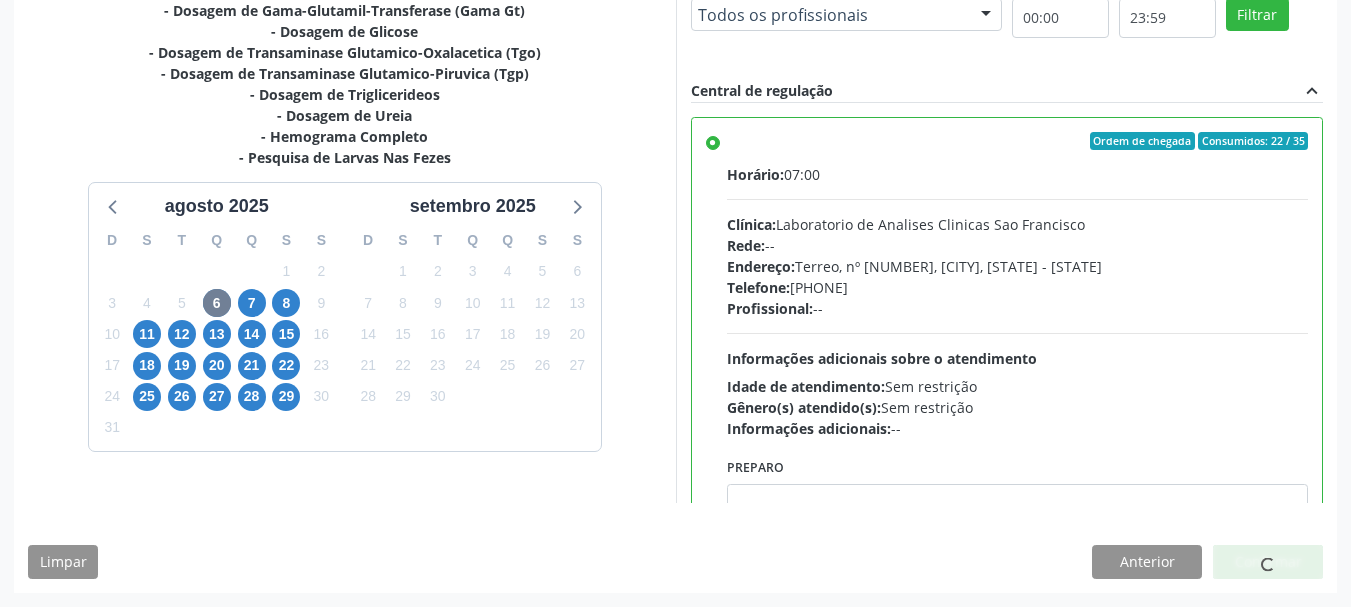 scroll, scrollTop: 60, scrollLeft: 0, axis: vertical 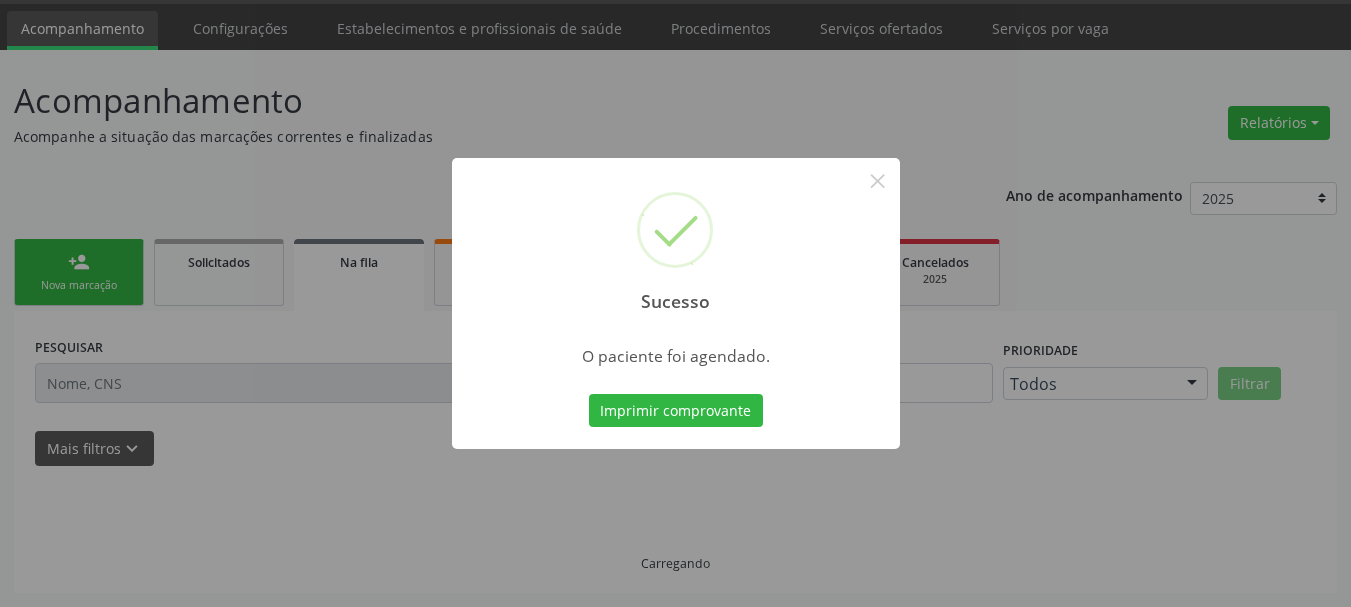 type 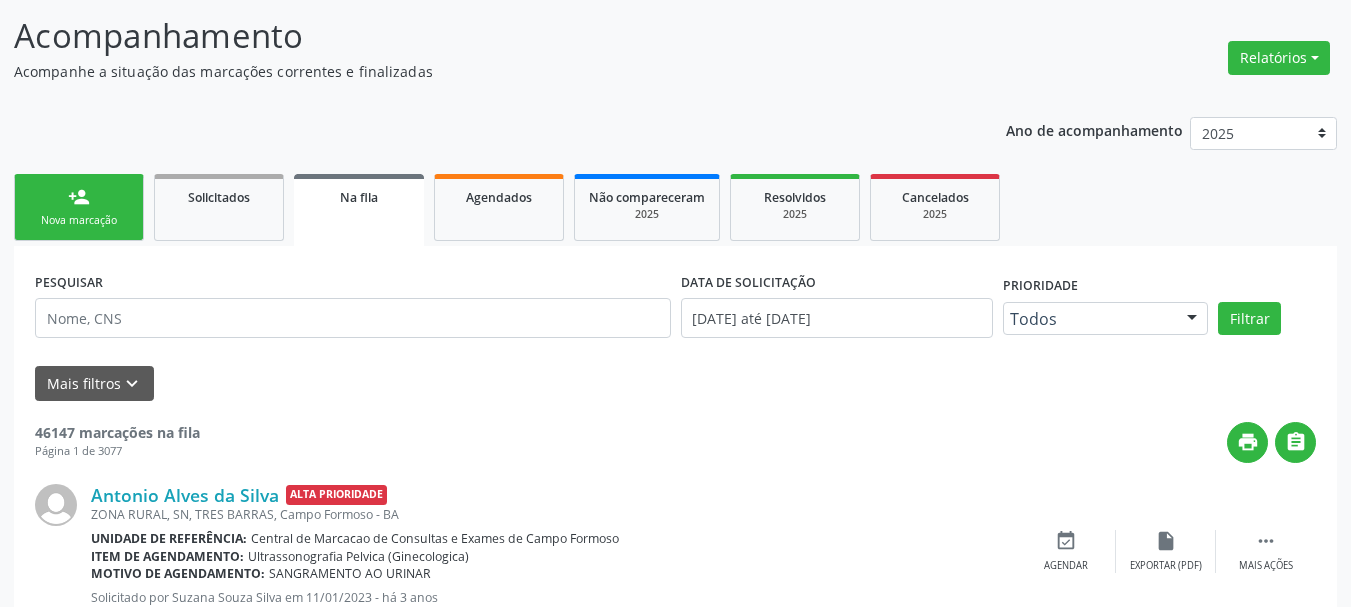scroll, scrollTop: 160, scrollLeft: 0, axis: vertical 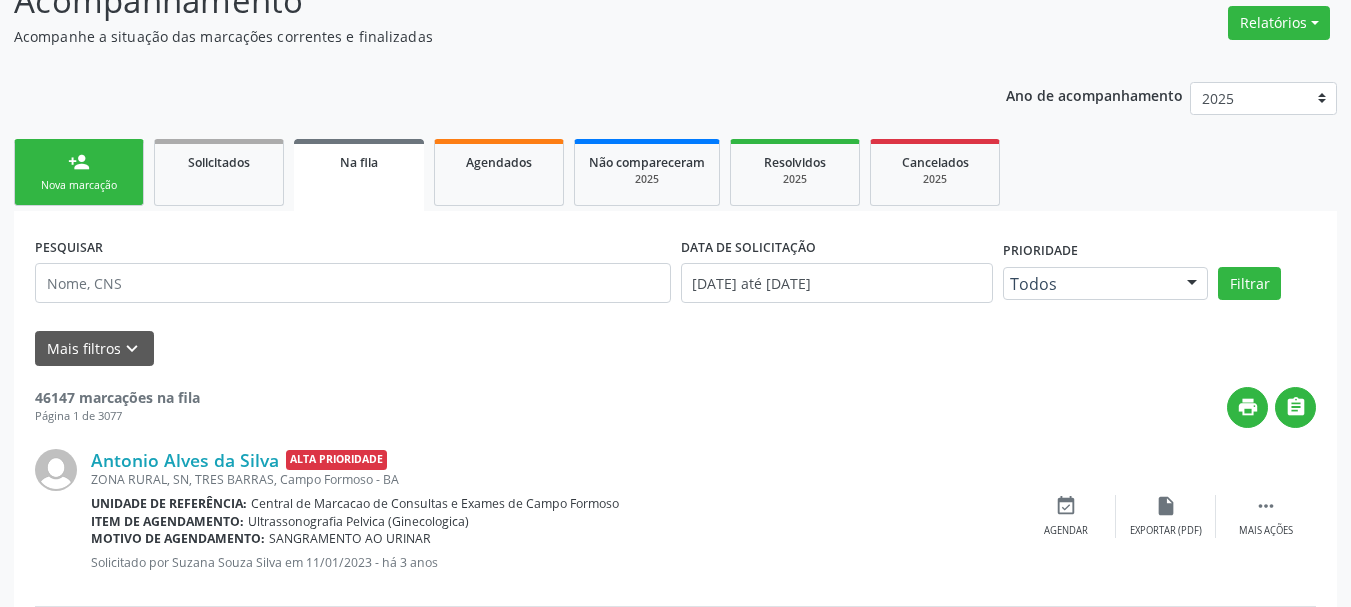 click on "person_add" at bounding box center [79, 162] 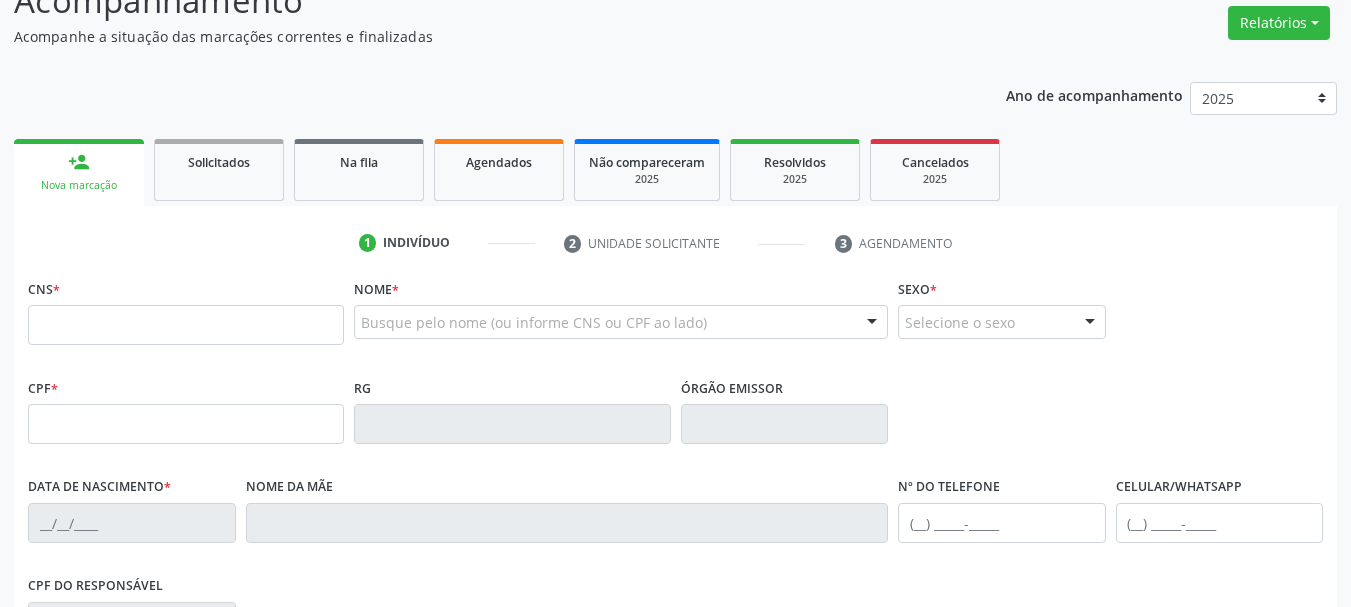 click on "Busque pelo nome (ou informe CNS ou CPF ao lado)
Nenhum resultado encontrado para: "   "
Digite o nome" at bounding box center (621, 329) 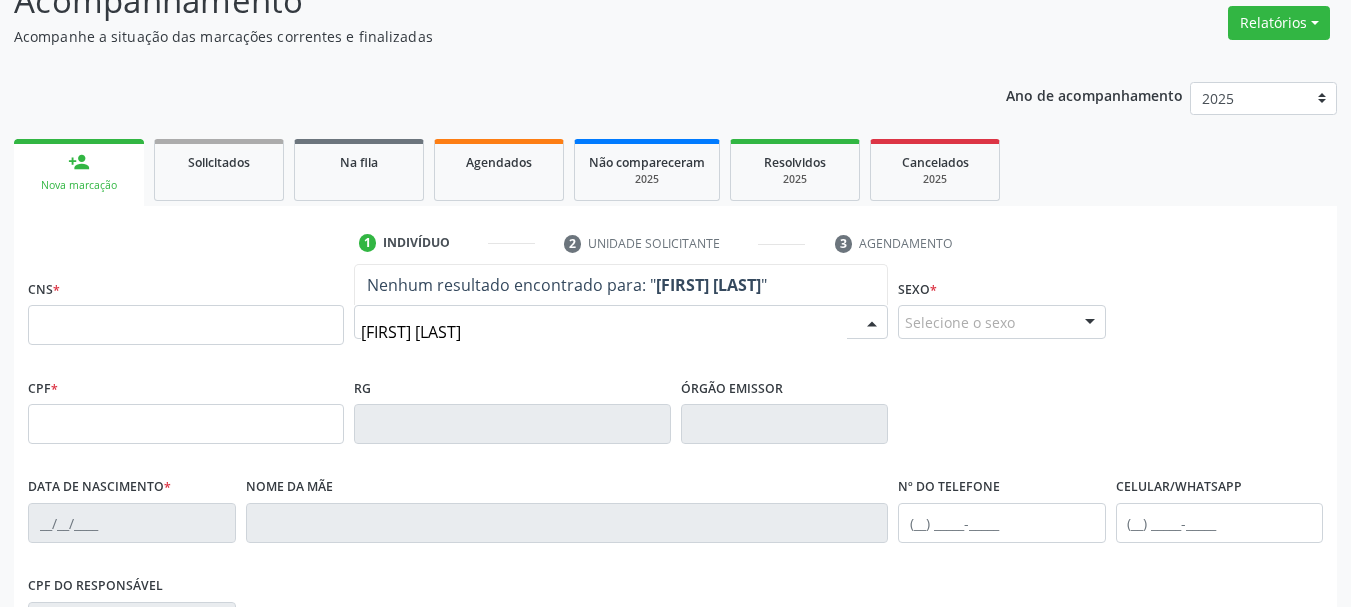 click on "[FIRST] [LAST]" at bounding box center [604, 332] 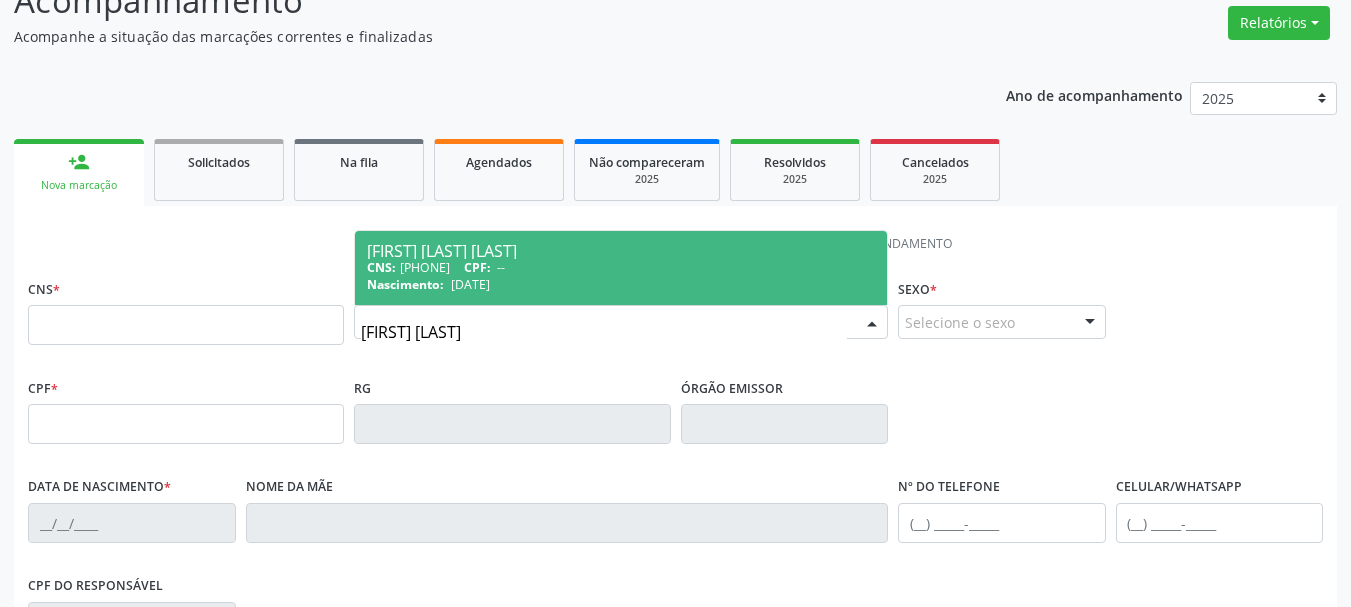 click on "Nascimento:
[DATE]" at bounding box center (621, 284) 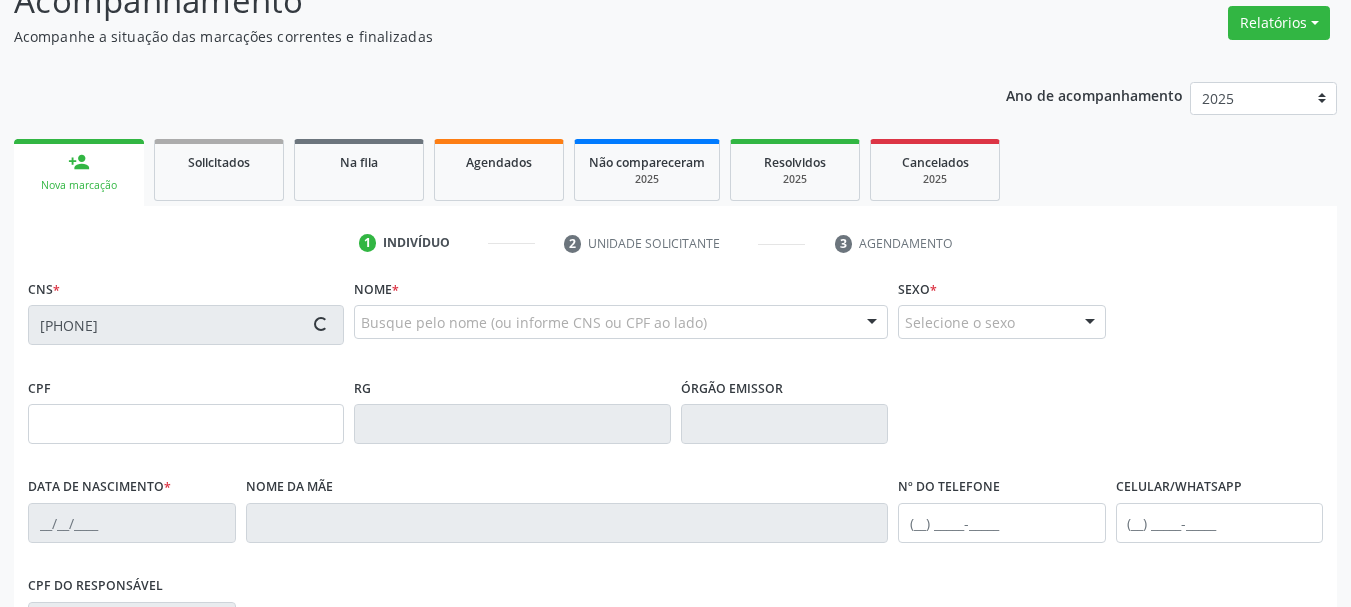 type on "0979523036" 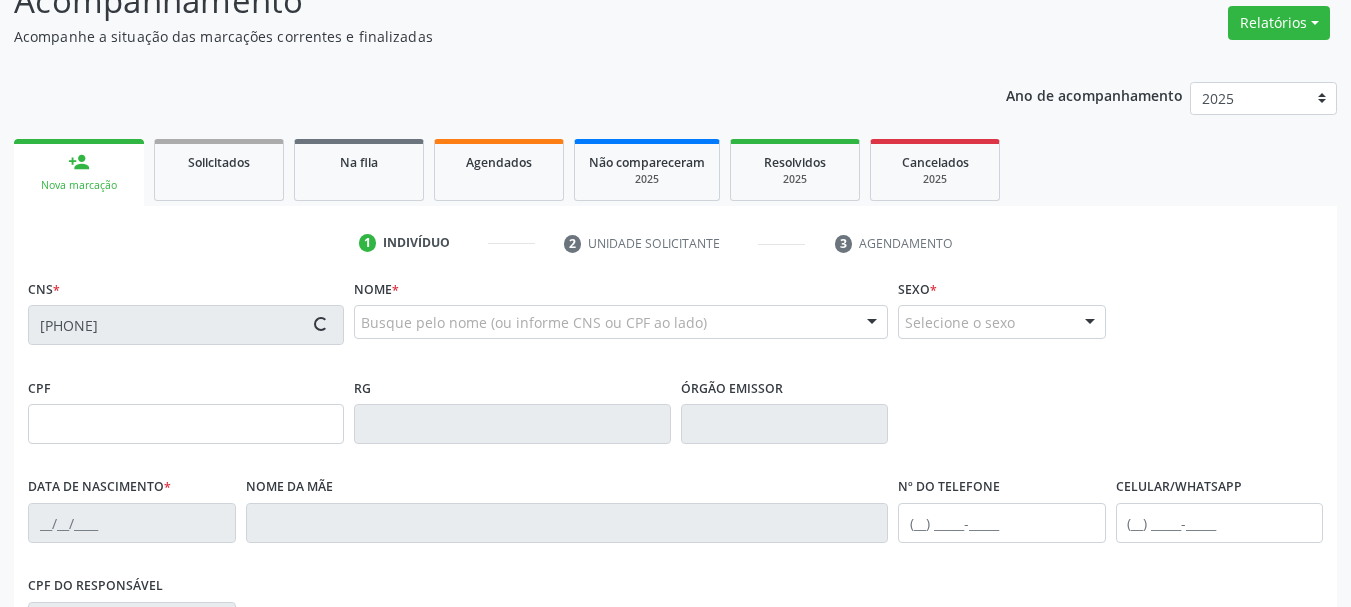 type on "28/11/1985" 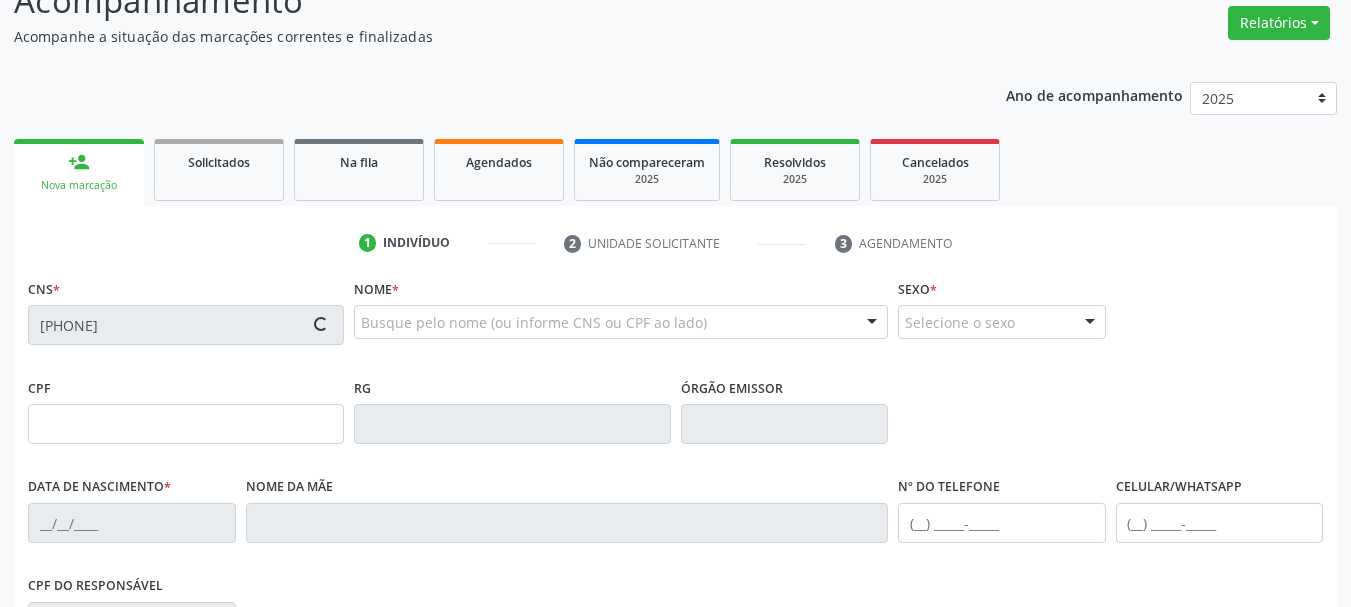 type on "(74) 99154-3714" 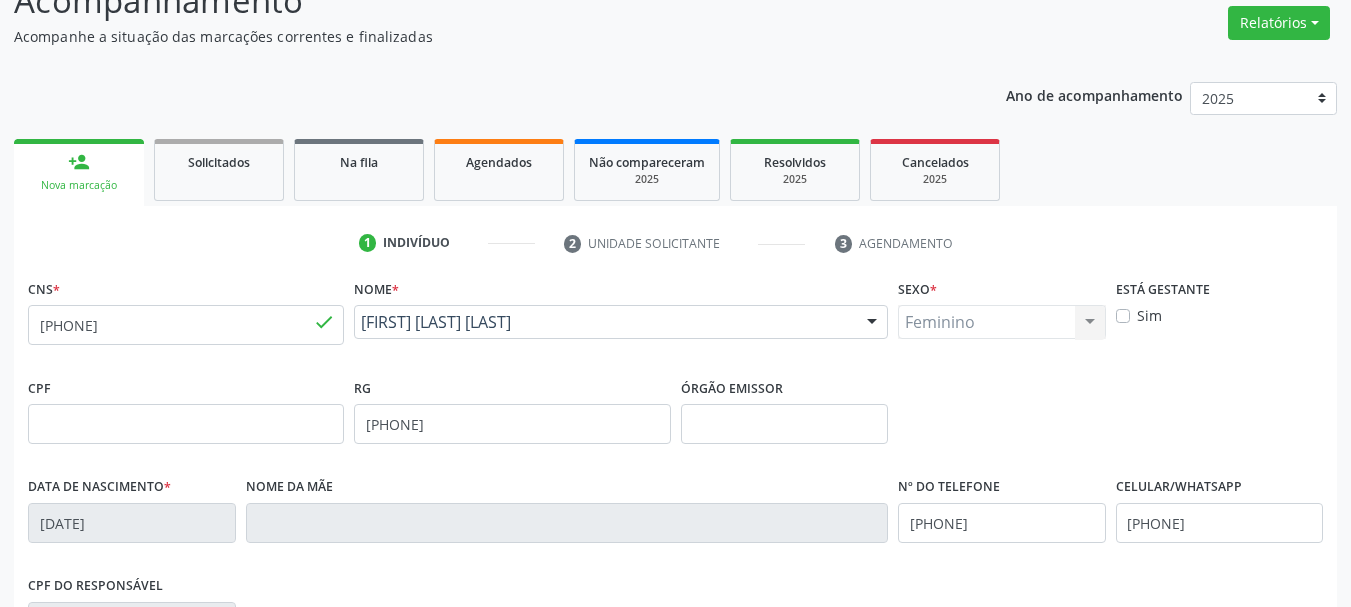 click on "709 8090 4009 3998" at bounding box center (186, 325) 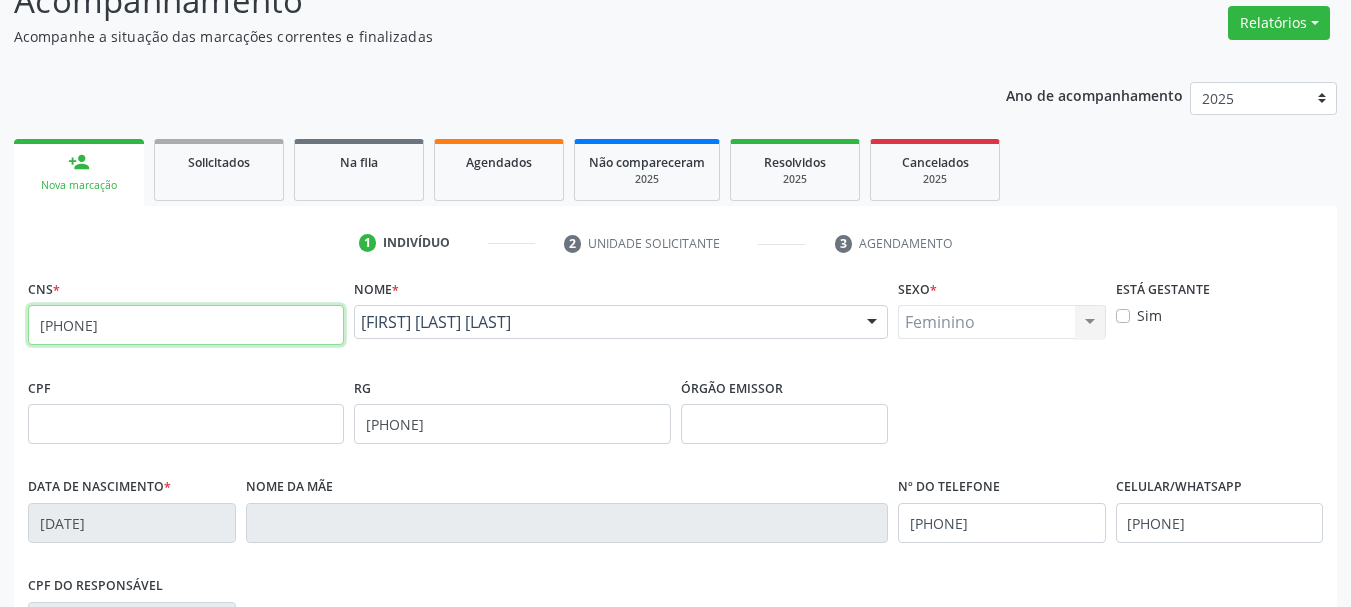 drag, startPoint x: 33, startPoint y: 327, endPoint x: 201, endPoint y: 327, distance: 168 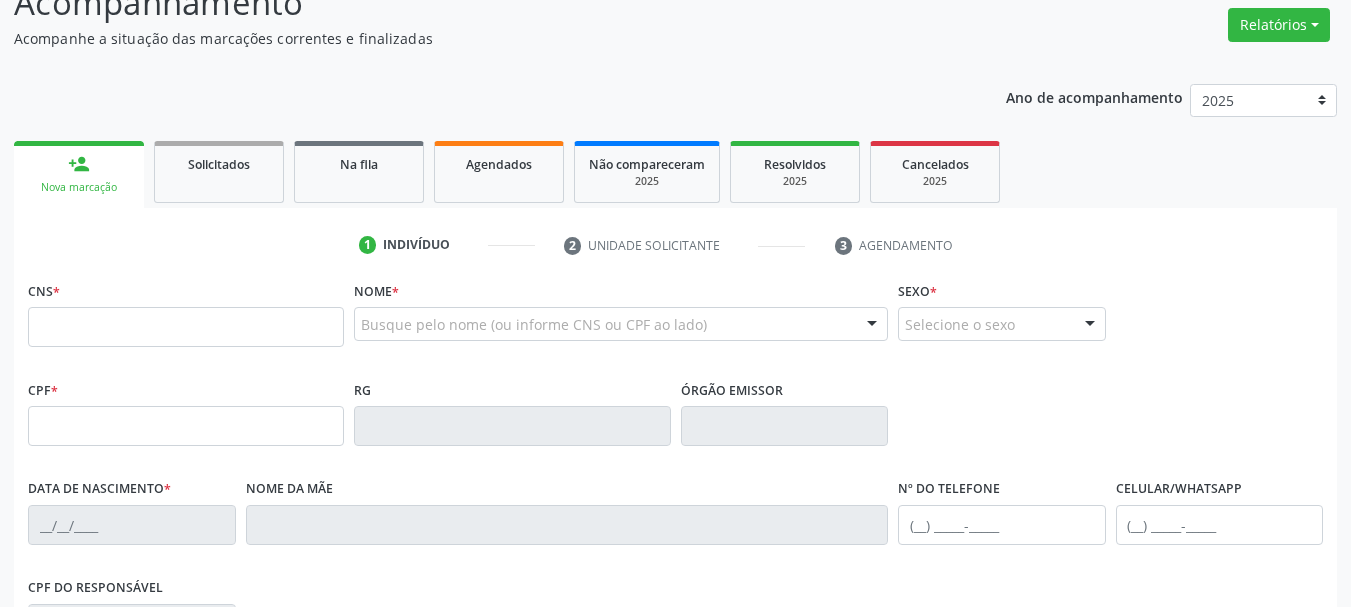 click at bounding box center [186, 327] 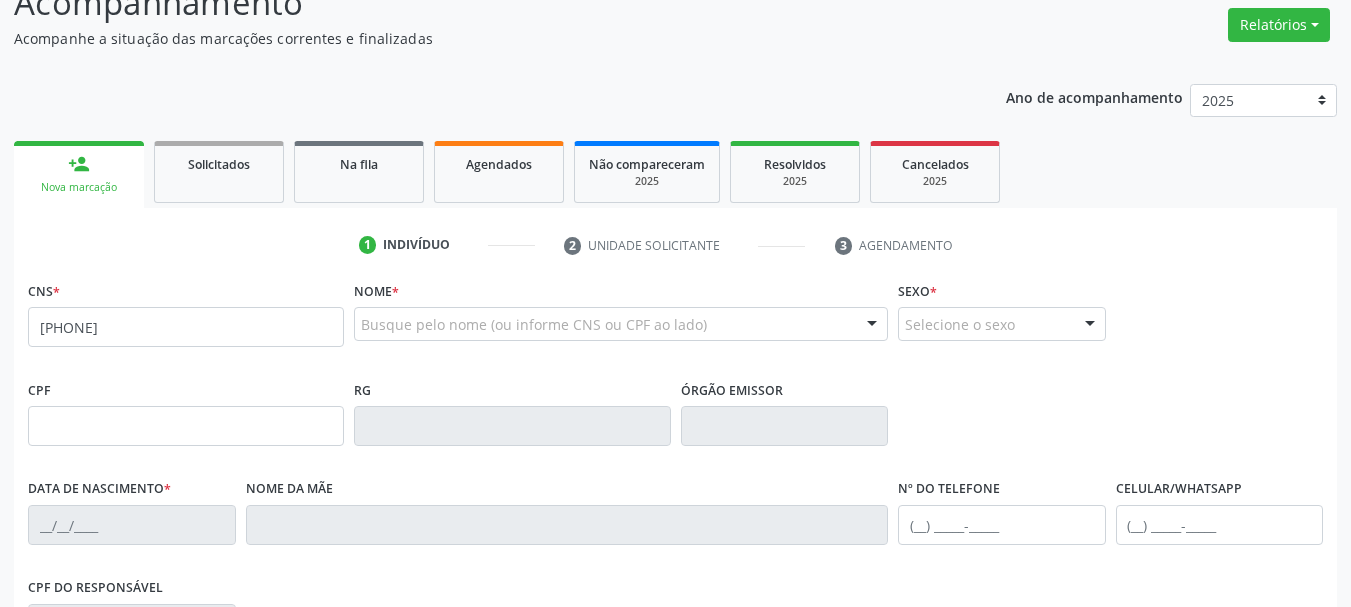 type on "[PHONE]" 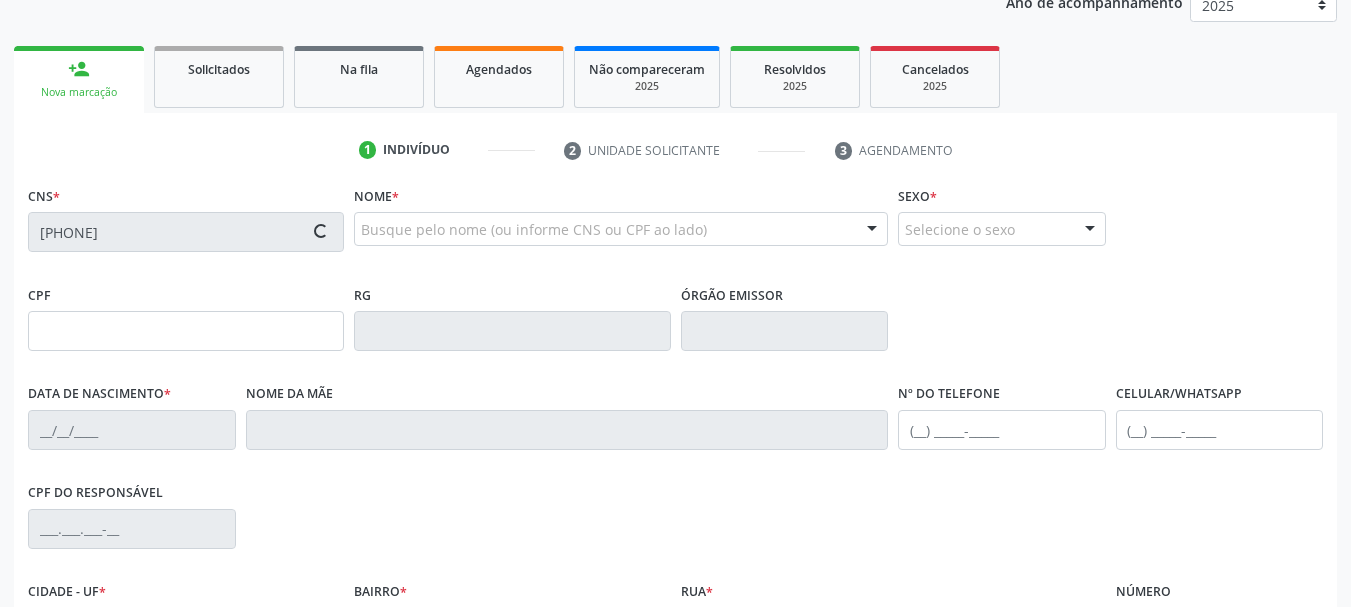 type on "[NUMBER]" 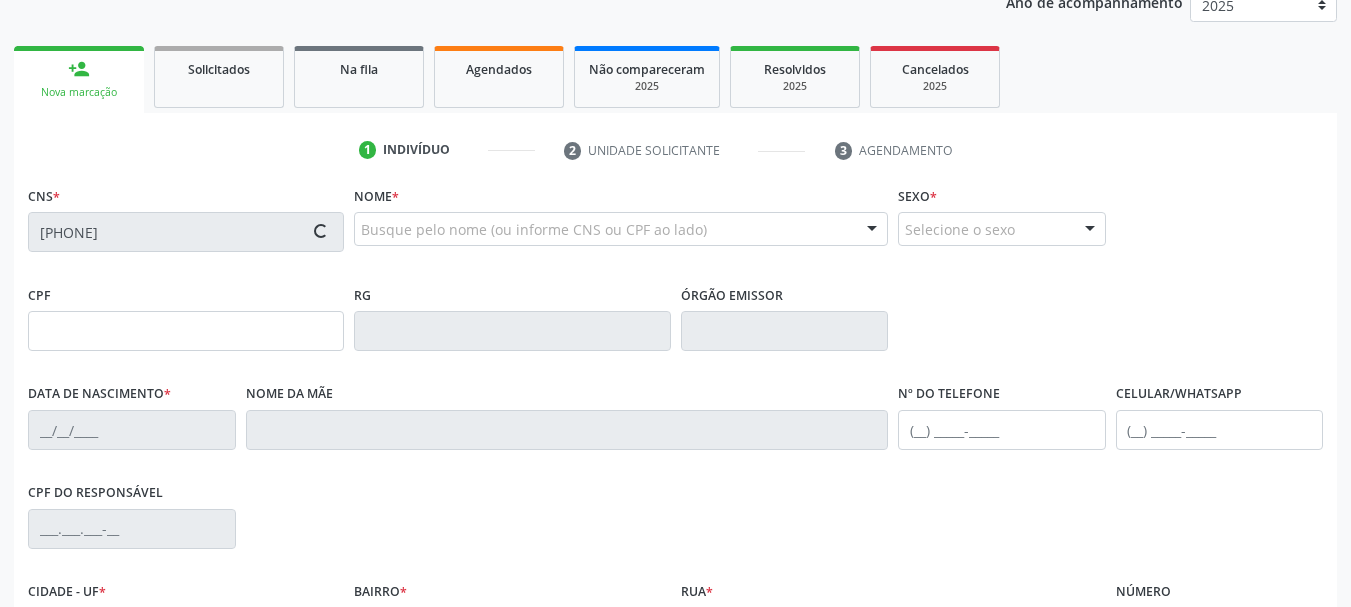 type on "[DATE]" 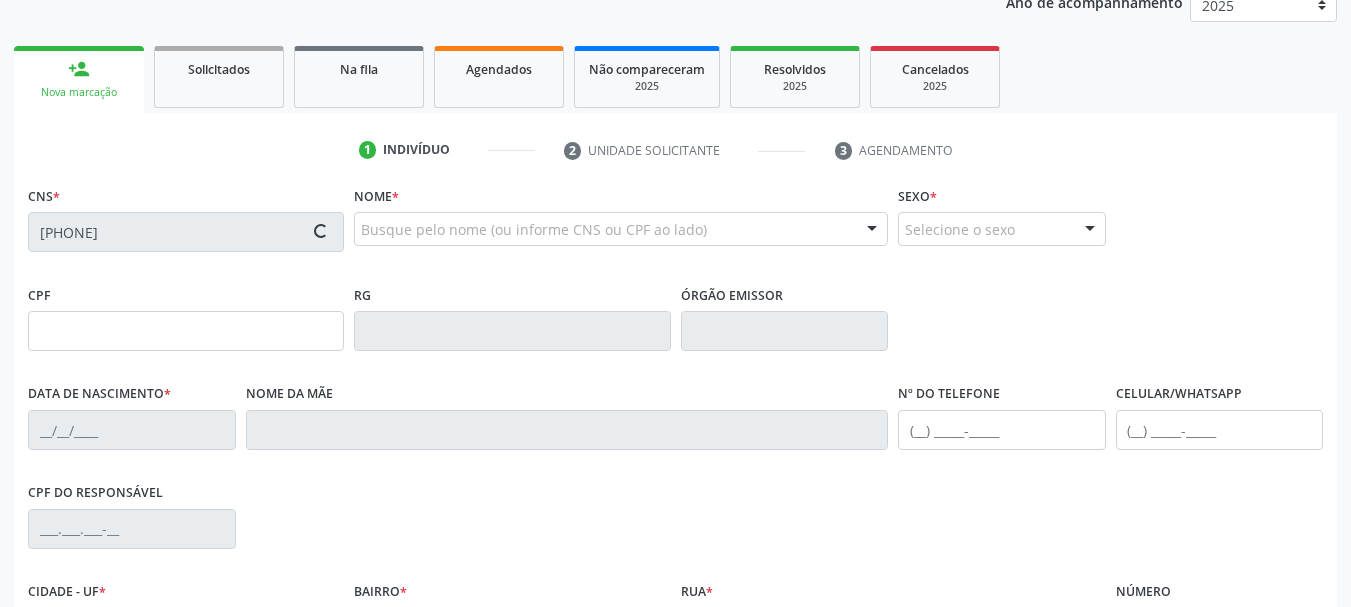 type on "([PHONE])" 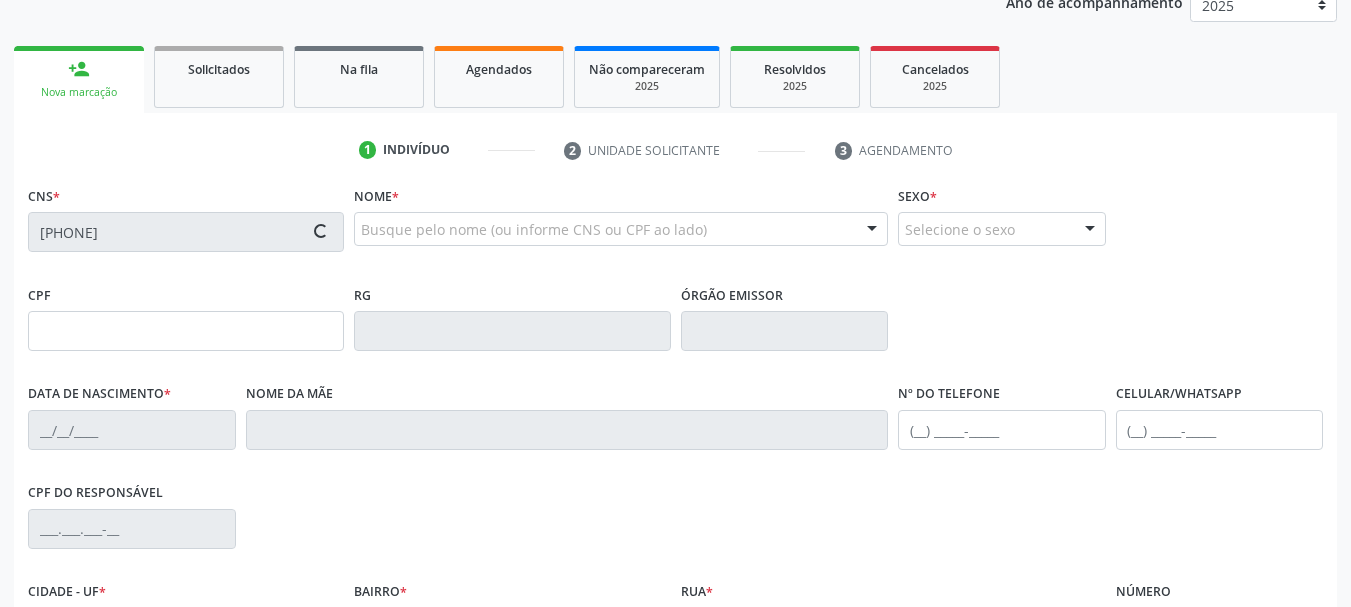type on "[SSN]" 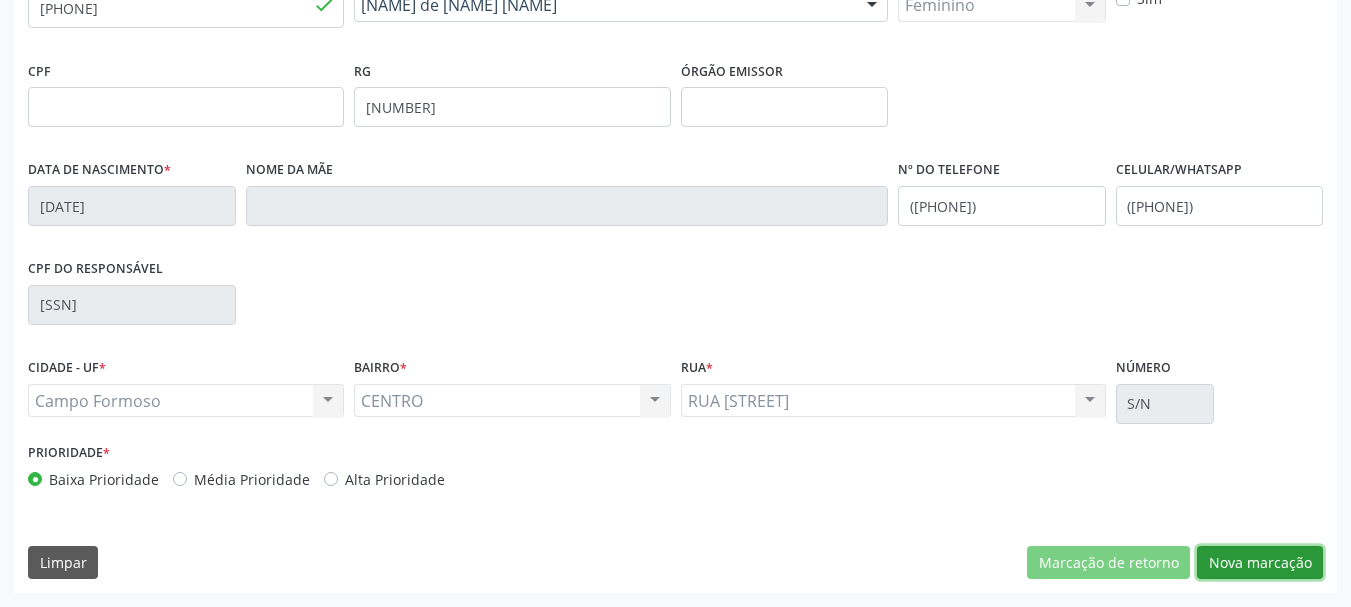 click on "Nova marcação" at bounding box center [1260, 563] 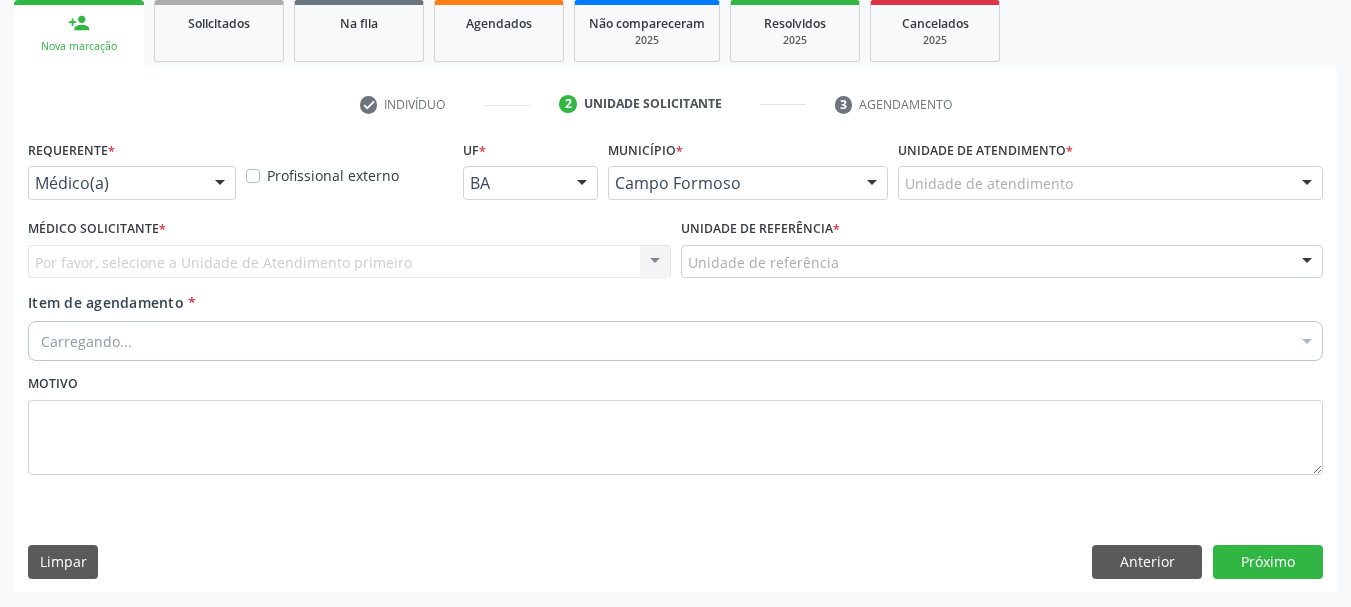 scroll, scrollTop: 299, scrollLeft: 0, axis: vertical 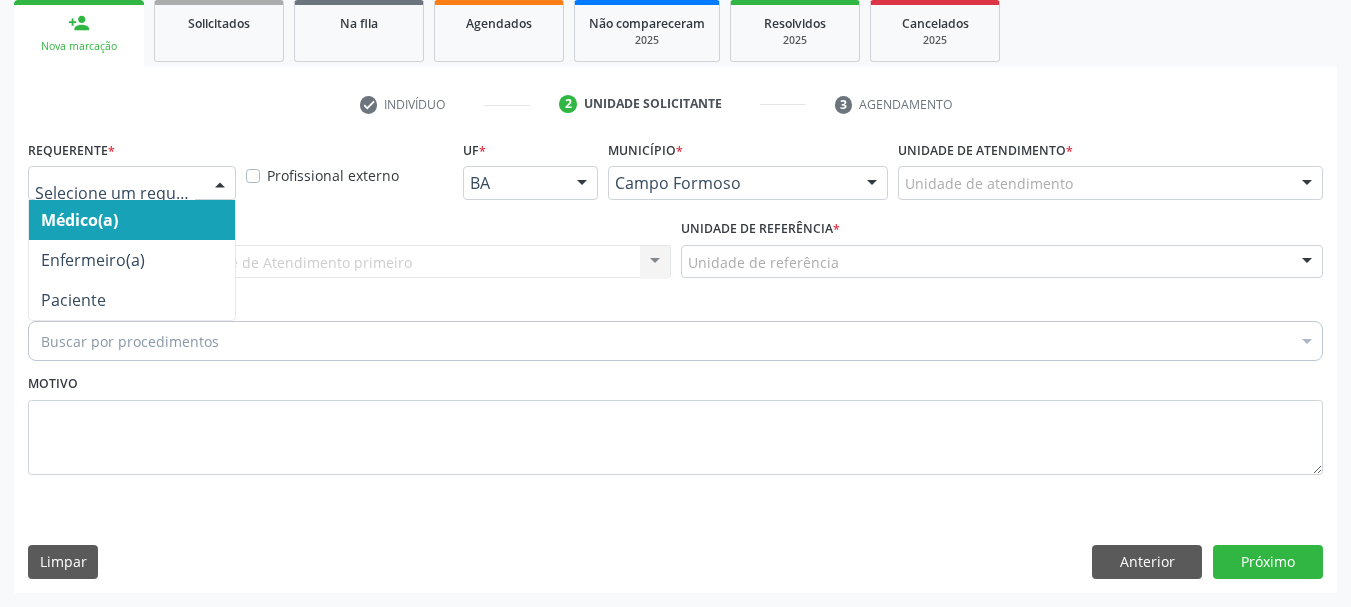 click at bounding box center (220, 184) 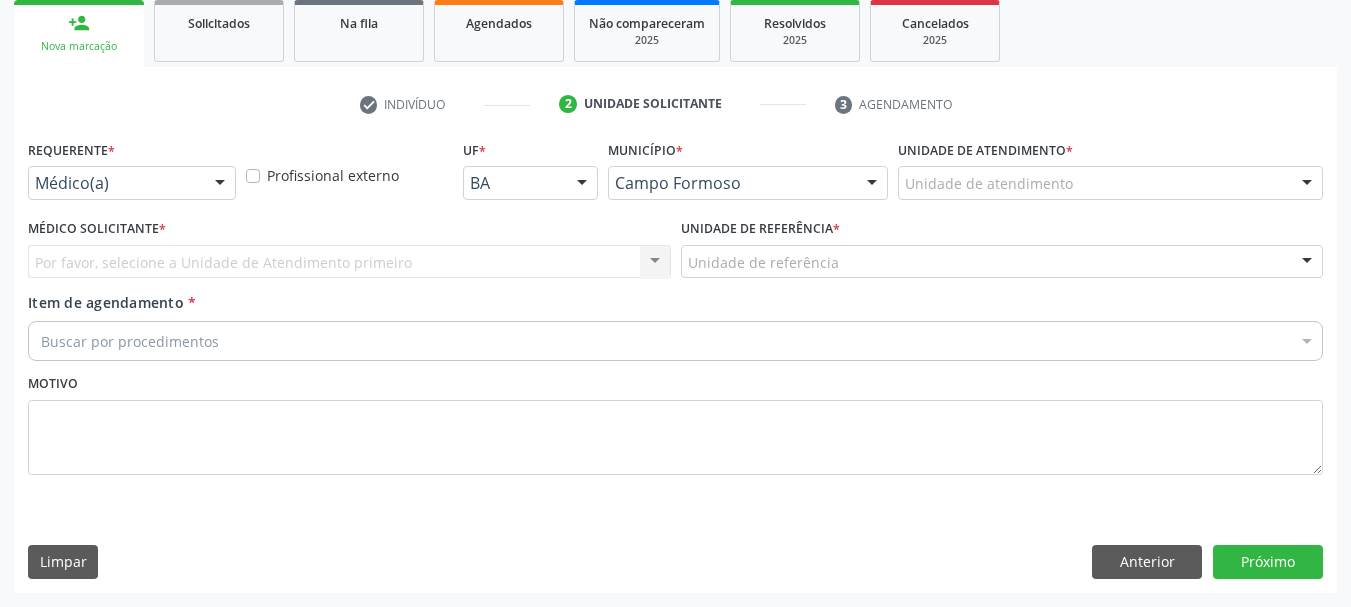 click on "Médico(a)         Médico(a)   Enfermeiro(a)   Paciente
Nenhum resultado encontrado para: "   "
Não há nenhuma opção para ser exibida." at bounding box center [132, 183] 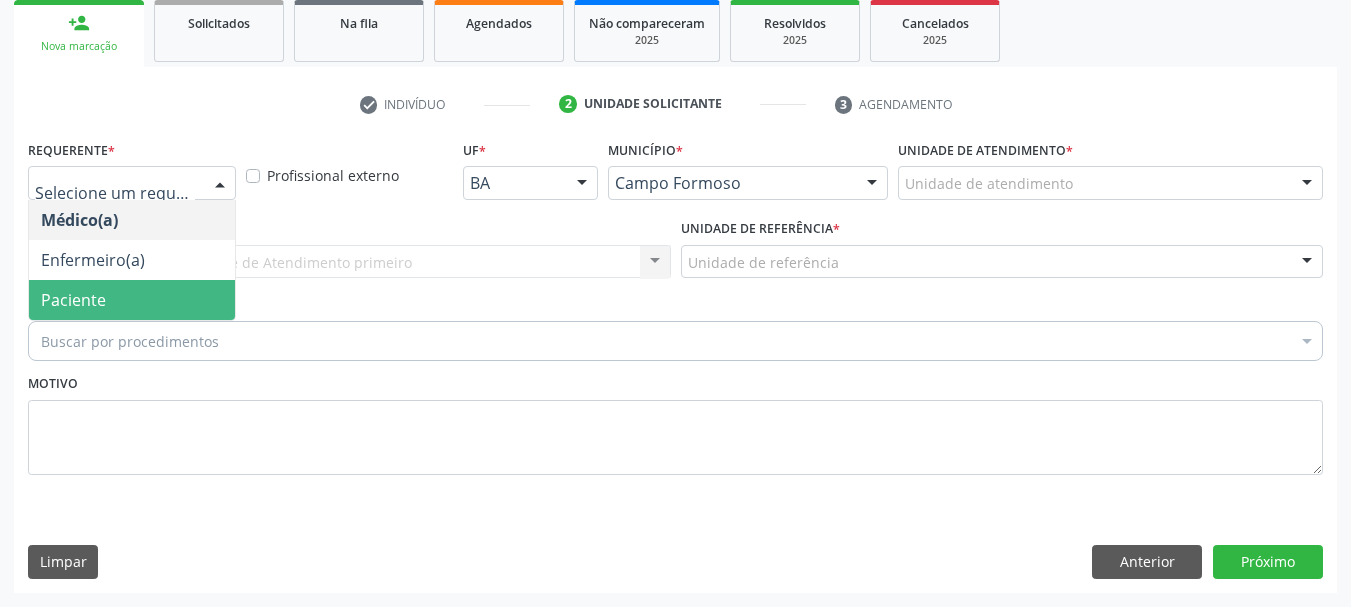 click on "Paciente" at bounding box center [132, 300] 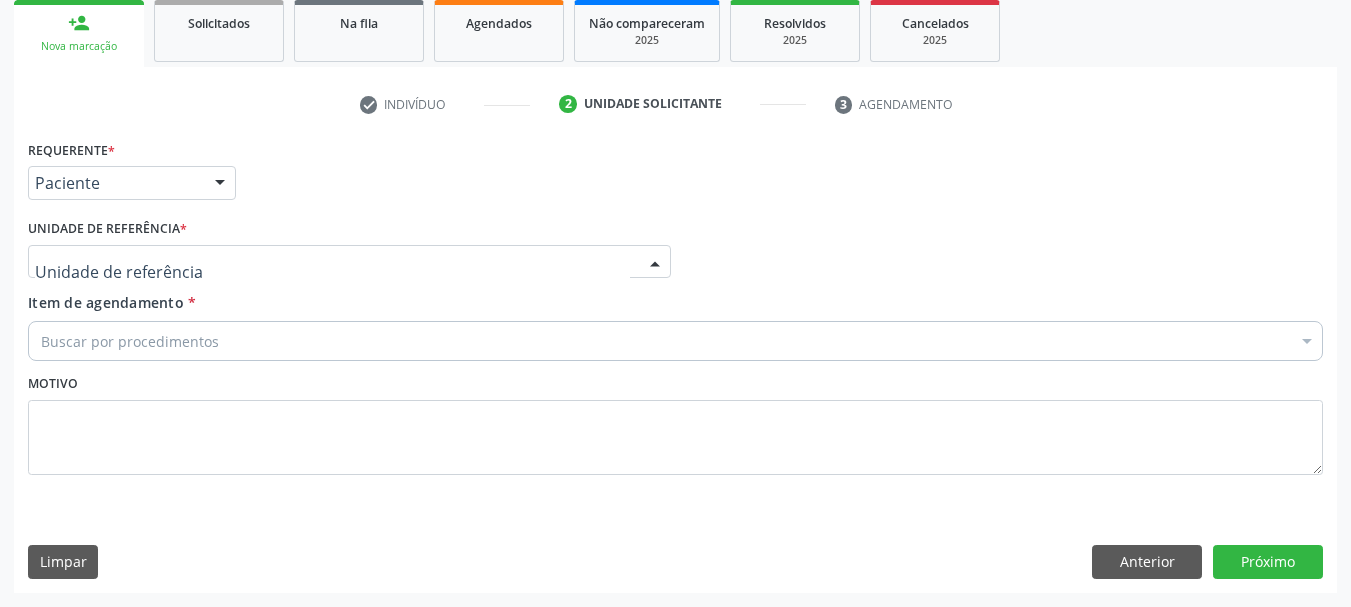 click at bounding box center (349, 262) 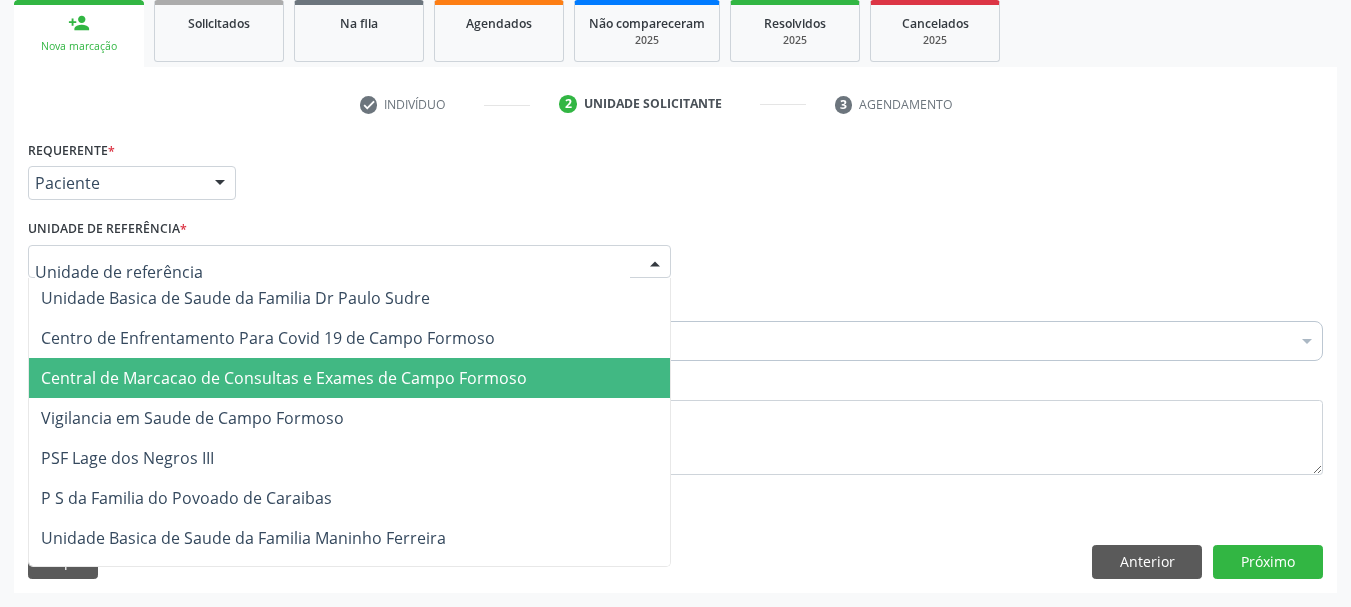 drag, startPoint x: 313, startPoint y: 386, endPoint x: 352, endPoint y: 369, distance: 42.544094 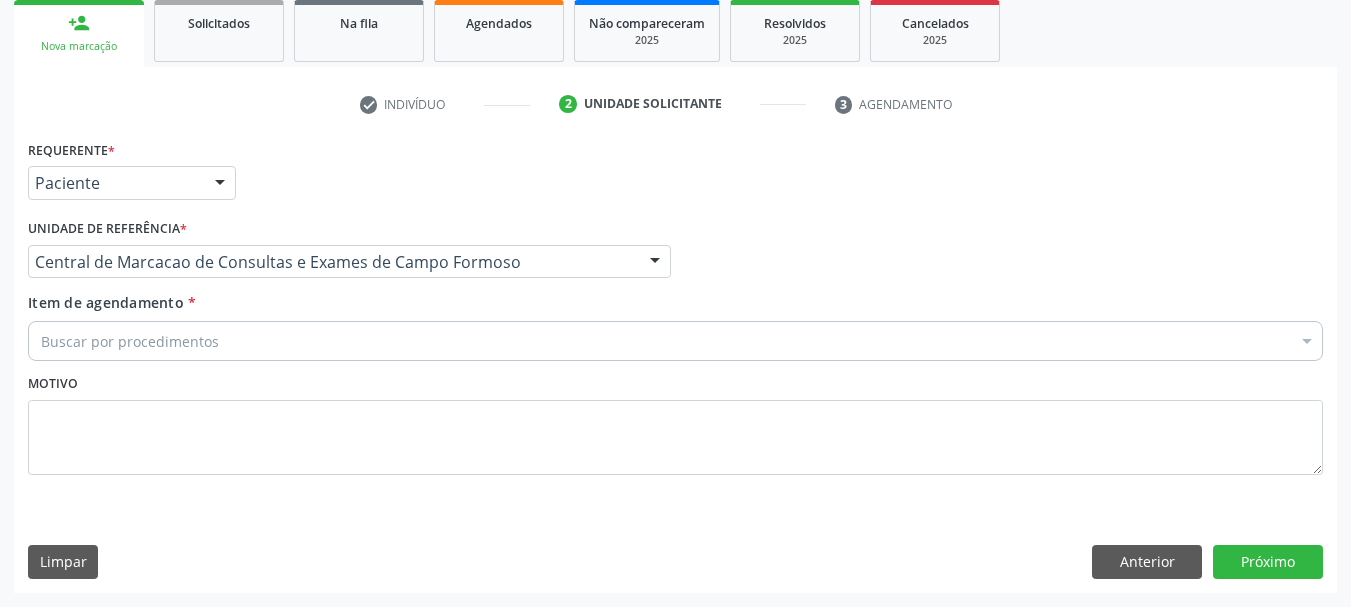 click on "Buscar por procedimentos" at bounding box center (675, 341) 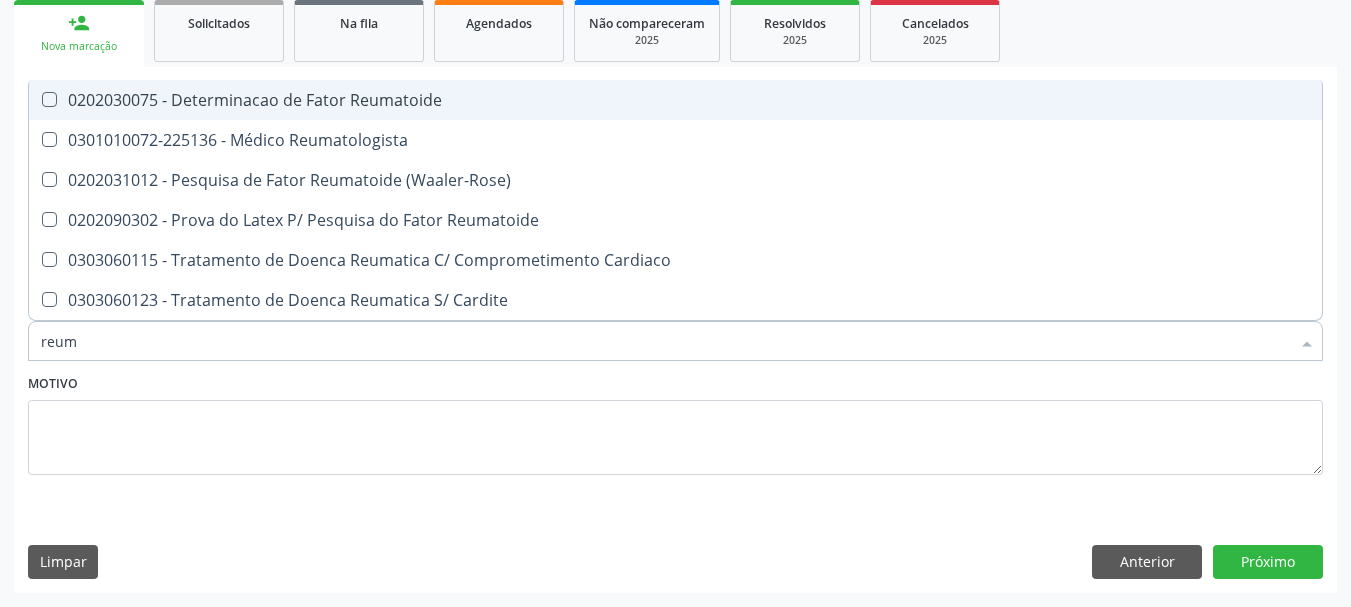 type on "reuma" 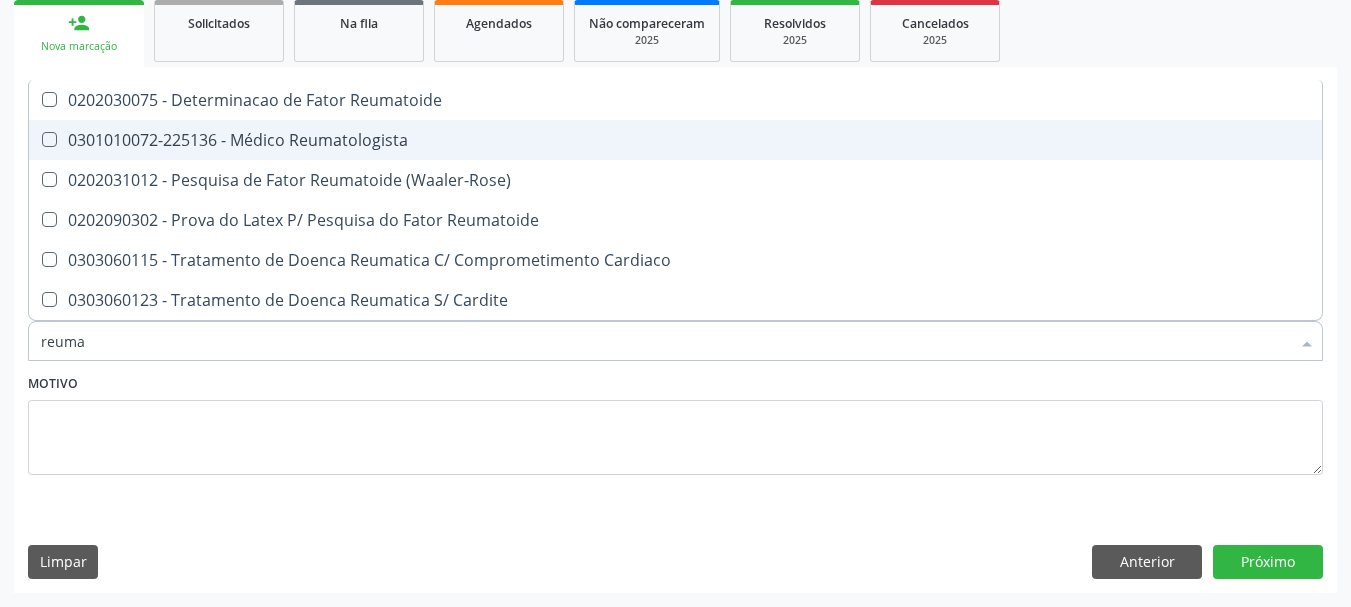 click on "0301010072-225136 - Médico Reumatologista" at bounding box center [675, 140] 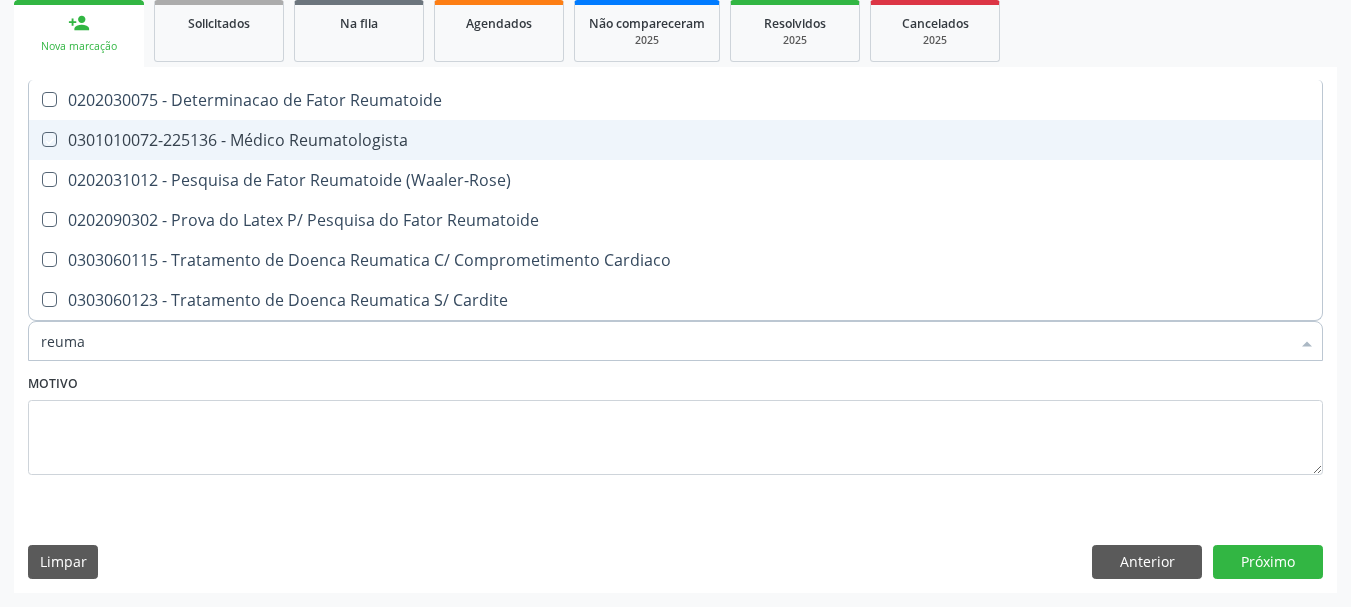 checkbox on "true" 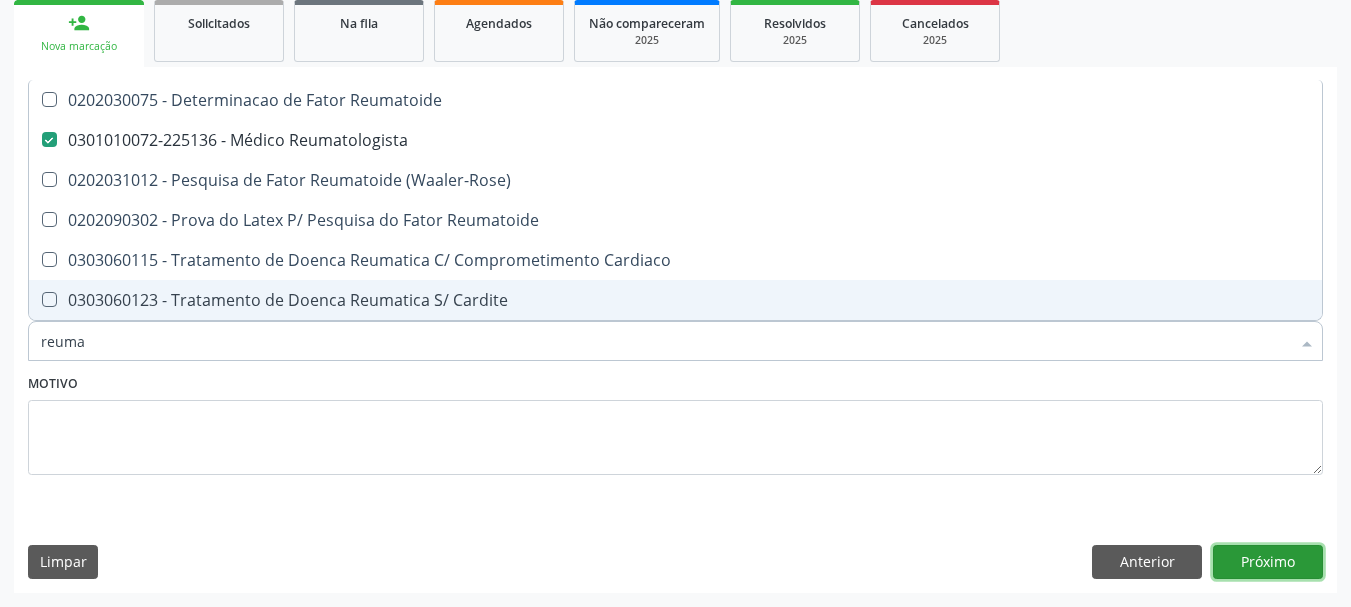 click on "Próximo" at bounding box center [1268, 562] 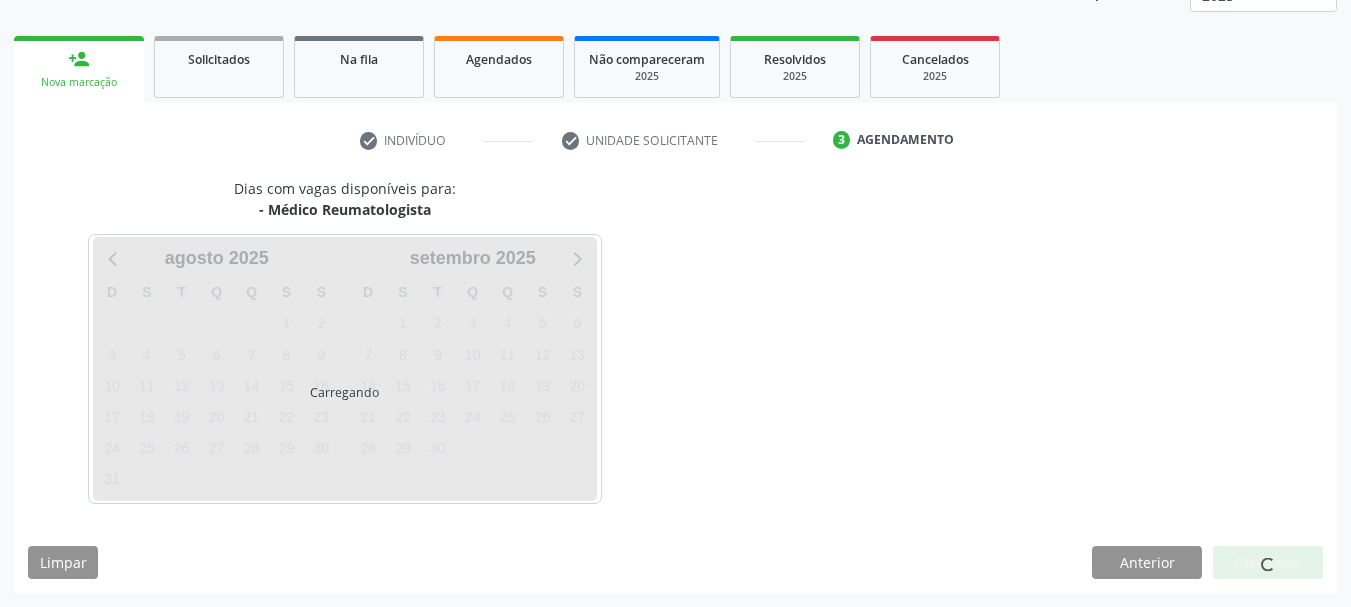 scroll, scrollTop: 263, scrollLeft: 0, axis: vertical 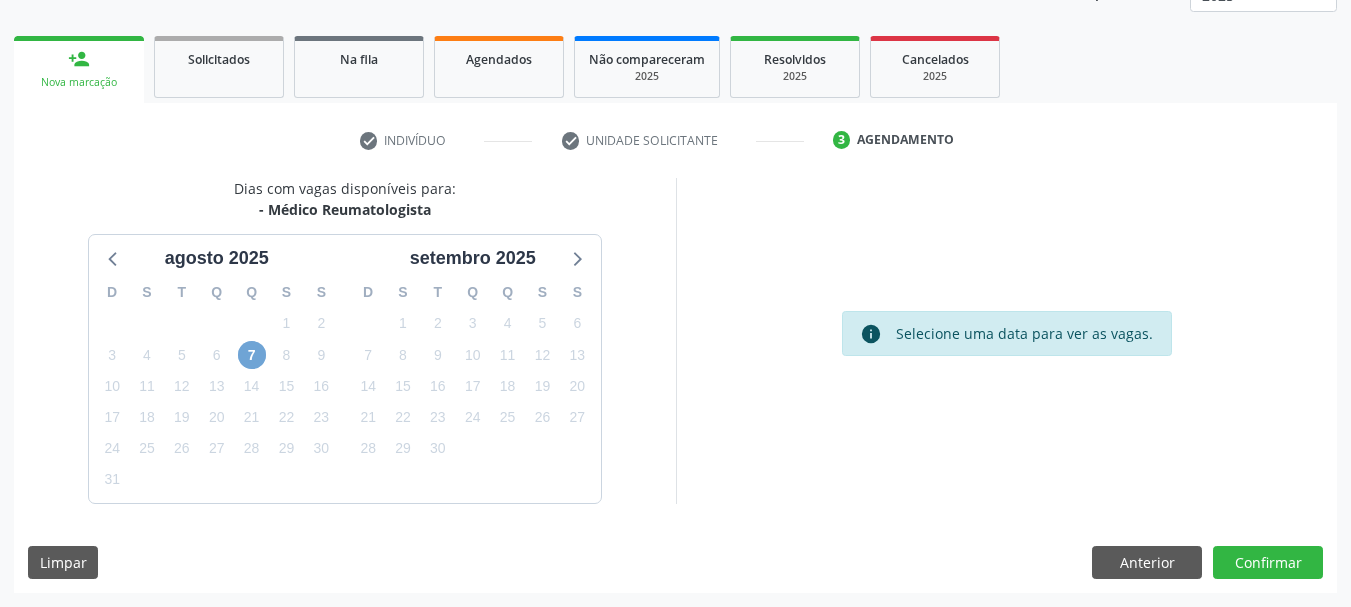 click on "7" at bounding box center (252, 355) 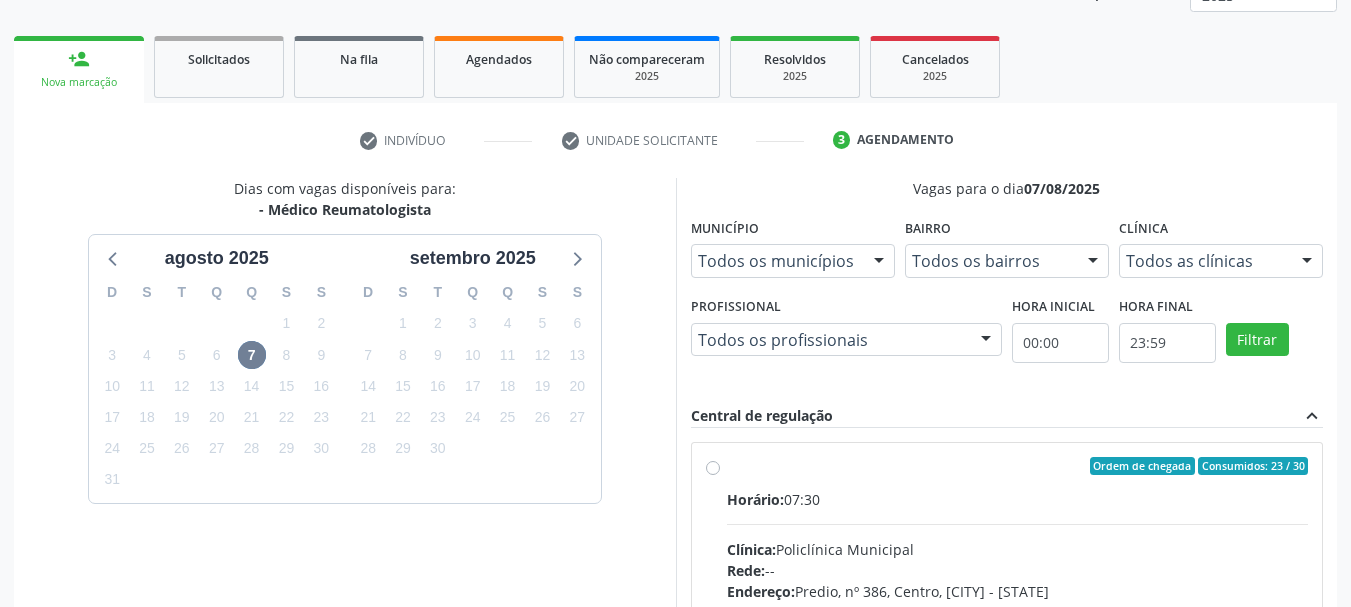 click on "Ordem de chegada
Consumidos: 23 / 30
Horário:   07:30
Clínica:  Policlínica Municipal
Rede:
--
Endereço:   Predio, nº 386, Centro, [CITY] - [STATE]
Telefone:   (74) [PHONE]
Profissional:
[FIRST] [LAST]
Informações adicionais sobre o atendimento
Idade de atendimento:
de 0 a 120 anos
Gênero(s) atendido(s):
Masculino e Feminino
Informações adicionais:
--" at bounding box center (1018, 610) 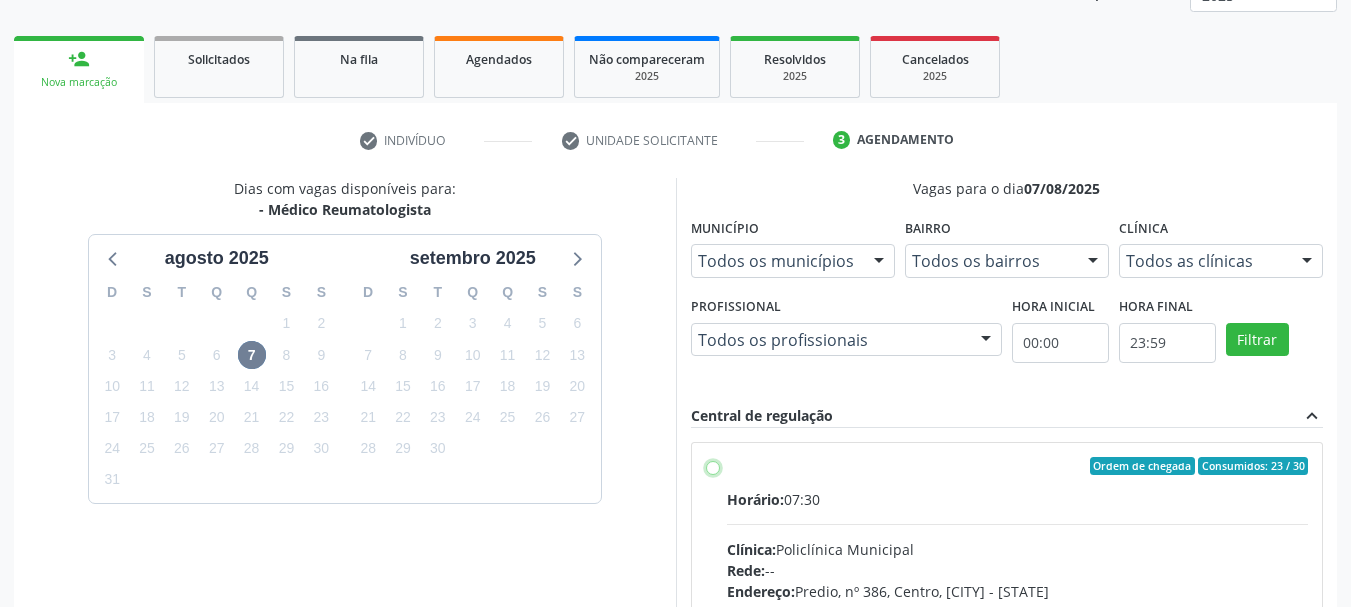 click on "Ordem de chegada
Consumidos: 23 / 30
Horário:   07:30
Clínica:  Policlínica Municipal
Rede:
--
Endereço:   Predio, nº 386, Centro, [CITY] - [STATE]
Telefone:   (74) [PHONE]
Profissional:
[FIRST] [LAST]
Informações adicionais sobre o atendimento
Idade de atendimento:
de 0 a 120 anos
Gênero(s) atendido(s):
Masculino e Feminino
Informações adicionais:
--" at bounding box center [713, 466] 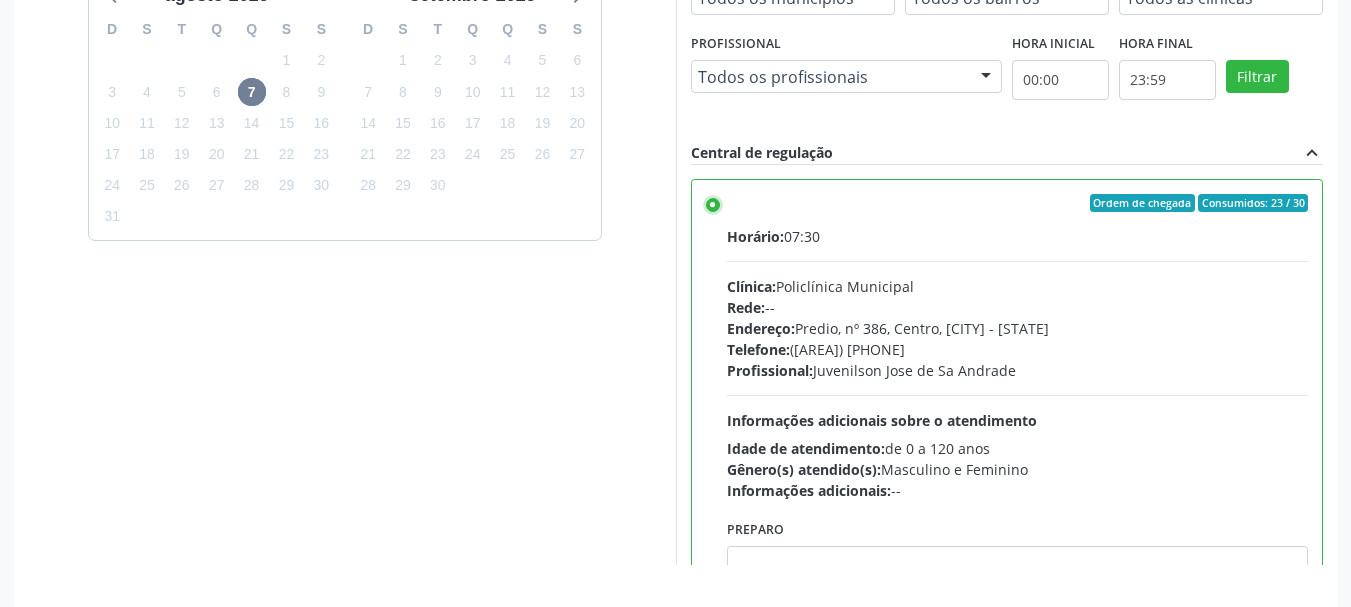 scroll, scrollTop: 588, scrollLeft: 0, axis: vertical 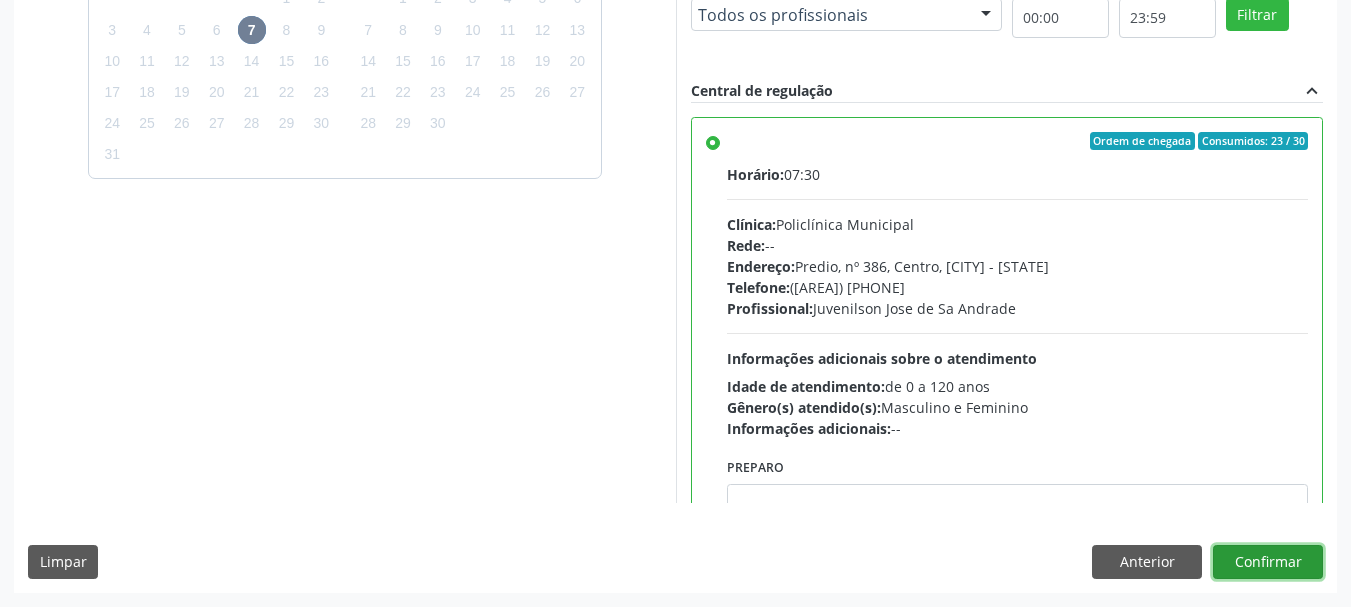 click on "Confirmar" at bounding box center [1268, 562] 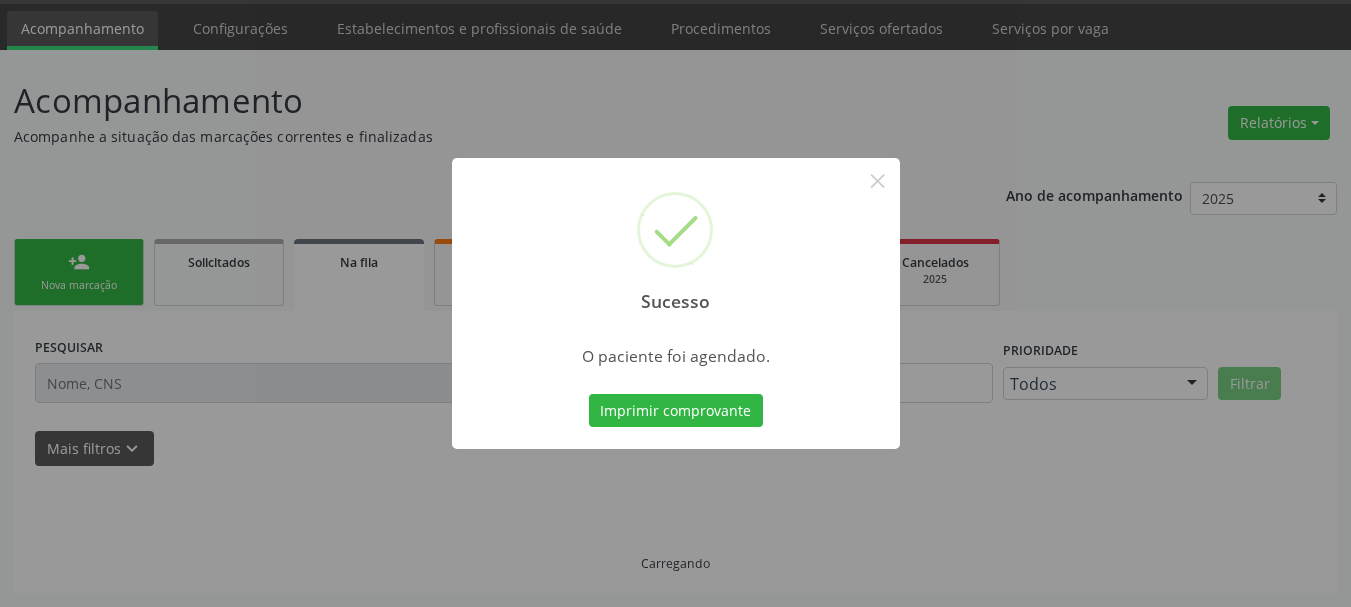 scroll, scrollTop: 60, scrollLeft: 0, axis: vertical 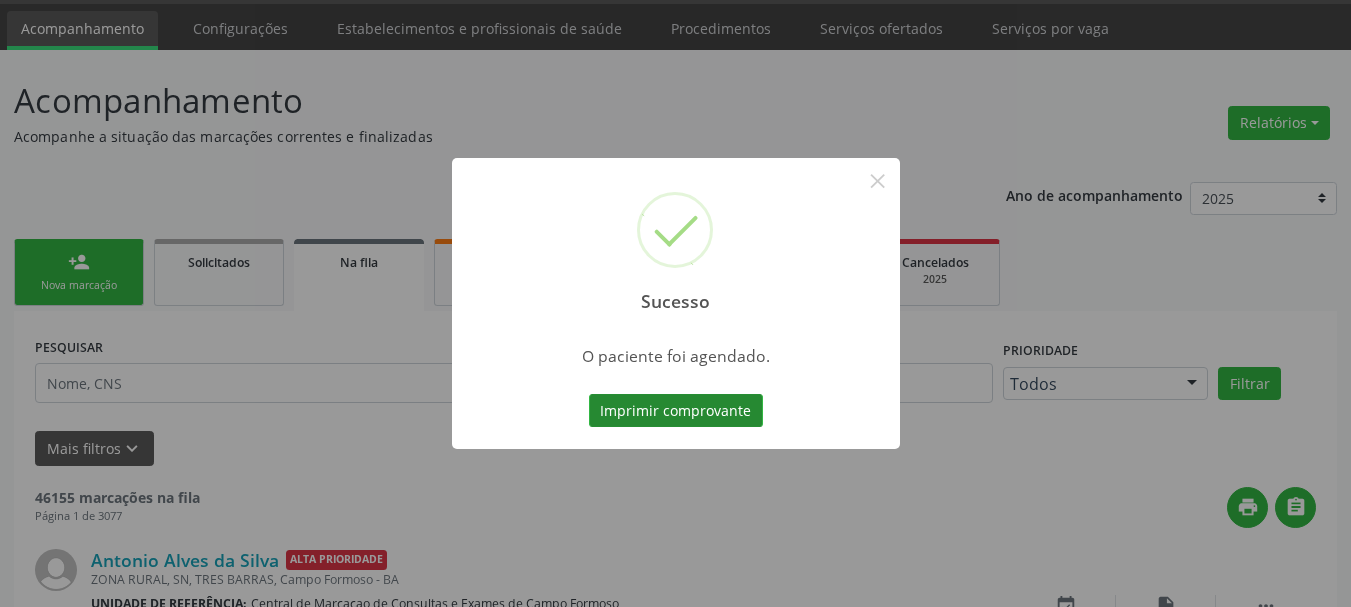 click on "Imprimir comprovante" at bounding box center (676, 411) 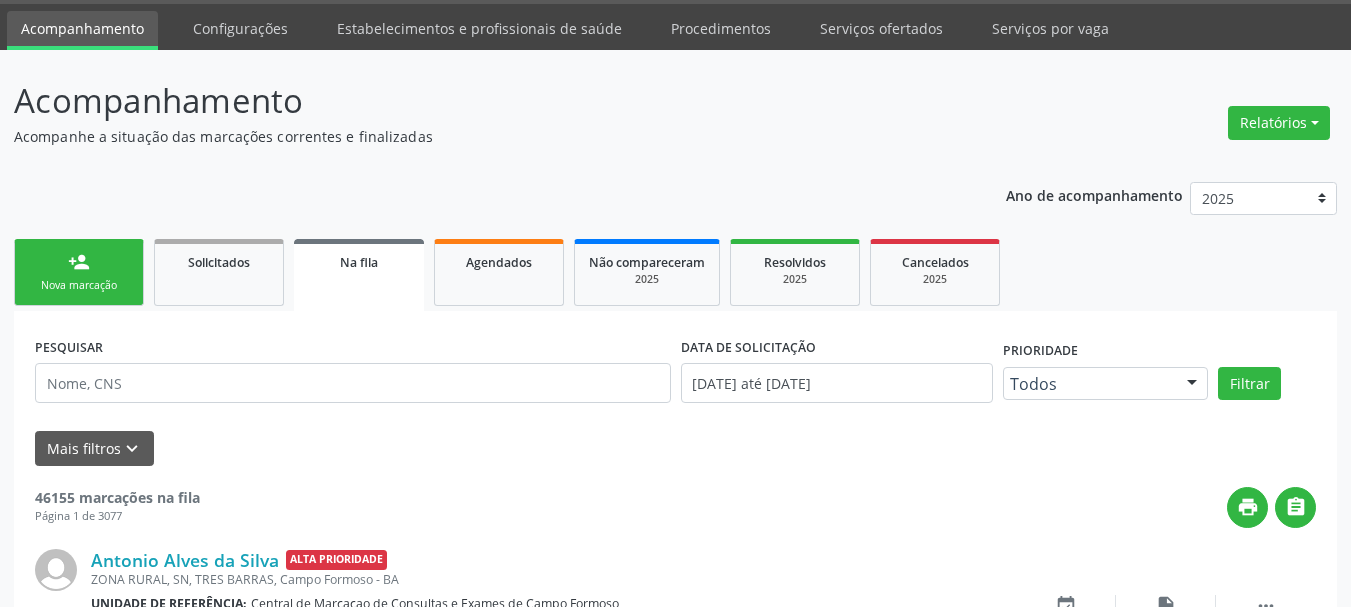 click on "person_add
Nova marcação" at bounding box center [79, 272] 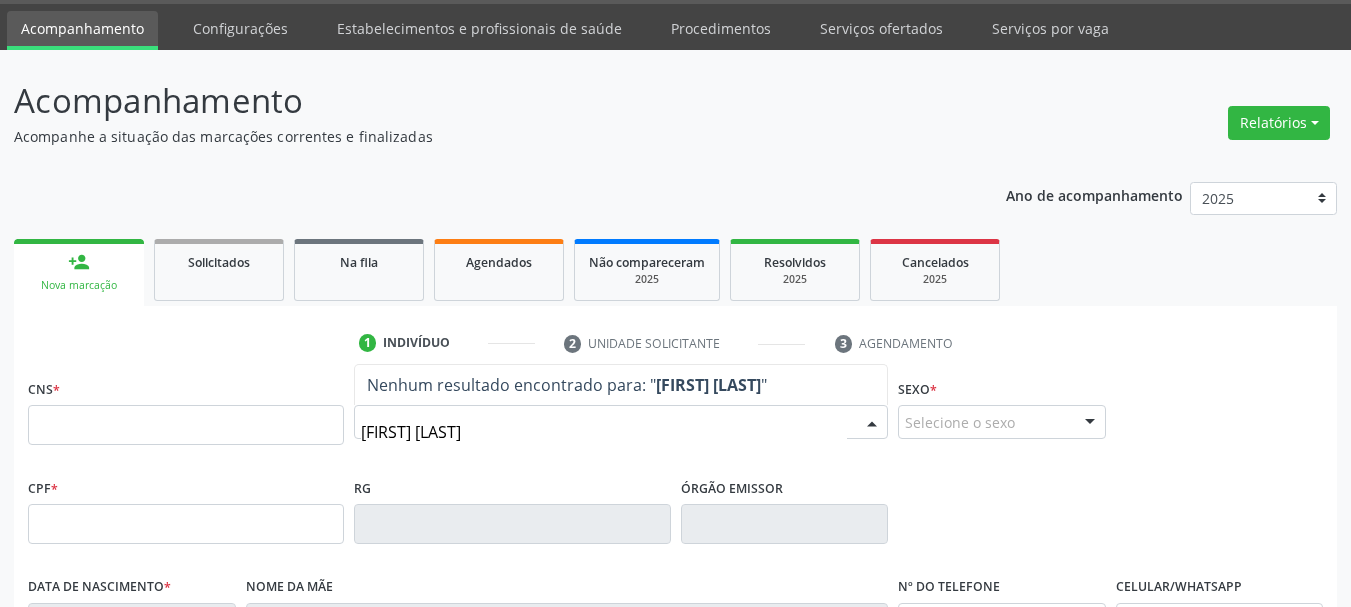 click on "[FIRST] [LAST]" at bounding box center (604, 432) 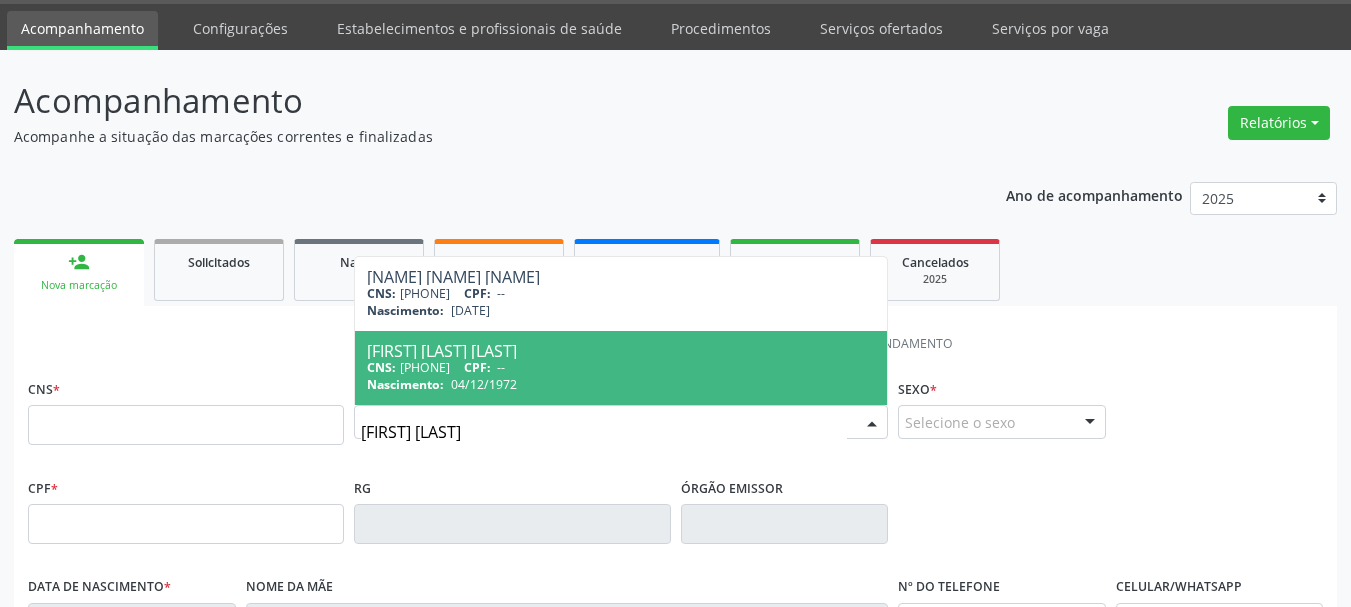 click on "Nascimento:
[DATE]" at bounding box center (621, 384) 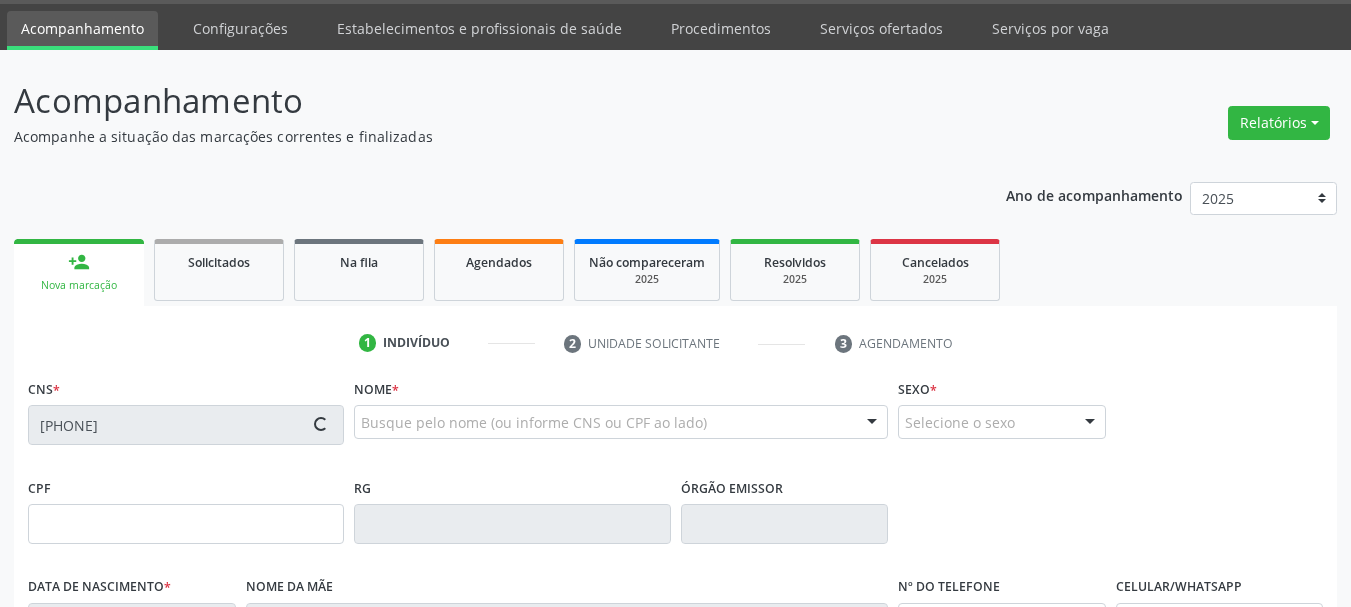 scroll, scrollTop: 477, scrollLeft: 0, axis: vertical 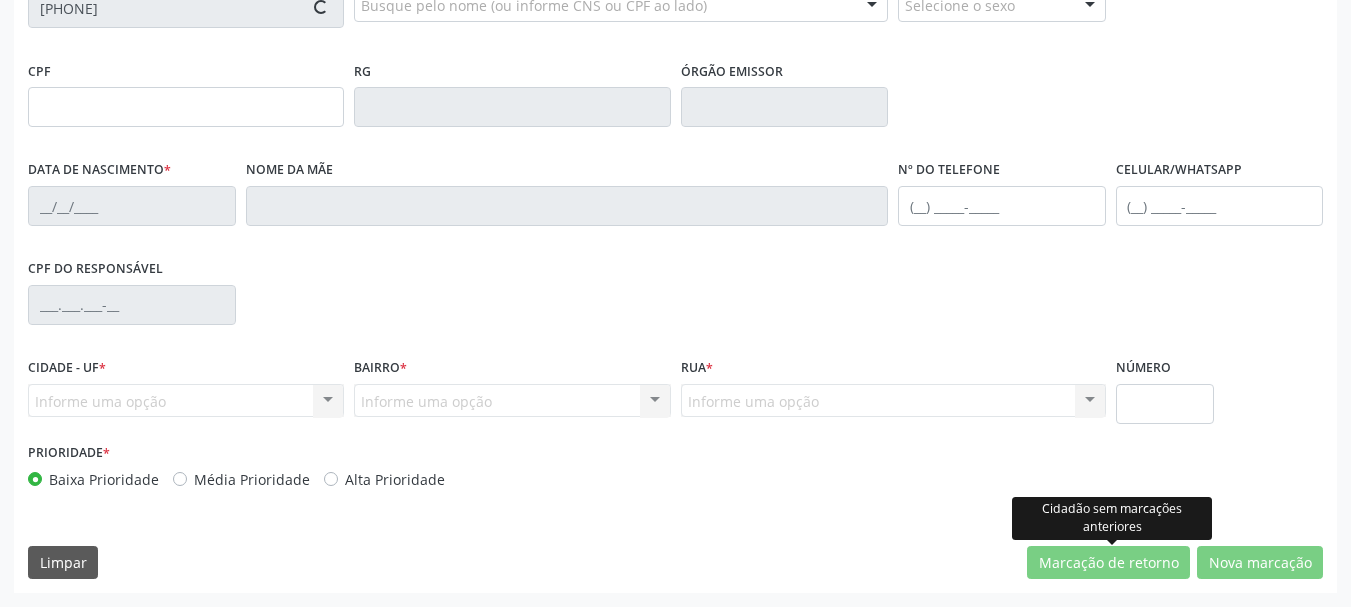 type on "04/12/1972" 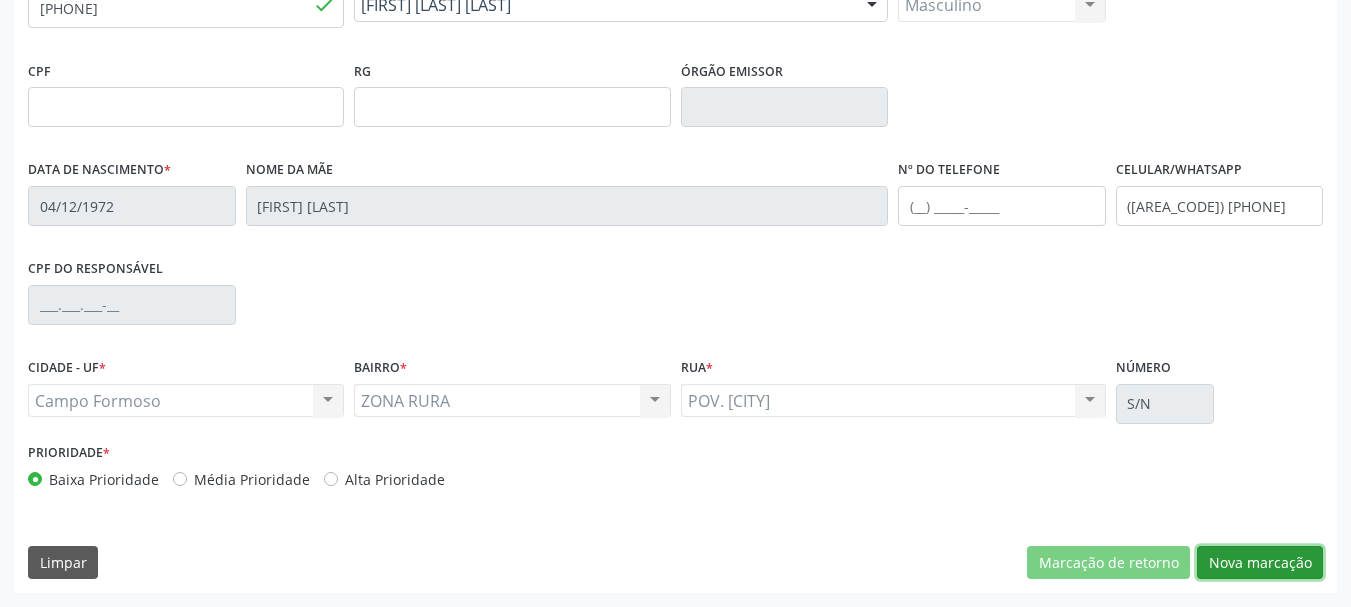 click on "Nova marcação" at bounding box center (1260, 563) 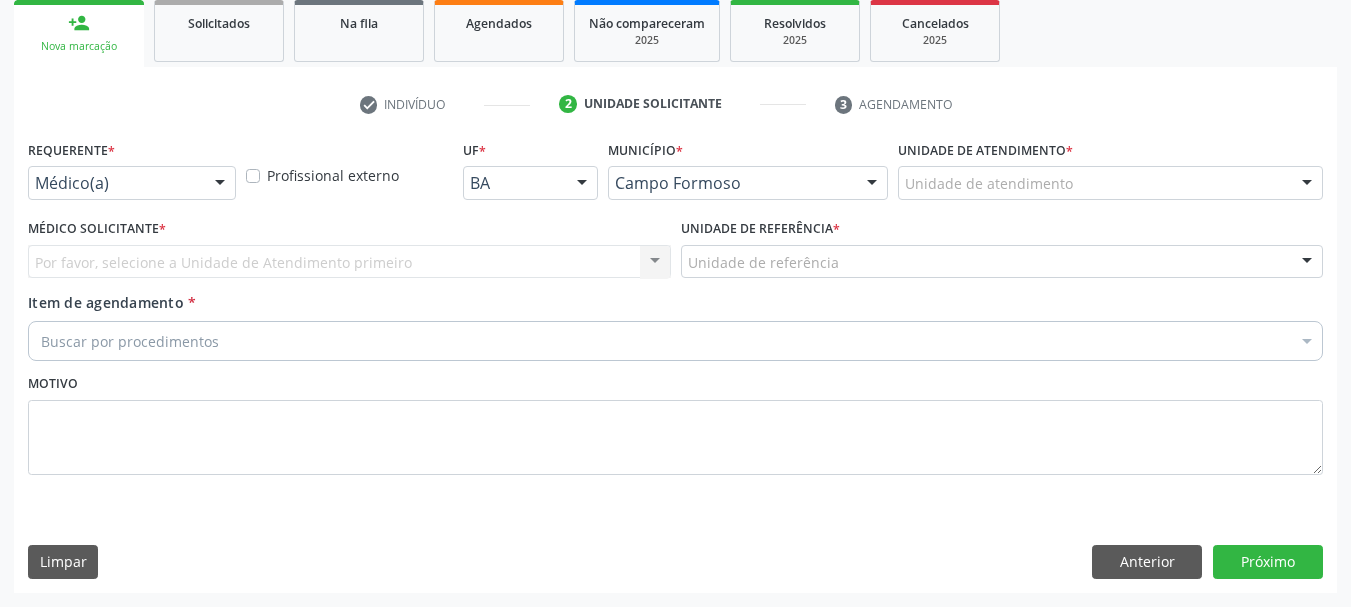 scroll, scrollTop: 299, scrollLeft: 0, axis: vertical 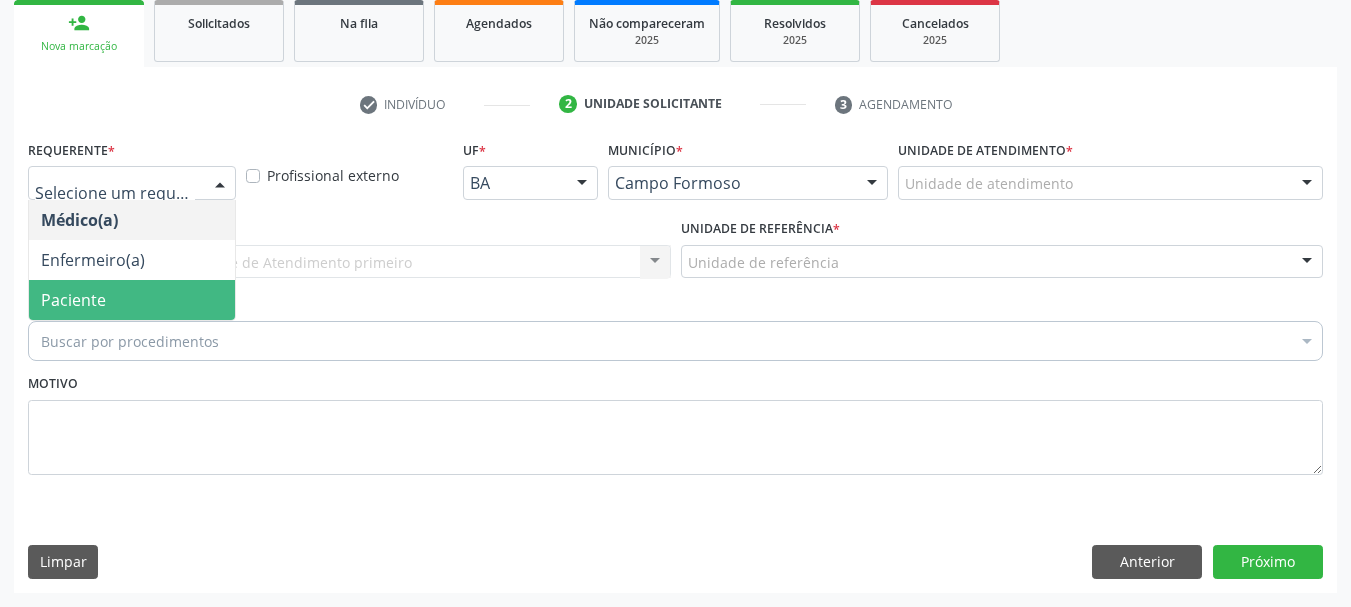 click on "Paciente" at bounding box center (132, 300) 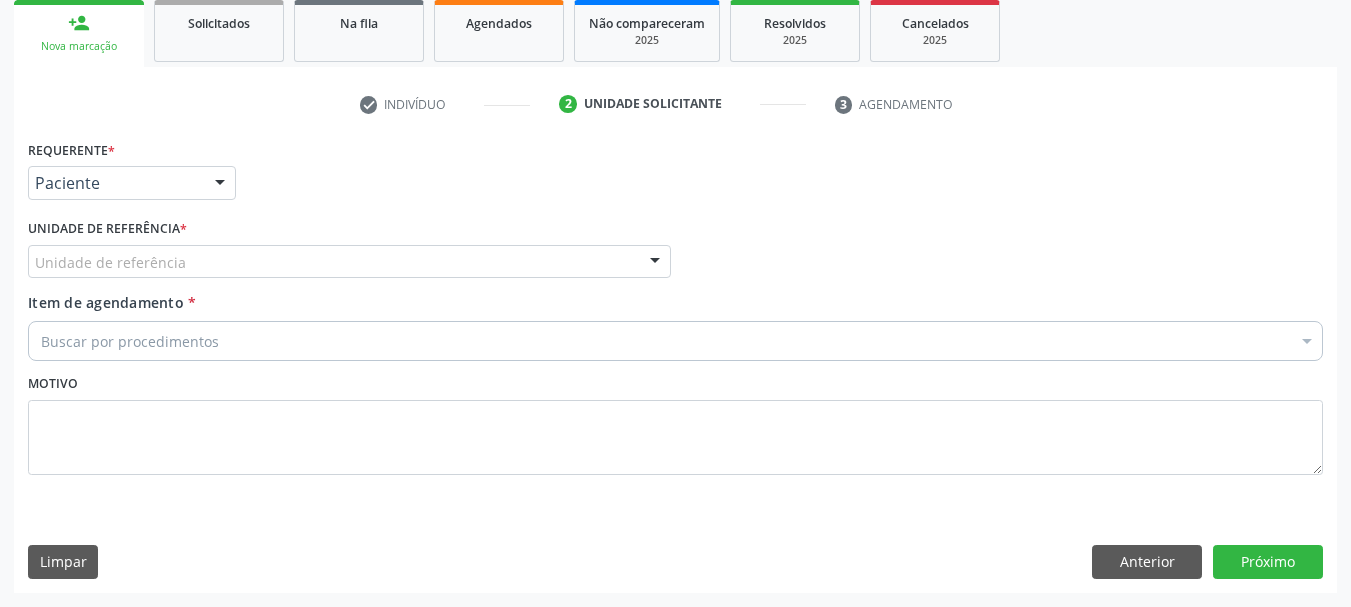 click on "Unidade de referência" at bounding box center (349, 262) 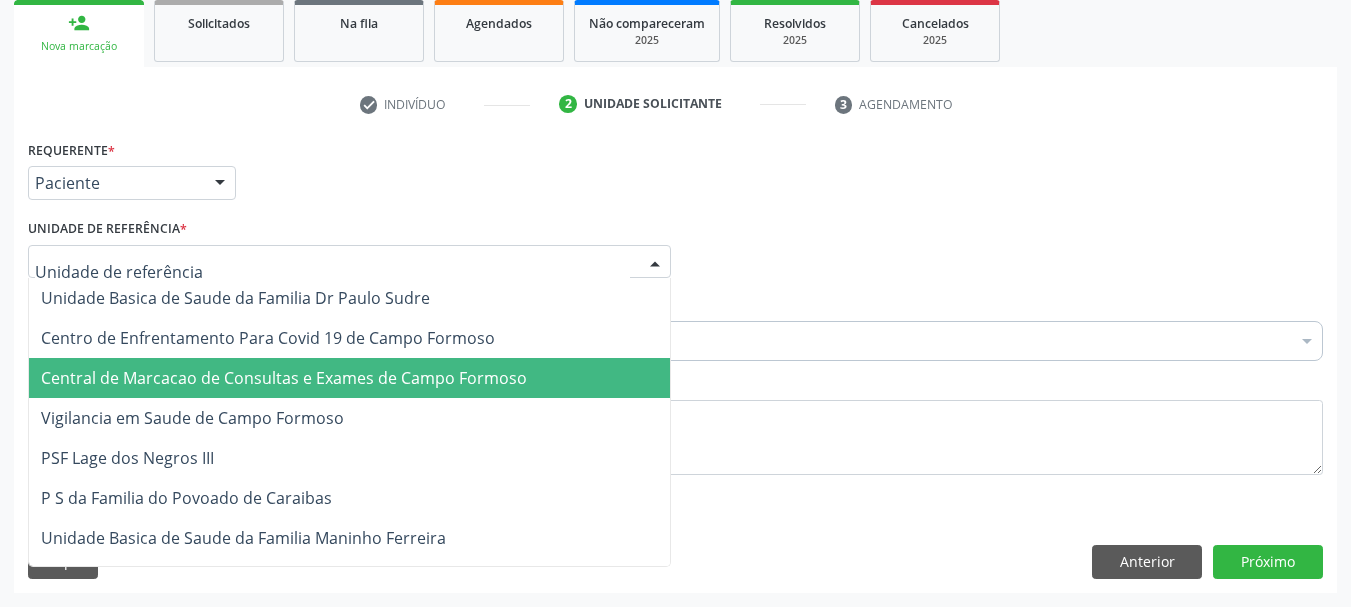 drag, startPoint x: 338, startPoint y: 347, endPoint x: 339, endPoint y: 364, distance: 17.029387 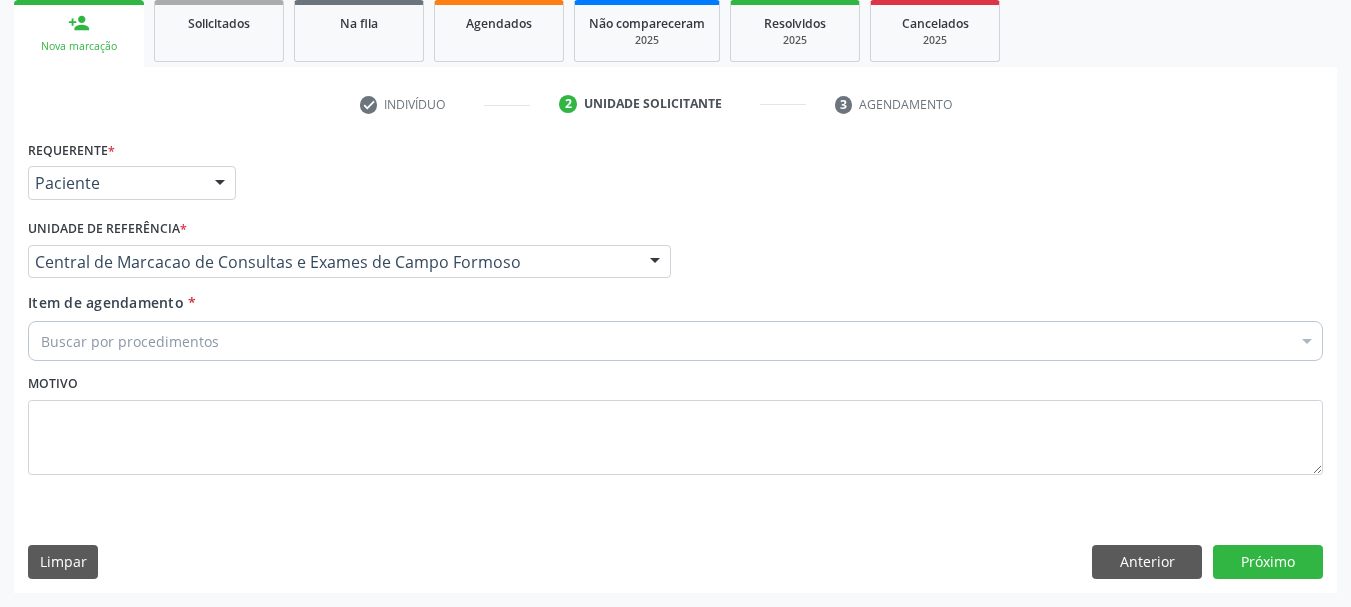 click on "Buscar por procedimentos" at bounding box center (675, 341) 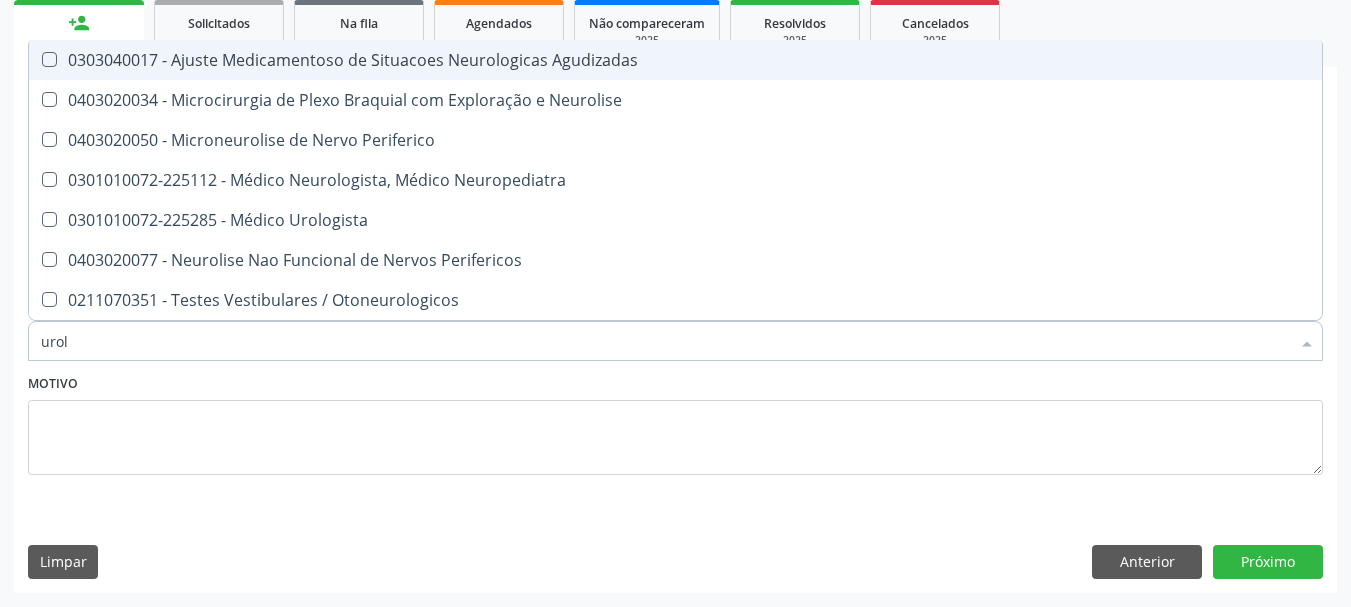 type on "urolo" 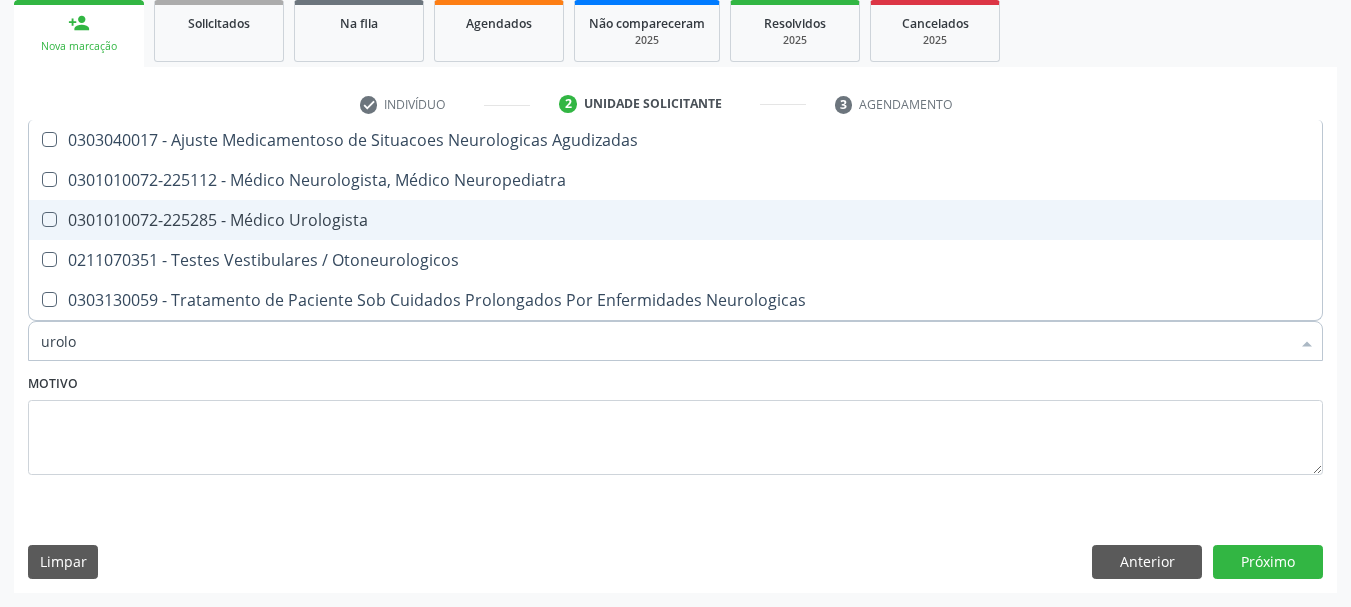 click on "0301010072-225285 - Médico Urologista" at bounding box center [675, 220] 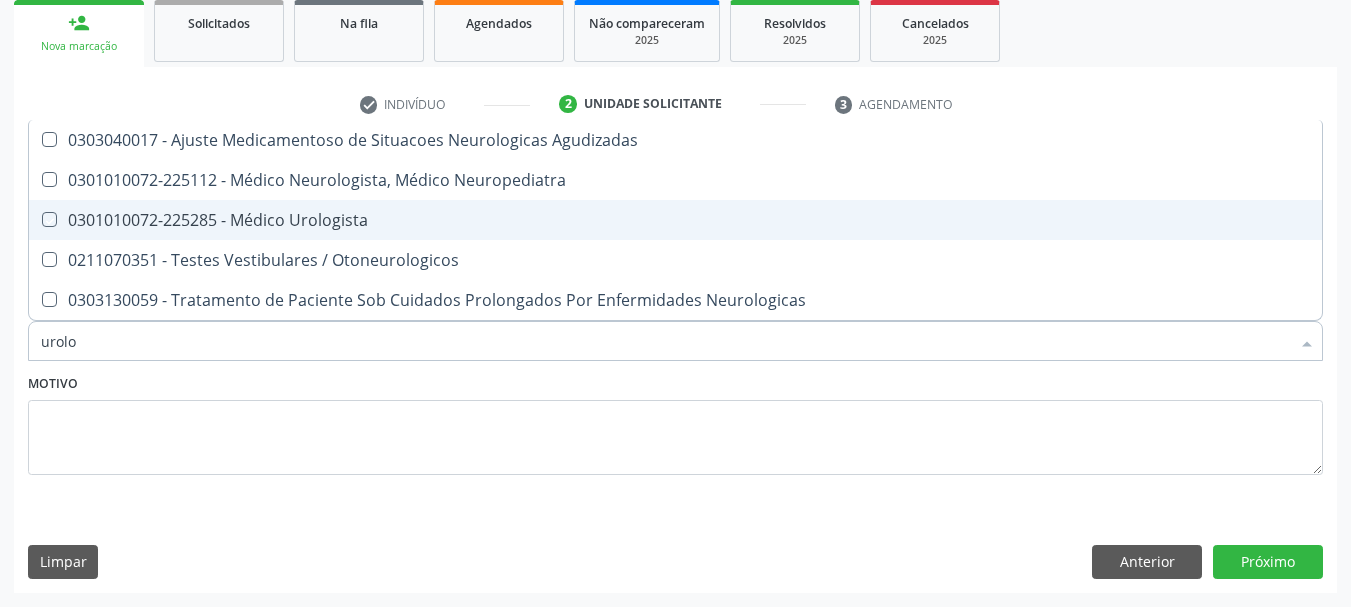 checkbox on "true" 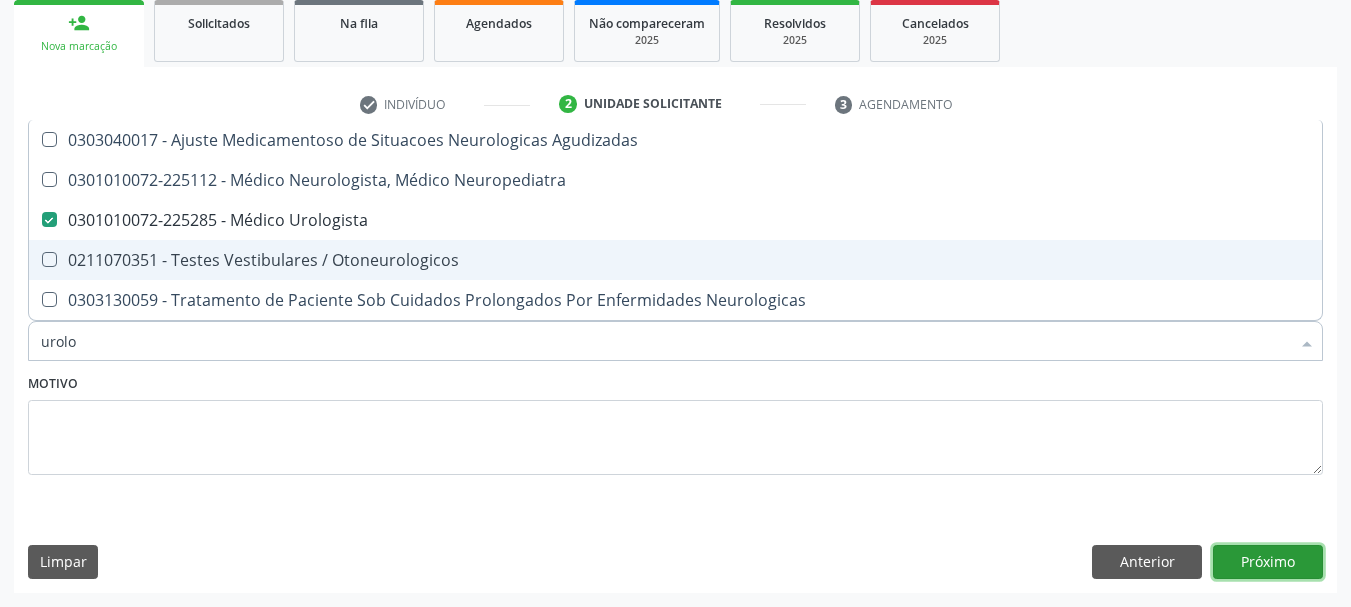 click on "Próximo" at bounding box center (1268, 562) 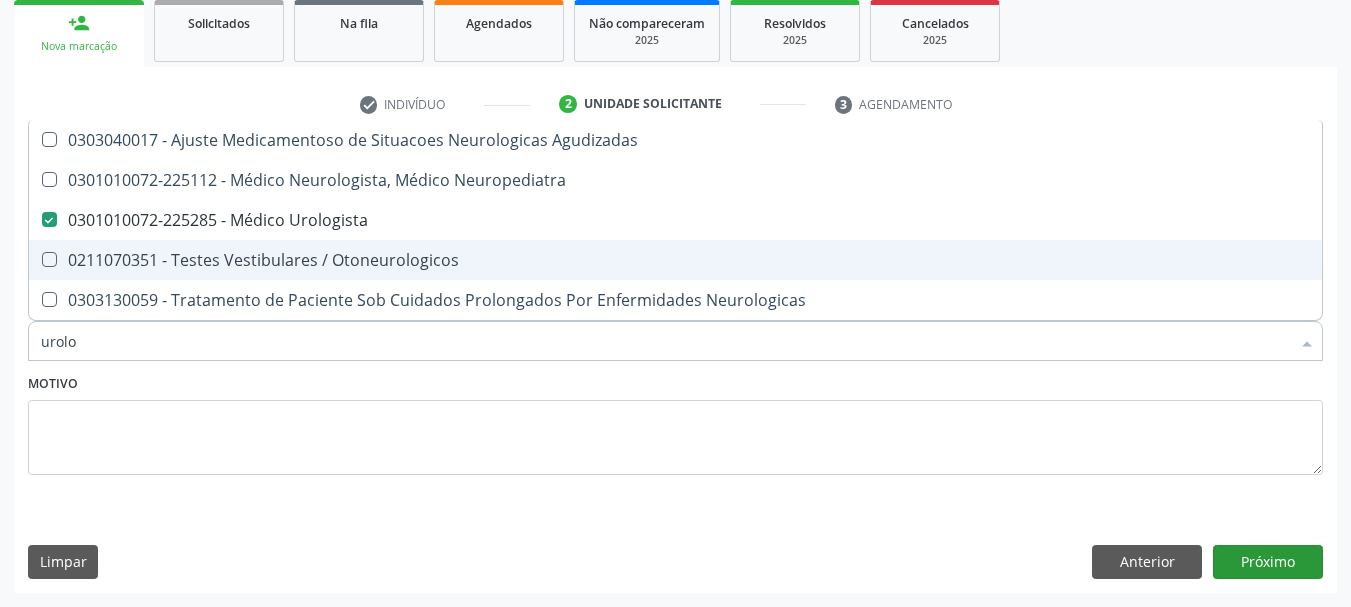 scroll, scrollTop: 263, scrollLeft: 0, axis: vertical 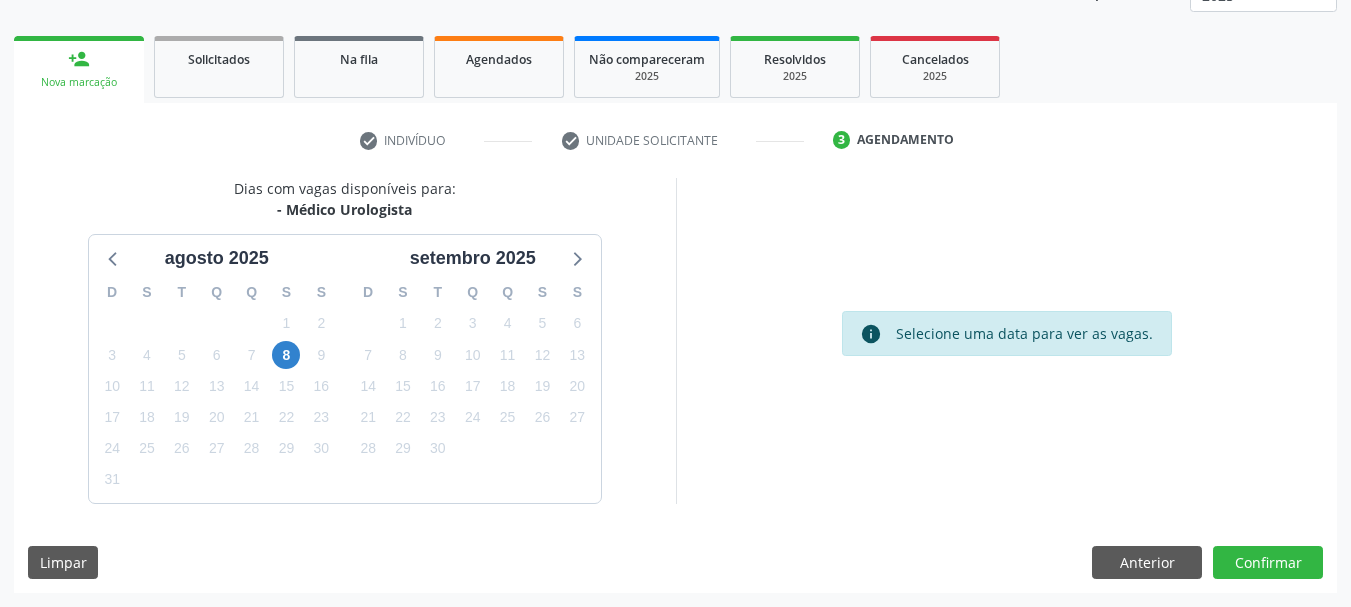 click on "8" at bounding box center (286, 355) 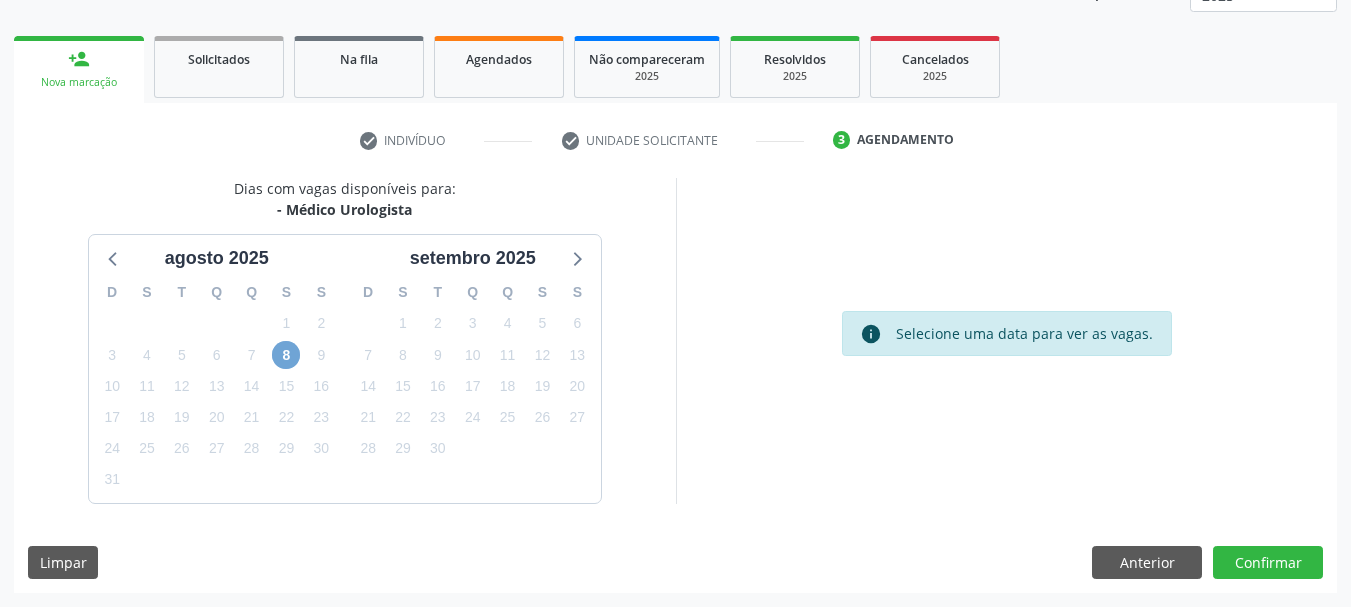 click on "8" at bounding box center (286, 355) 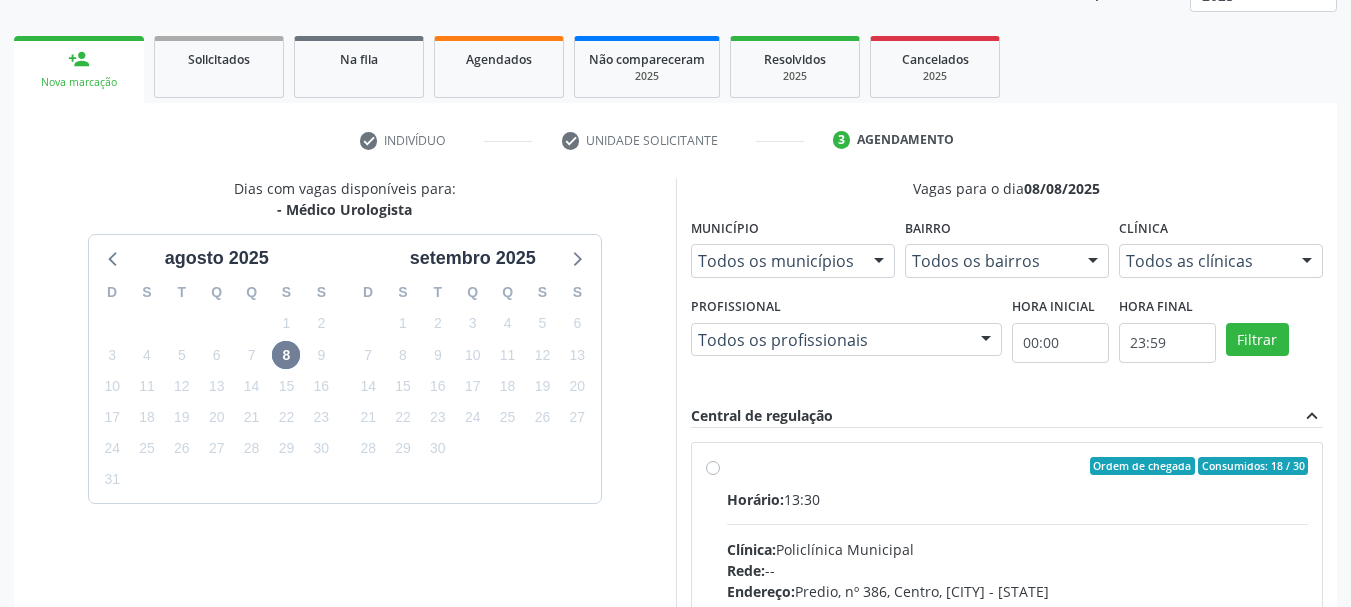click on "Horário:   13:30
Clínica:  Policlínica Municipal
Rede:
--
Endereço:   Predio, nº 386, Centro, [CITY] - [STATE]
Telefone:   [PHONE]
Profissional:
[FIRST] [LAST] [LAST]
Informações adicionais sobre o atendimento
Idade de atendimento:
de 0 a 120 anos
Gênero(s) atendido(s):
Masculino e Feminino
Informações adicionais:
--" at bounding box center (1018, 626) 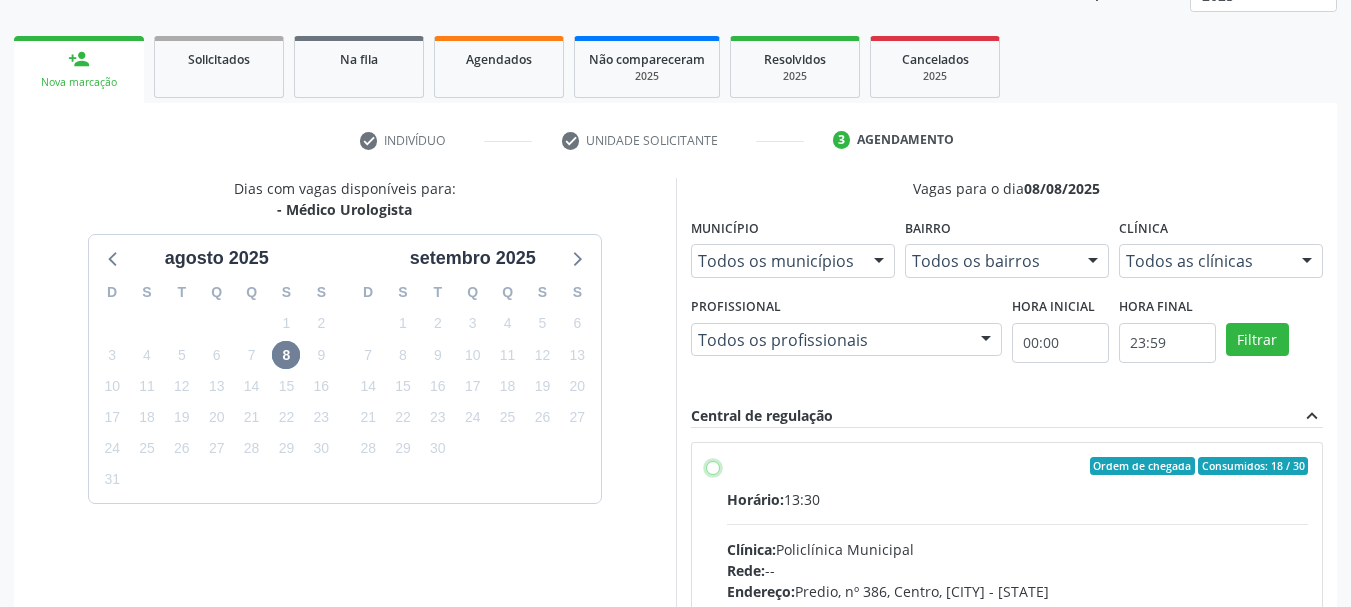 click on "Ordem de chegada
Consumidos: 18 / 30
Horário:   13:30
Clínica:  Policlínica Municipal
Rede:
--
Endereço:   Predio, nº 386, Centro, [CITY] - [STATE]
Telefone:   (74) [PHONE]
Profissional:
[FIRST] [LAST]
Informações adicionais sobre o atendimento
Idade de atendimento:
de 0 a 120 anos
Gênero(s) atendido(s):
Masculino e Feminino
Informações adicionais:
--" at bounding box center [713, 466] 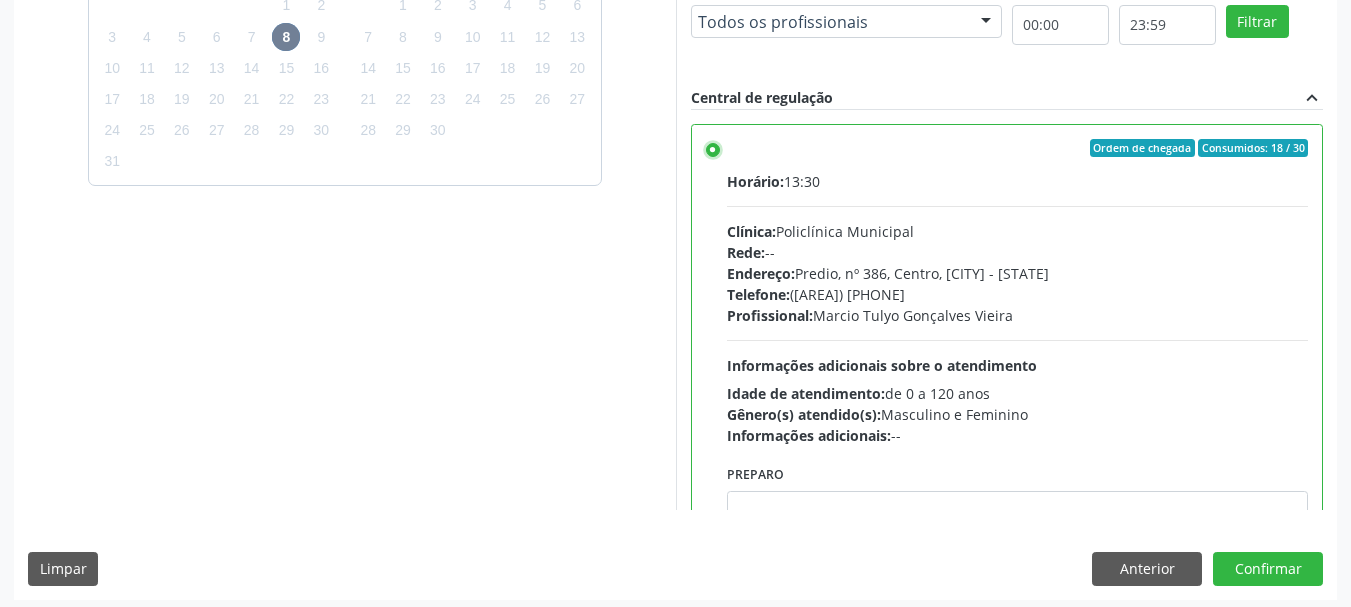 scroll, scrollTop: 588, scrollLeft: 0, axis: vertical 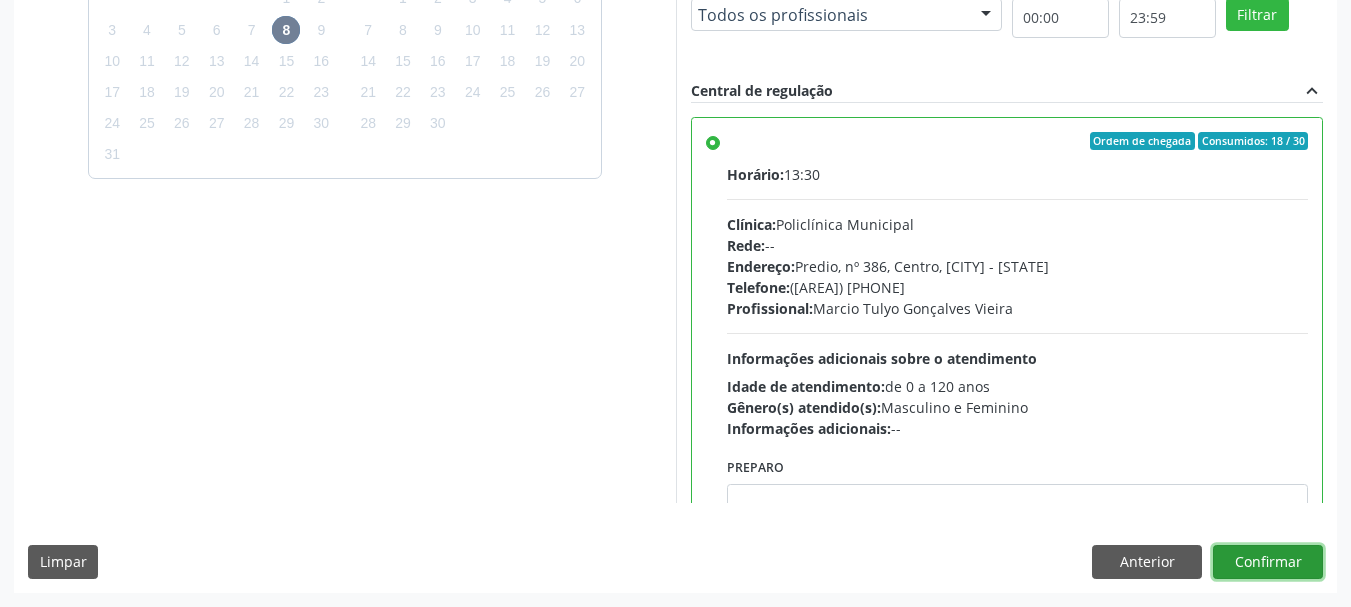 click on "Confirmar" at bounding box center [1268, 562] 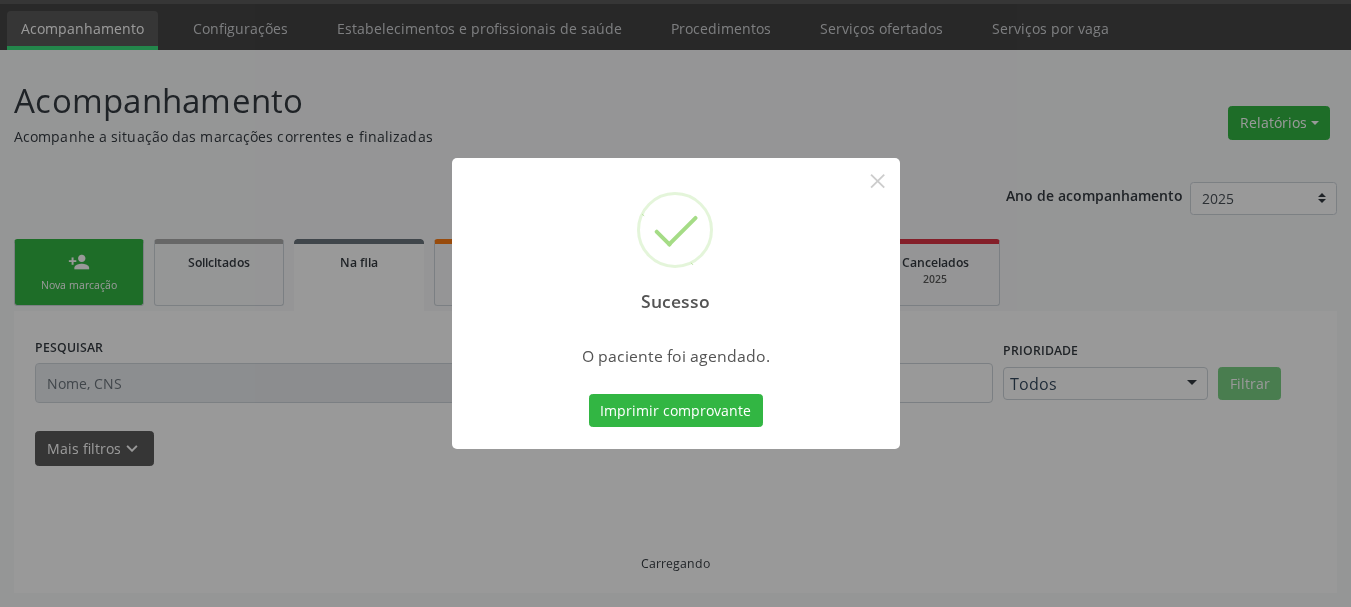 scroll, scrollTop: 60, scrollLeft: 0, axis: vertical 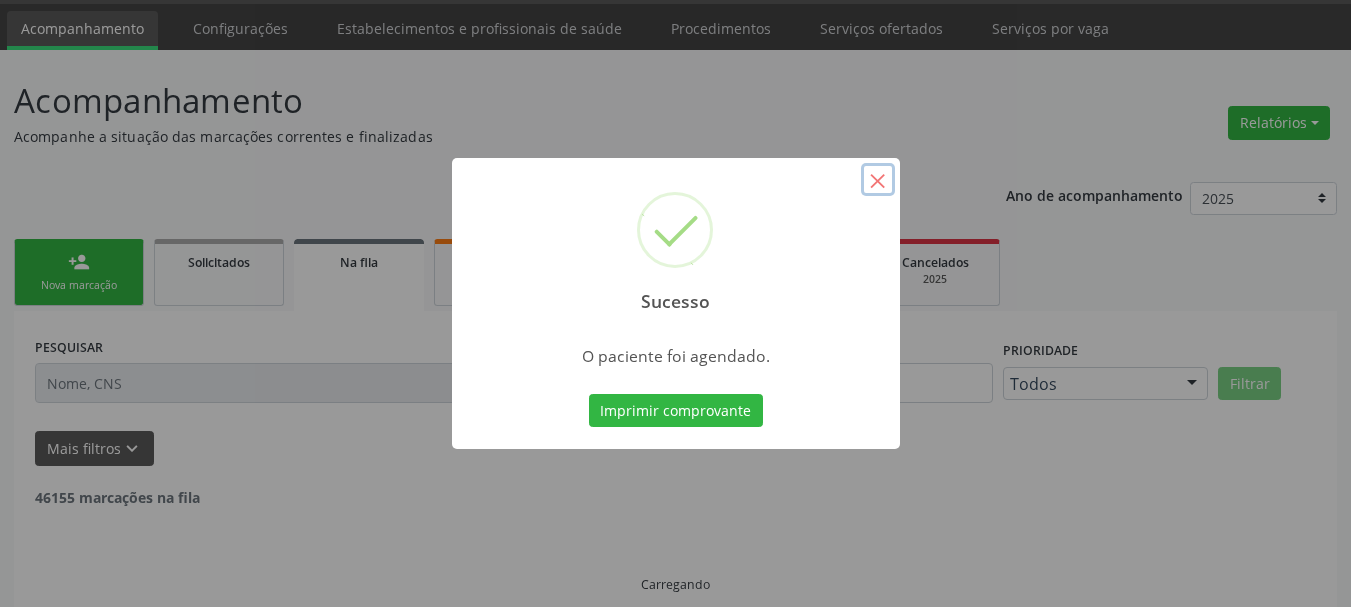 click on "×" at bounding box center [878, 180] 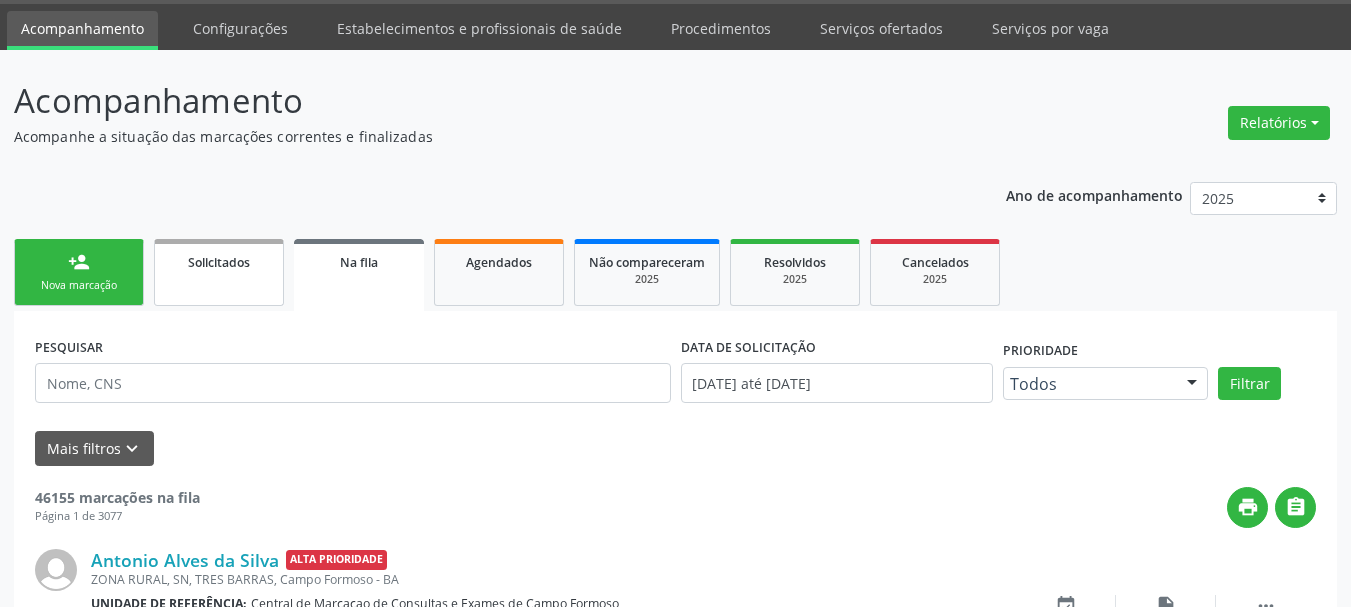 click on "Solicitados" at bounding box center [219, 272] 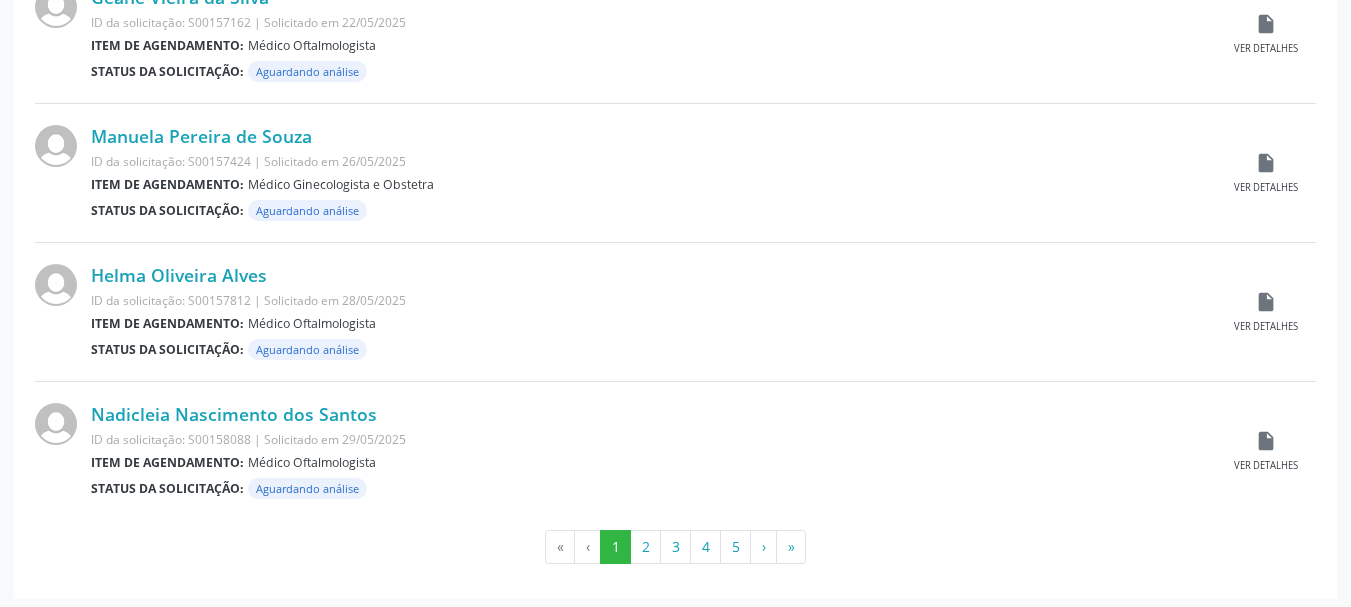 scroll, scrollTop: 2104, scrollLeft: 0, axis: vertical 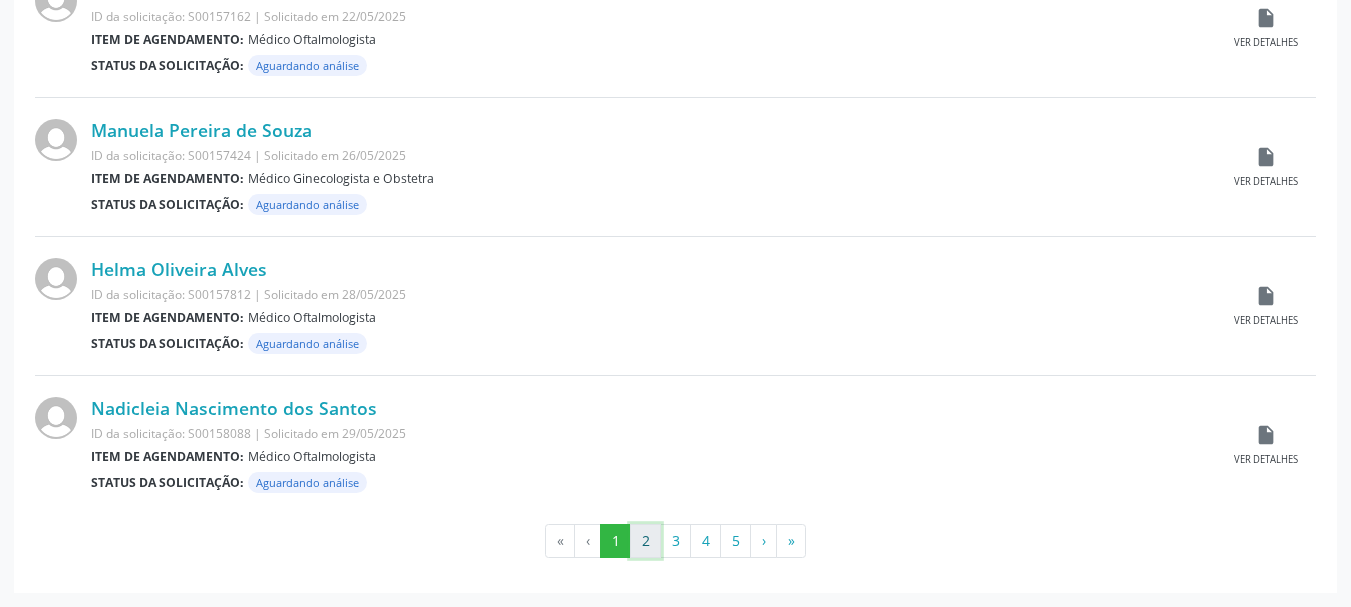 click on "2" at bounding box center [645, 541] 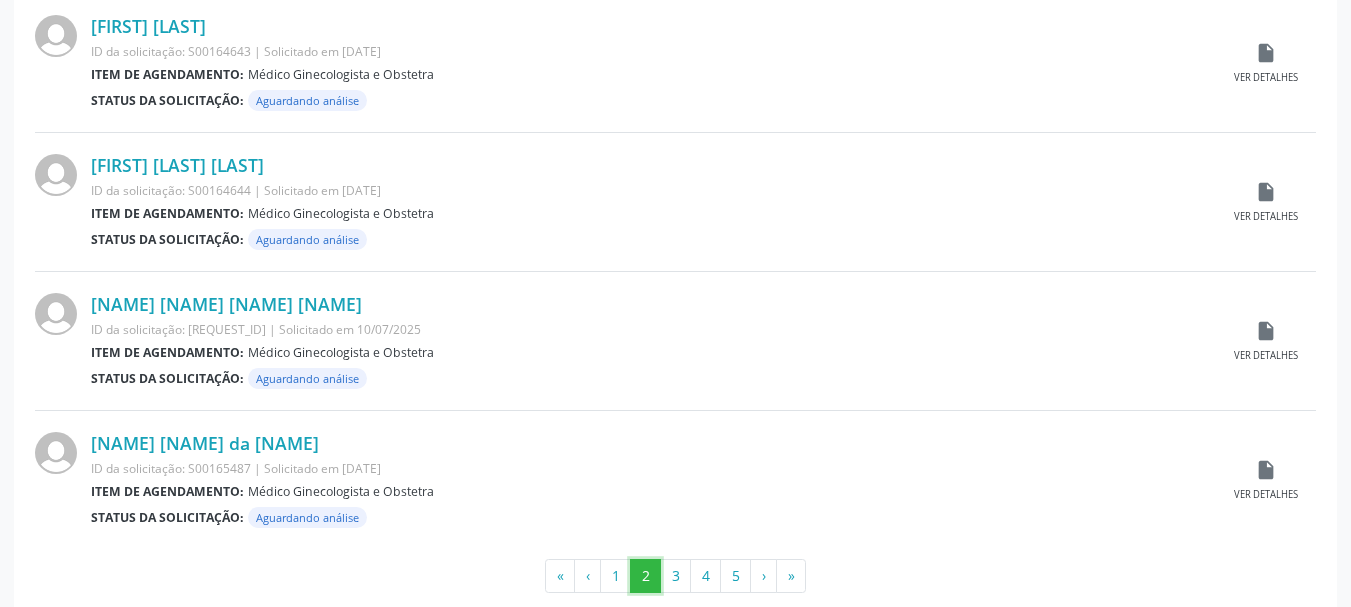scroll, scrollTop: 2104, scrollLeft: 0, axis: vertical 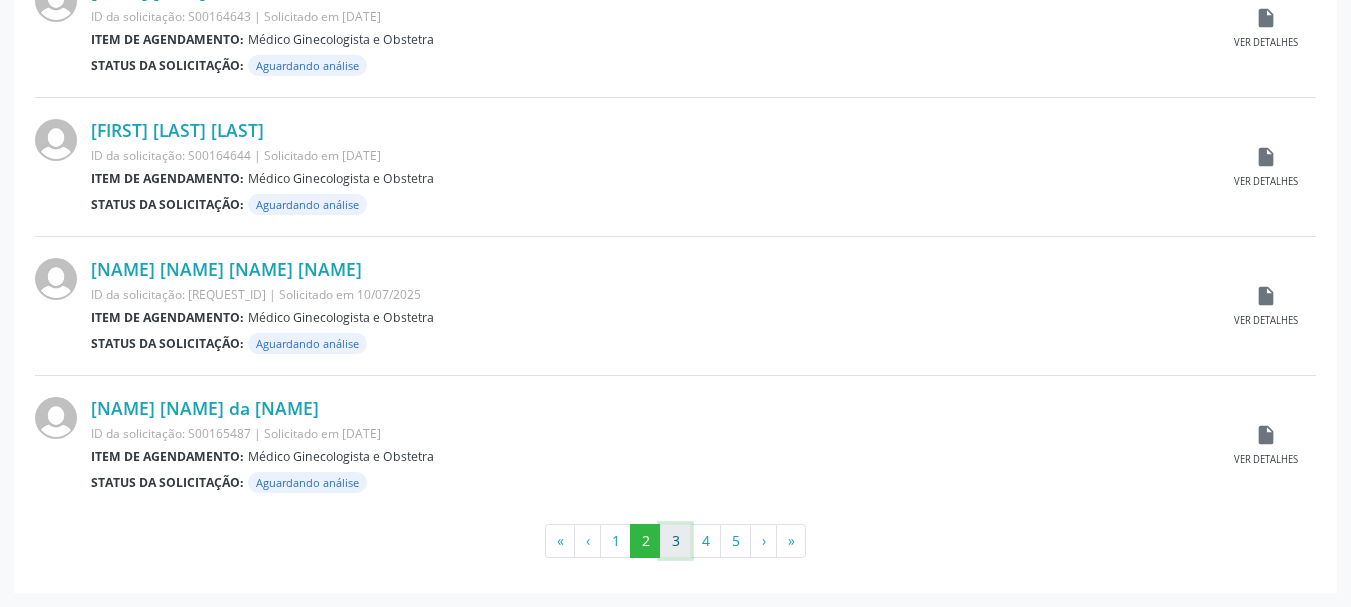 click on "3" at bounding box center (675, 541) 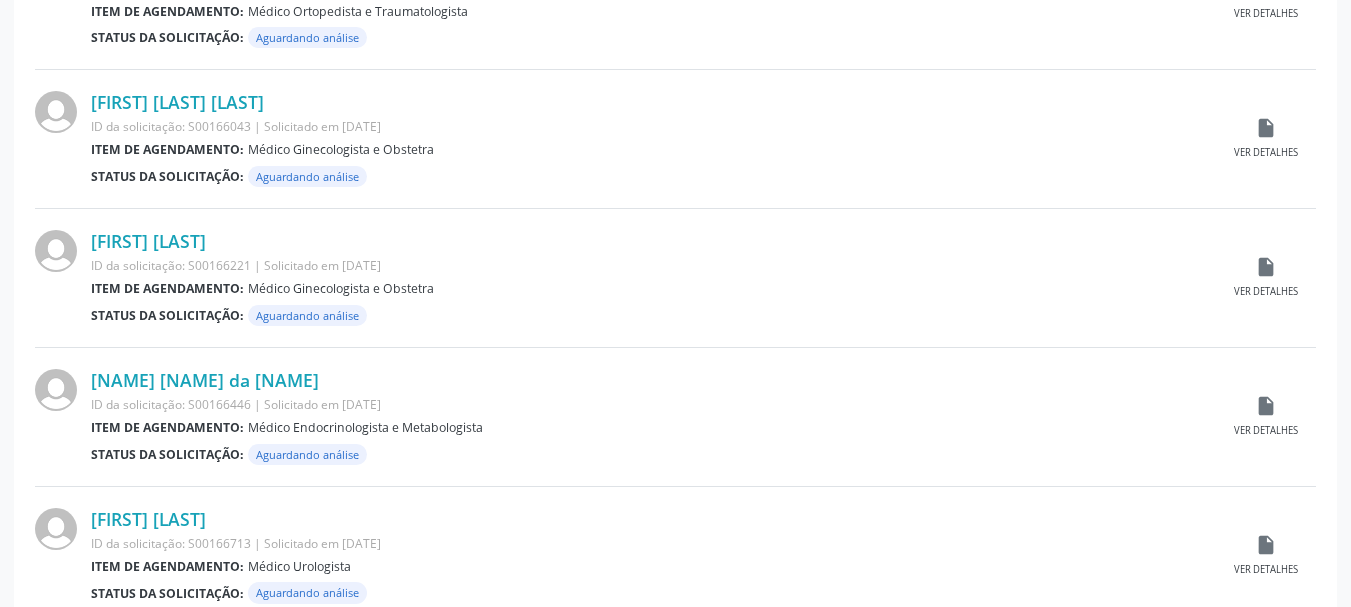 scroll, scrollTop: 704, scrollLeft: 0, axis: vertical 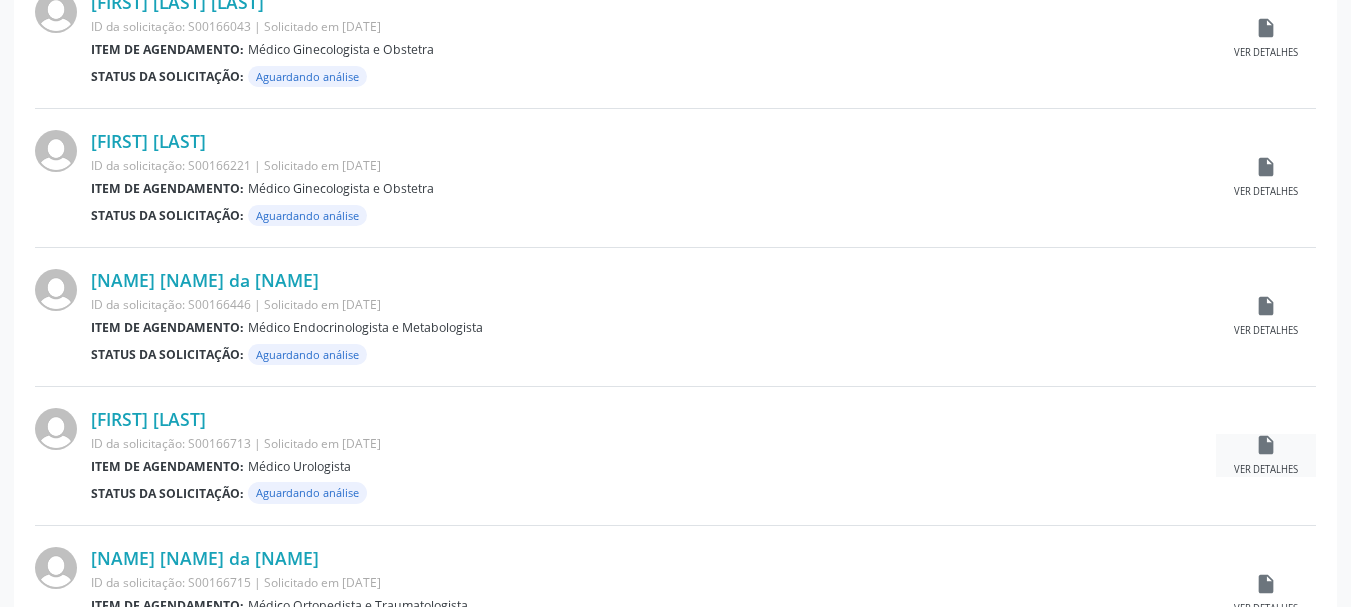 click on "insert_drive_file
Ver detalhes" at bounding box center [1266, 455] 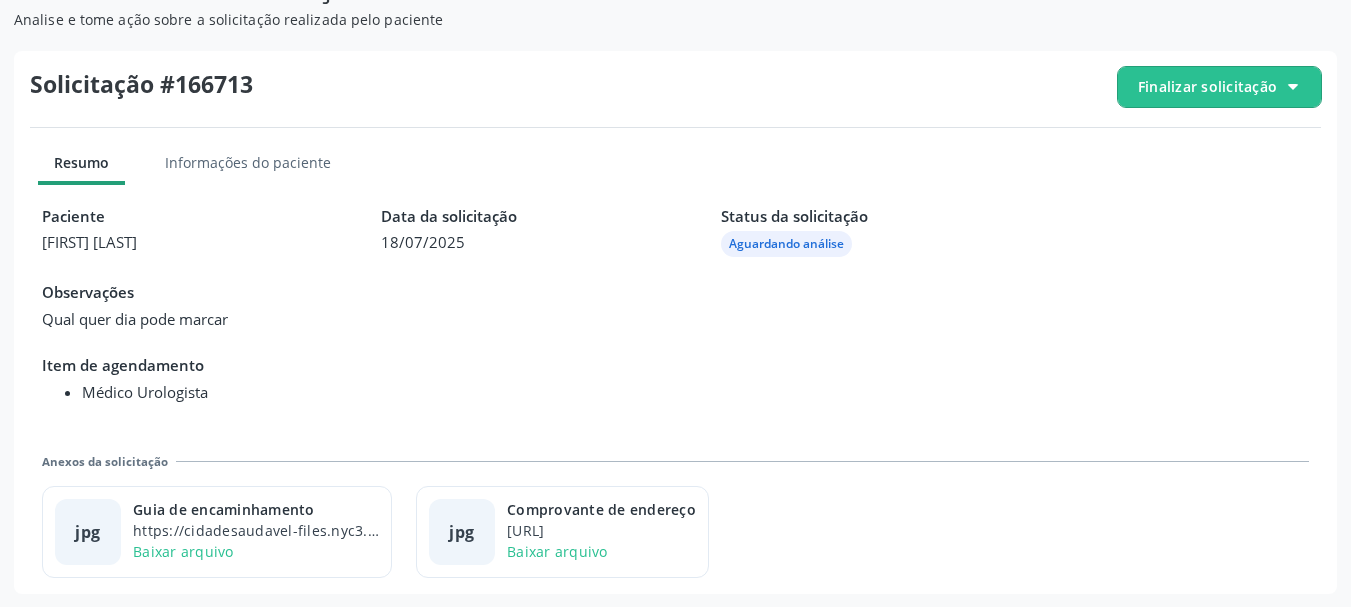 scroll, scrollTop: 223, scrollLeft: 0, axis: vertical 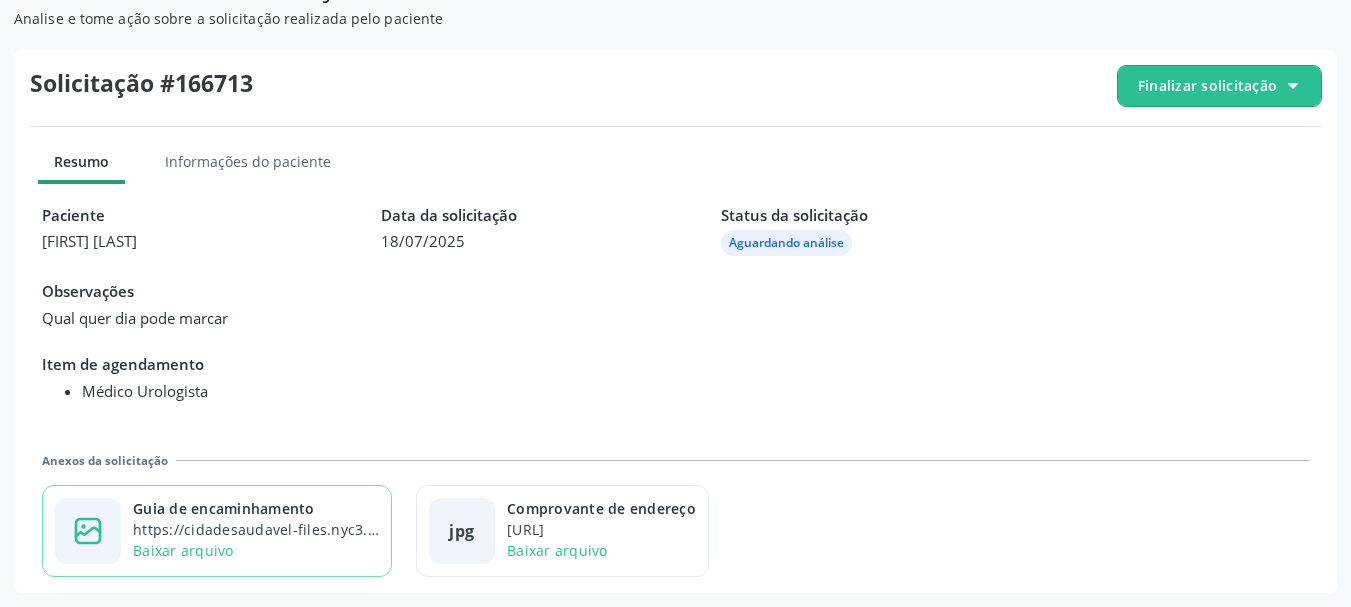 click on "Guia de encaminhamento" at bounding box center (256, 508) 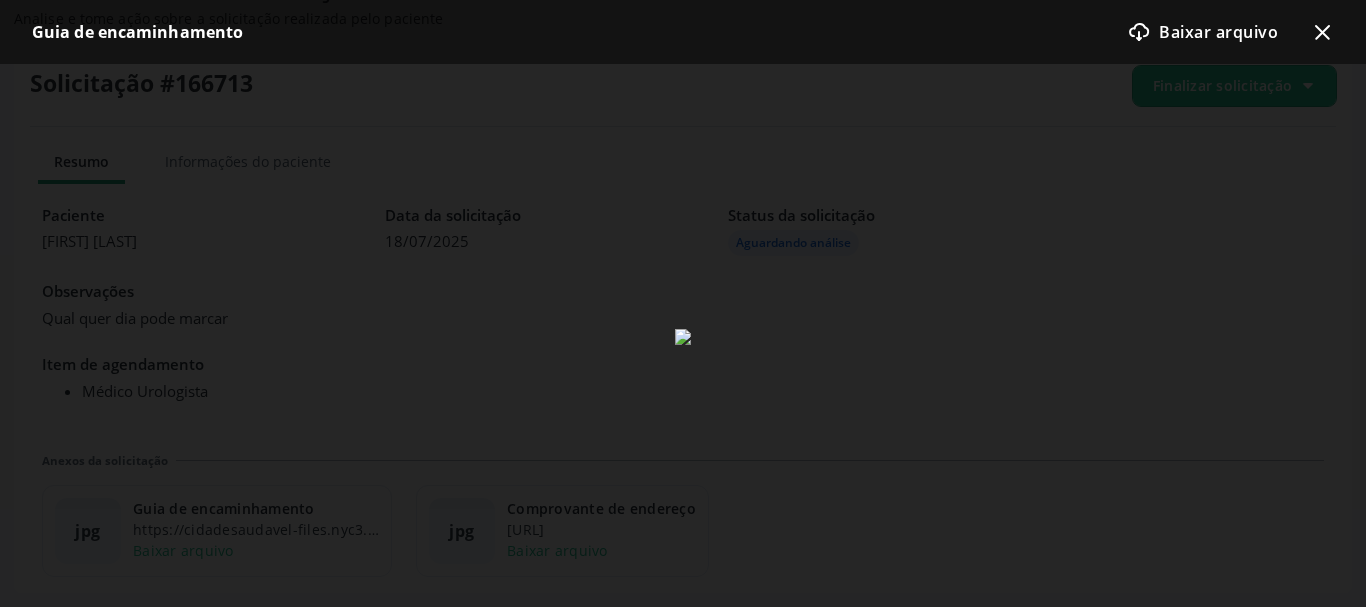 click 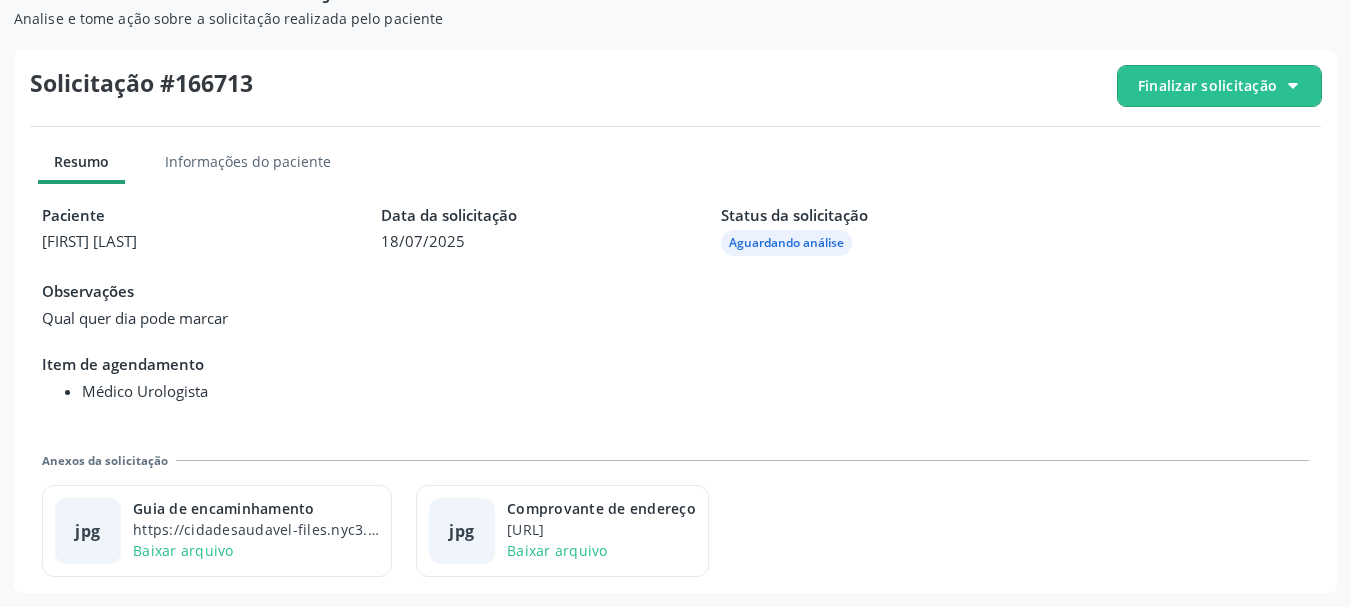 click on "Finalizar solicitação" at bounding box center (1207, 85) 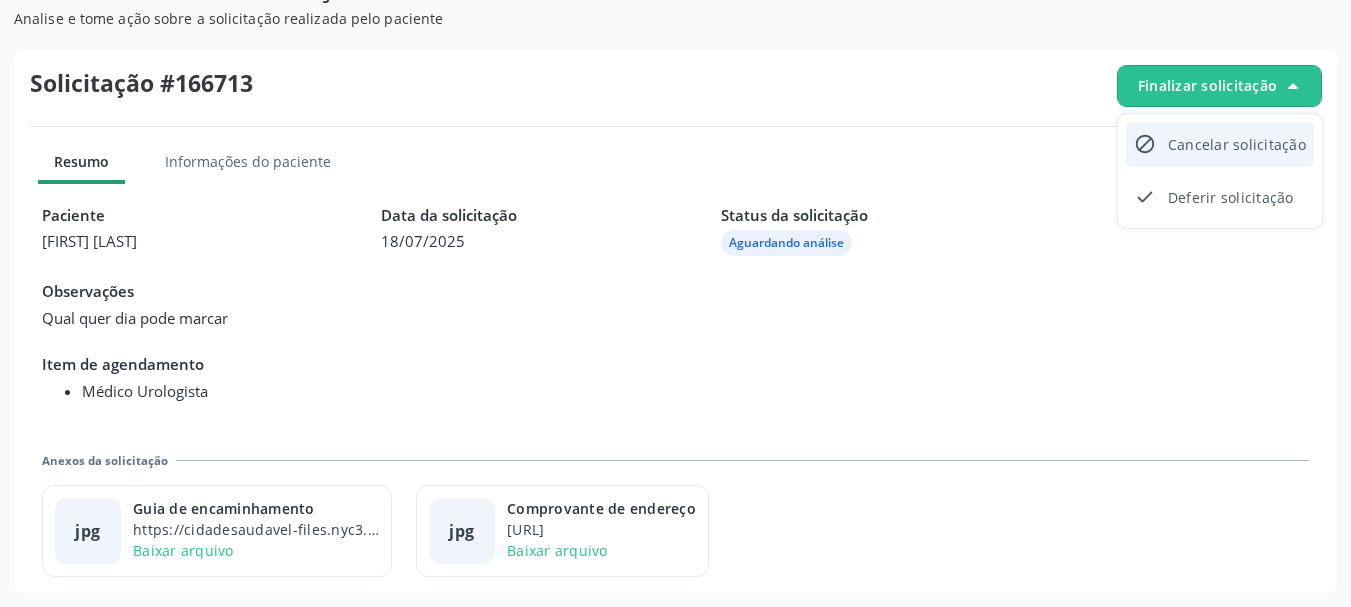 click on "Cancelar solicitação" at bounding box center [1237, 144] 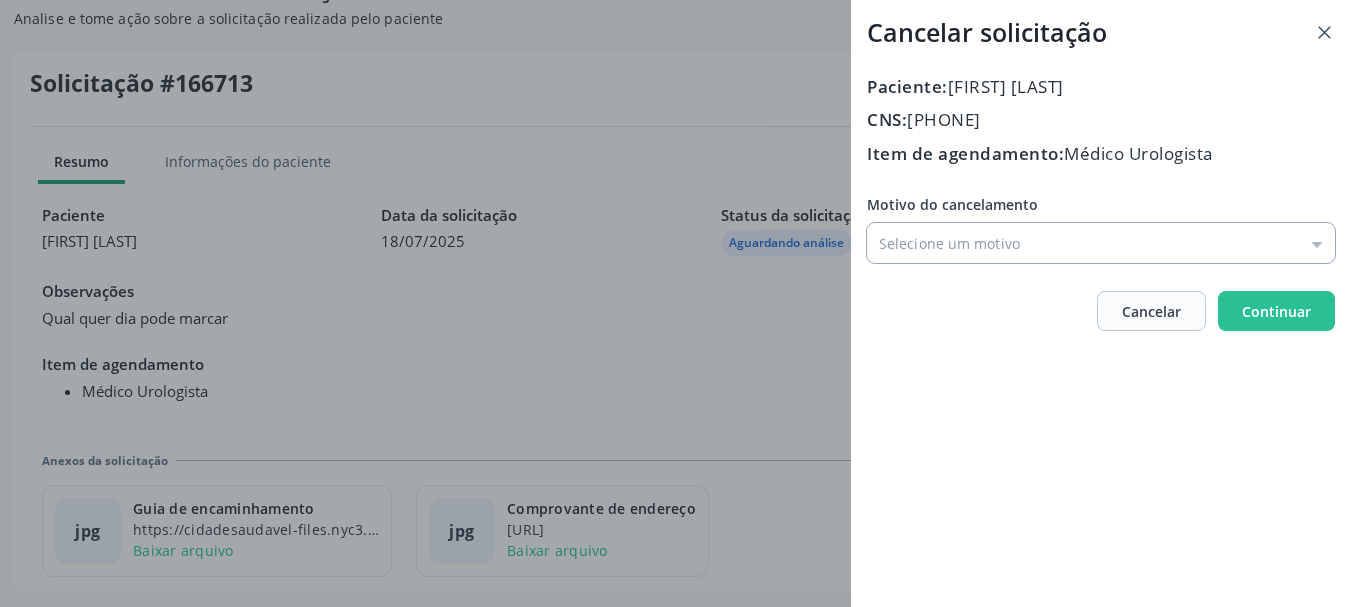 click on "Motivo do cancelamento" at bounding box center (1101, 243) 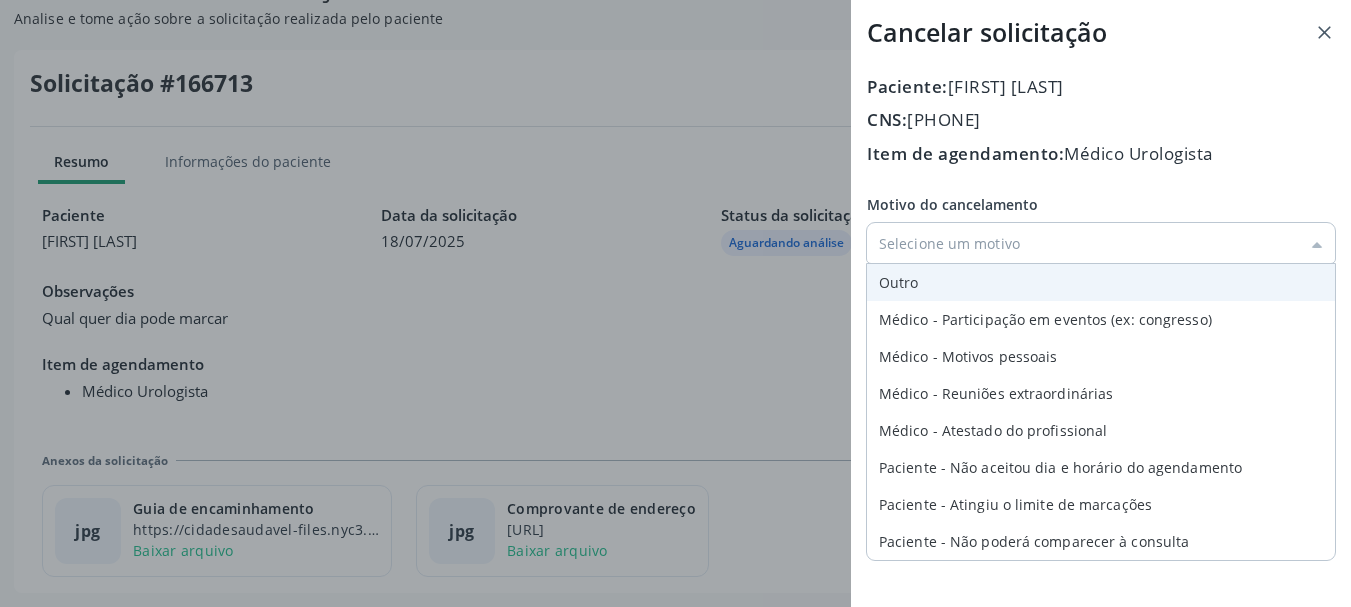 type on "Outro" 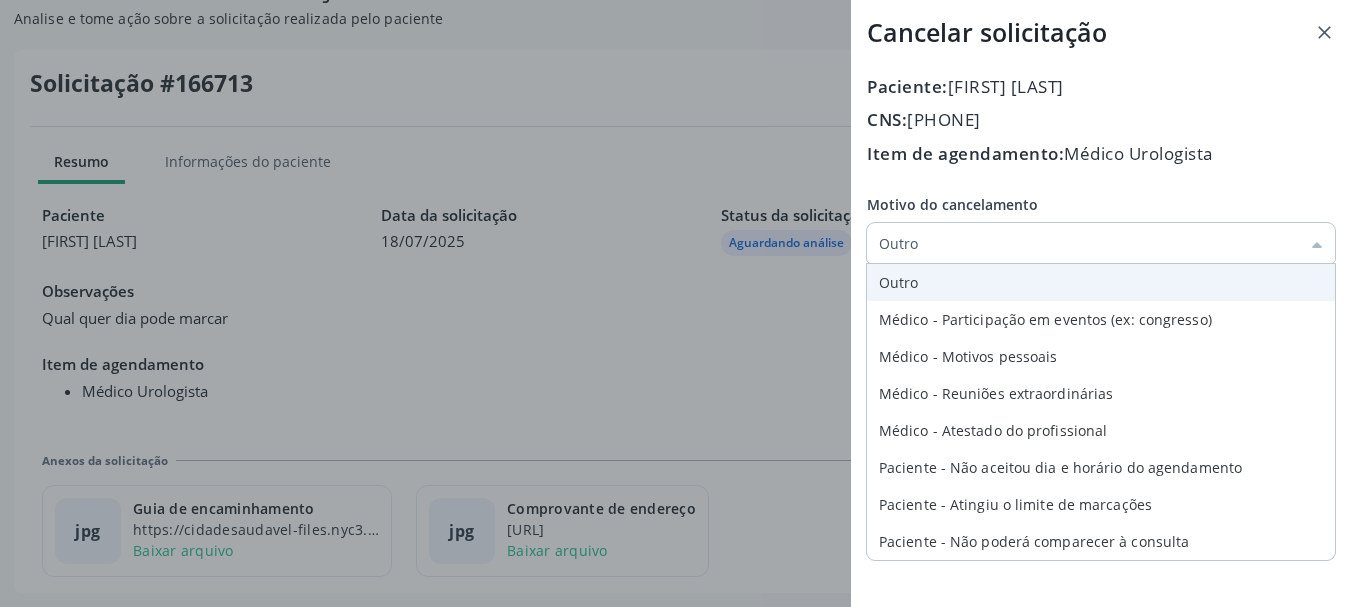 click on "Motivo do cancelamento
Outro
Outro
Médico - Participação em eventos (ex: congresso)
Médico - Motivos pessoais
Médico - Reuniões extraordinárias
Médico - Atestado do profissional
Paciente - Não aceitou dia e horário do agendamento
Paciente - Atingiu o limite de marcações
Paciente - Não poderá comparecer à consulta
Paciente - Não aceitou médico ou especialidade
Médico - Sem vaga disponível
Mensagem para o cidadão" at bounding box center (1101, 228) 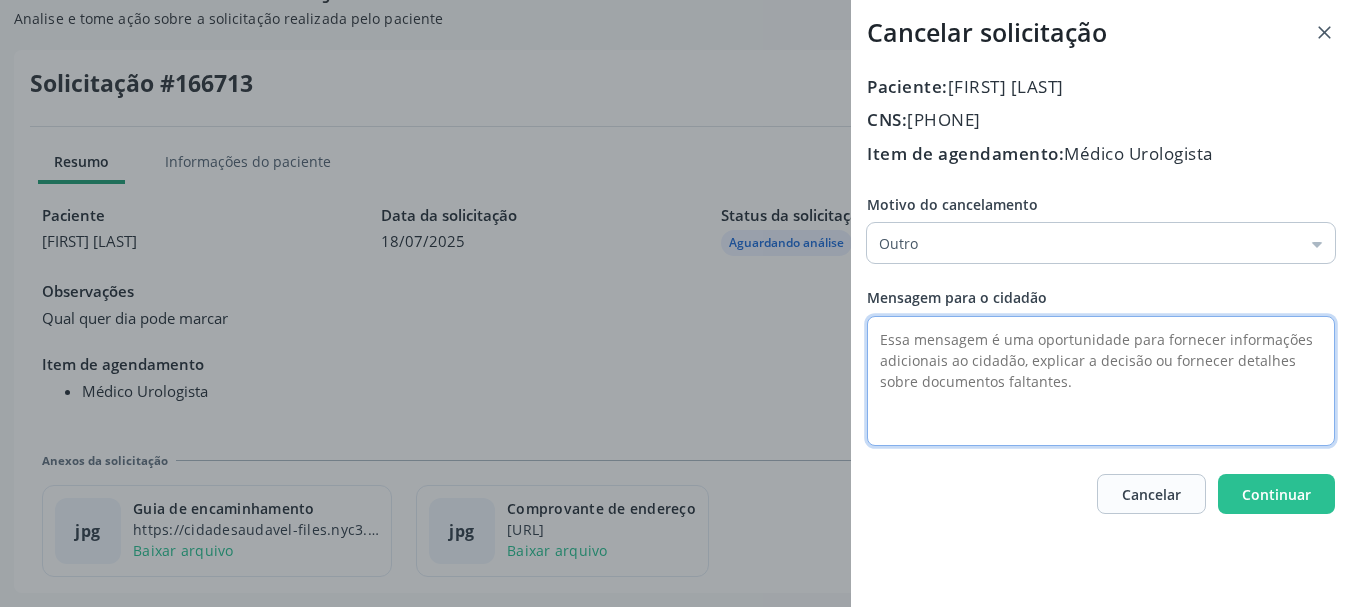 click at bounding box center (1101, 381) 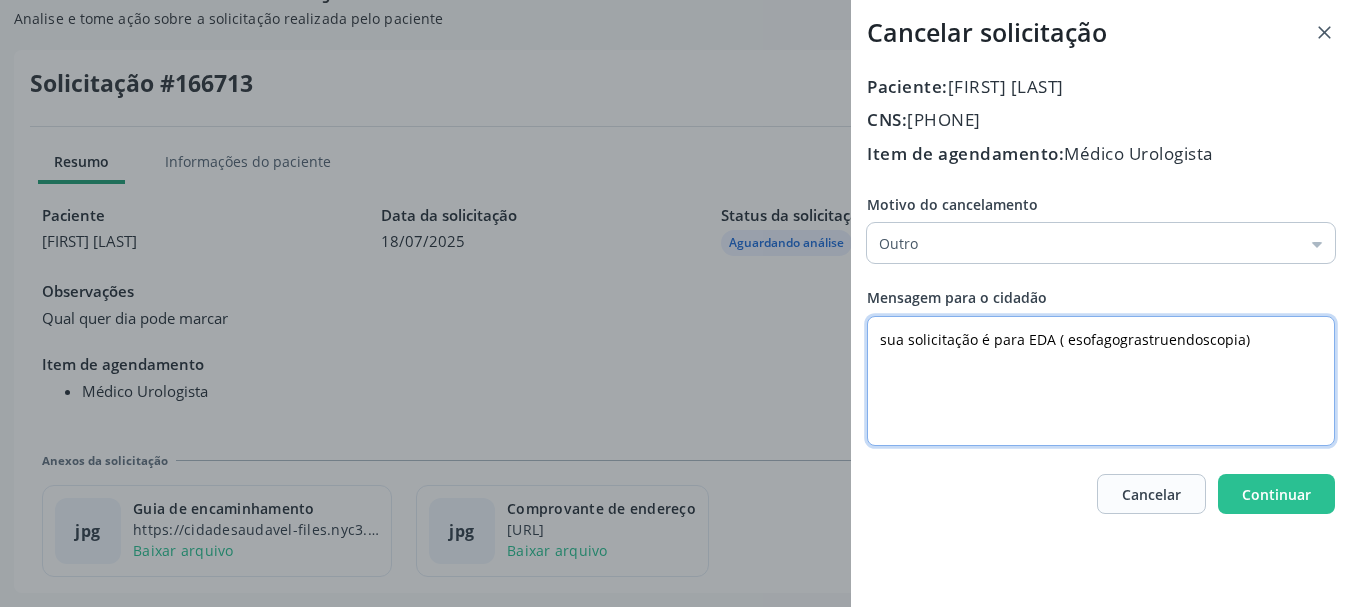 click on "sua solicitação é para EDA ( esofagograstruendoscopia)" at bounding box center (1101, 381) 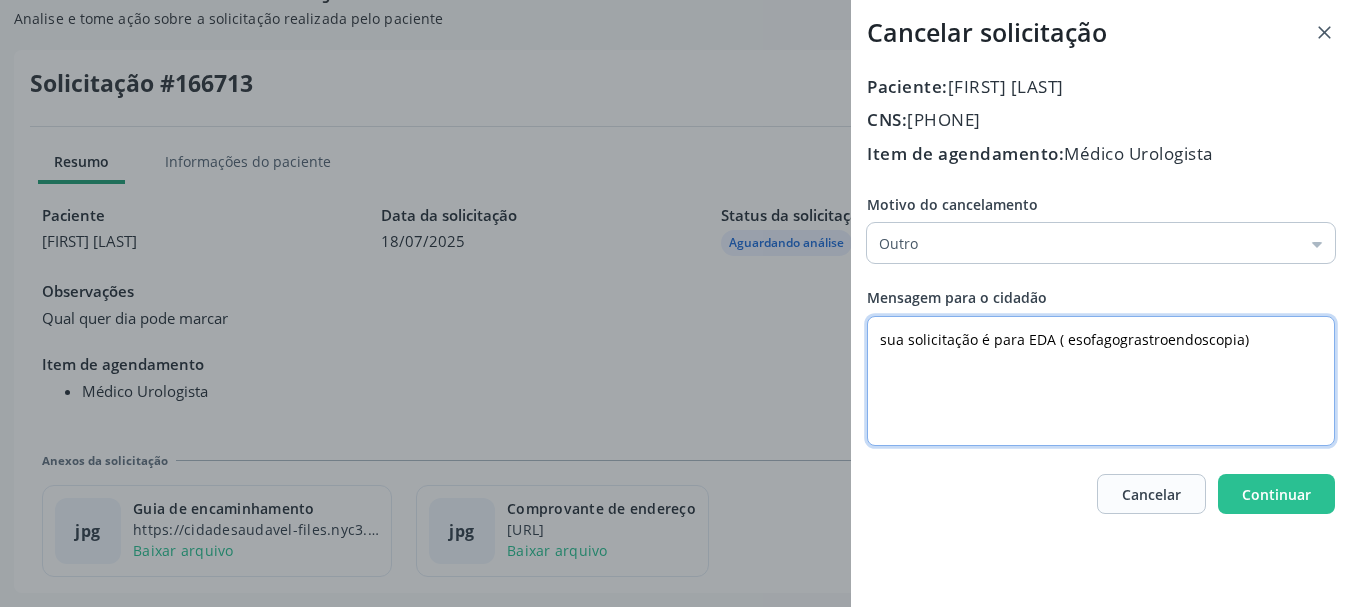 drag, startPoint x: 1234, startPoint y: 340, endPoint x: 1062, endPoint y: 341, distance: 172.00291 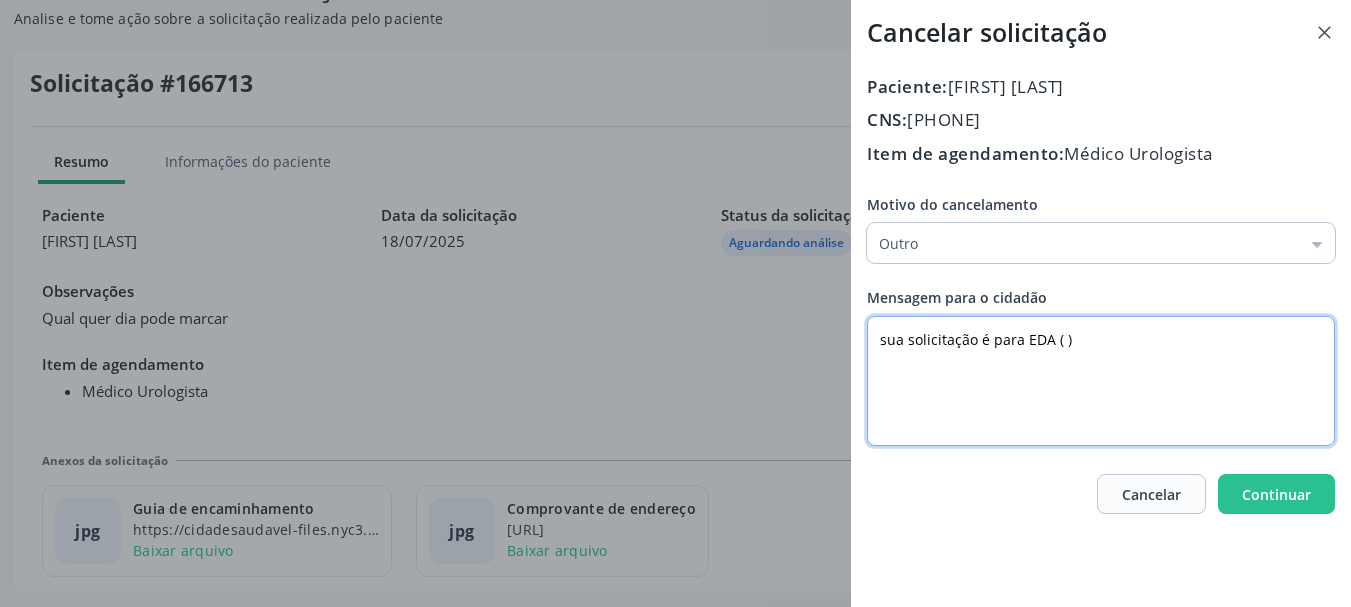 paste on "esofagogastroduodenoscopia" 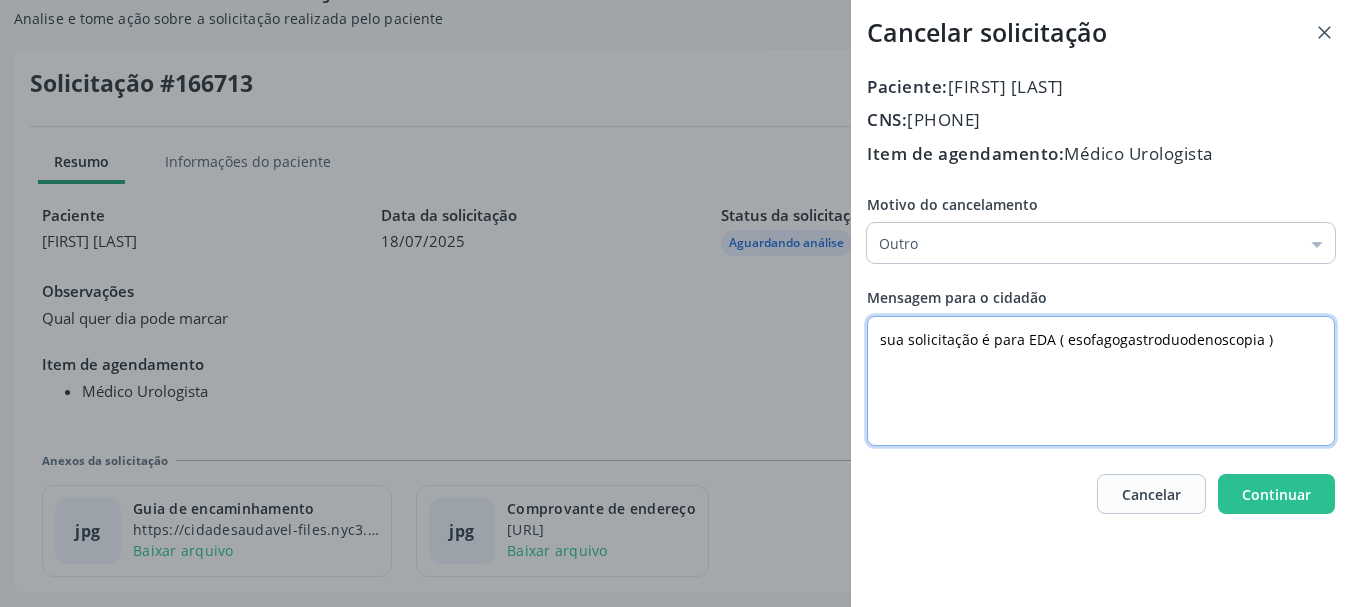 click on "sua solicitação é para EDA ( esofagogastroduodenoscopia )" at bounding box center (1101, 381) 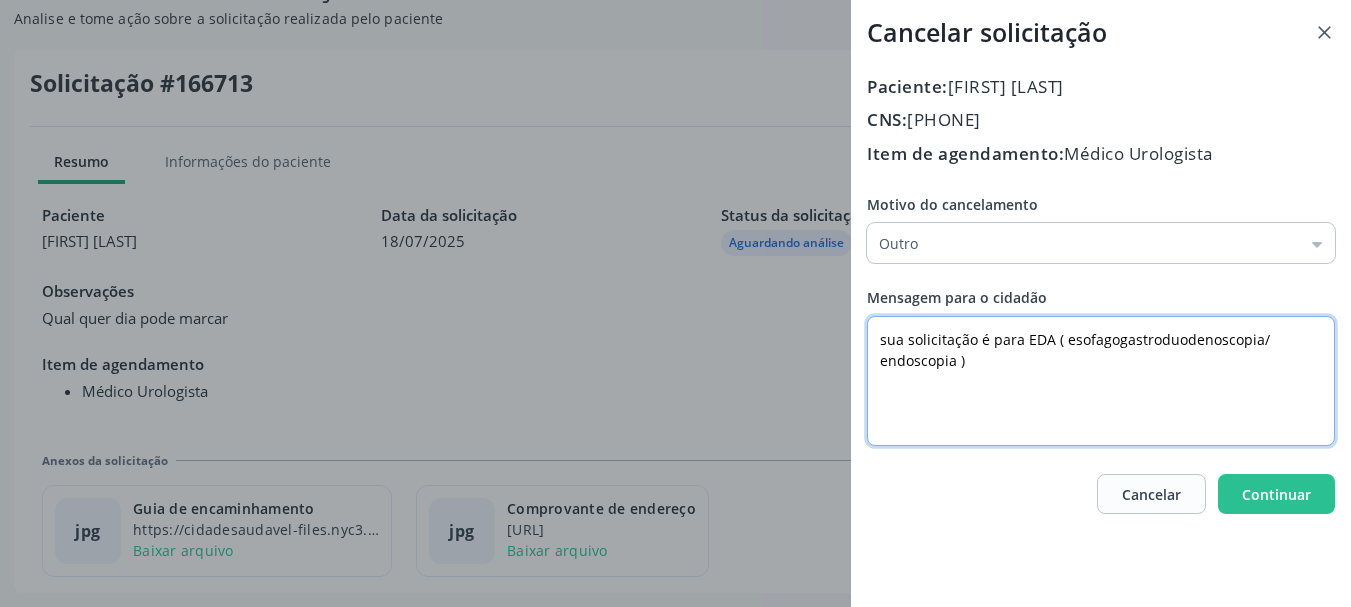 click on "sua solicitação é para EDA ( esofagogastroduodenoscopia/ endoscopia )" at bounding box center [1101, 381] 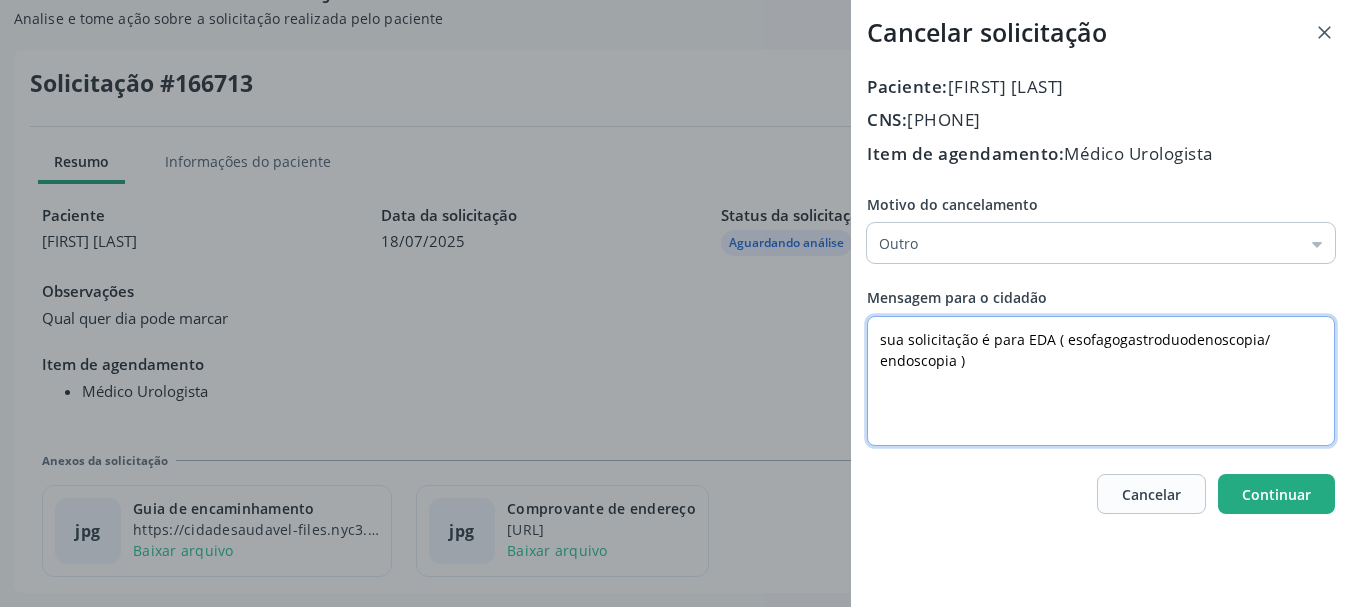 type on "sua solicitação é para EDA ( esofagogastroduodenoscopia/ endoscopia )" 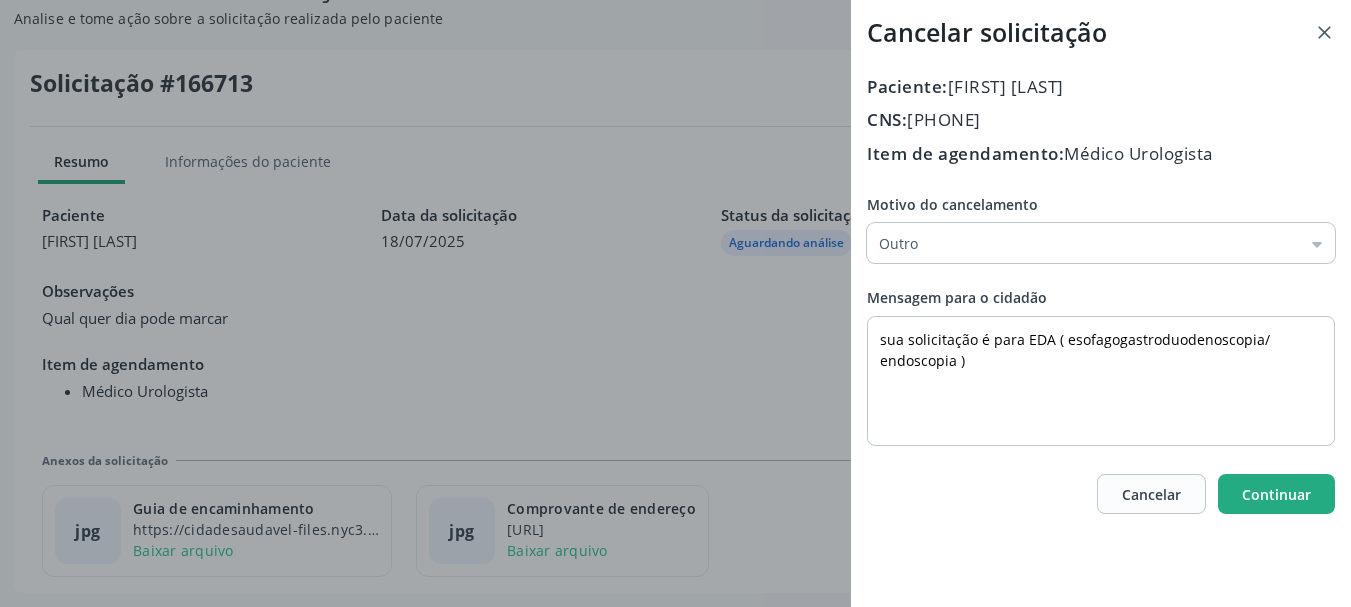 click on "Continuar" at bounding box center [1276, 494] 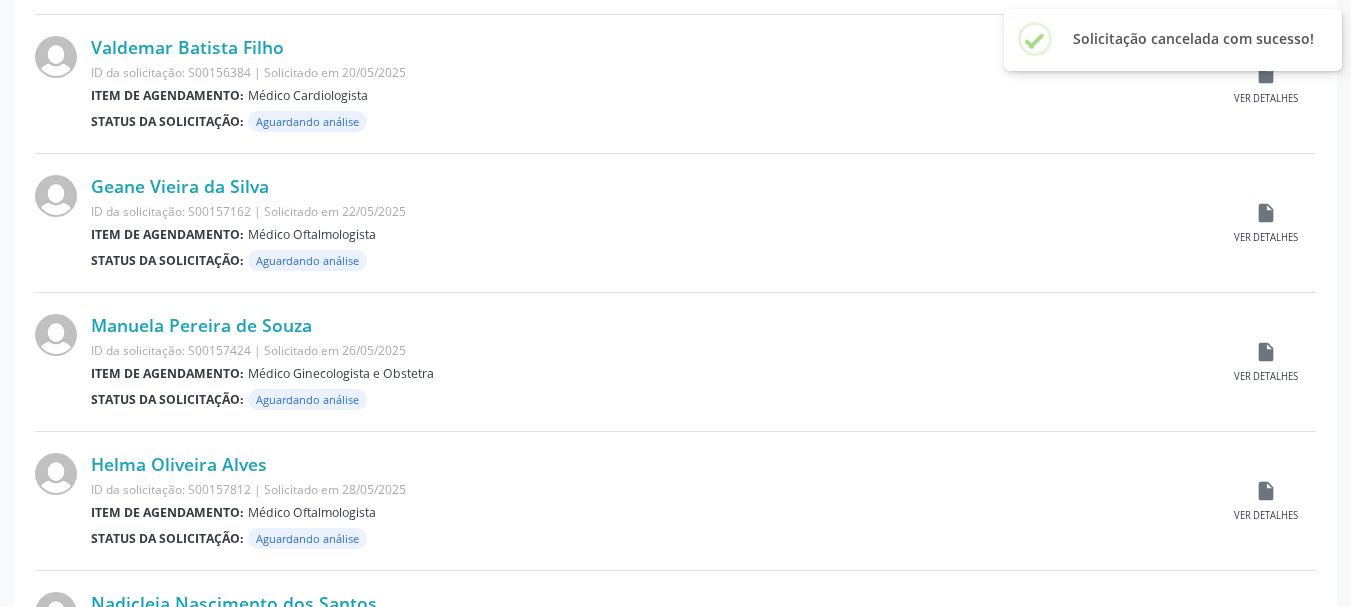 scroll, scrollTop: 2104, scrollLeft: 0, axis: vertical 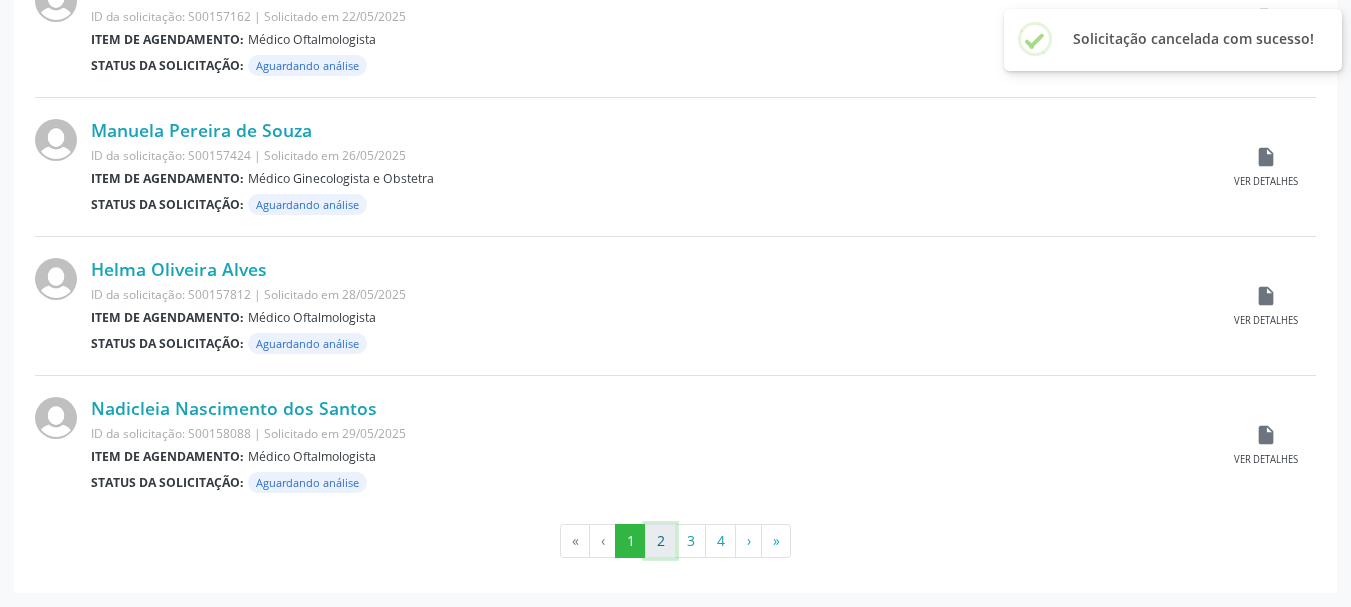 click on "2" at bounding box center (660, 541) 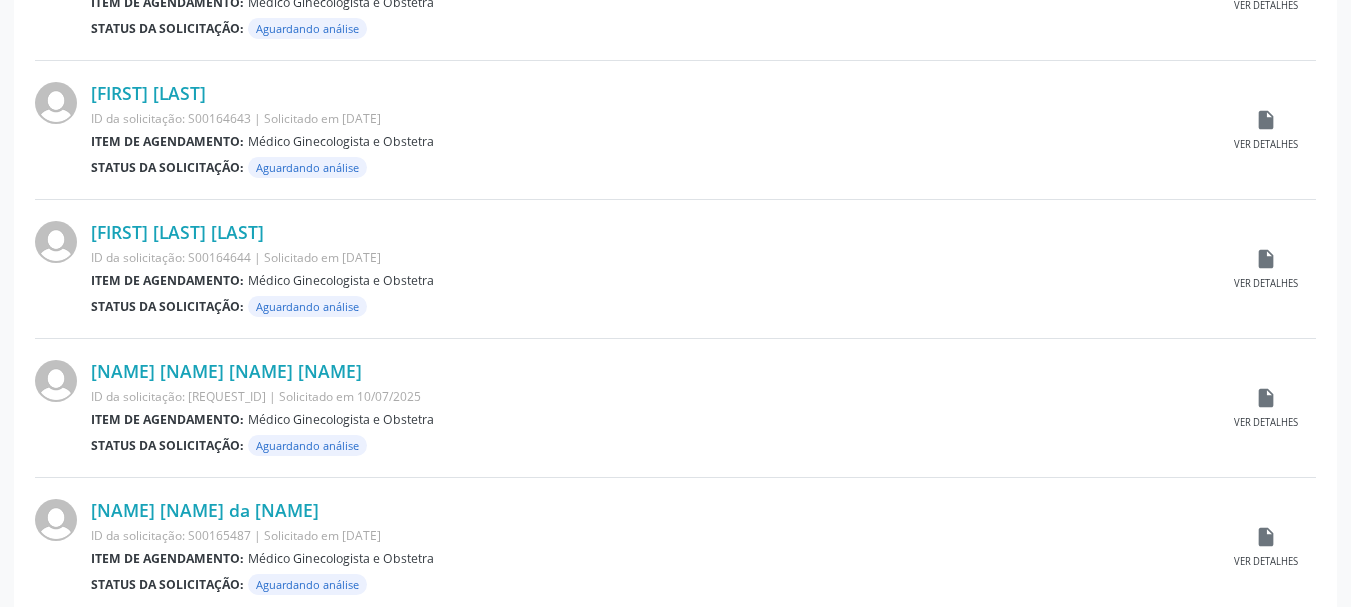 scroll, scrollTop: 2104, scrollLeft: 0, axis: vertical 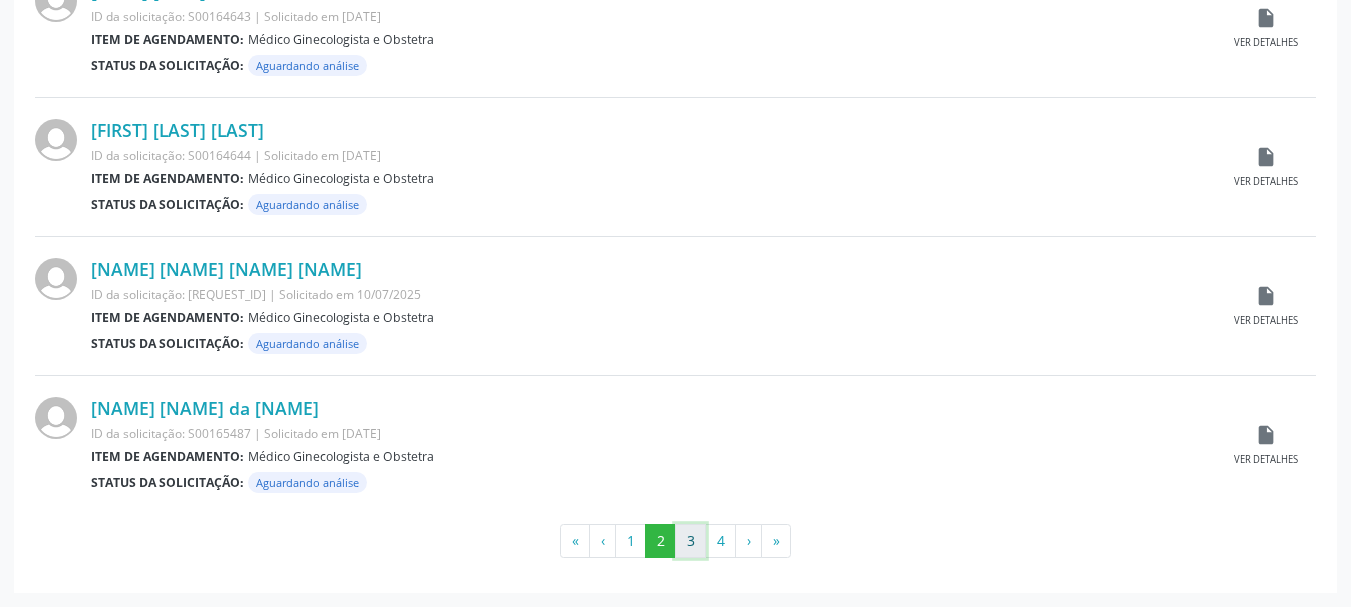 click on "3" at bounding box center [690, 541] 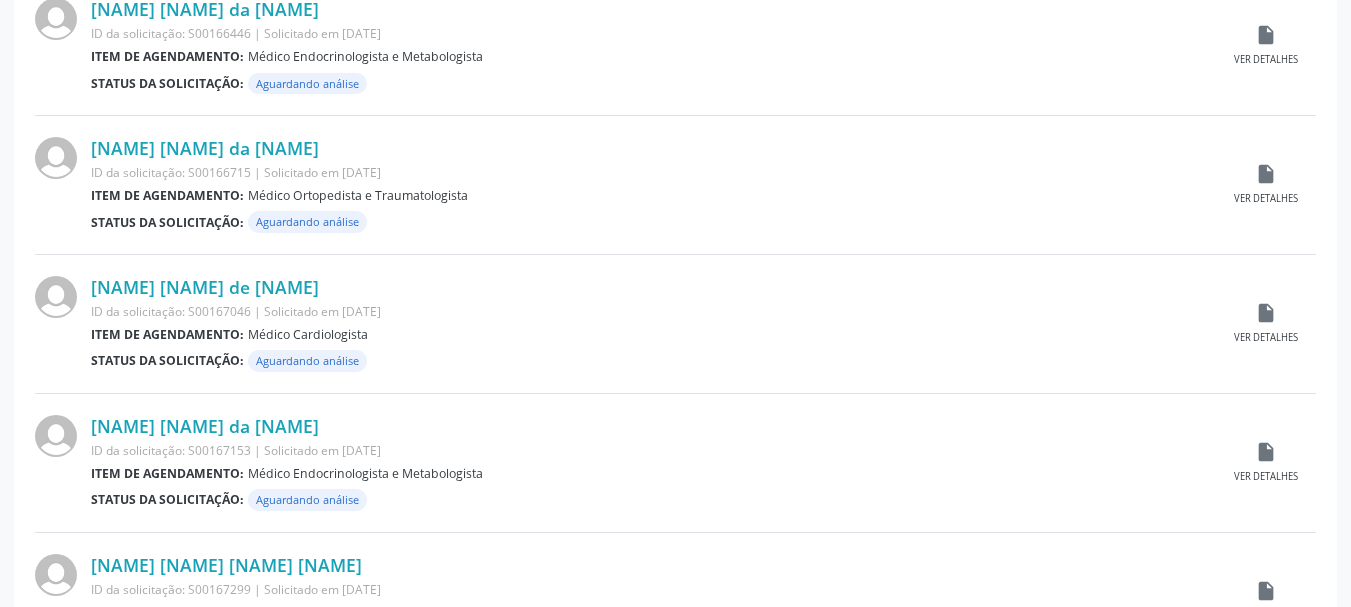 scroll, scrollTop: 1004, scrollLeft: 0, axis: vertical 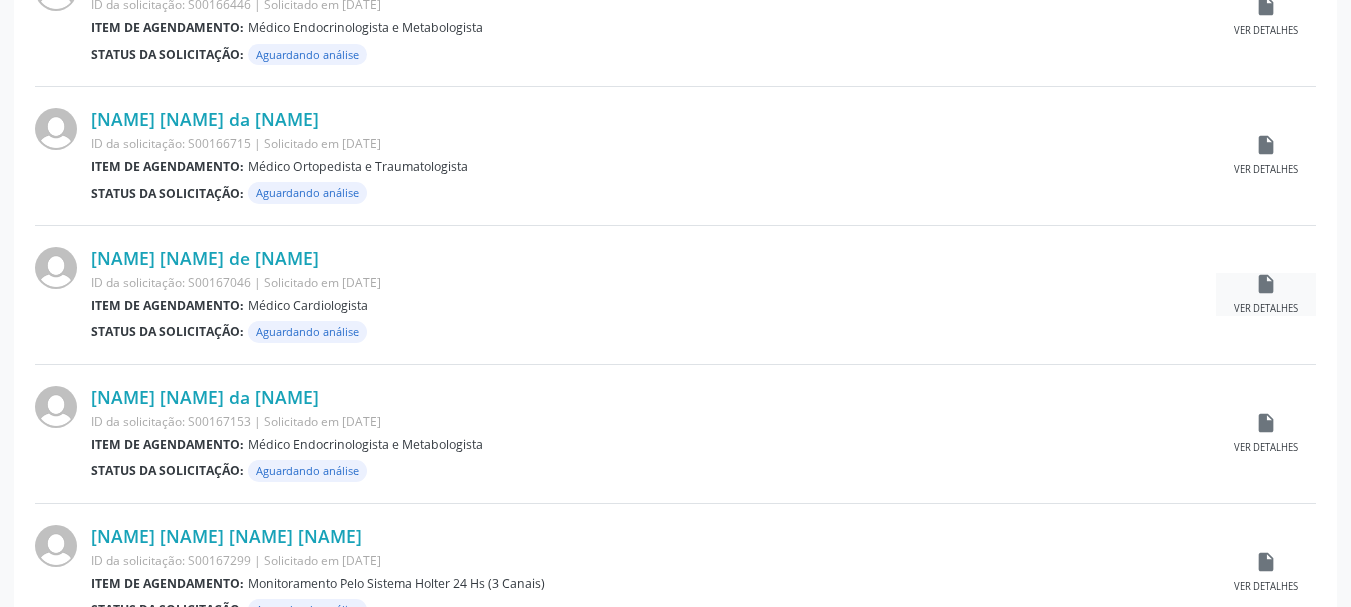 click on "insert_drive_file" at bounding box center (1266, 284) 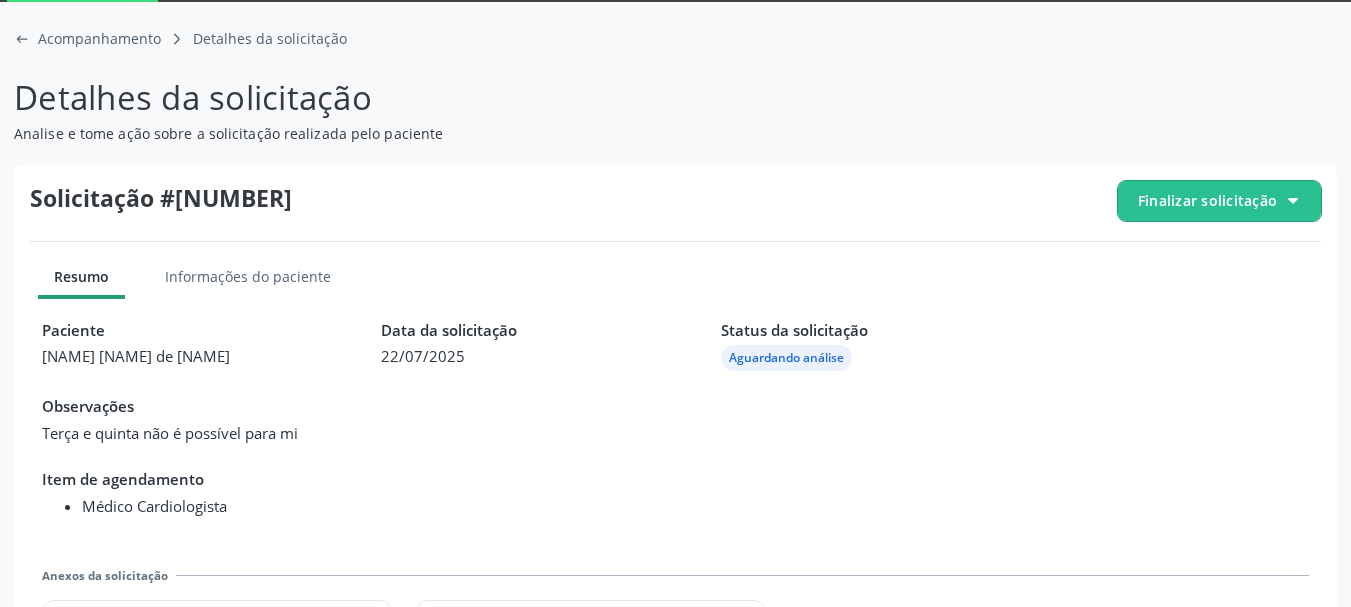 scroll, scrollTop: 223, scrollLeft: 0, axis: vertical 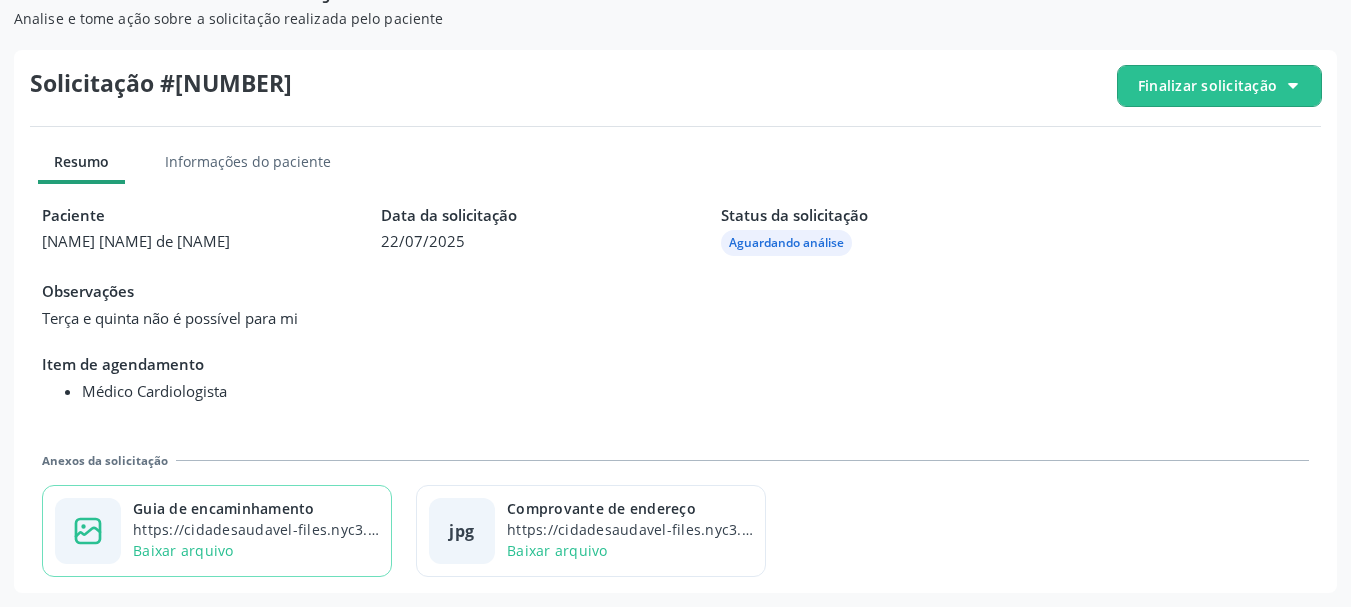 click on "Guia de encaminhamento" at bounding box center (256, 508) 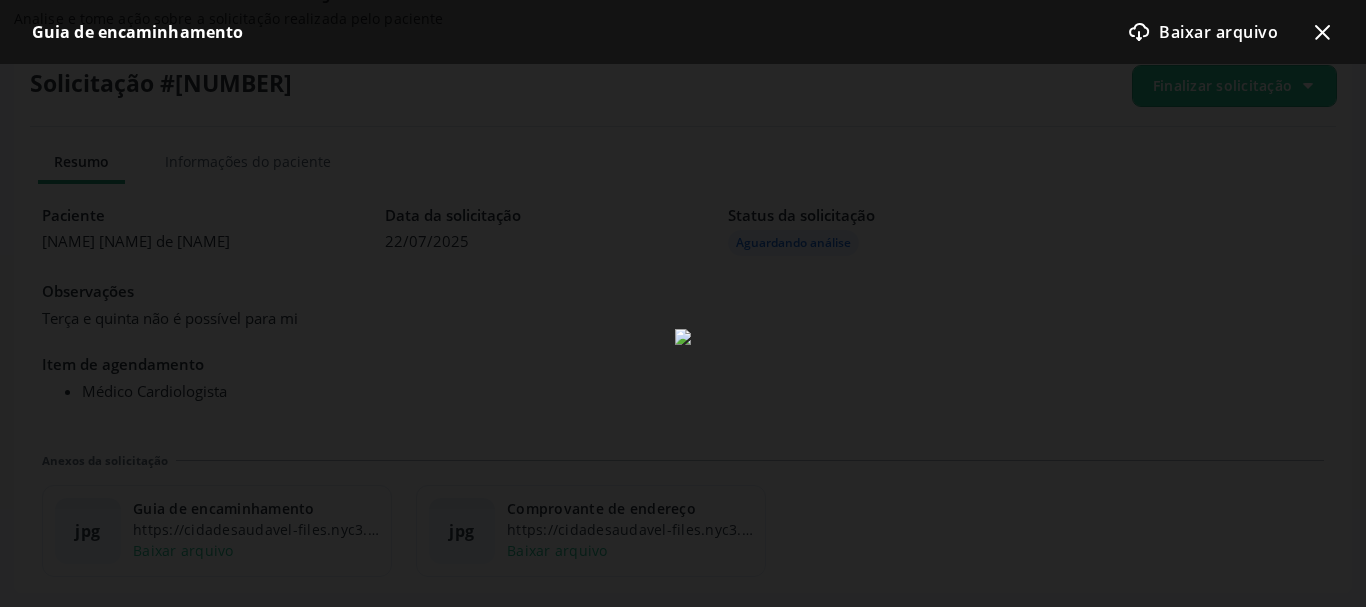 click on "x-outline icon" 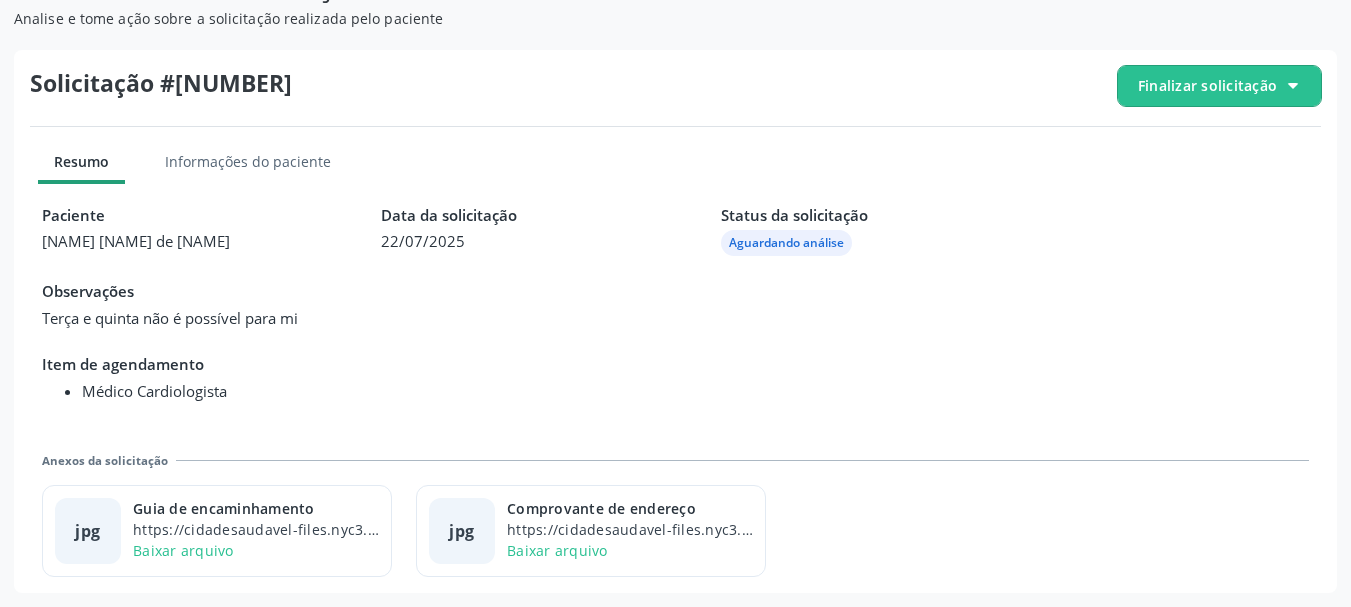 click on "Finalizar solicitação" at bounding box center [1207, 85] 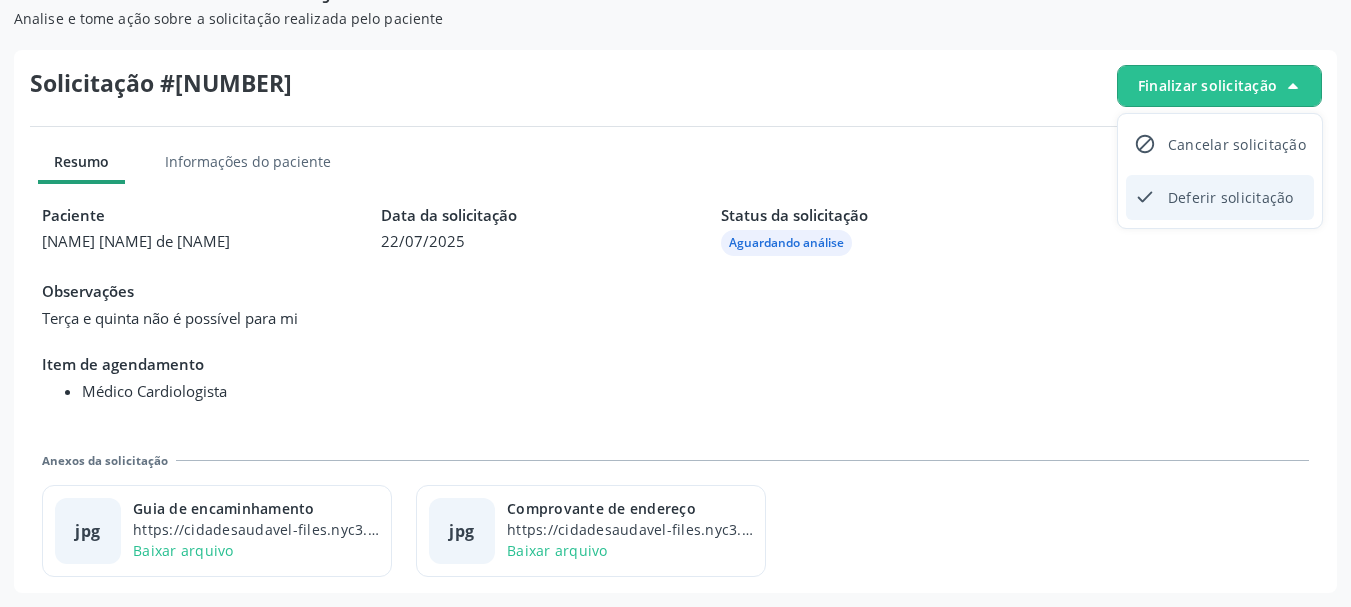 click on "Deferir solicitação" at bounding box center (1231, 197) 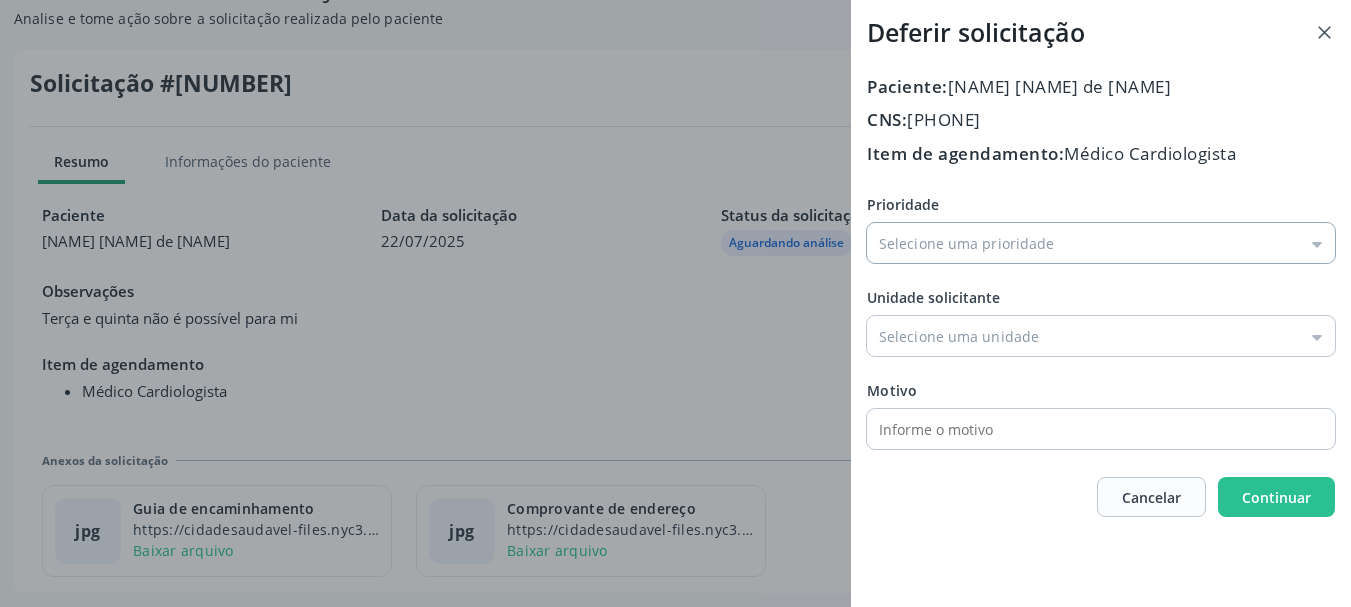 click on "Prioridade" at bounding box center [1101, 243] 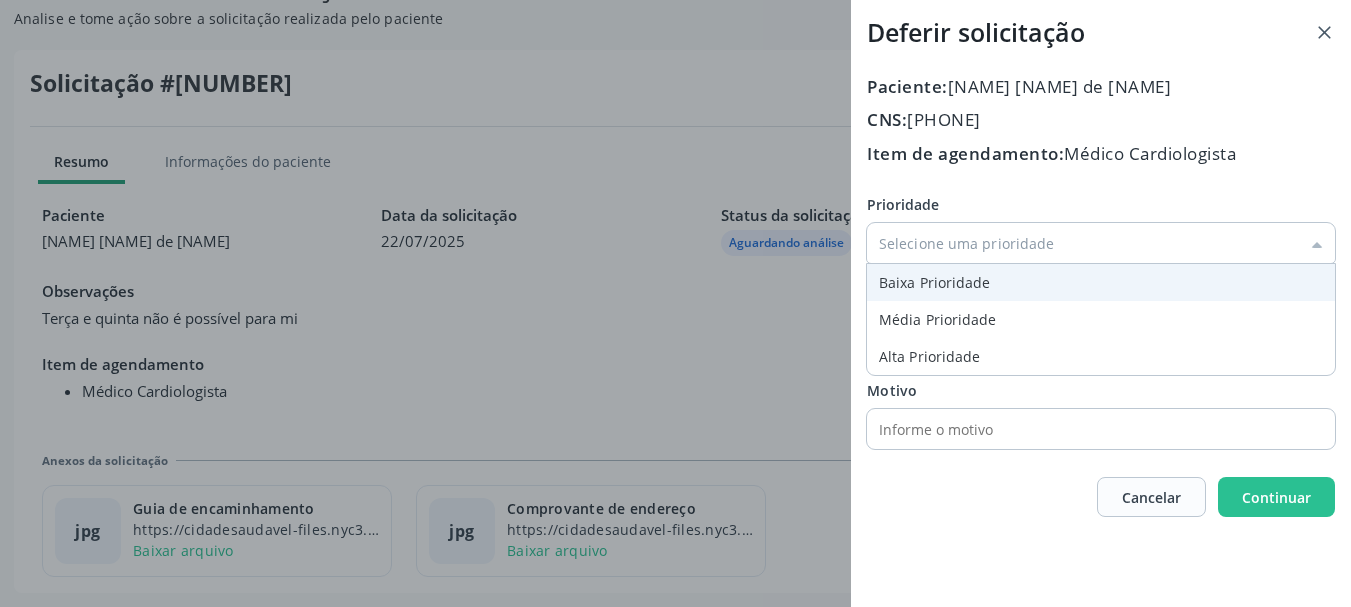 type on "Baixa Prioridade" 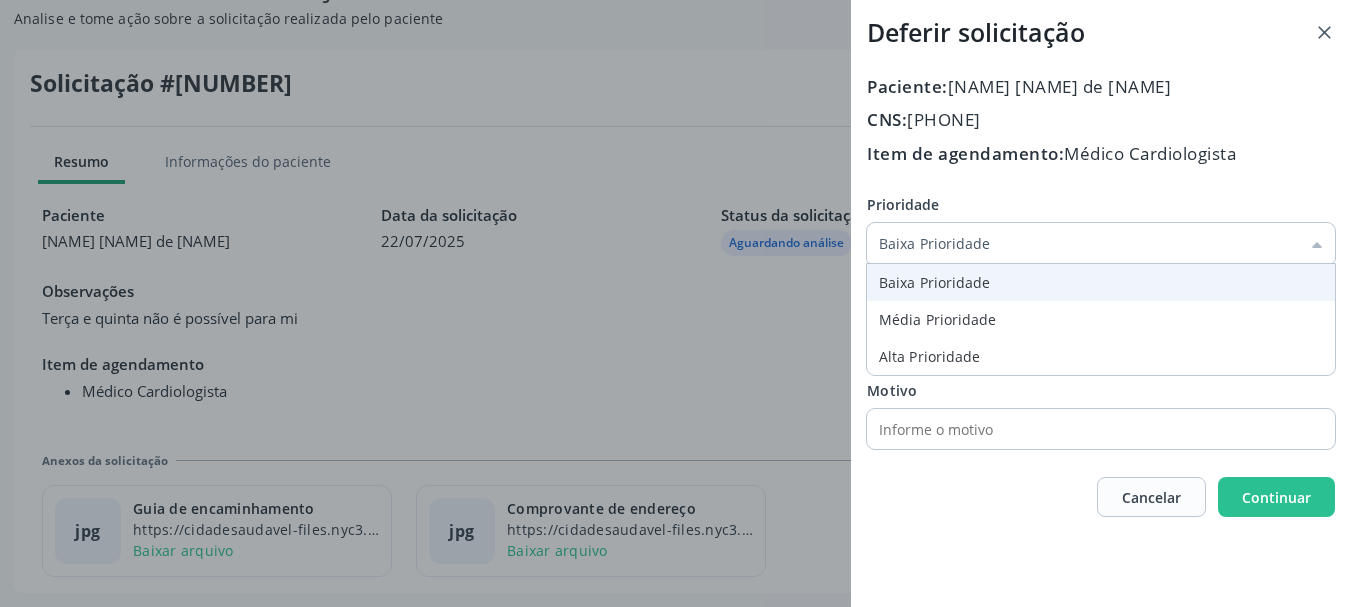 click on "Unidade solicitante
Unidade Basica de Saude da Familia Dr Paulo Sudre
Centro de Enfrentamento Para Covid 19 de [CITY]
Central de Marcacao de Consultas e Exames de [CITY]
Vigilancia em Saude de [CITY]
PSF Lage dos Negros III
P S da Familia do Povoado de Caraibas
Unidade Basica de Saude da Familia Maninho Ferreira
P S de Curral da Ponta Psf Oseas Manoel da Silva
Farmacia Basica
Unidade Basica de Saude da Familia de Brejao da Caatinga
P S da Familia do Povoado de Pocos
P S da Familia do Povoado de Tiquara
P S da Familia do Povoado de Sao Tome
P S de Lages dos Negros
P S da Familia do Povoado de Tuiutiba
P S de Curral Velho
Centro de Saude Mutirao" at bounding box center [1101, 321] 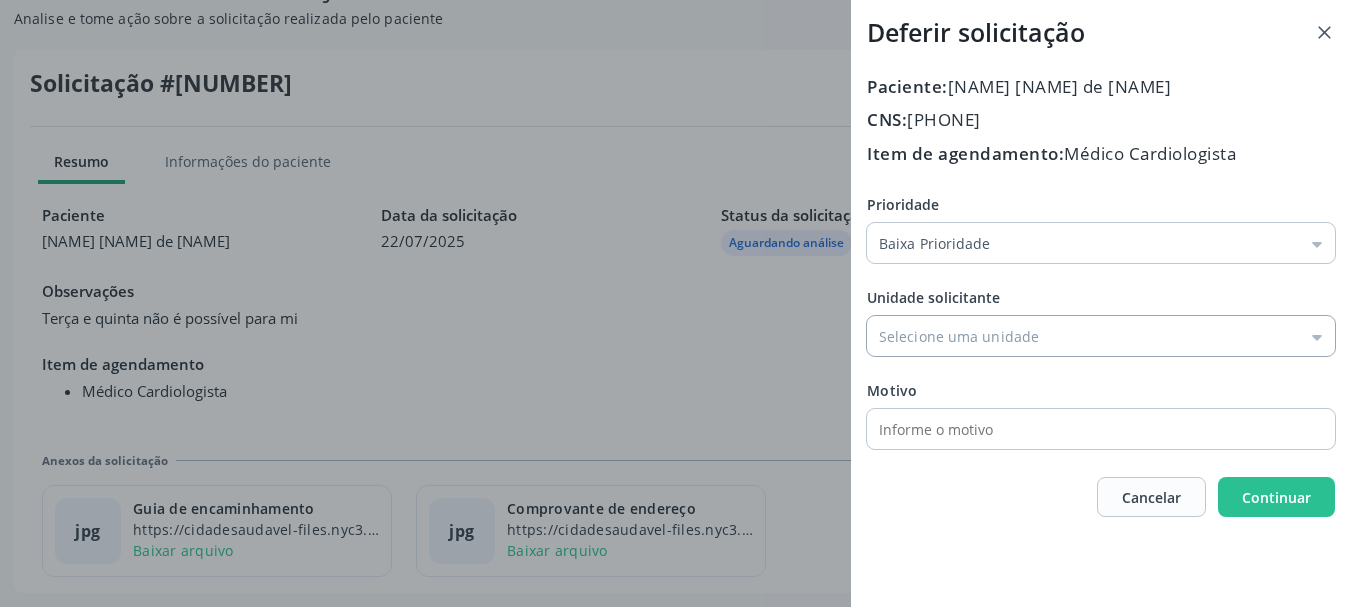 click on "Prioridade" at bounding box center [1101, 336] 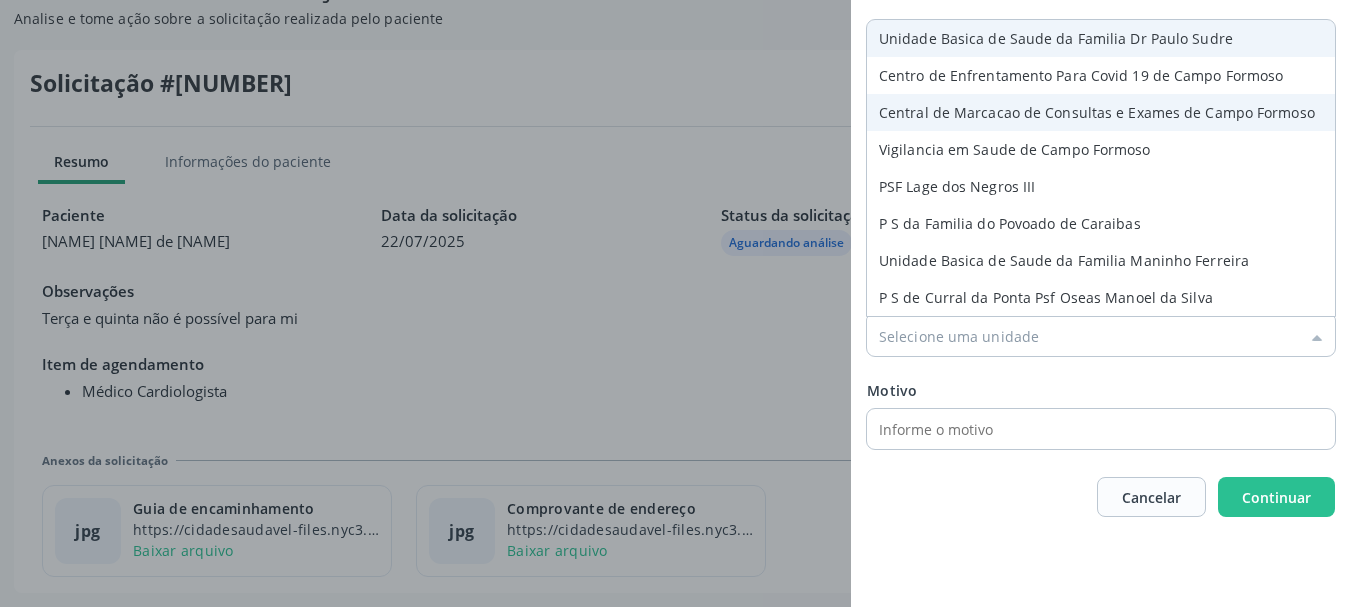 type on "Central de Marcacao de Consultas e Exames de Campo Formoso" 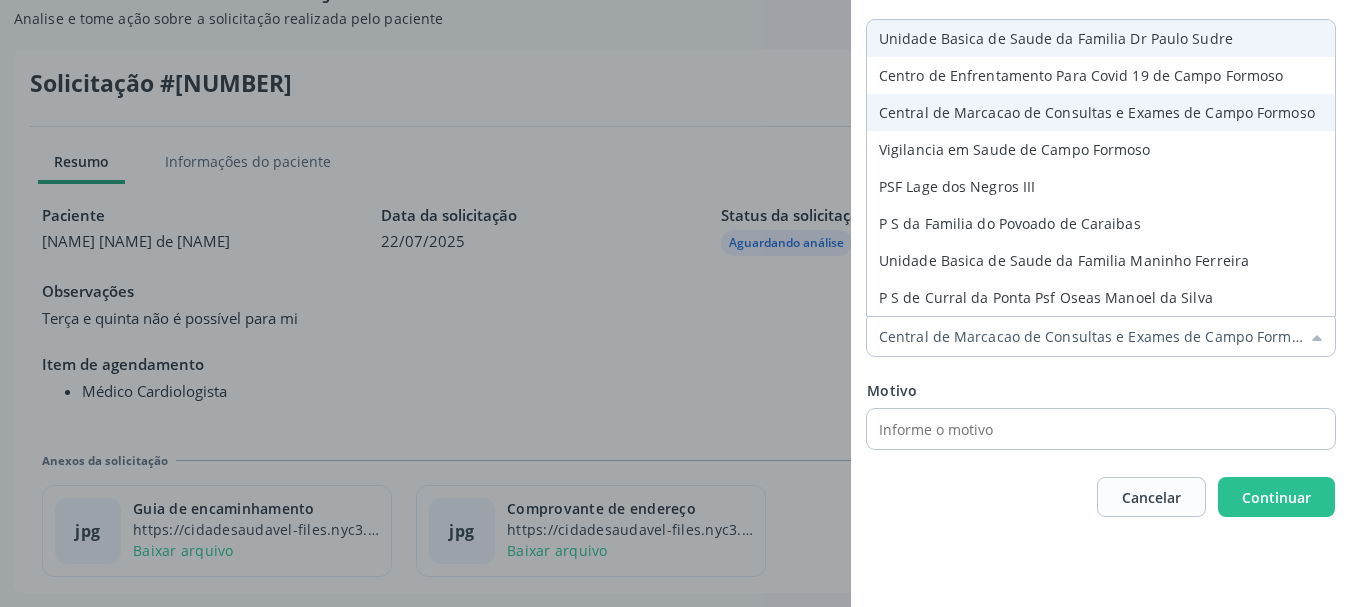 click on "Paciente:
[NAME] [NAME] de [NAME]
CNS:
[NUMBER] [NUMBER] [NUMBER] [NUMBER]
Item de agendamento:
Médico Cardiologista
Prioridade
Baixa Prioridade
Baixa Prioridade
Média Prioridade
Alta Prioridade
Unidade solicitante
Central de Marcacao de Consultas e Exames de [CITY]
Unidade Basica de Saude da Familia Dr Paulo Sudre
Centro de Enfrentamento Para Covid 19 de [CITY]
Central de Marcacao de Consultas e Exames de [CITY]
Vigilancia em Saude de [CITY]
PSF Lage dos Negros III
P S da Familia do Povoado de Caraibas
Unidade Basica de Saude da Familia Maninho Ferreira
P S de Curral da Ponta Psf Oseas Manoel da Silva
Farmacia Basica
Unidade Basica de Saude da Familia de Brejao da Caatinga
P S da Familia do Povoado de Pocos
P S da Familia do Povoado de Tiquara
Motivo" at bounding box center [1101, 296] 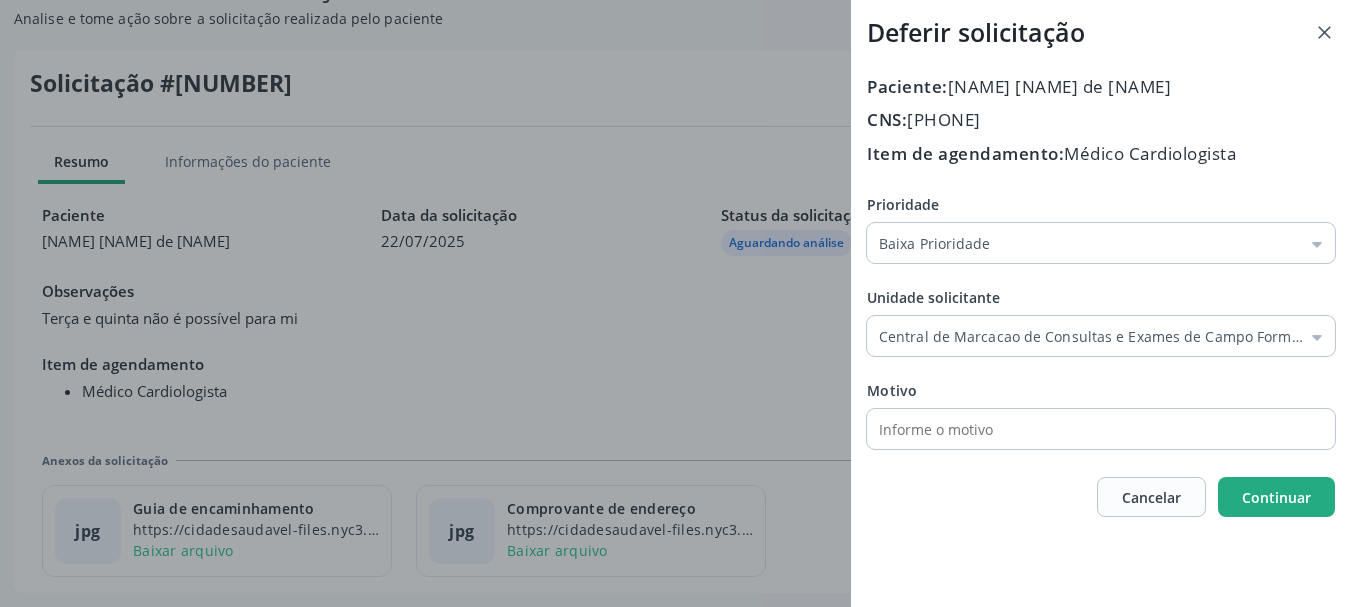 click on "Continuar" at bounding box center [1276, 497] 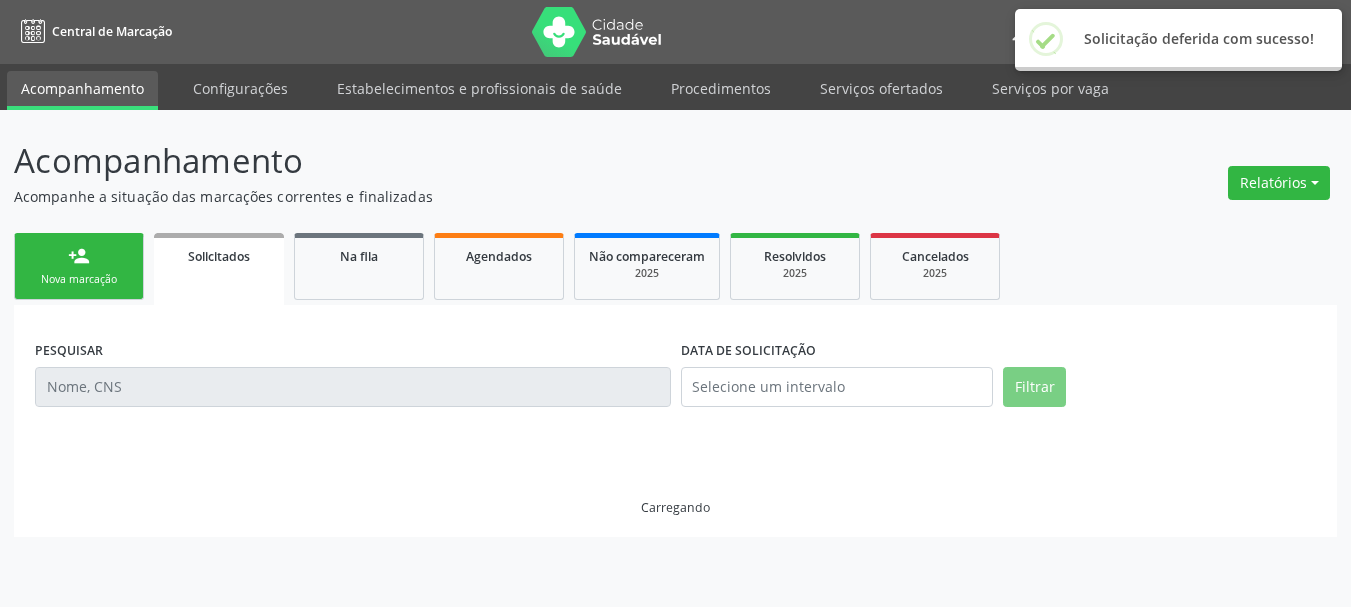 scroll, scrollTop: 0, scrollLeft: 0, axis: both 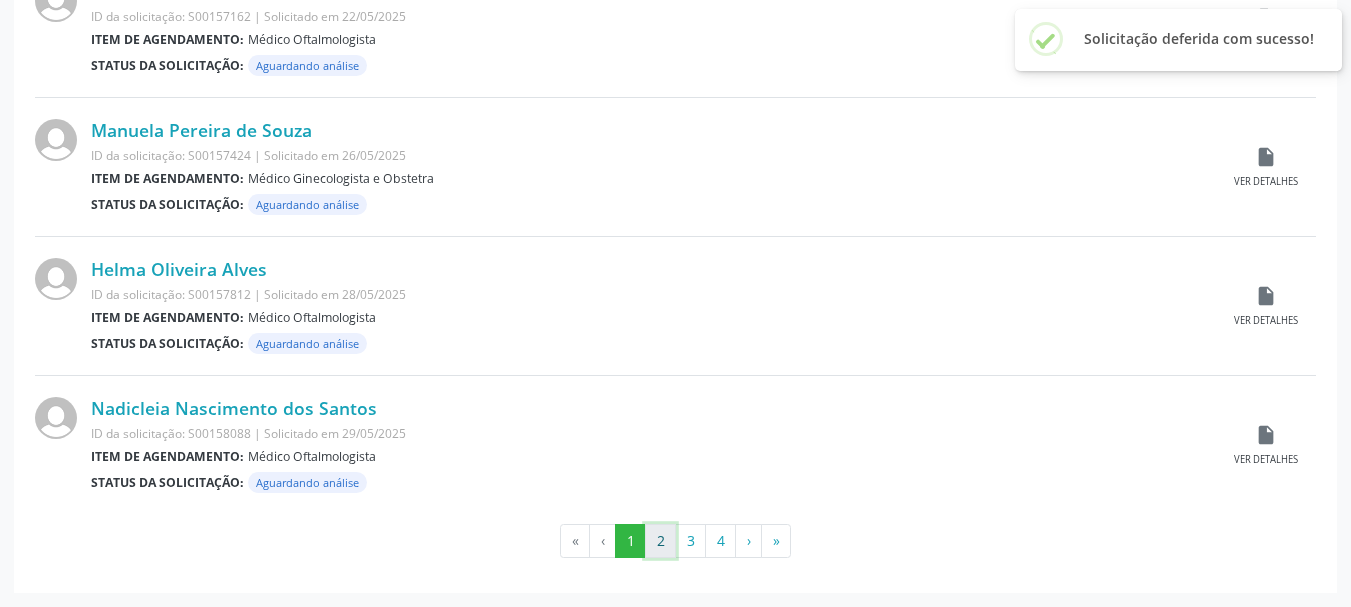click on "2" at bounding box center (660, 541) 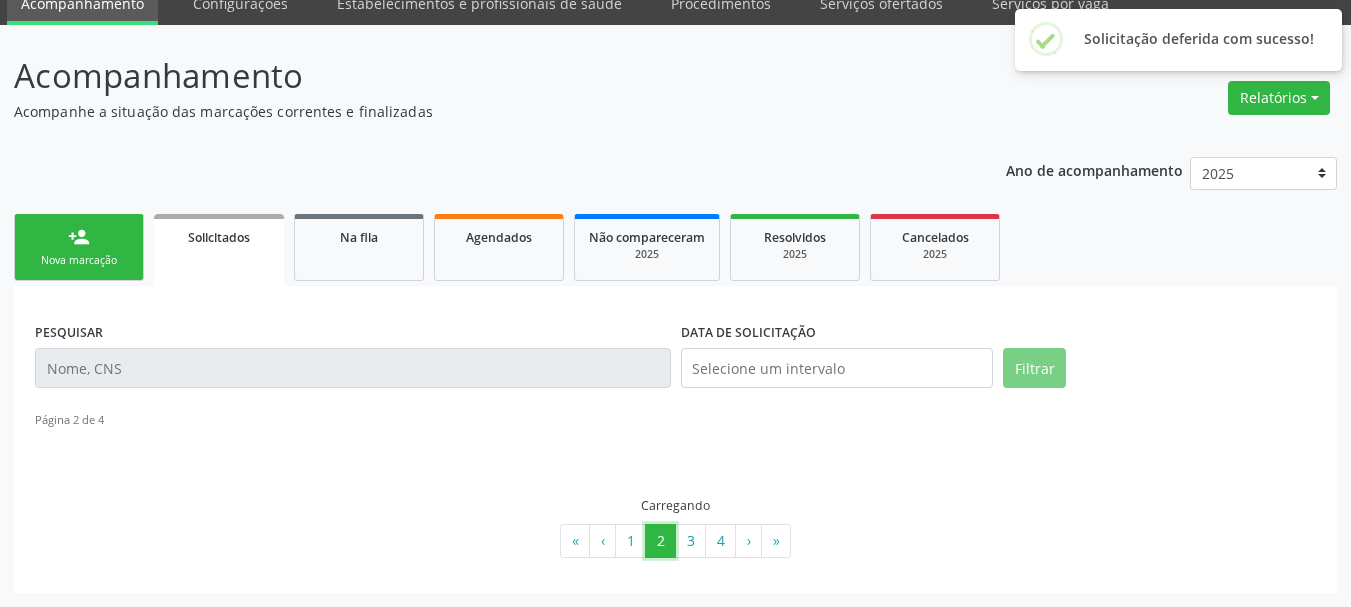 scroll, scrollTop: 85, scrollLeft: 0, axis: vertical 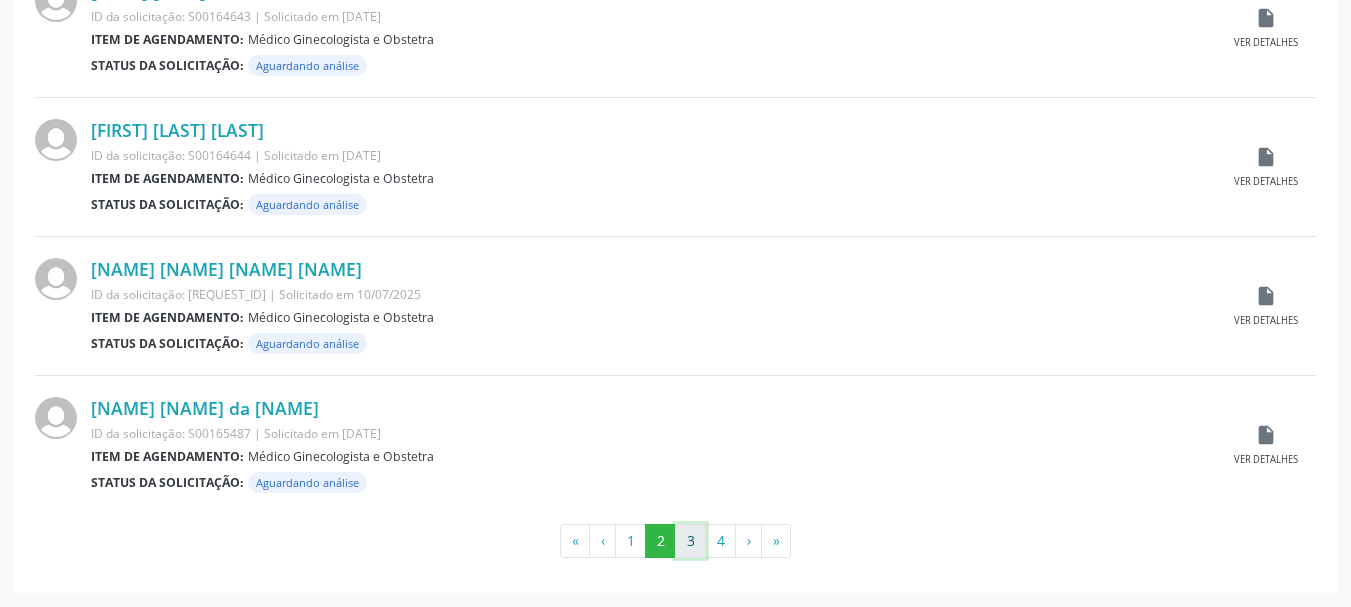 click on "3" at bounding box center (690, 541) 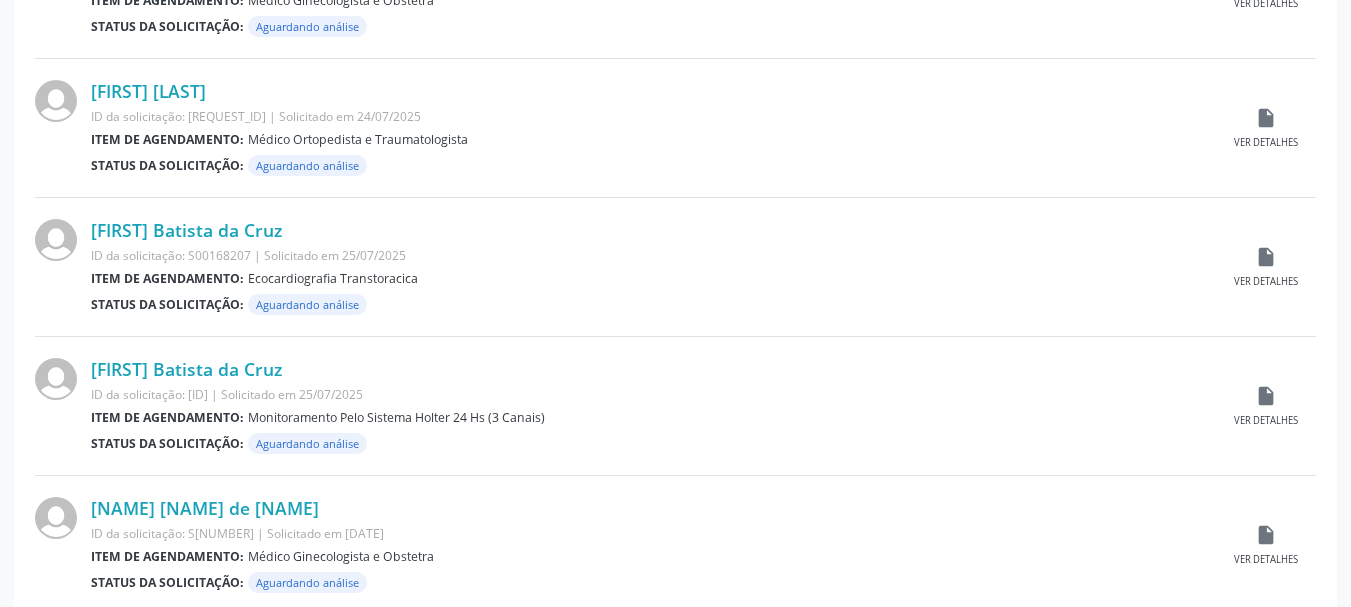 scroll, scrollTop: 2104, scrollLeft: 0, axis: vertical 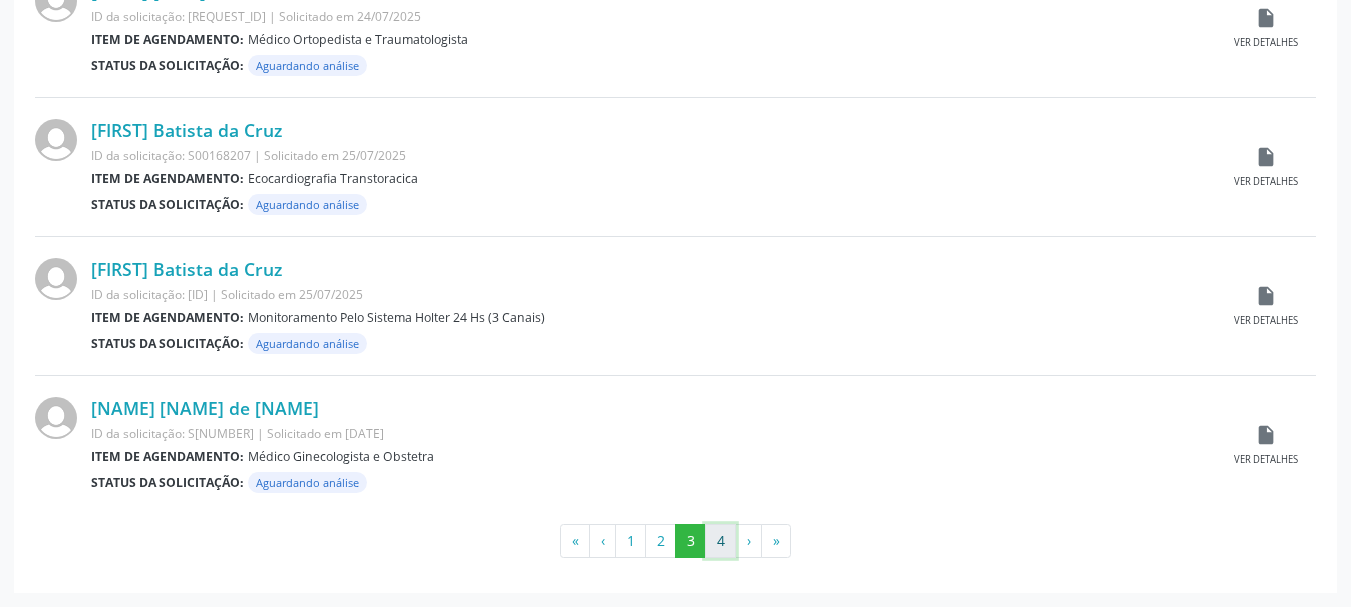 click on "4" at bounding box center (720, 541) 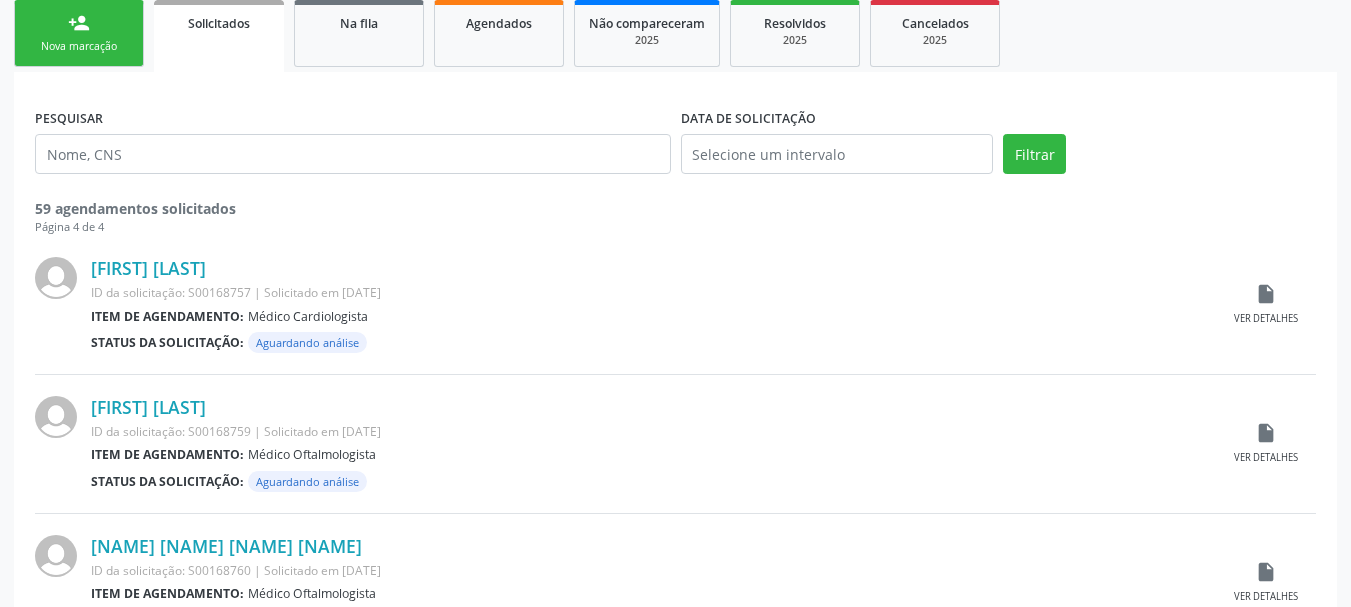 scroll, scrollTop: 265, scrollLeft: 0, axis: vertical 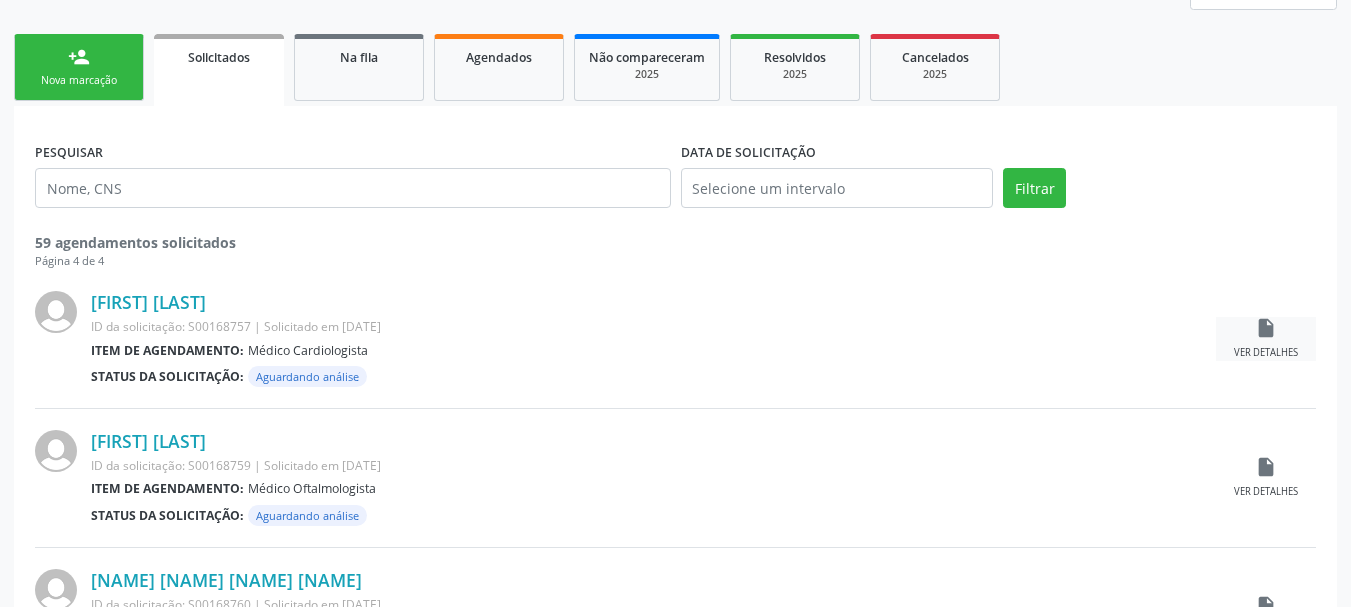 click on "insert_drive_file
Ver detalhes" at bounding box center (1266, 338) 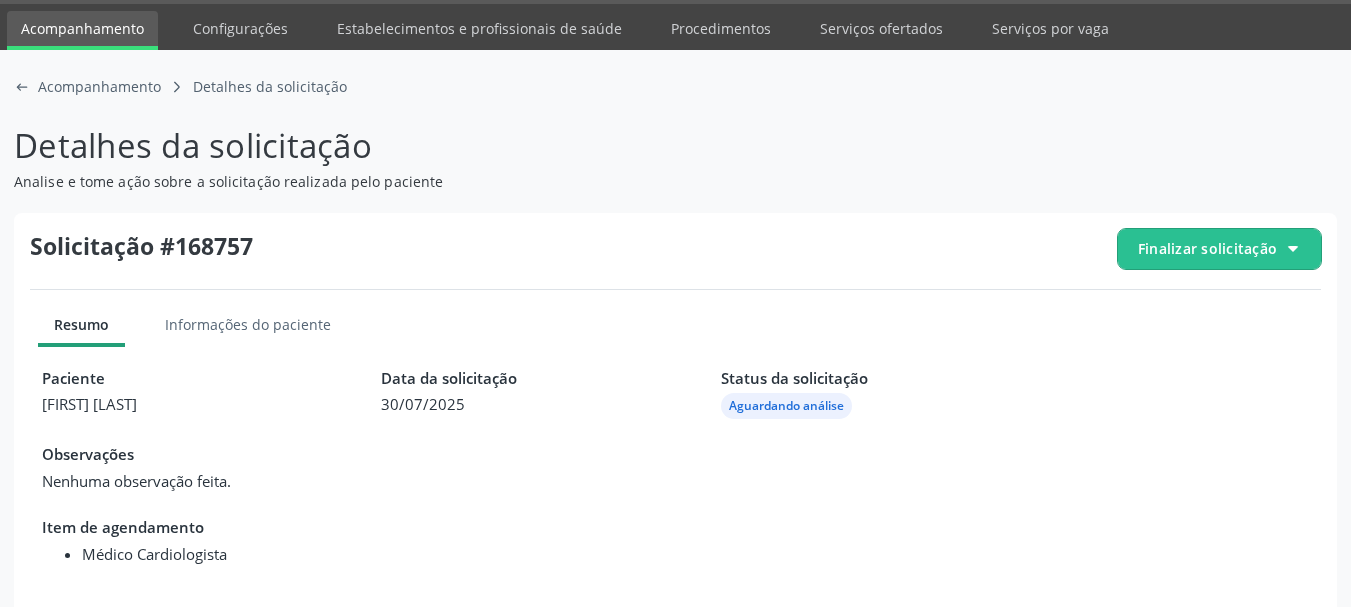 scroll, scrollTop: 223, scrollLeft: 0, axis: vertical 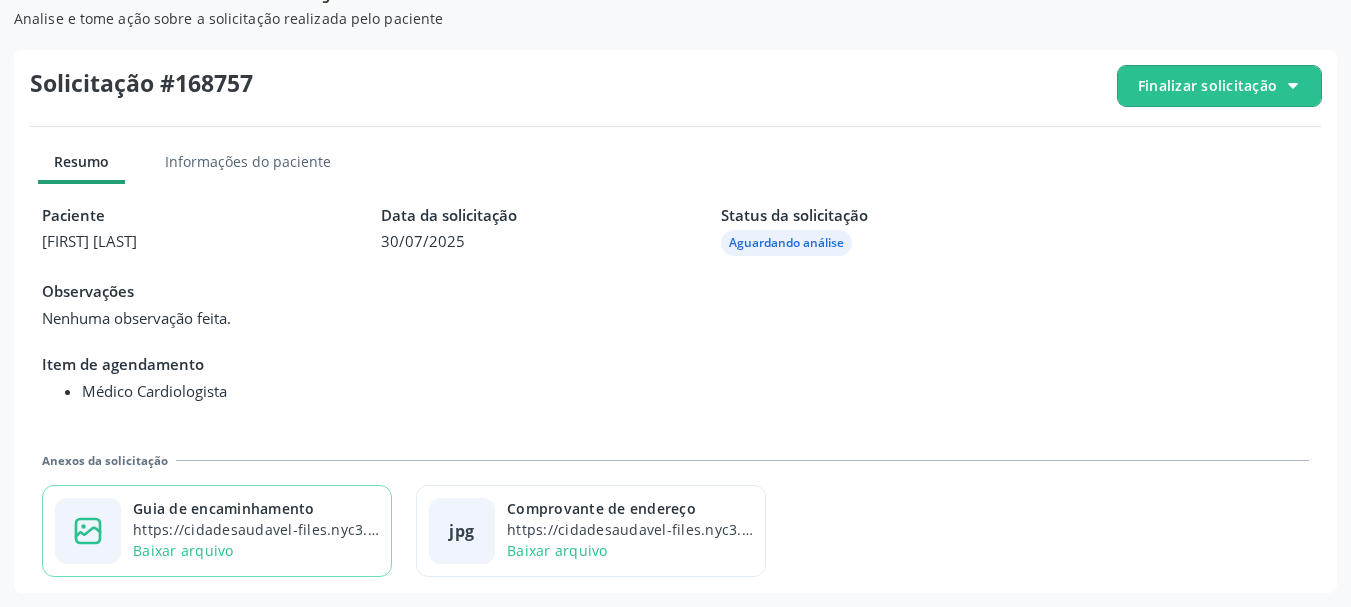 click on "Guia de encaminhamento" at bounding box center [256, 508] 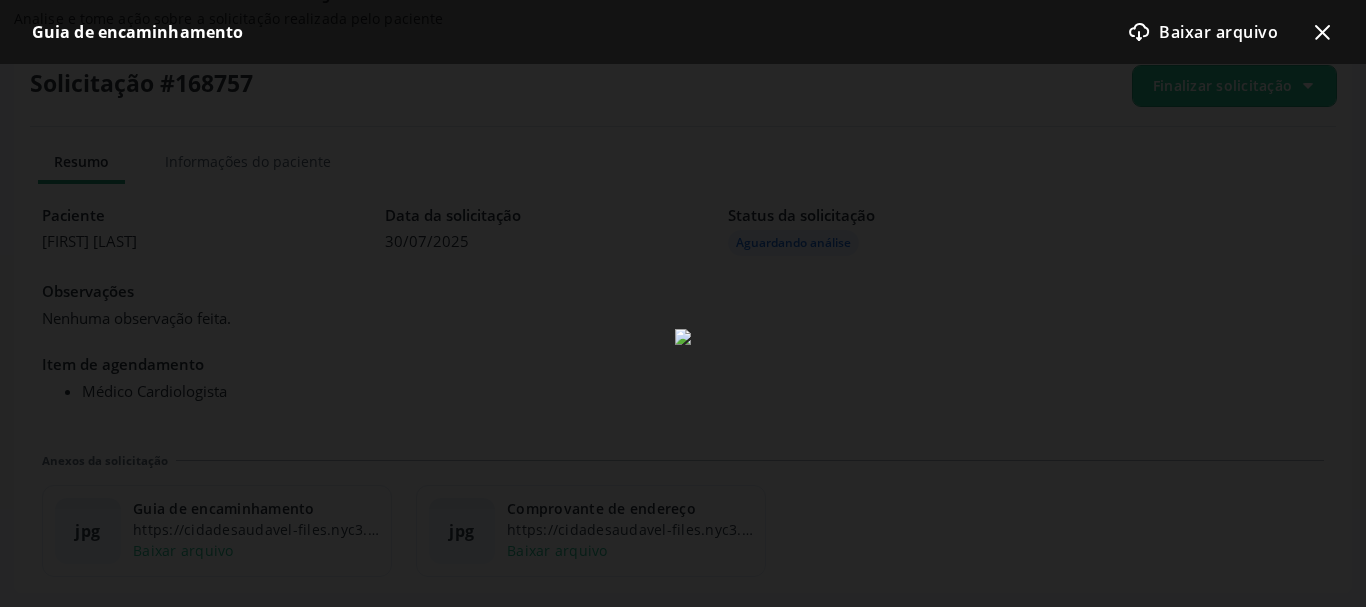 click on "x-outline icon" 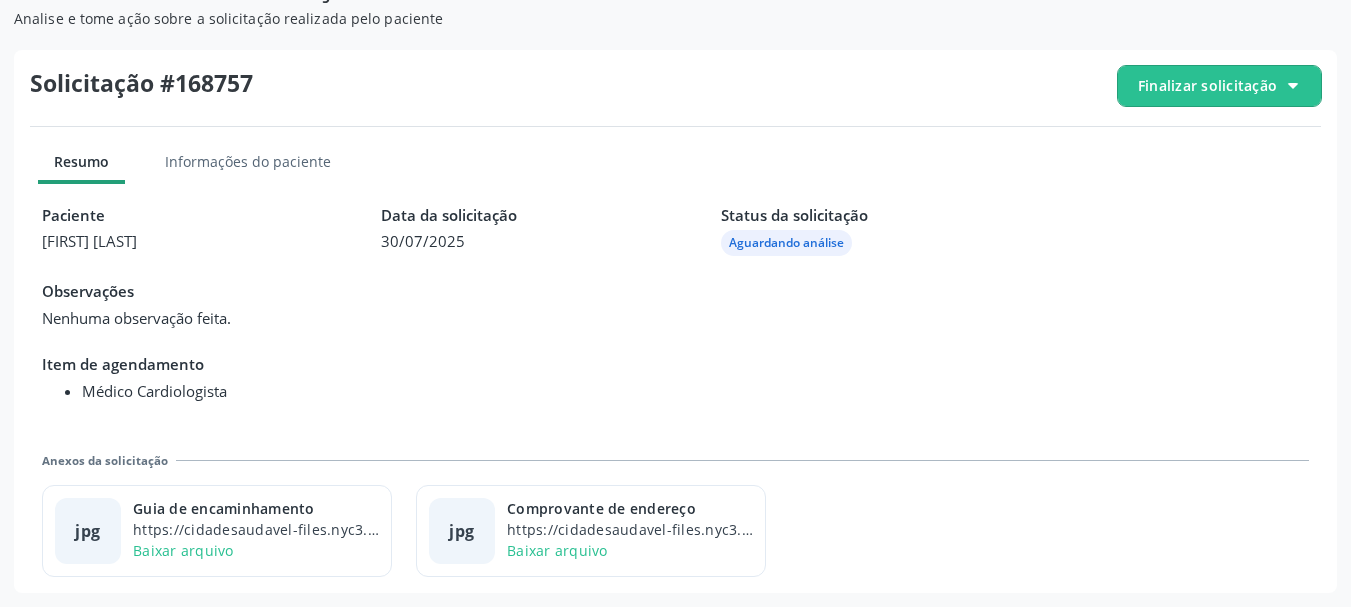 click on "Finalizar solicitação" at bounding box center [1219, 86] 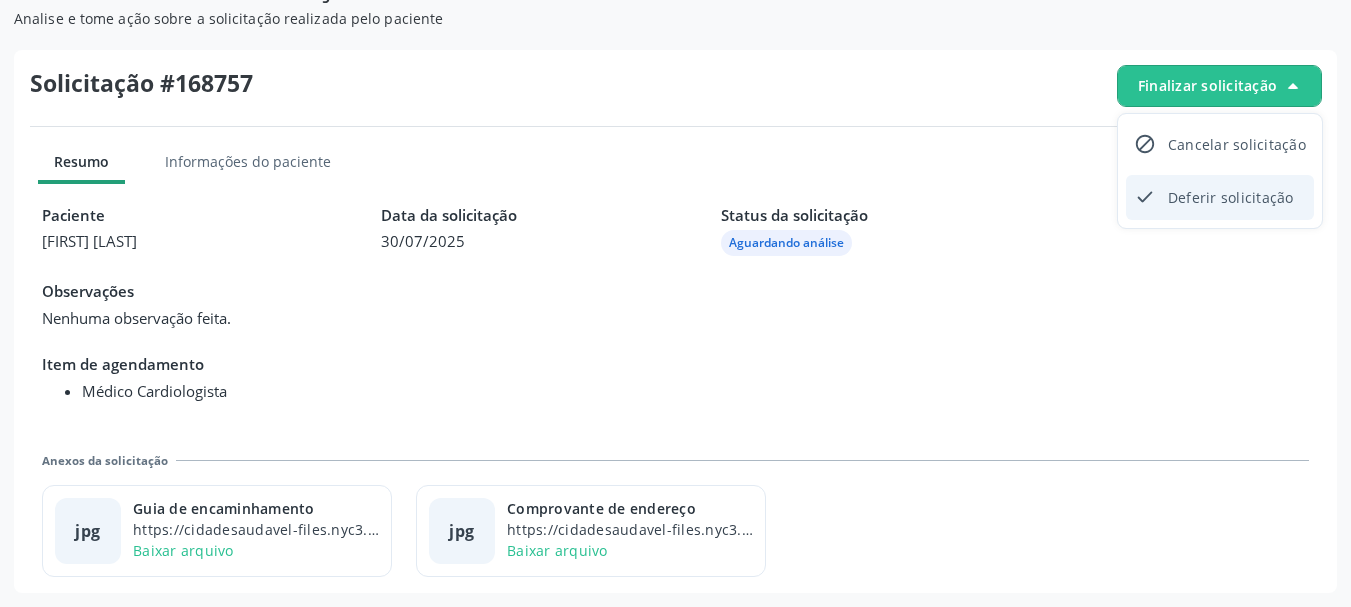 click on "check-outline icon
Deferir solicitação" at bounding box center [1220, 197] 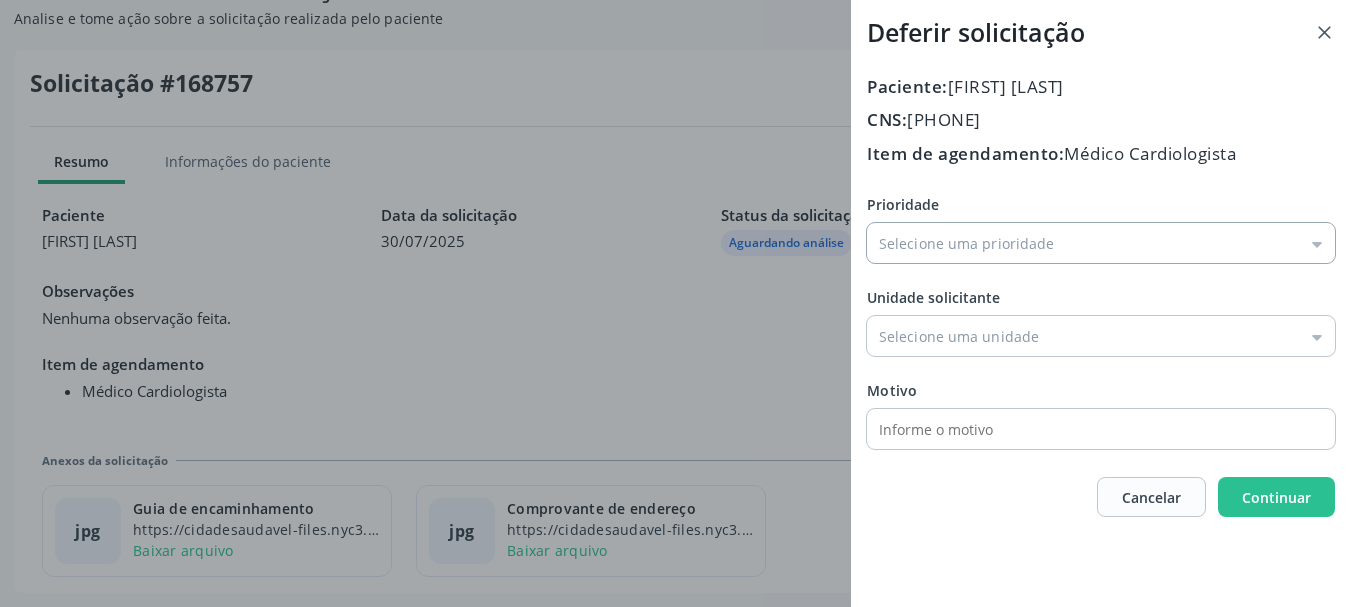 click on "Prioridade" at bounding box center (1101, 243) 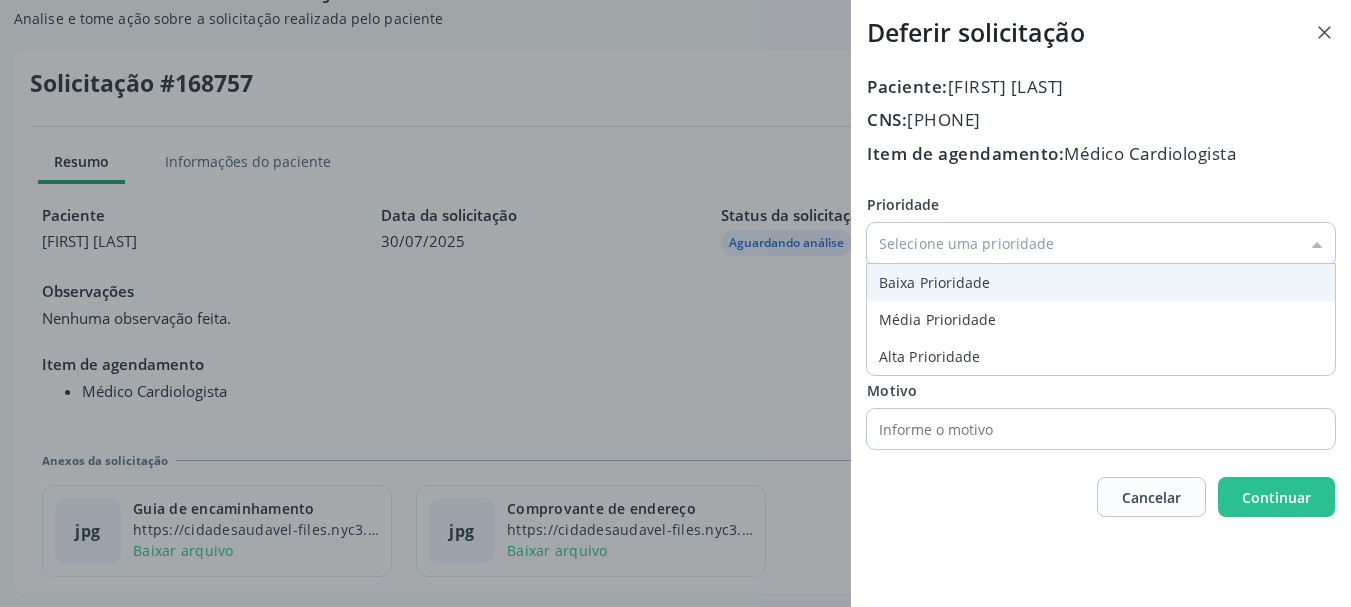 type on "Baixa Prioridade" 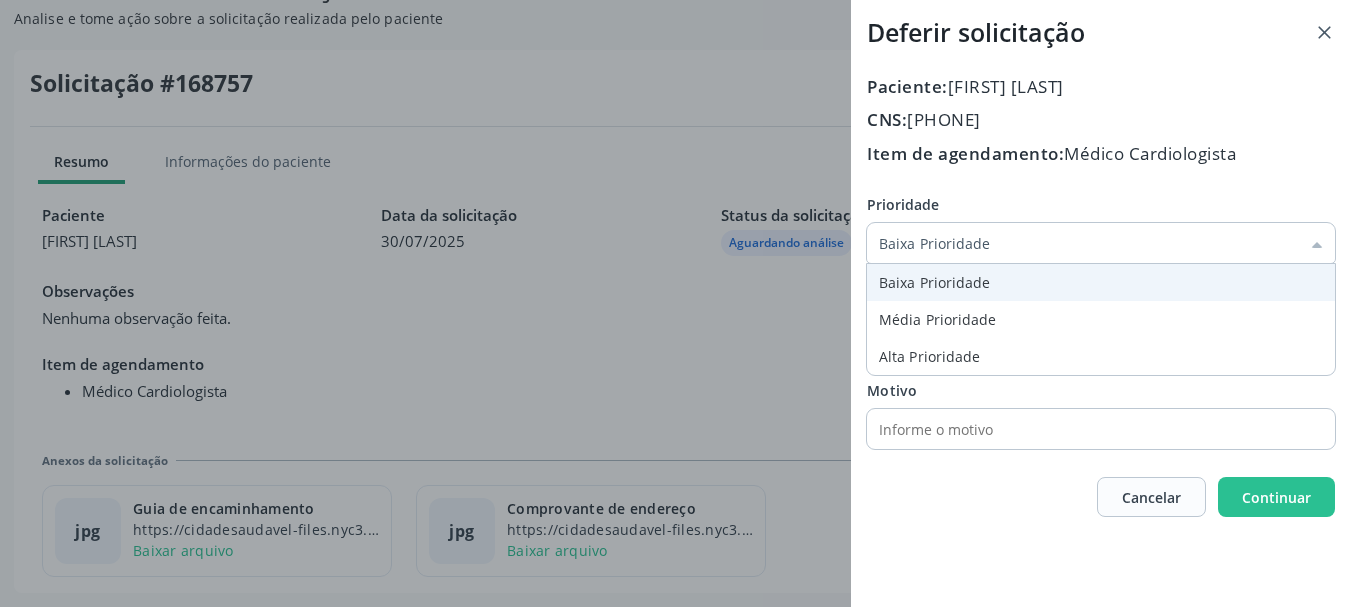 click on "Unidade solicitante
Unidade Basica de Saude da Familia Dr Paulo Sudre
Centro de Enfrentamento Para Covid 19 de [CITY]
Central de Marcacao de Consultas e Exames de [CITY]
Vigilancia em Saude de [CITY]
PSF Lage dos Negros III
P S da Familia do Povoado de Caraibas
Unidade Basica de Saude da Familia Maninho Ferreira
P S de Curral da Ponta Psf Oseas Manoel da Silva
Farmacia Basica
Unidade Basica de Saude da Familia de Brejao da Caatinga
P S da Familia do Povoado de Pocos
P S da Familia do Povoado de Tiquara
P S da Familia do Povoado de Sao Tome
P S de Lages dos Negros
P S da Familia do Povoado de Tuiutiba
P S de Curral Velho
Centro de Saude Mutirao" at bounding box center (1101, 321) 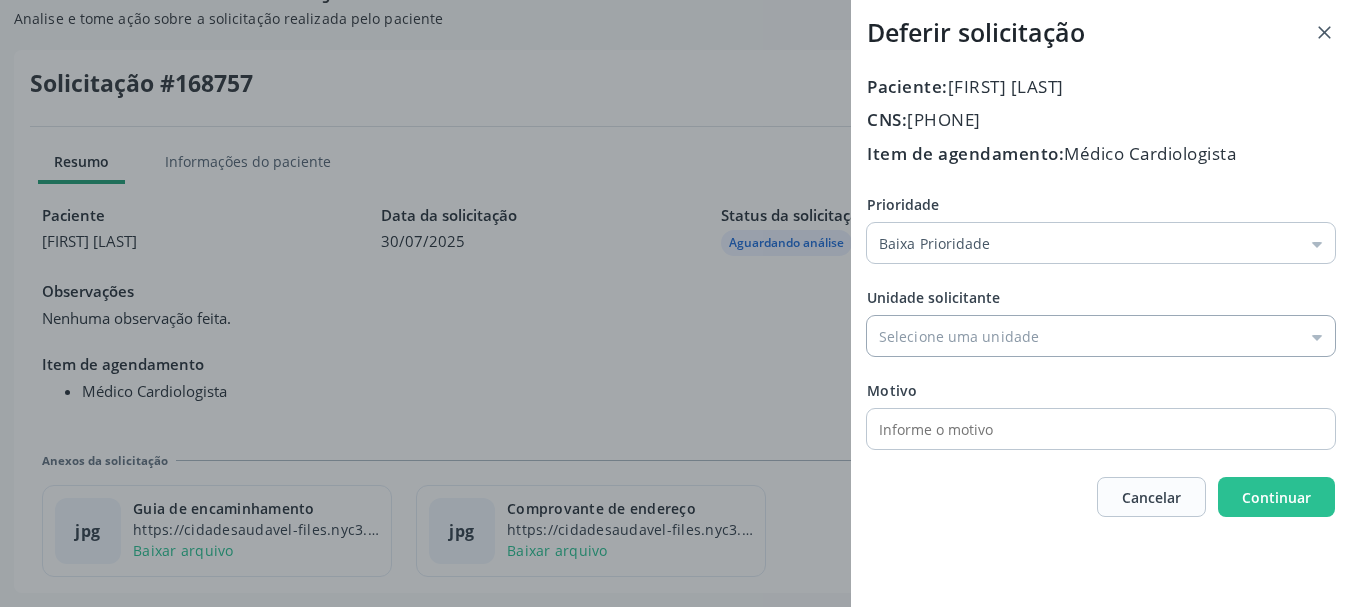 click on "Prioridade" at bounding box center (1101, 336) 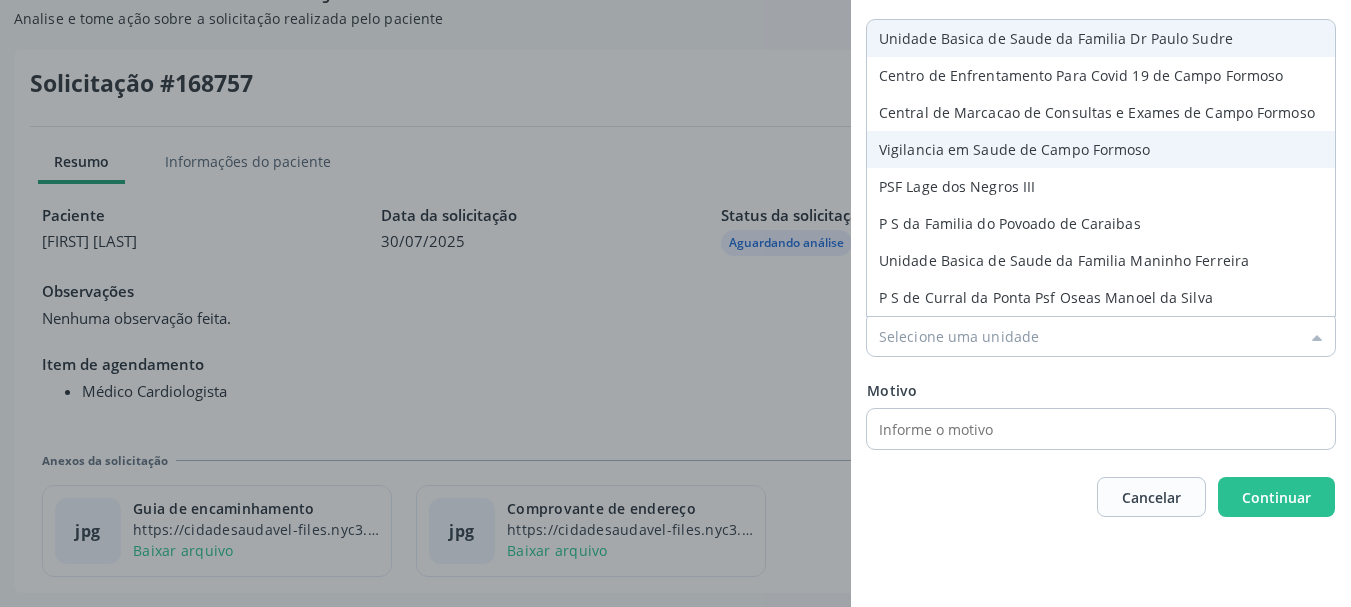 type on "Central de Marcacao de Consultas e Exames de Campo Formoso" 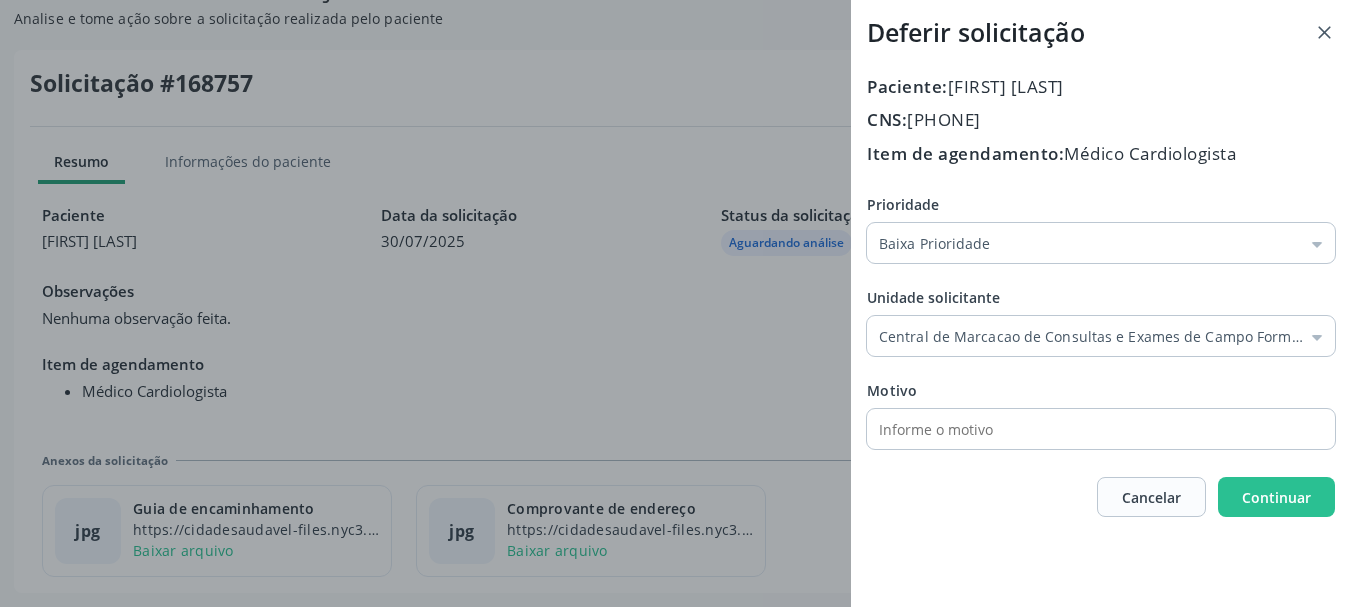 click on "Paciente:
[FIRST] [LAST]
CNS:
[PHONE]
Item de agendamento:
Médico Cardiologista
Prioridade
Baixa Prioridade
Baixa Prioridade
Média Prioridade
Alta Prioridade
Unidade solicitante
Central de Marcacao de Consultas e Exames de Campo Formoso
Unidade Basica de Saude da Familia Dr Paulo Sudre
Centro de Enfrentamento Para Covid 19 de Campo Formoso
Central de Marcacao de Consultas e Exames de Campo Formoso
Vigilancia em Saude de Campo Formoso
PSF Lage dos Negros III
P S da Familia do Povoado de Caraibas
Unidade Basica de Saude da Familia Maninho Ferreira
P S de Curral da Ponta Psf Oseas Manoel da Silva
Farmacia Basica
Unidade Basica de Saude da Familia de Brejao da Caatinga
P S da Familia do Povoado de Pocos
P S da Familia do Povoado de Tiquara
P S da Familia do Povoado de Sao Tome
Motivo" at bounding box center [1101, 296] 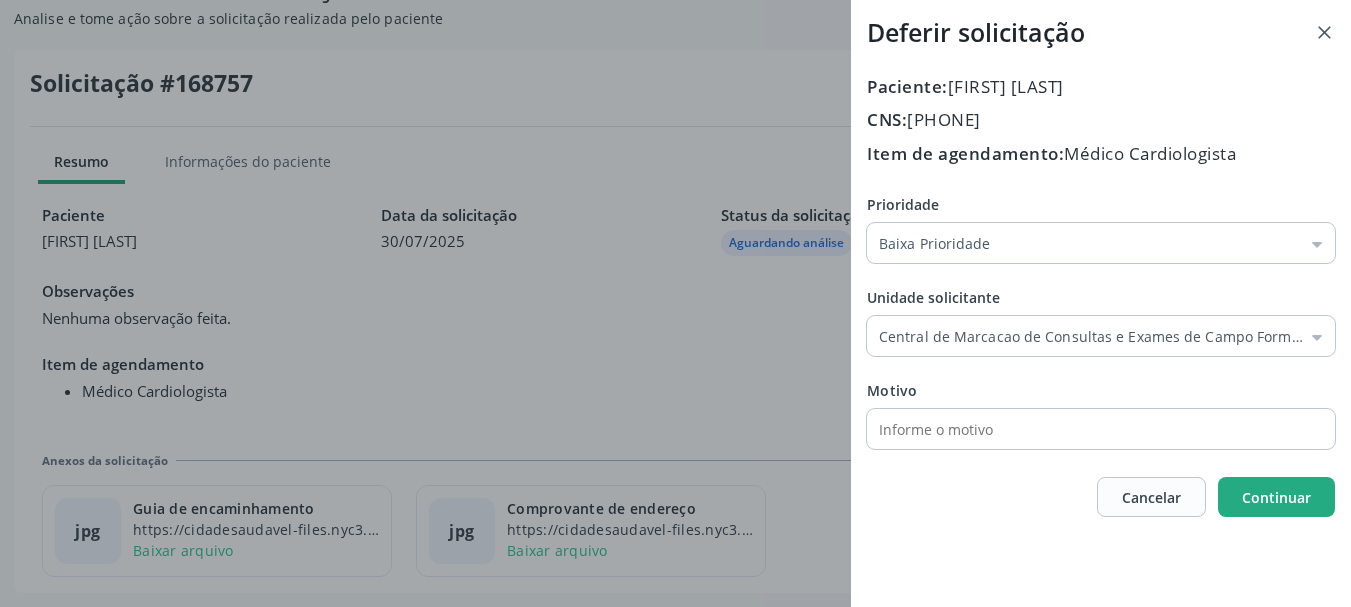 click on "Continuar" at bounding box center [1276, 497] 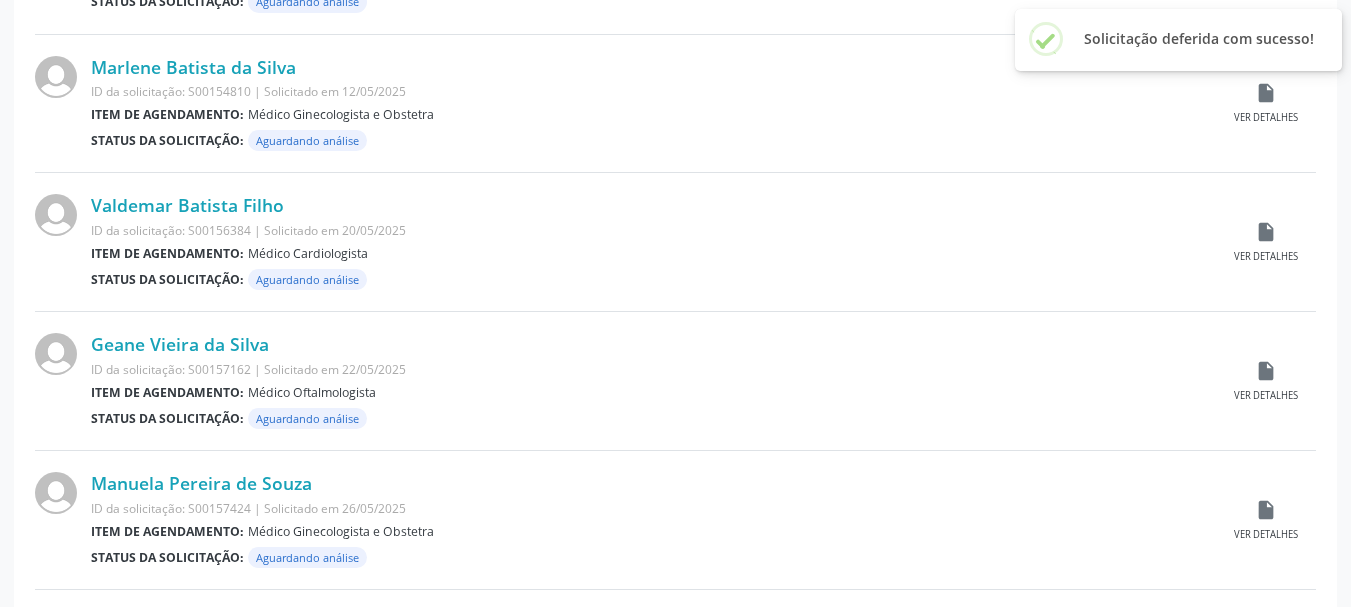 scroll, scrollTop: 2104, scrollLeft: 0, axis: vertical 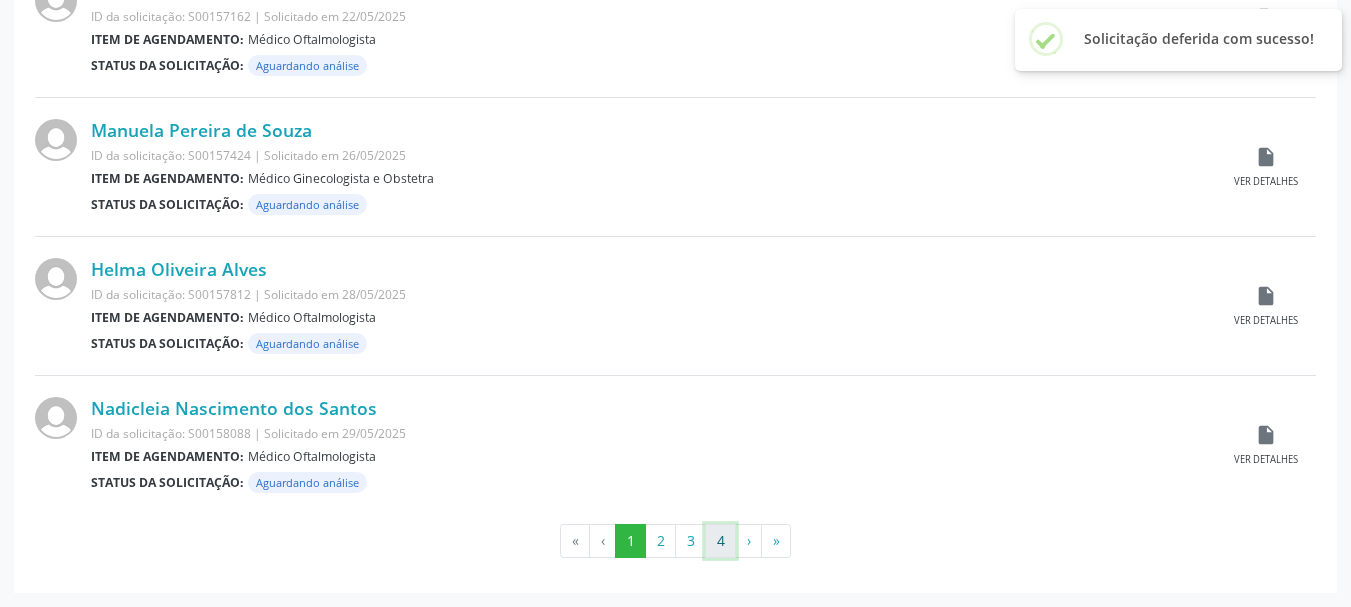 click on "4" at bounding box center (720, 541) 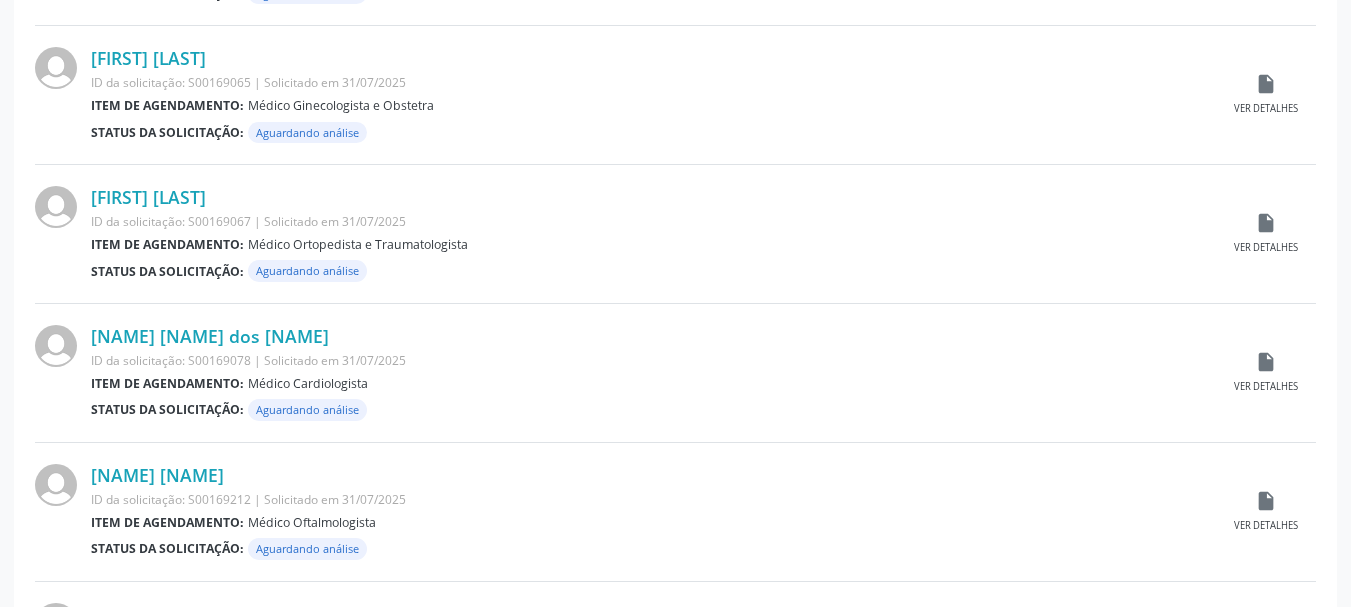 scroll, scrollTop: 1026, scrollLeft: 0, axis: vertical 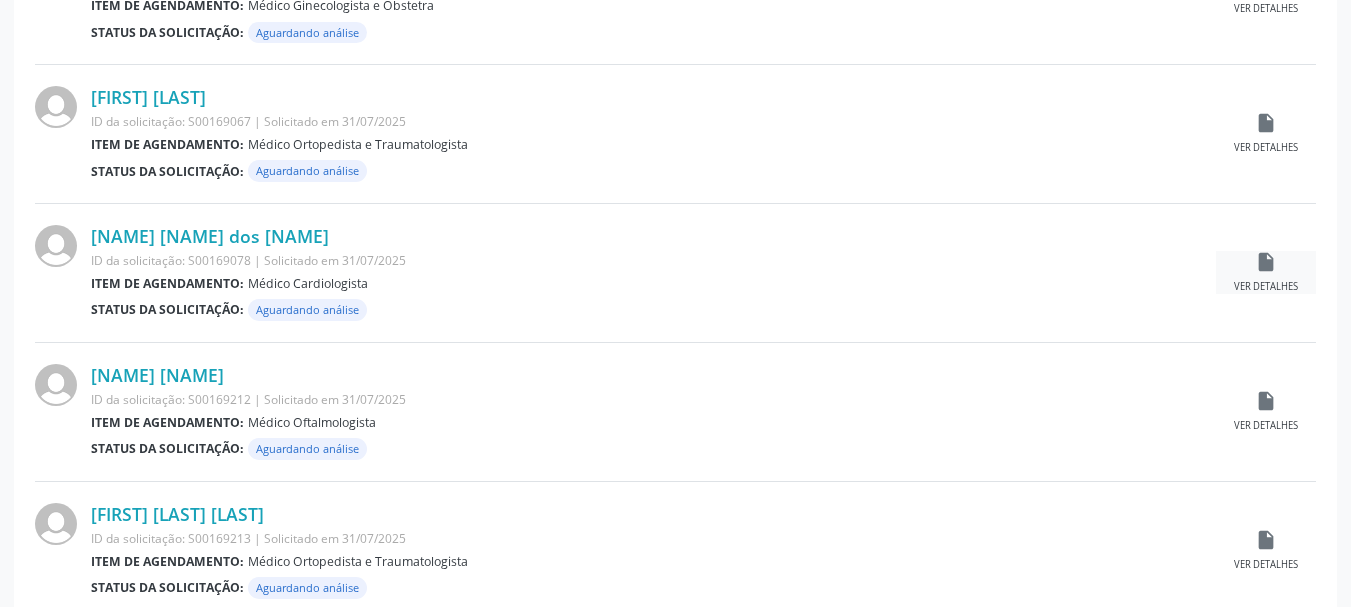 click on "insert_drive_file
Ver detalhes" at bounding box center (1266, 272) 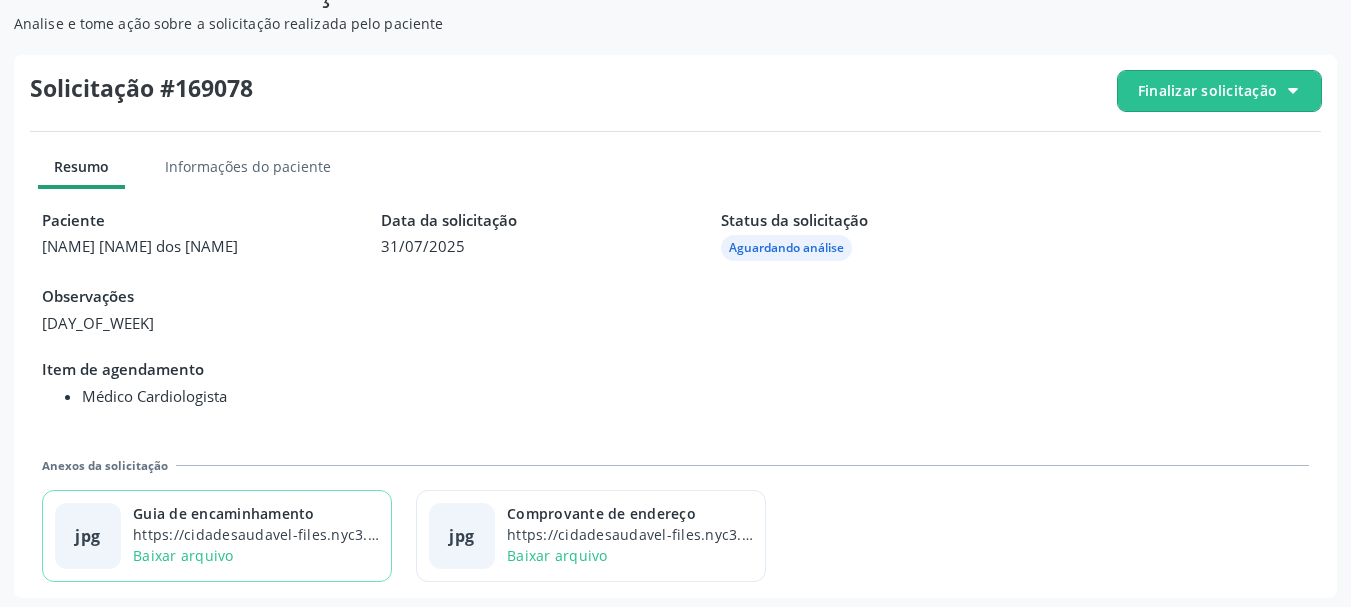 scroll, scrollTop: 223, scrollLeft: 0, axis: vertical 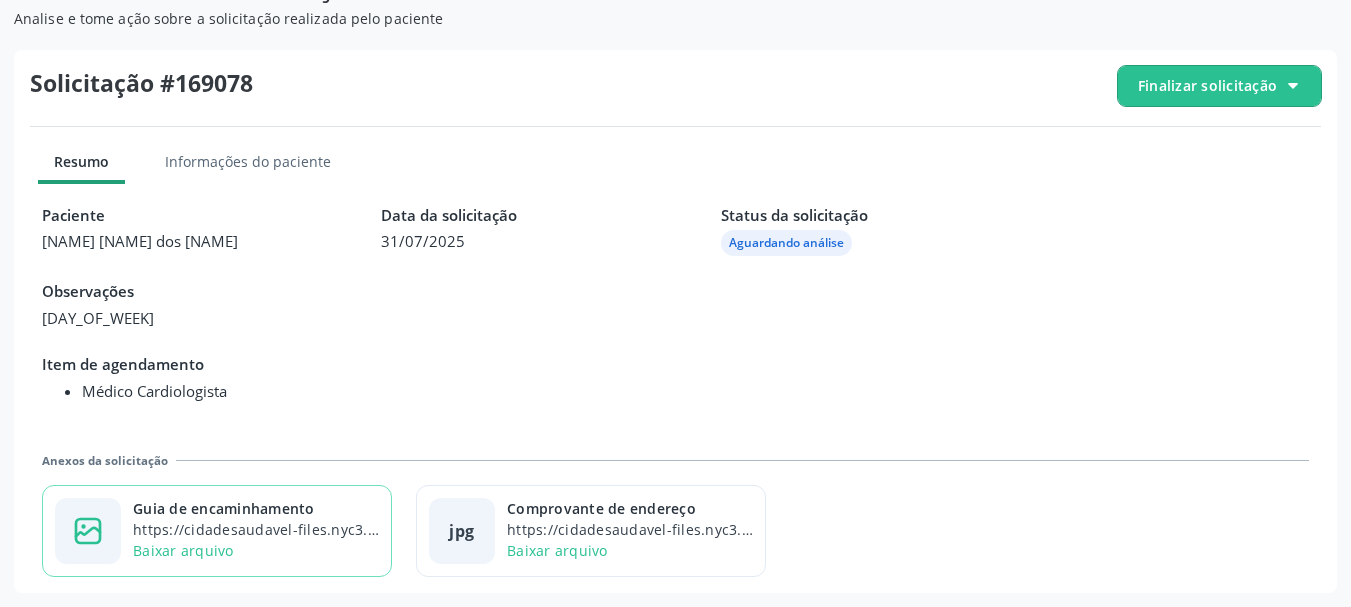 click on "image-outline icon
Guia de encaminhamento
https://cidadesaudavel-files.nyc3.digitaloceanspaces.com/cidadesaudavel-files/campo-formoso-ba/regulation/documents/e7959983-07b6-492e-b25e-54eb04ac3946.jpg?X-Amz-Content-Sha256=UNSIGNED-PAYLOAD&X-Amz-Algorithm=AWS4-HMAC-SHA256&X-Amz-Credential=DO0073KLQYYM88QNP2C7%2F20250805%2Fnyc3%2Fs3%2Faws4_request&X-Amz-Date=20250805T112456Z&X-Amz-SignedHeaders=host&X-Amz-Expires=300&X-Amz-Signature=d01e5fec9f9420f91730ef66a4930dd85f9f46a5161958d6d747ddc19e2f86b9
Baixar arquivo" at bounding box center [217, 531] 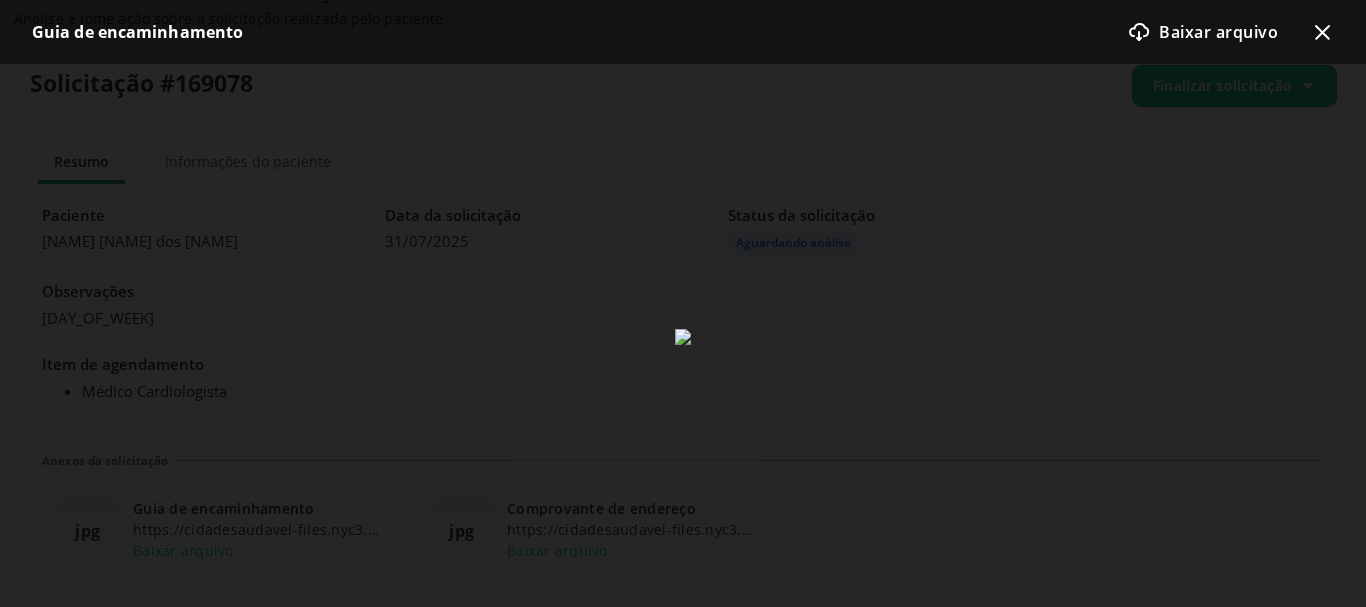 click on "x-outline icon" 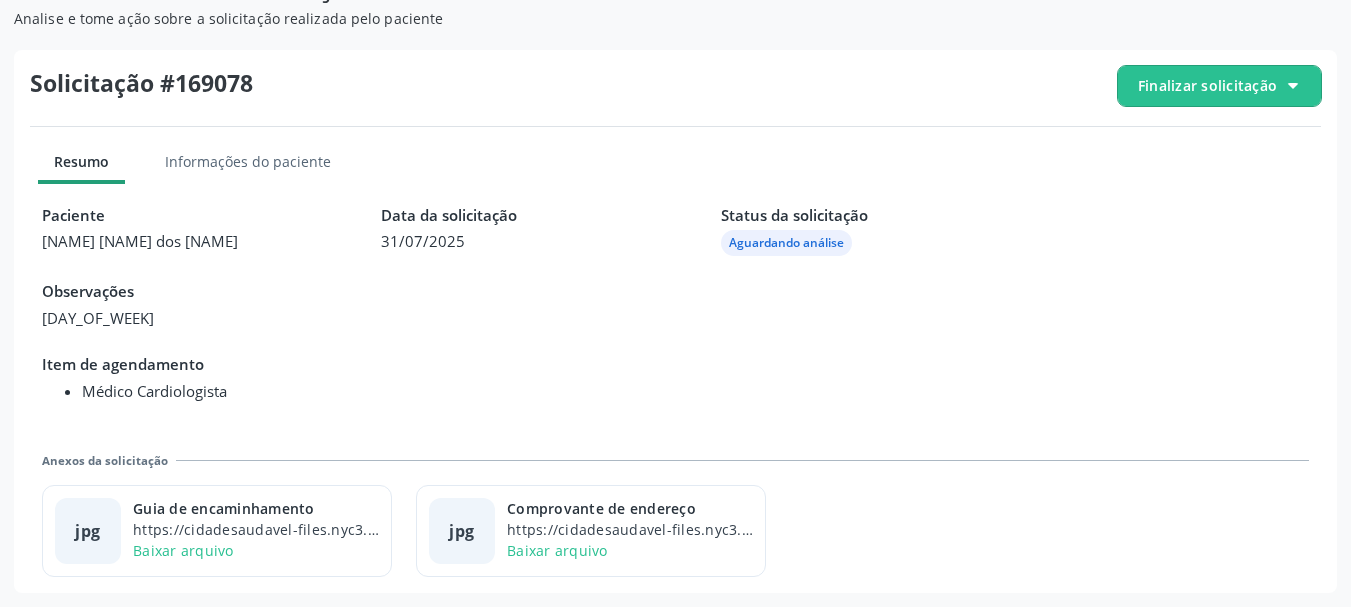 click on "Finalizar solicitação" at bounding box center (1207, 85) 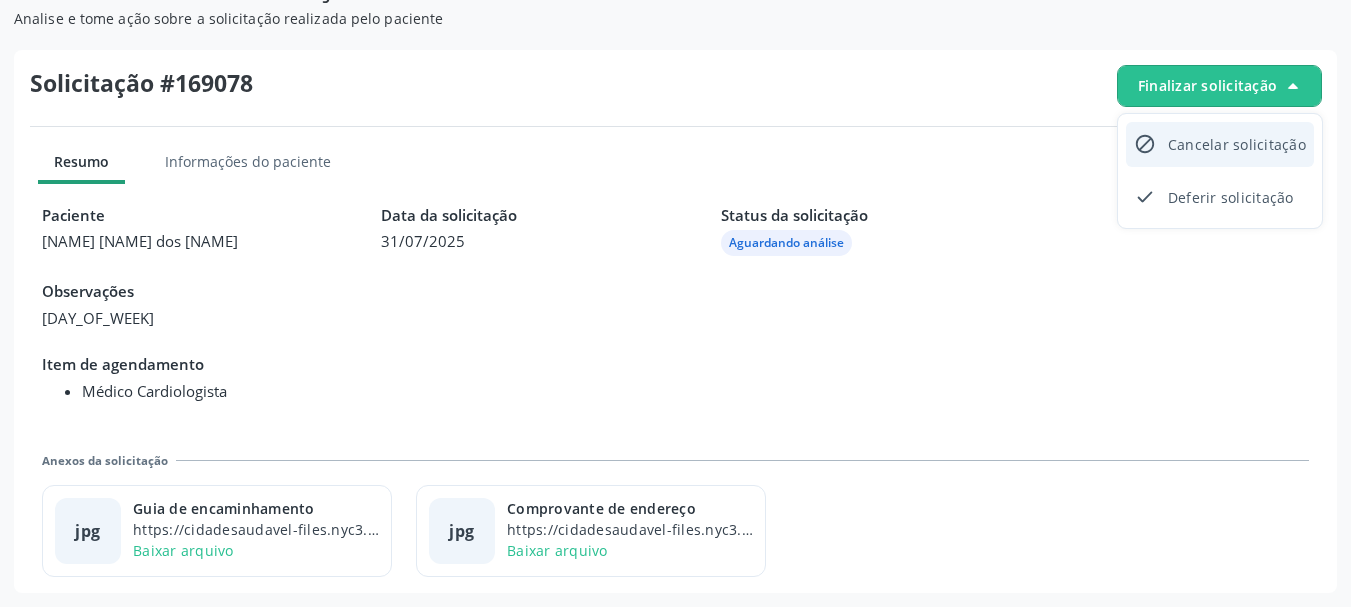 click on "block-outline icon
Cancelar solicitação" at bounding box center (1220, 144) 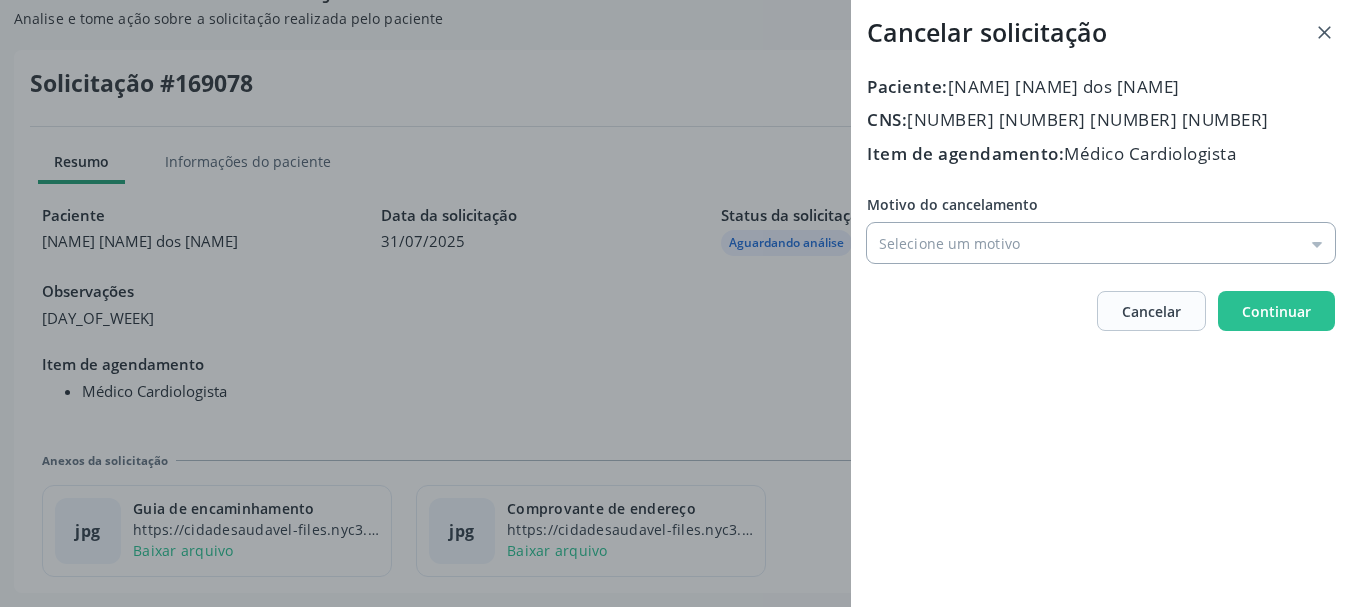 click on "Motivo do cancelamento" at bounding box center [1101, 243] 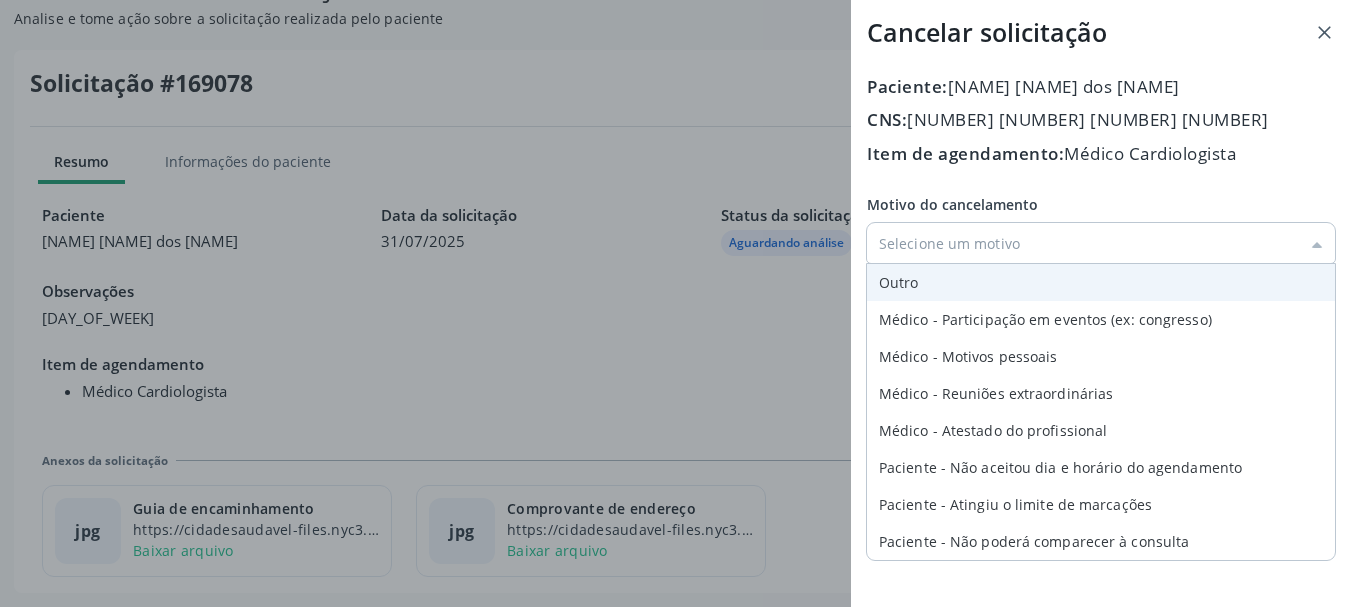 type on "Outro" 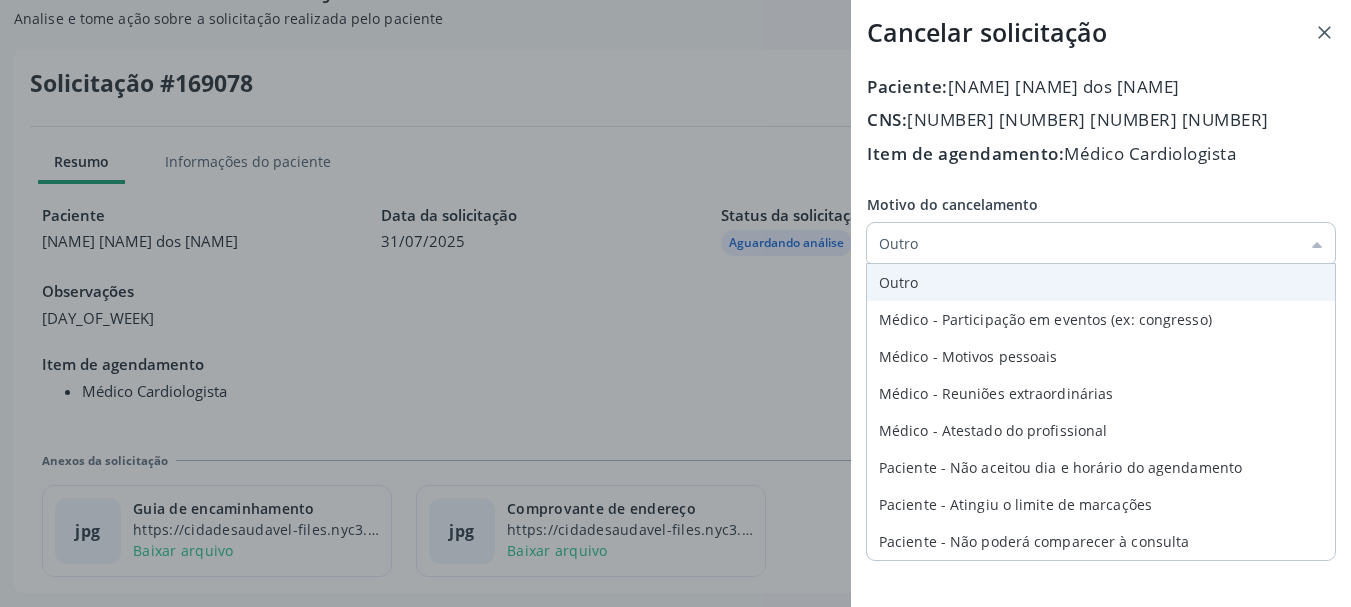 click on "Motivo do cancelamento
Outro
Outro
Médico - Participação em eventos (ex: congresso)
Médico - Motivos pessoais
Médico - Reuniões extraordinárias
Médico - Atestado do profissional
Paciente - Não aceitou dia e horário do agendamento
Paciente - Atingiu o limite de marcações
Paciente - Não poderá comparecer à consulta
Paciente - Não aceitou médico ou especialidade
Médico - Sem vaga disponível
Mensagem para o cidadão" at bounding box center (1101, 228) 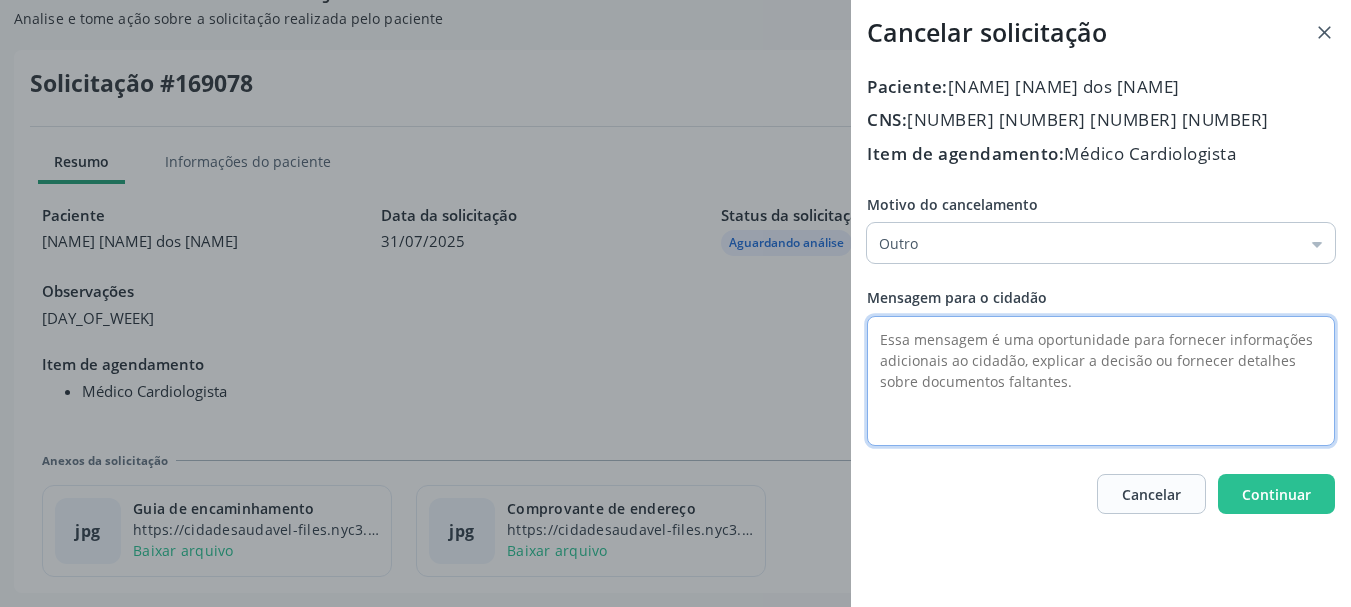 click at bounding box center [1101, 381] 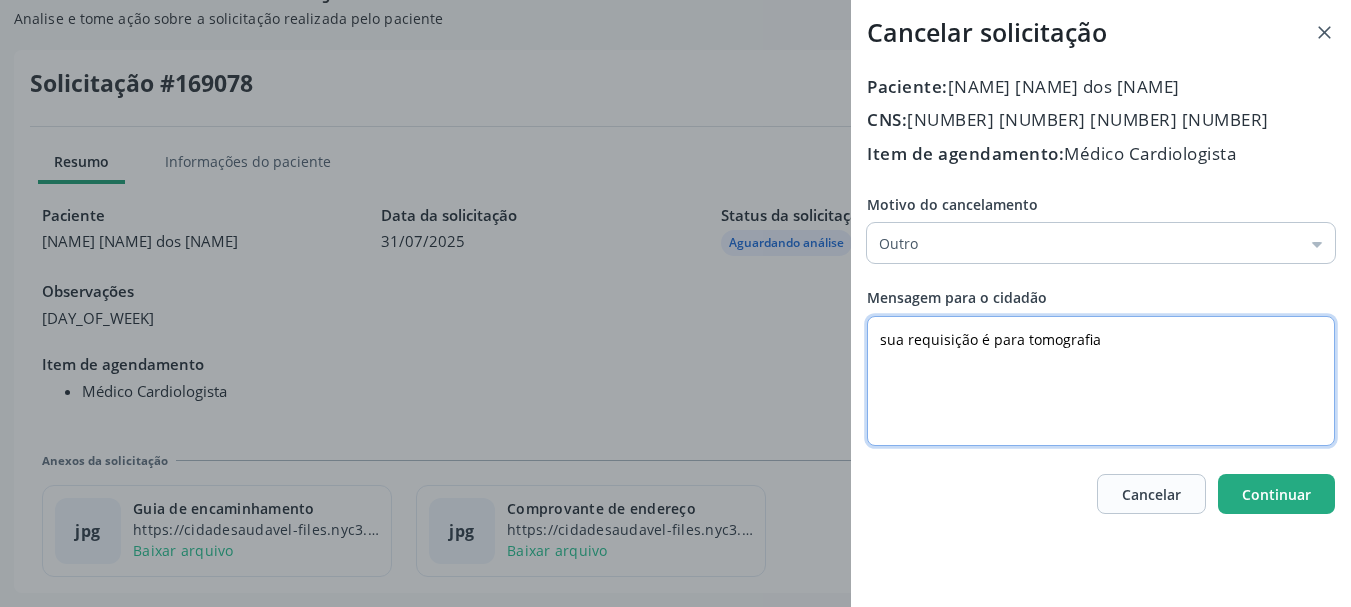 type on "sua requisição é para tomografia" 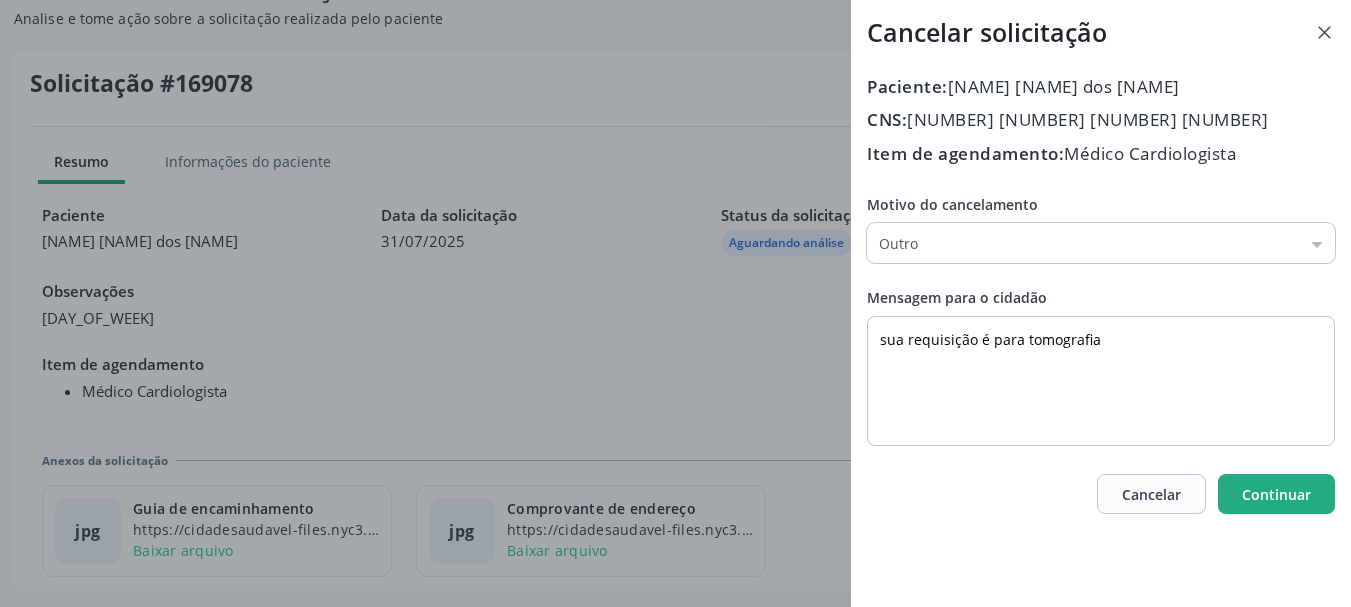 click on "Continuar" at bounding box center [1276, 494] 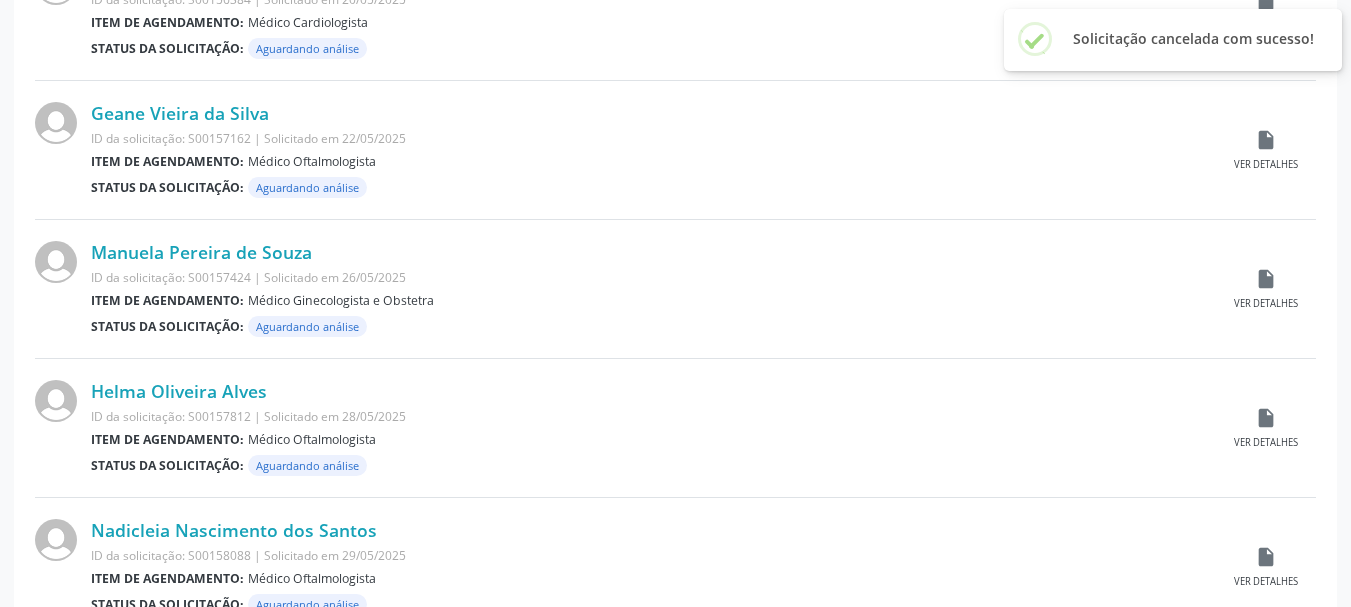 scroll, scrollTop: 2104, scrollLeft: 0, axis: vertical 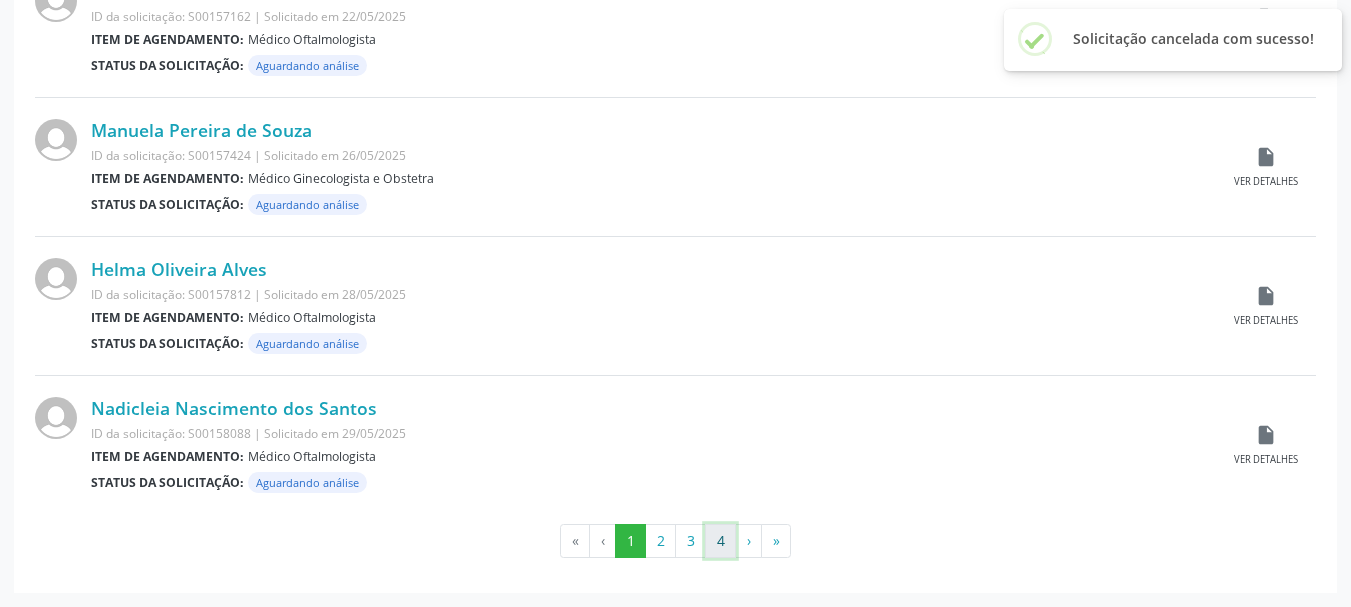 click on "4" at bounding box center [720, 541] 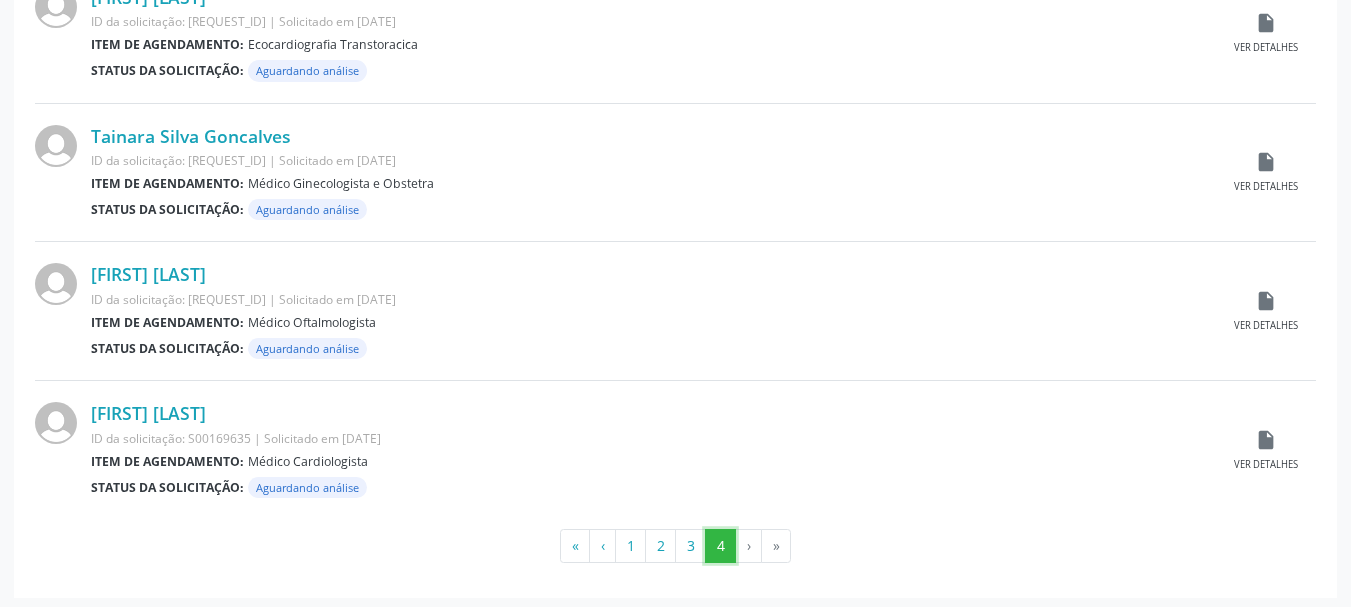 scroll, scrollTop: 1687, scrollLeft: 0, axis: vertical 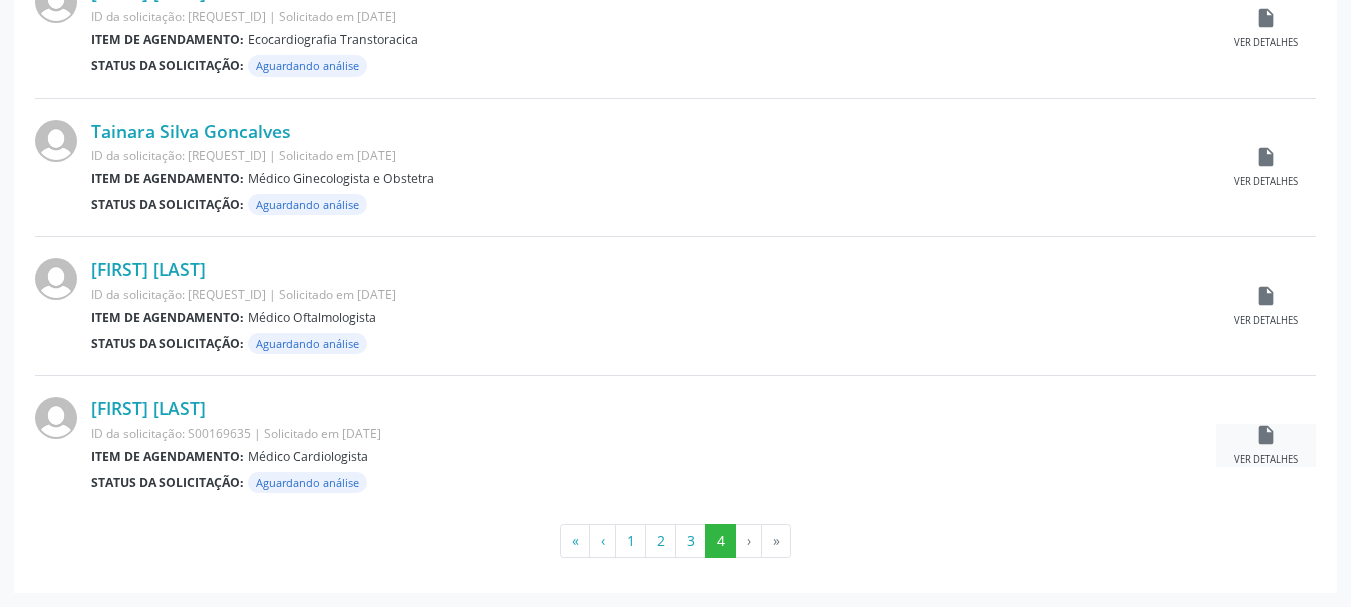 click on "insert_drive_file
Ver detalhes" at bounding box center [1266, 445] 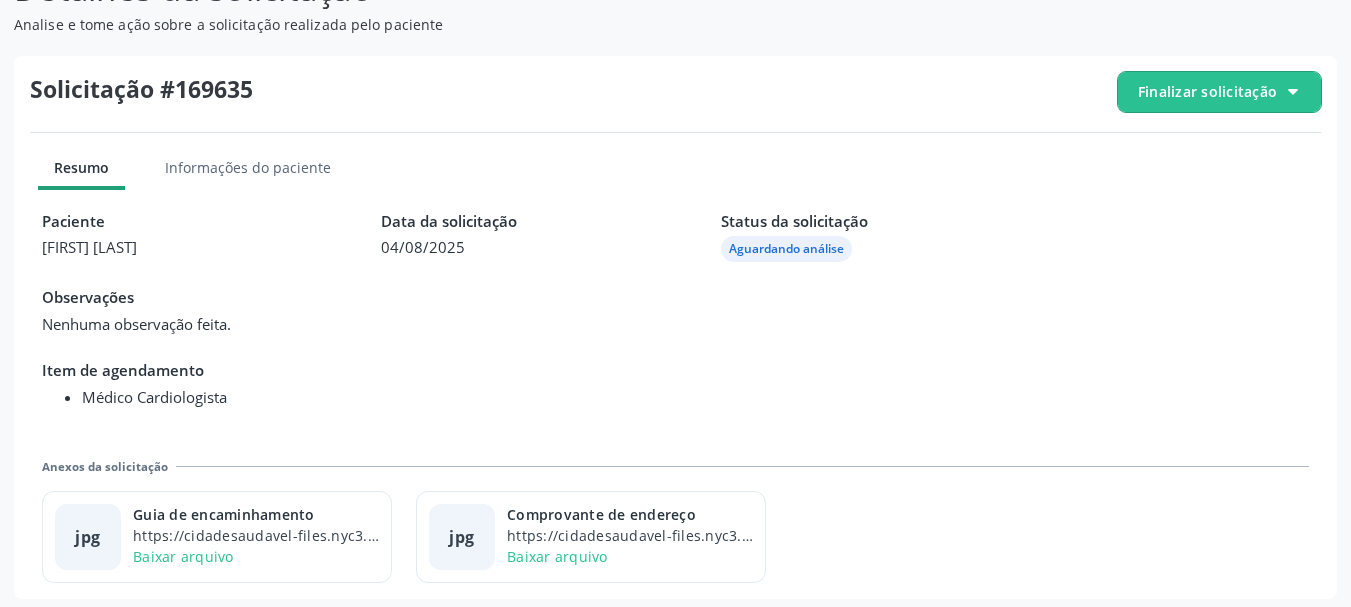 scroll, scrollTop: 223, scrollLeft: 0, axis: vertical 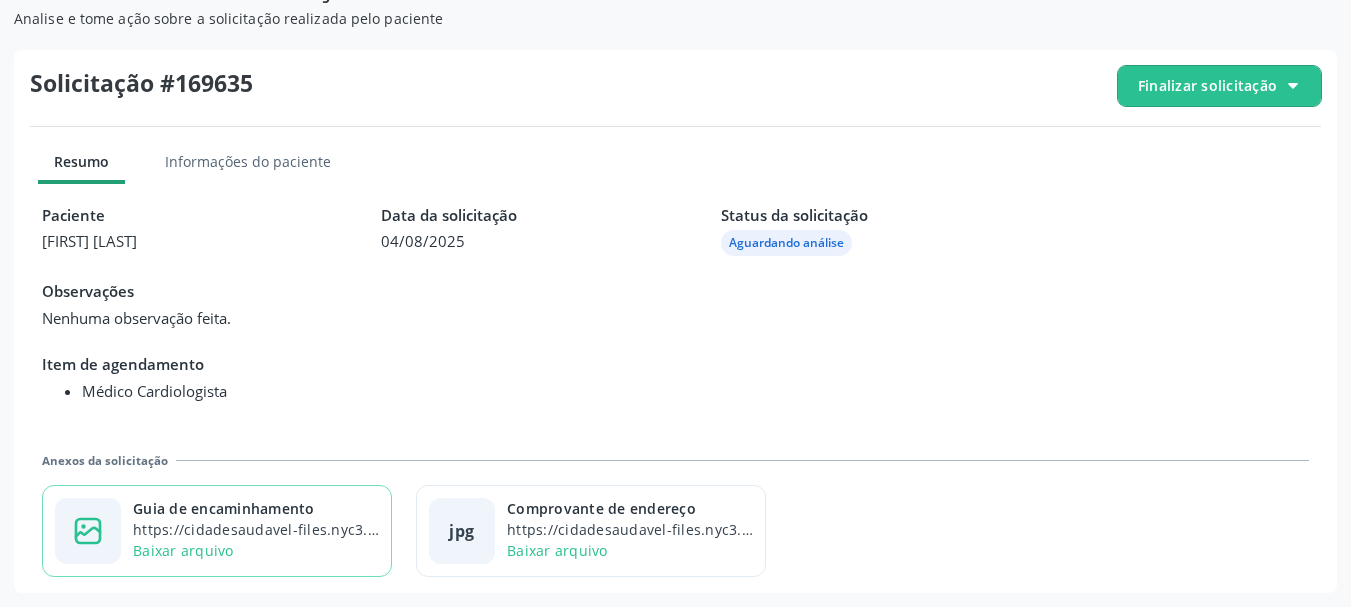 click on "image-outline icon
Guia de encaminhamento
[URL]
Baixar arquivo" at bounding box center (217, 531) 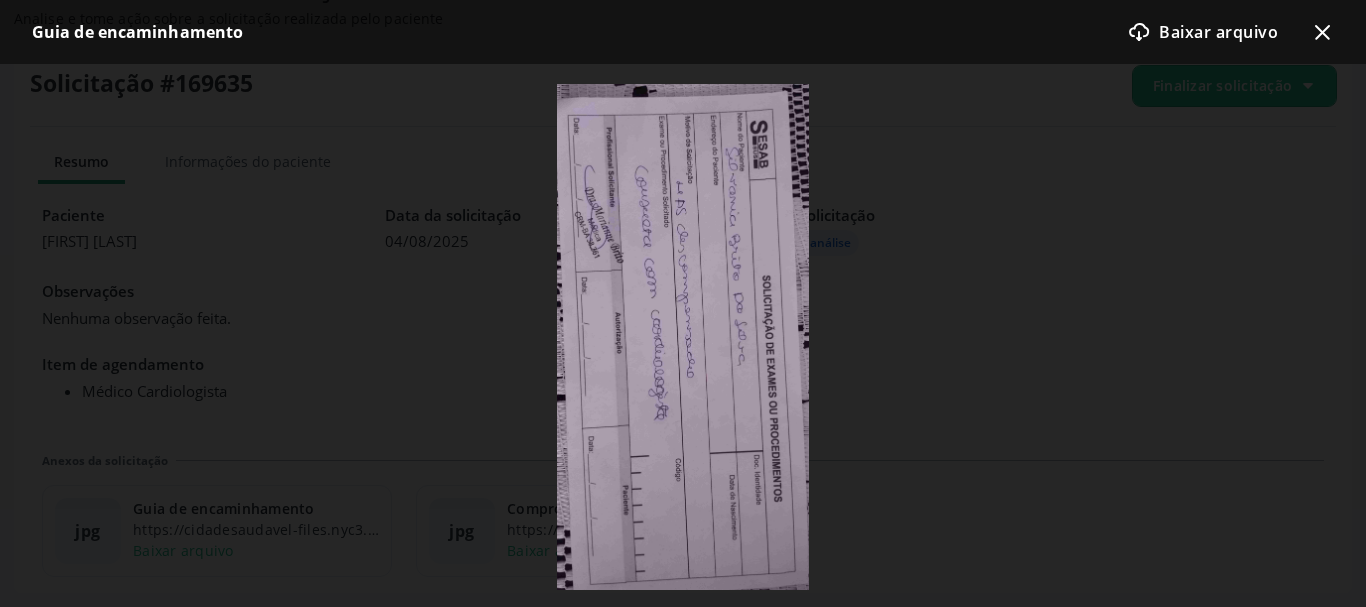 click on "x-outline icon" 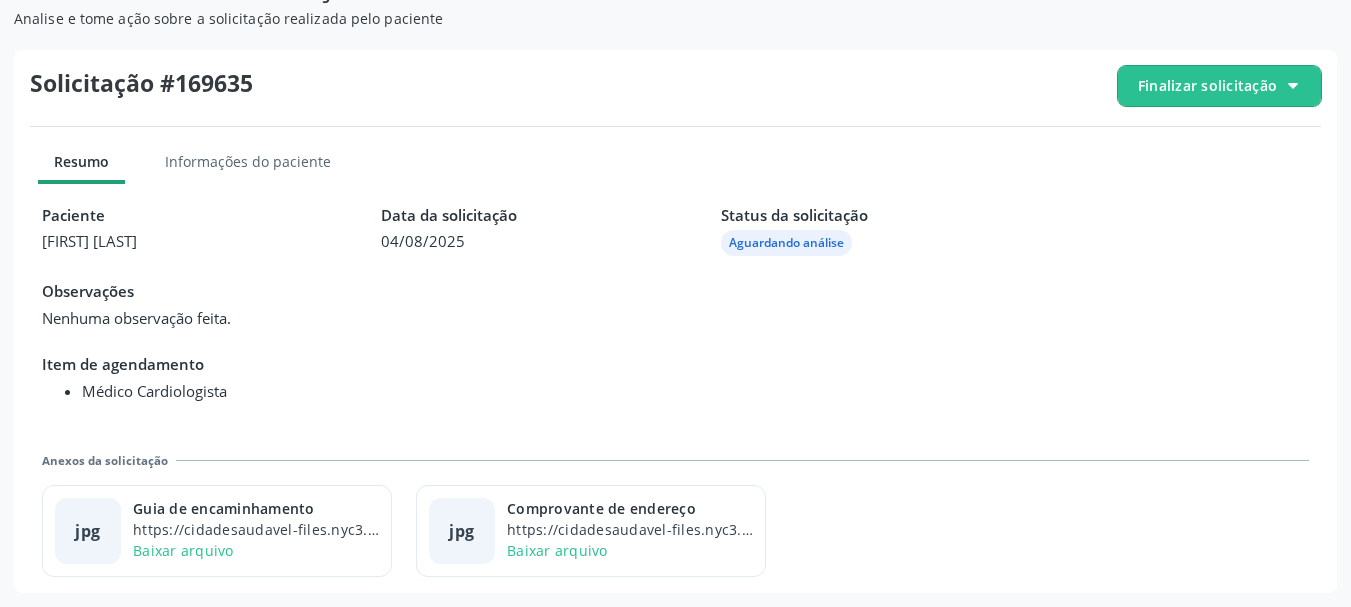 click on "Finalizar solicitação" at bounding box center (1207, 85) 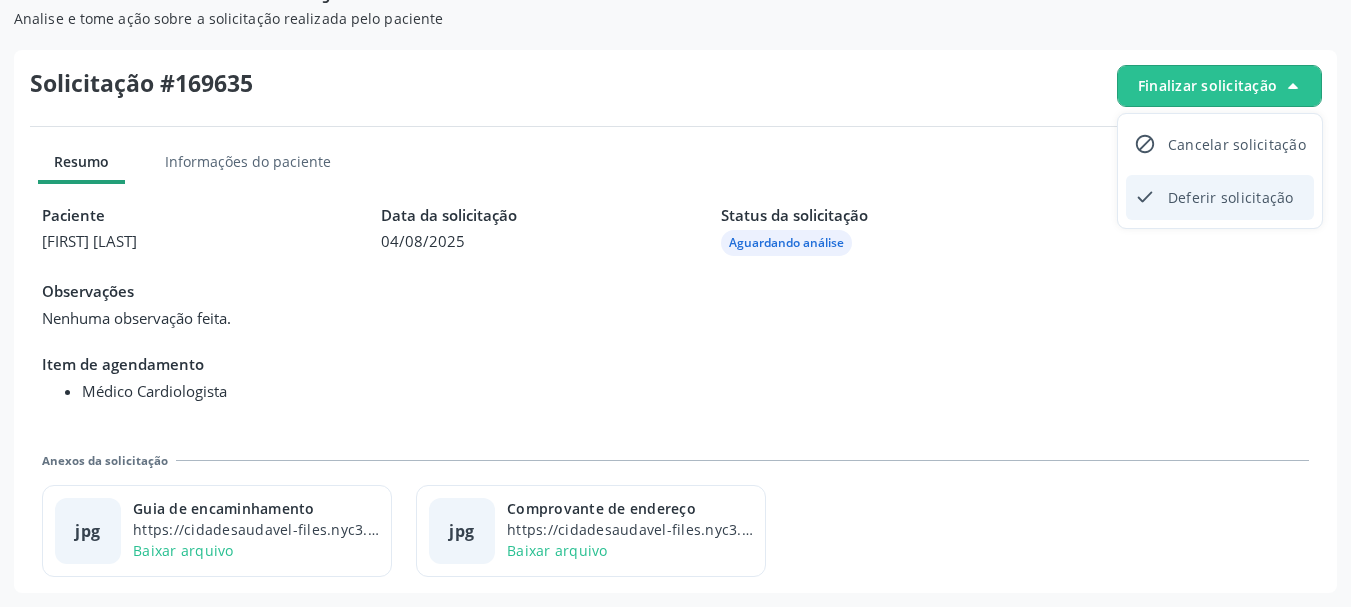 click on "check-outline icon" 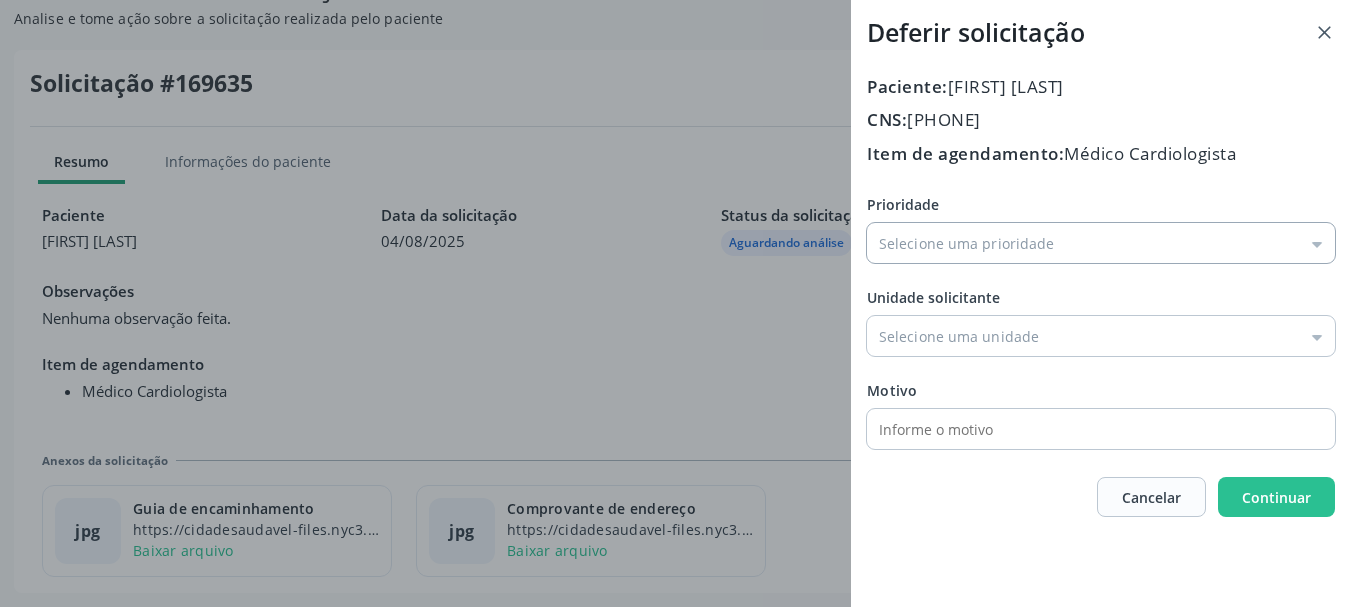 click on "Prioridade" at bounding box center (1101, 243) 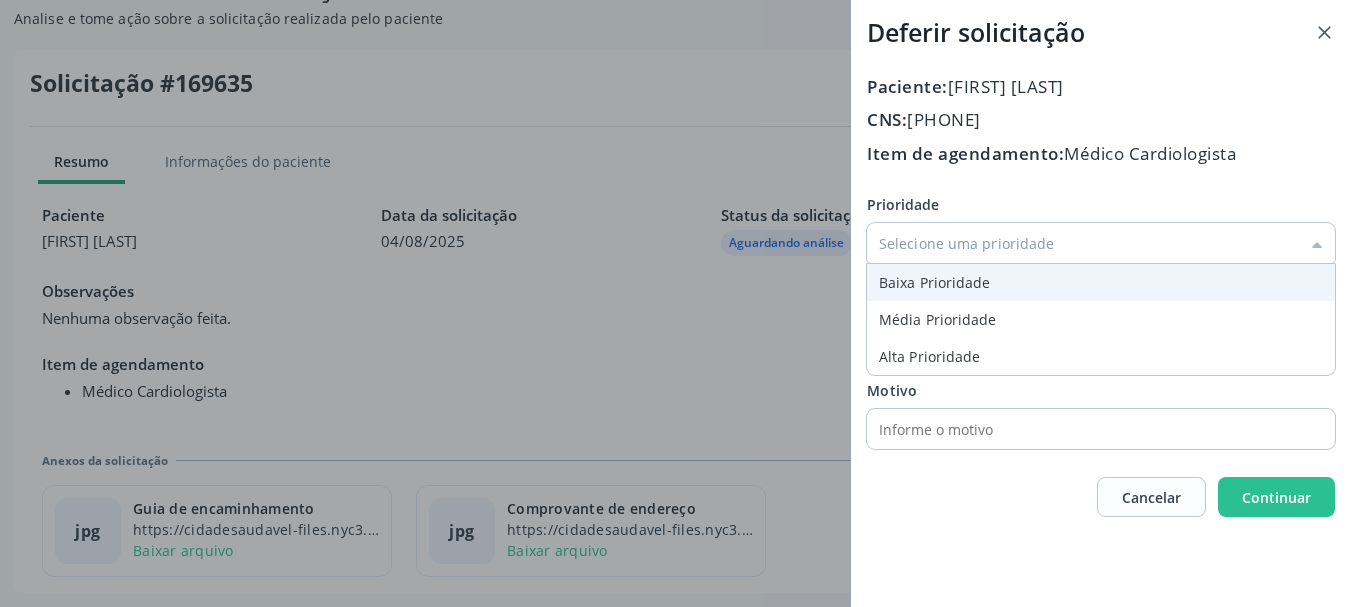 type on "Baixa Prioridade" 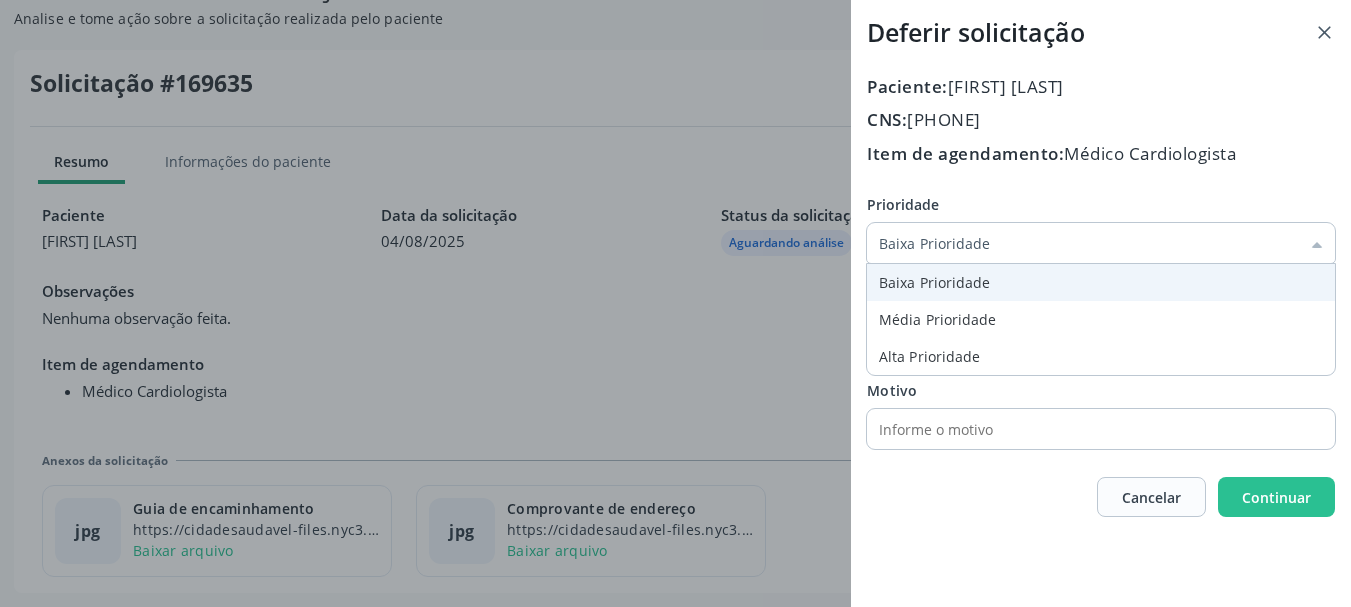 click on "Unidade solicitante
Unidade Basica de Saude da Familia Dr Paulo Sudre
Centro de Enfrentamento Para Covid 19 de [CITY]
Central de Marcacao de Consultas e Exames de [CITY]
Vigilancia em Saude de [CITY]
PSF Lage dos Negros III
P S da Familia do Povoado de Caraibas
Unidade Basica de Saude da Familia Maninho Ferreira
P S de Curral da Ponta Psf Oseas Manoel da Silva
Farmacia Basica
Unidade Basica de Saude da Familia de Brejao da Caatinga
P S da Familia do Povoado de Pocos
P S da Familia do Povoado de Tiquara
P S da Familia do Povoado de Sao Tome
P S de Lages dos Negros
P S da Familia do Povoado de Tuiutiba
P S de Curral Velho
Centro de Saude Mutirao" at bounding box center (1101, 321) 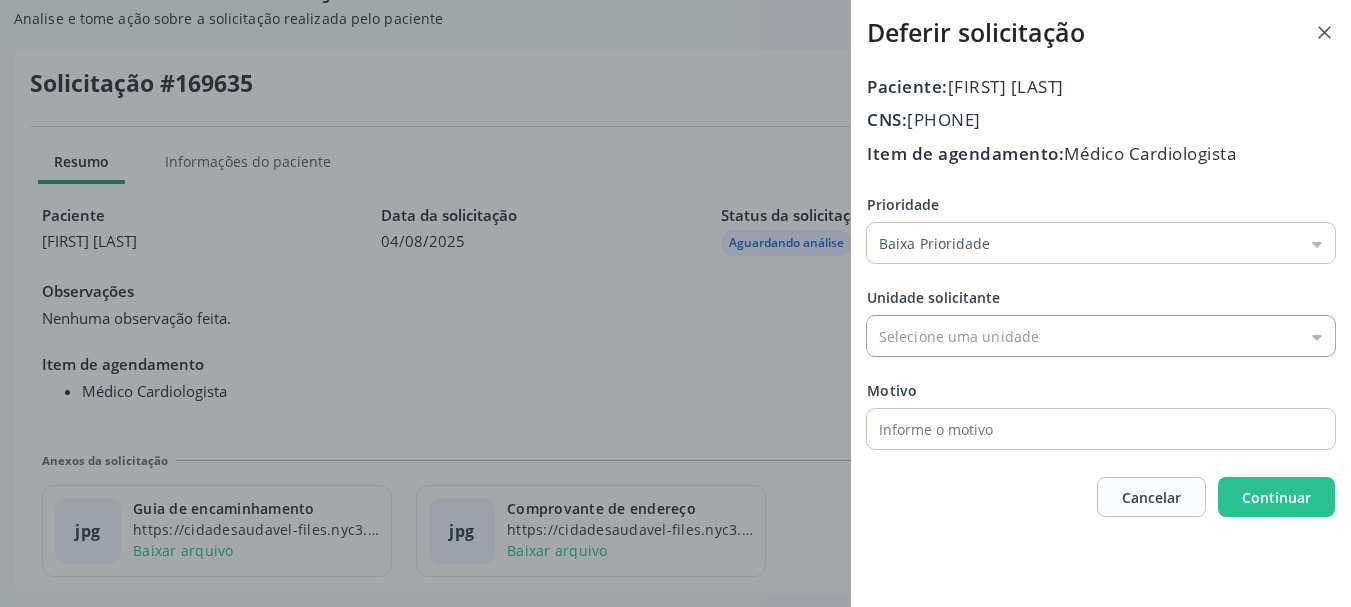 drag, startPoint x: 960, startPoint y: 330, endPoint x: 961, endPoint y: 350, distance: 20.024984 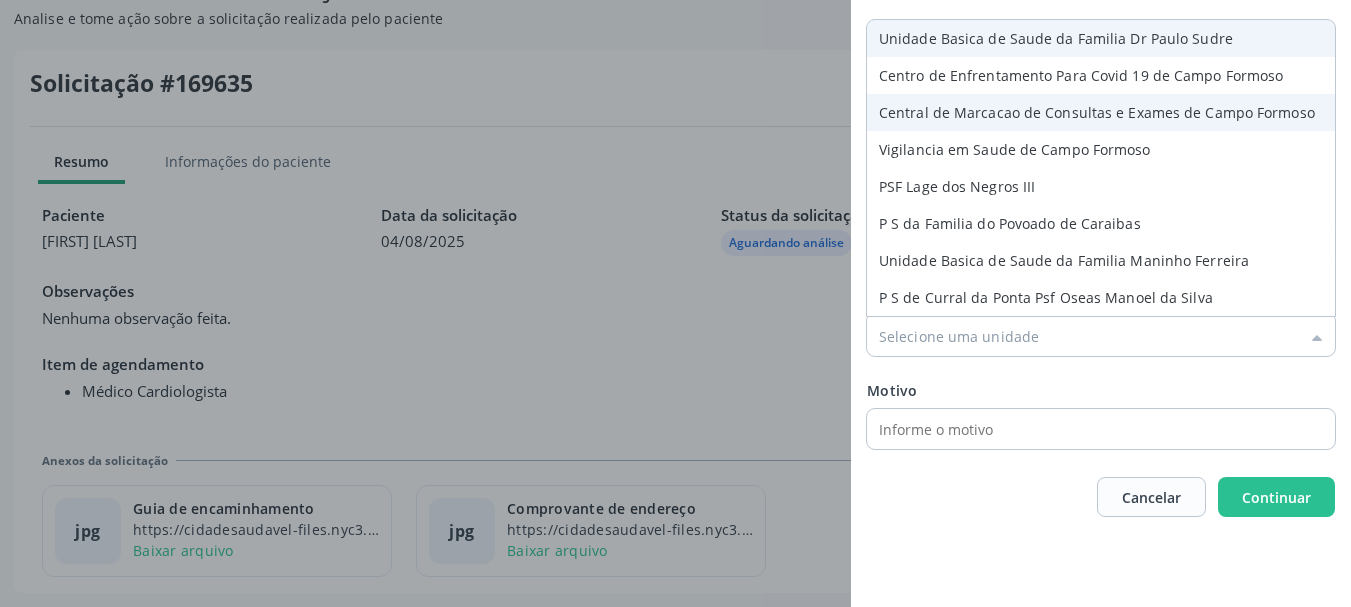 type on "Central de Marcacao de Consultas e Exames de Campo Formoso" 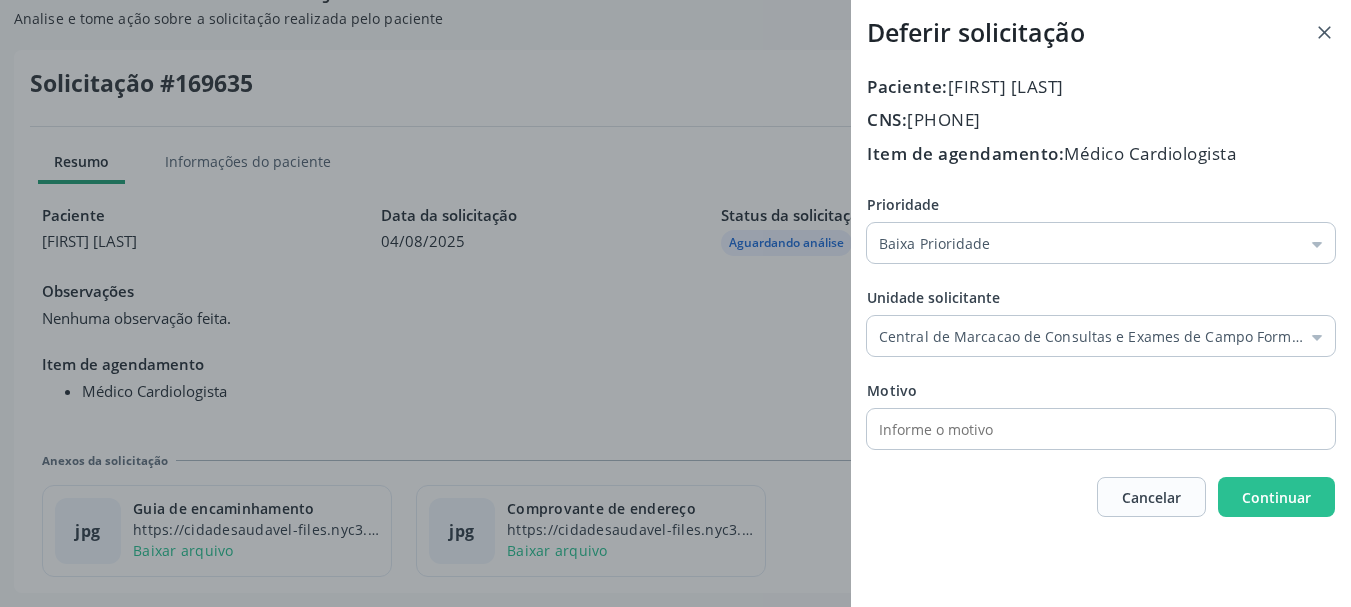 click on "Paciente:
[NAME] [NAME] da [NAME]
CNS:
[NUMBER] [NUMBER] [NUMBER] [NUMBER]
Item de agendamento:
Médico Cardiologista
Prioridade
Baixa Prioridade
Baixa Prioridade
Média Prioridade
Alta Prioridade
Unidade solicitante
Central de Marcacao de Consultas e Exames de [CITY]
Unidade Basica de Saude da Familia Dr Paulo Sudre
Centro de Enfrentamento Para Covid 19 de [CITY]
Central de Marcacao de Consultas e Exames de [CITY]
Vigilancia em Saude de [CITY]
PSF Lage dos Negros III
P S da Familia do Povoado de Caraibas
Unidade Basica de Saude da Familia Maninho Ferreira
P S de Curral da Ponta Psf Oseas Manoel da Silva
Farmacia Basica
Unidade Basica de Saude da Familia de Brejao da Caatinga
P S da Familia do Povoado de Pocos
P S da Familia do Povoado de Tiquara" at bounding box center [1101, 296] 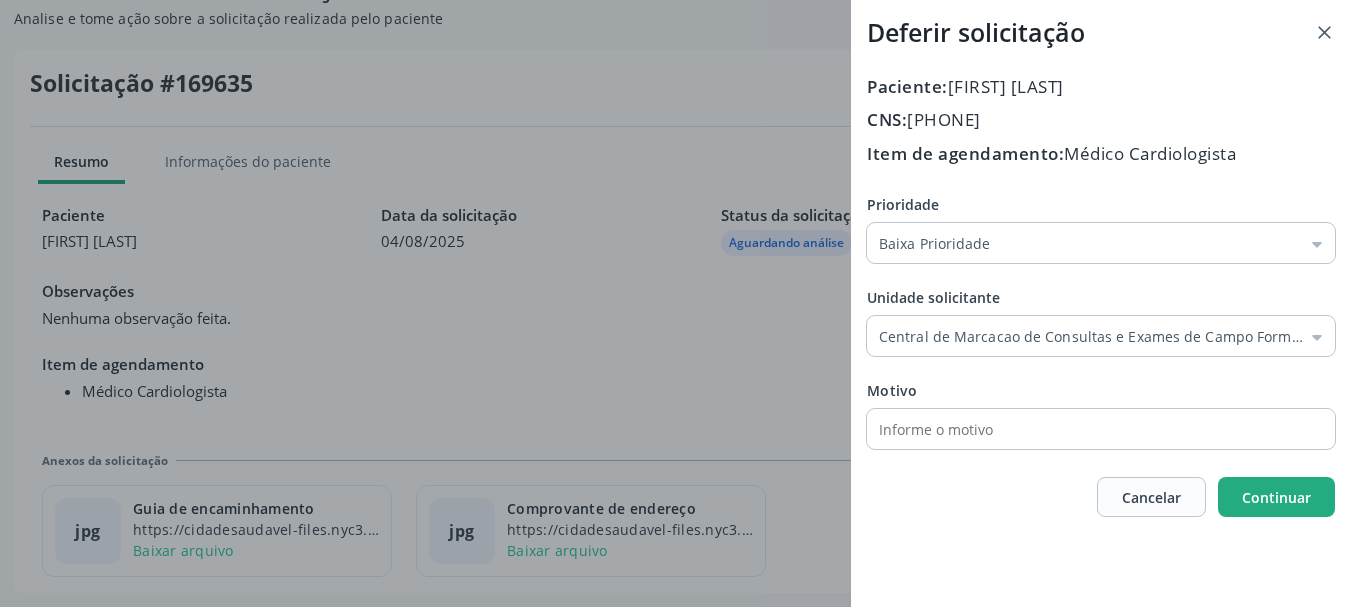 click on "Continuar" at bounding box center [1276, 497] 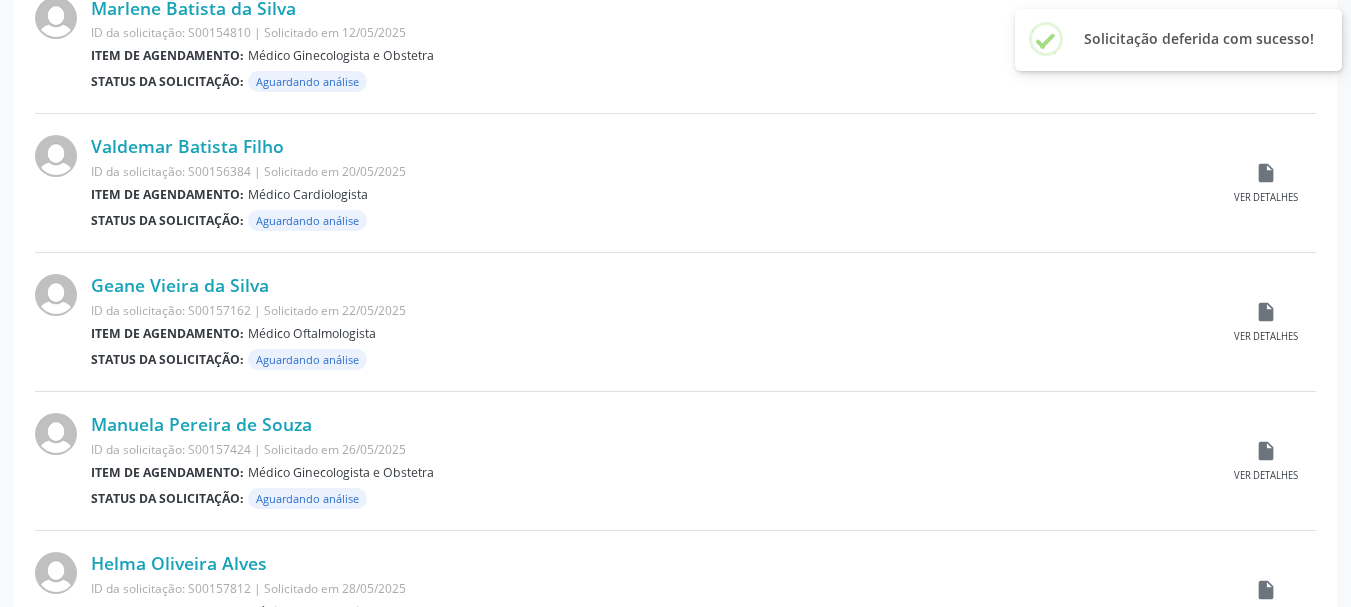 scroll, scrollTop: 2104, scrollLeft: 0, axis: vertical 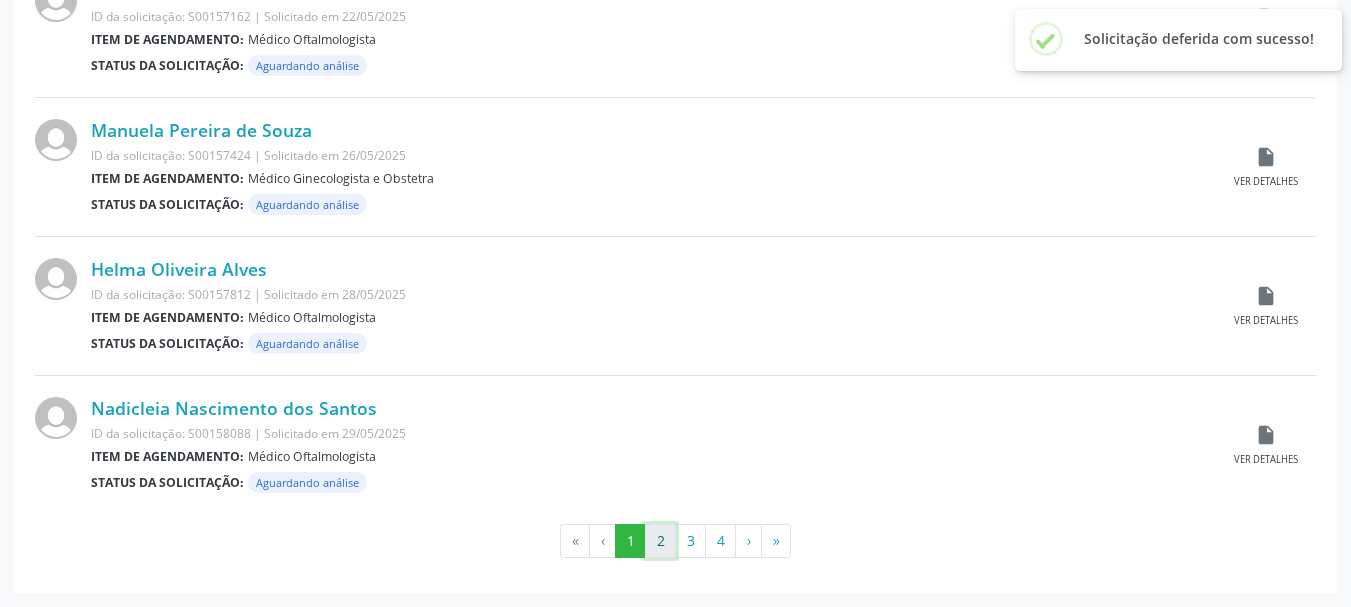 click on "2" at bounding box center [660, 541] 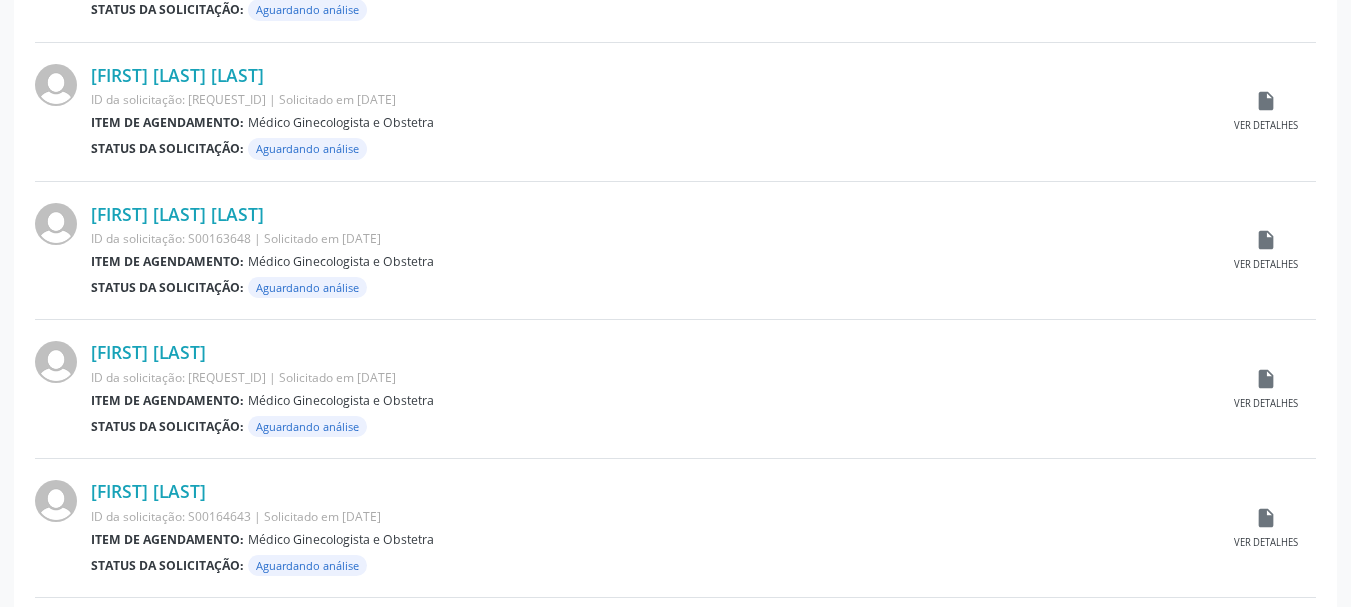 scroll, scrollTop: 2104, scrollLeft: 0, axis: vertical 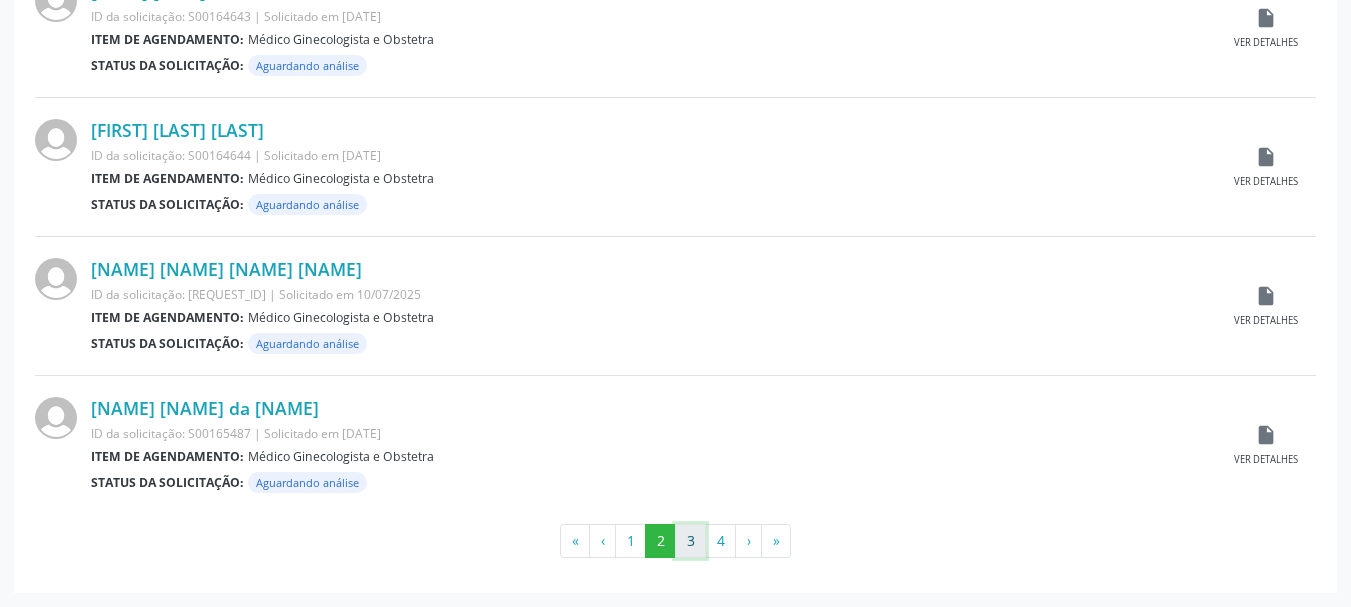 click on "3" at bounding box center [690, 541] 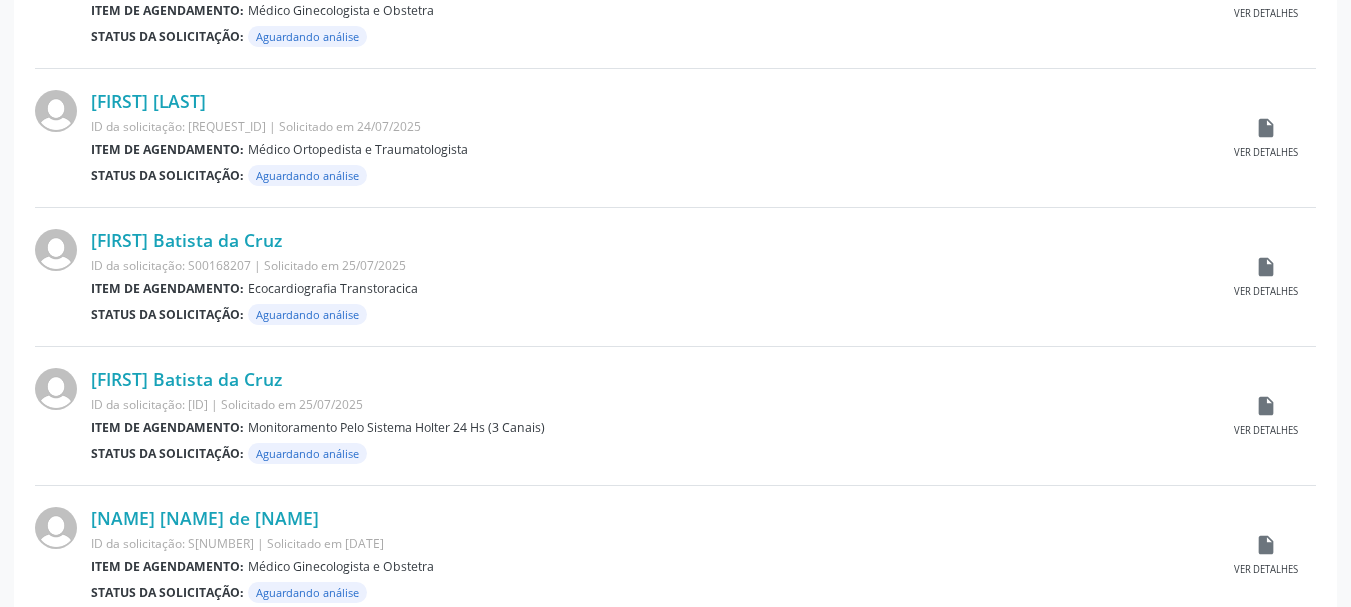 scroll, scrollTop: 2104, scrollLeft: 0, axis: vertical 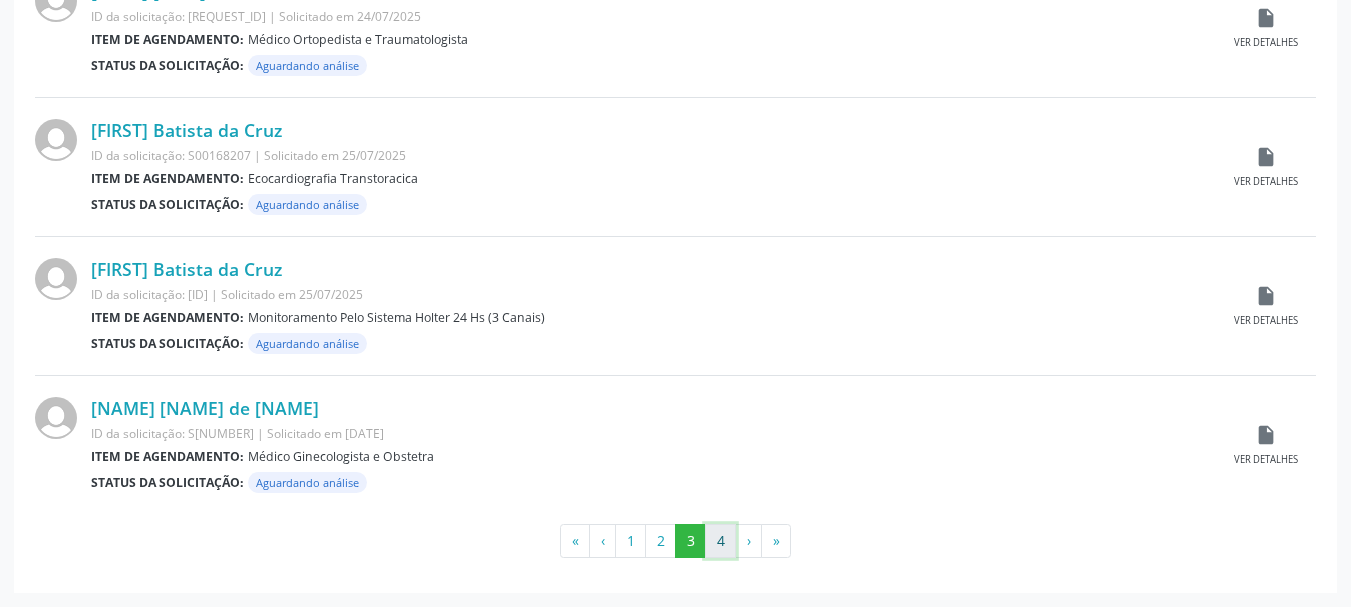click on "4" at bounding box center [720, 541] 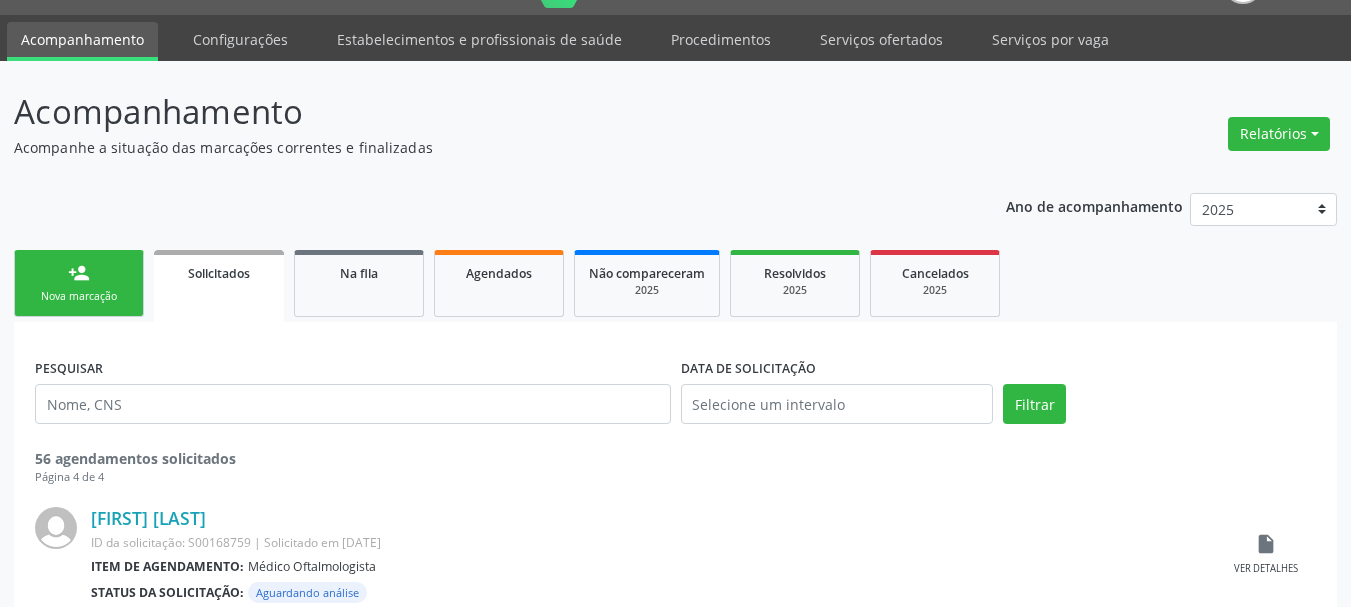 scroll, scrollTop: 48, scrollLeft: 0, axis: vertical 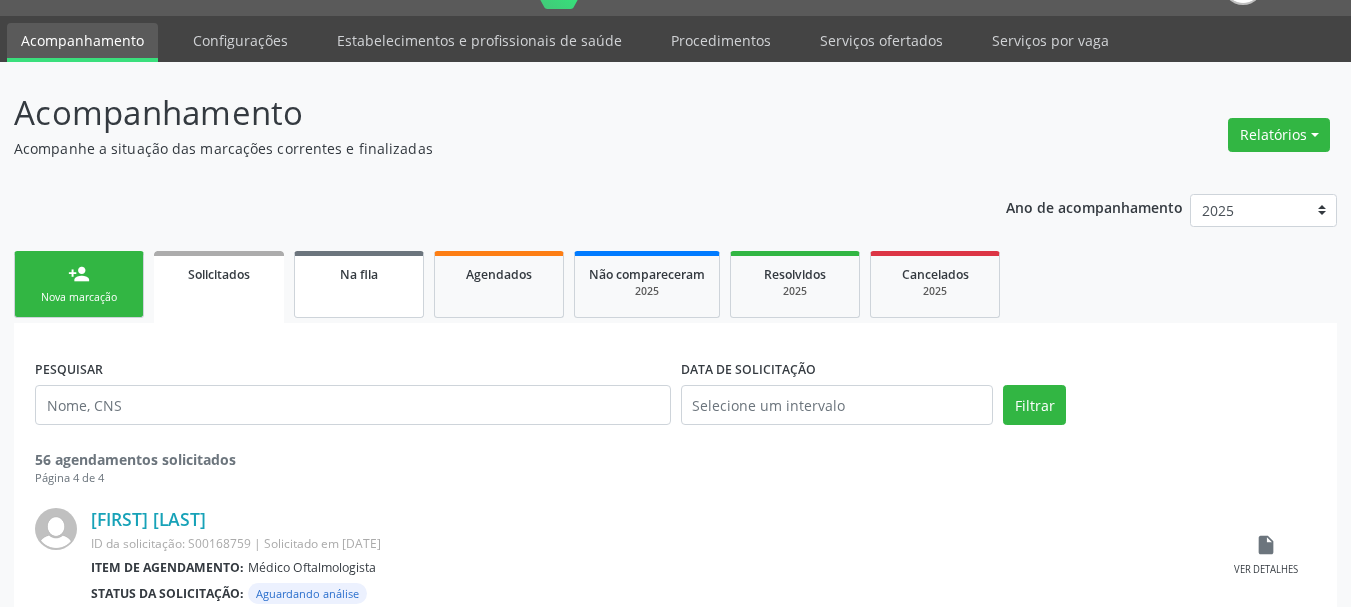 click on "Na fila" at bounding box center [359, 284] 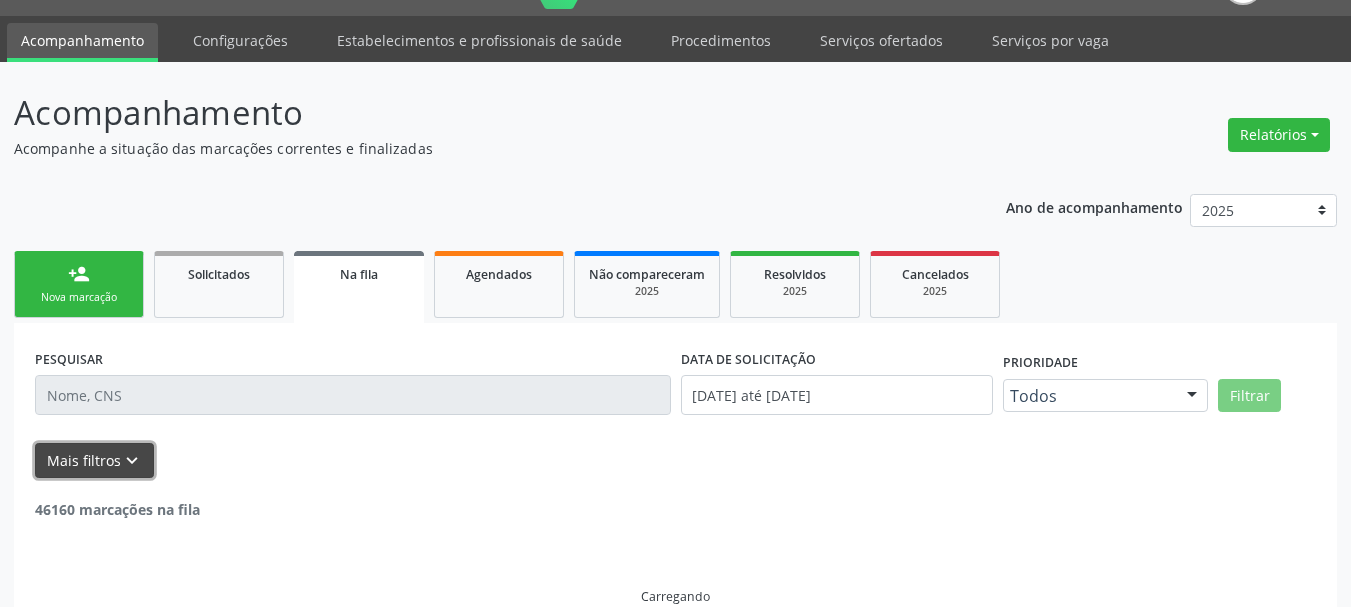 click on "keyboard_arrow_down" at bounding box center [132, 461] 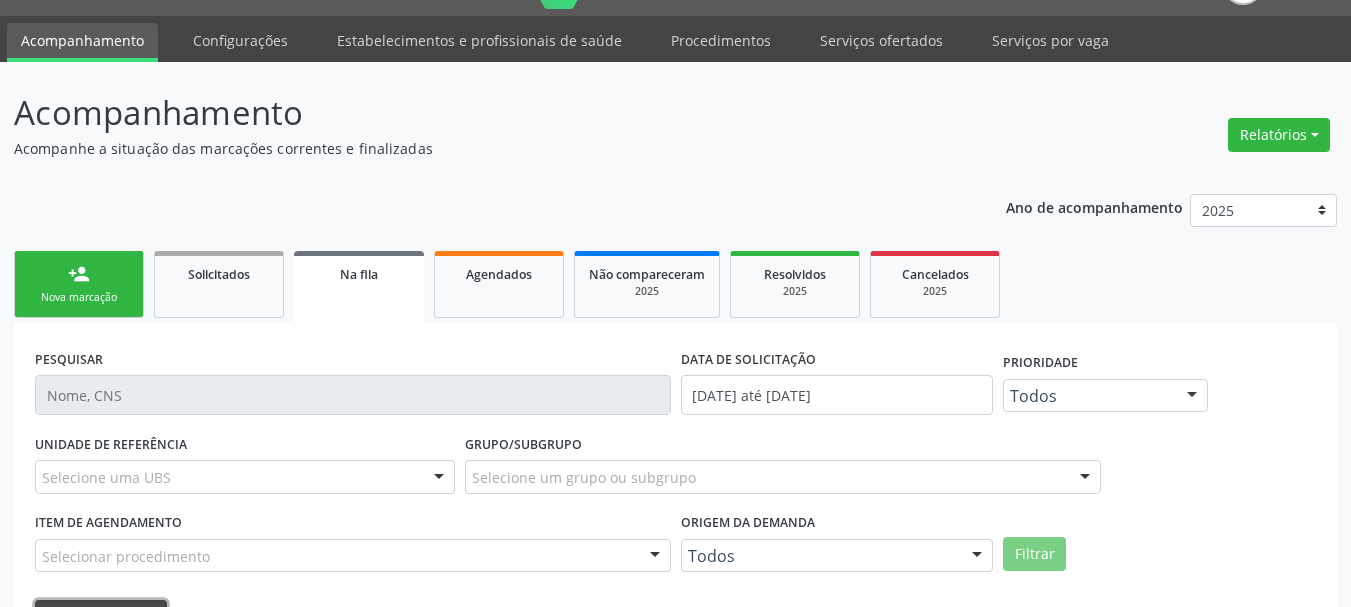 scroll, scrollTop: 238, scrollLeft: 0, axis: vertical 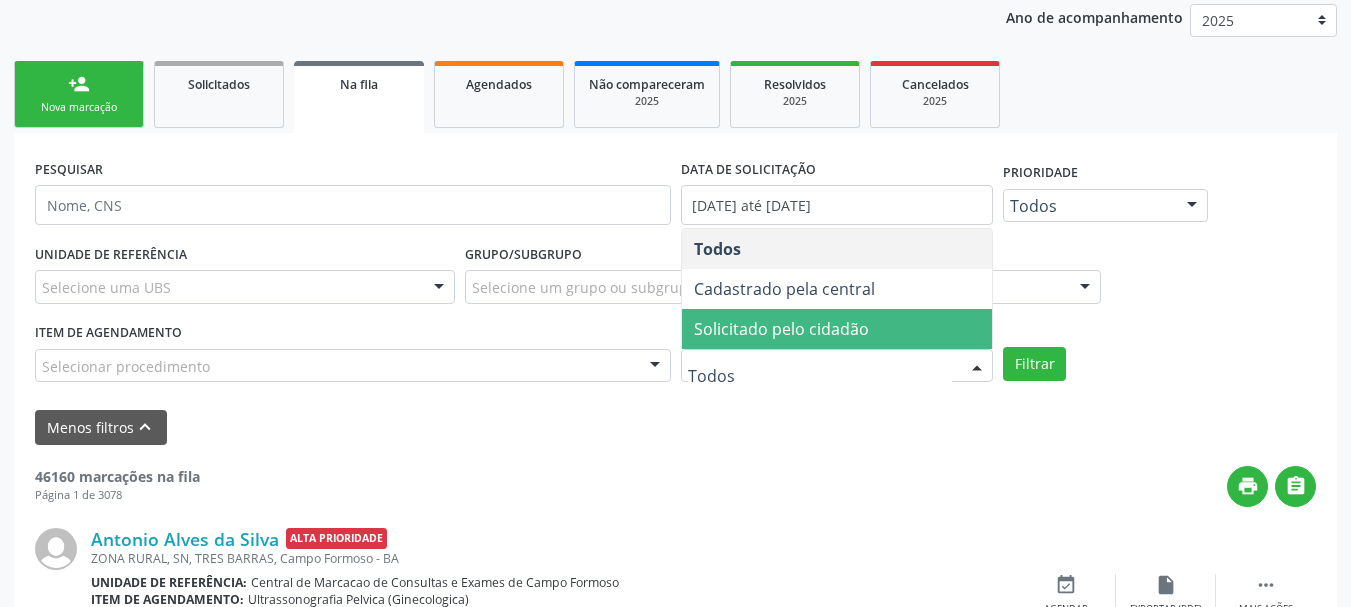 click on "Solicitado pelo cidadão" at bounding box center [781, 329] 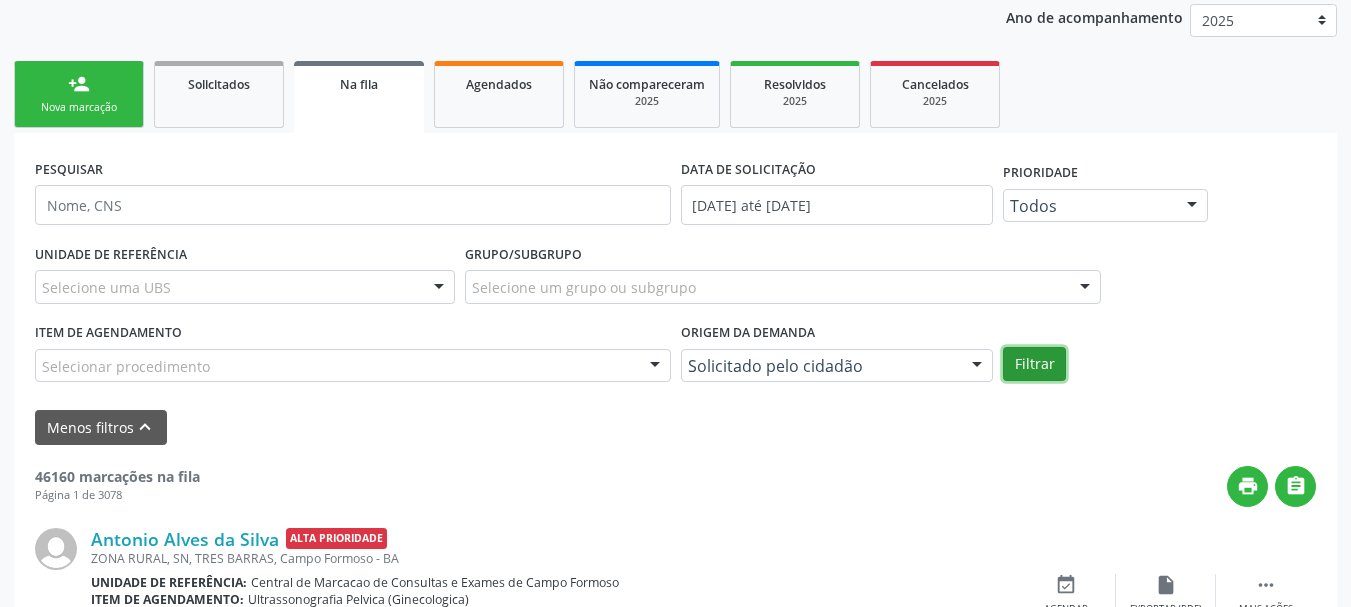 click on "Filtrar" at bounding box center (1034, 364) 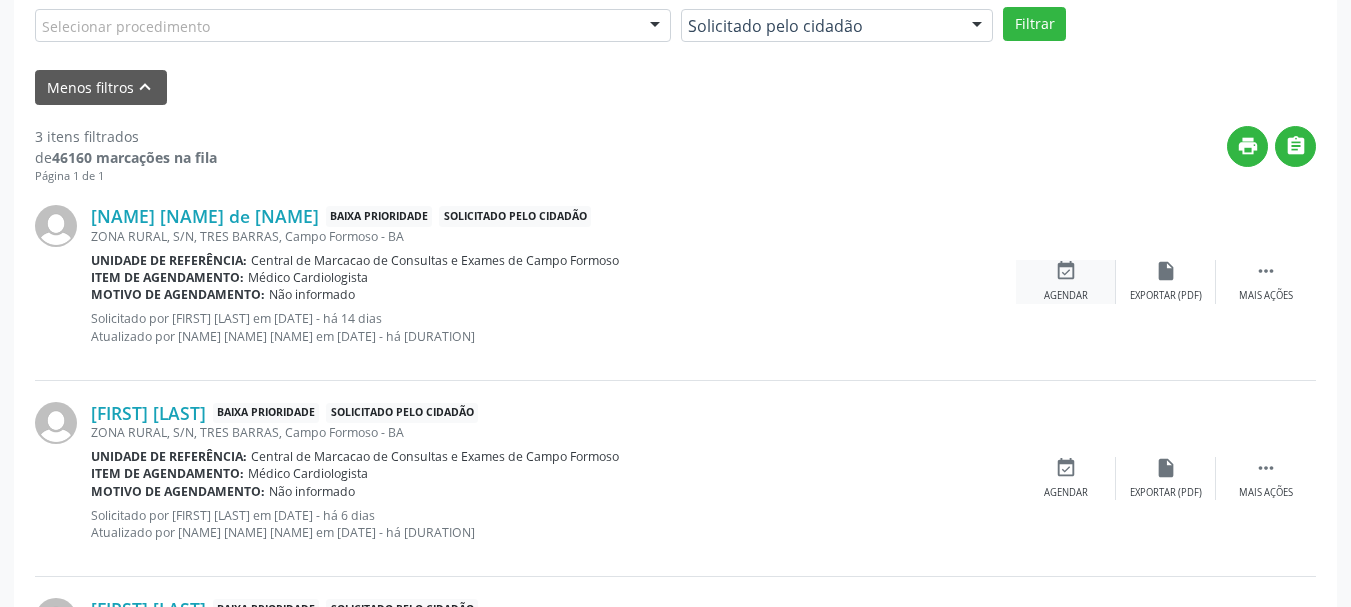 click on "event_available
Agendar" at bounding box center [1066, 281] 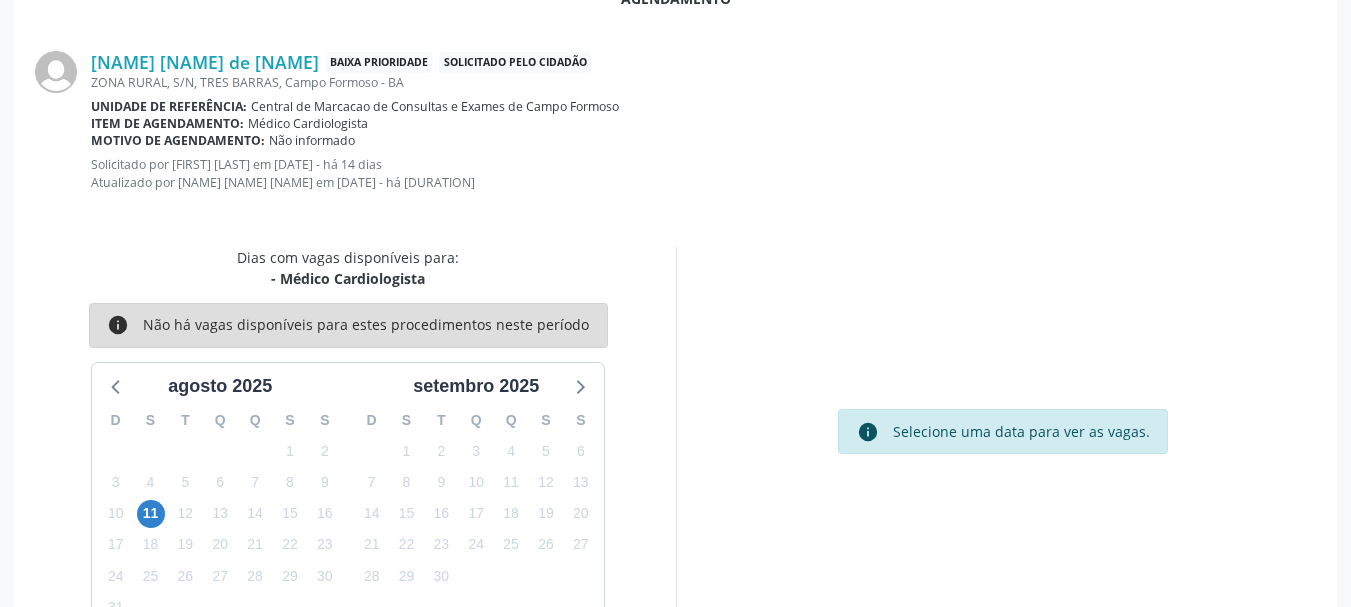 scroll, scrollTop: 451, scrollLeft: 0, axis: vertical 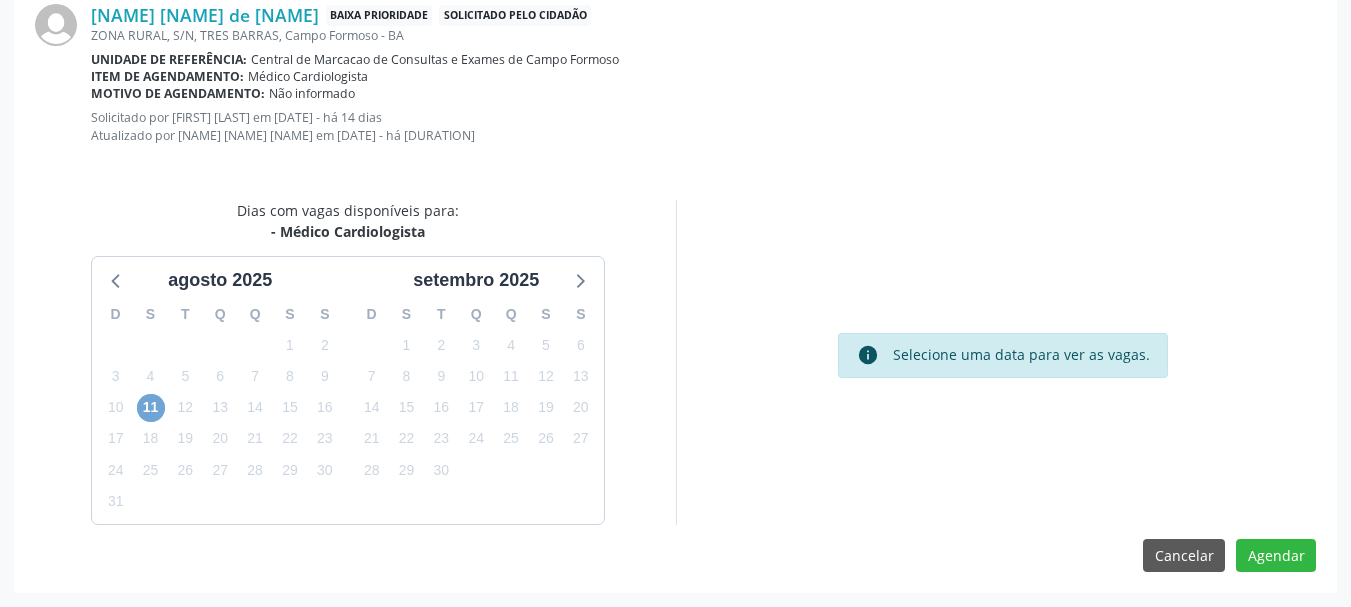 click on "11" at bounding box center (151, 408) 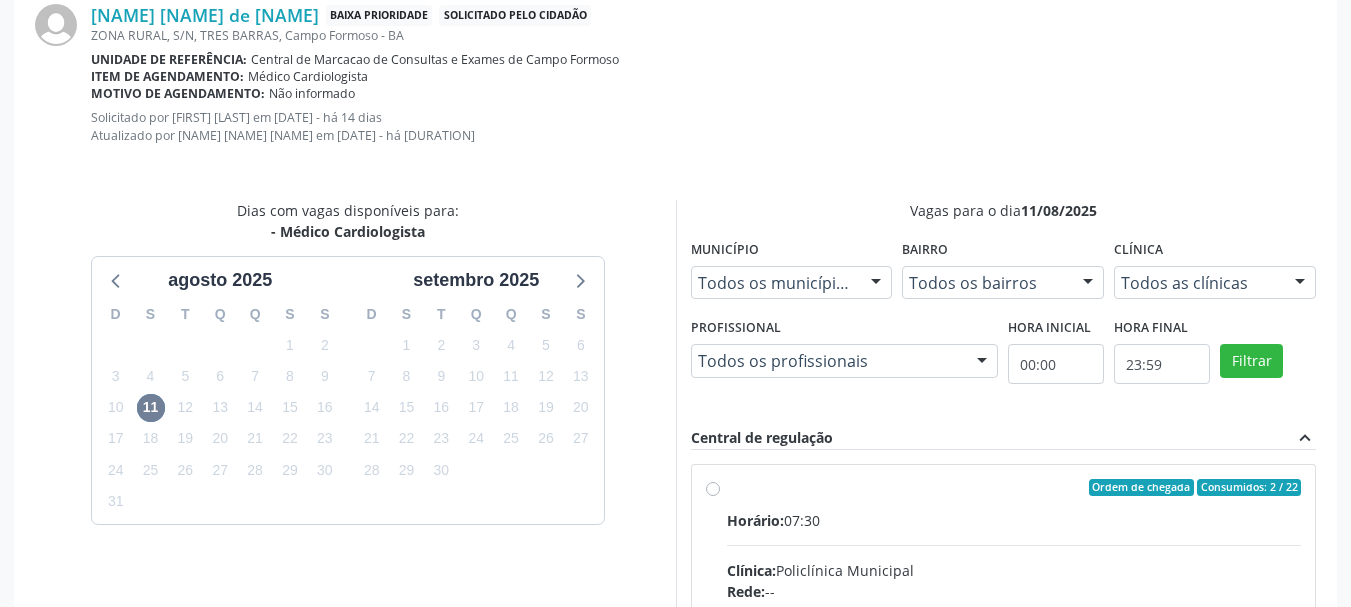 drag, startPoint x: 923, startPoint y: 508, endPoint x: 1052, endPoint y: 498, distance: 129.38702 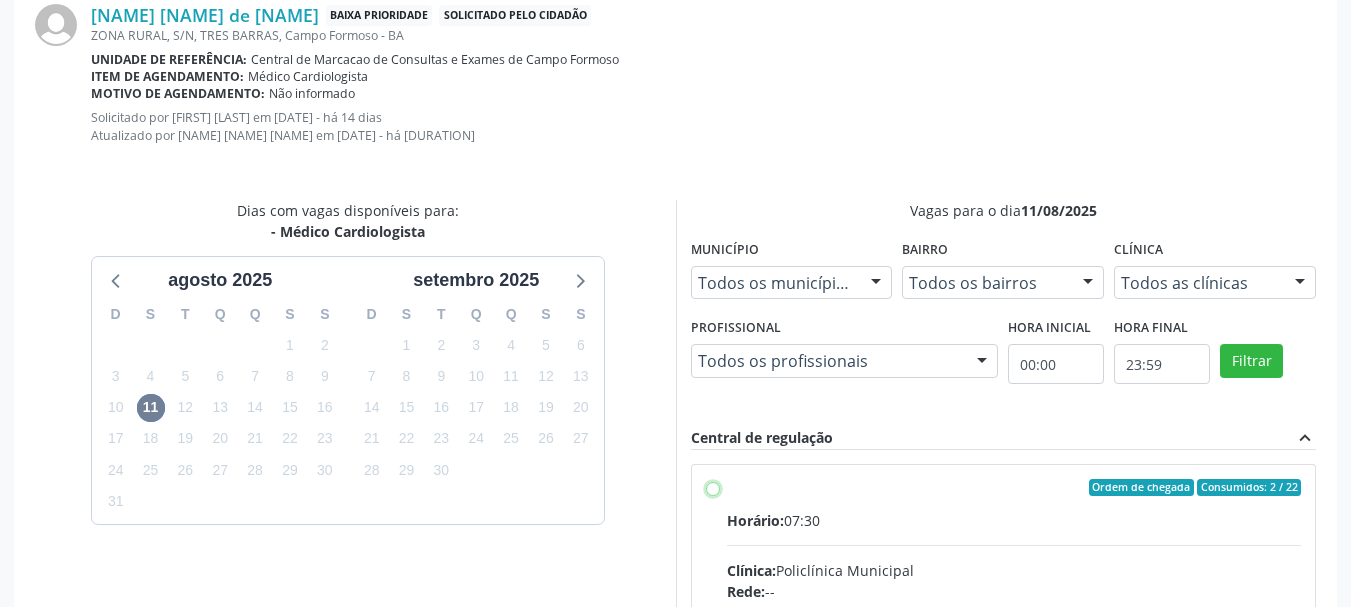 click on "Ordem de chegada
Consumidos: 2 / 22
Horário:   07:30
Clínica:  Policlínica Municipal
Rede:
--
Endereço:   Predio, nº 386, Centro, [CITY] - [STATE]
Telefone:   (74) [PHONE]
Profissional:
[FIRST] [LAST]
Informações adicionais sobre o atendimento
Idade de atendimento:
de 0 a 120 anos
Gênero(s) atendido(s):
Masculino e Feminino
Informações adicionais:
--" at bounding box center [713, 488] 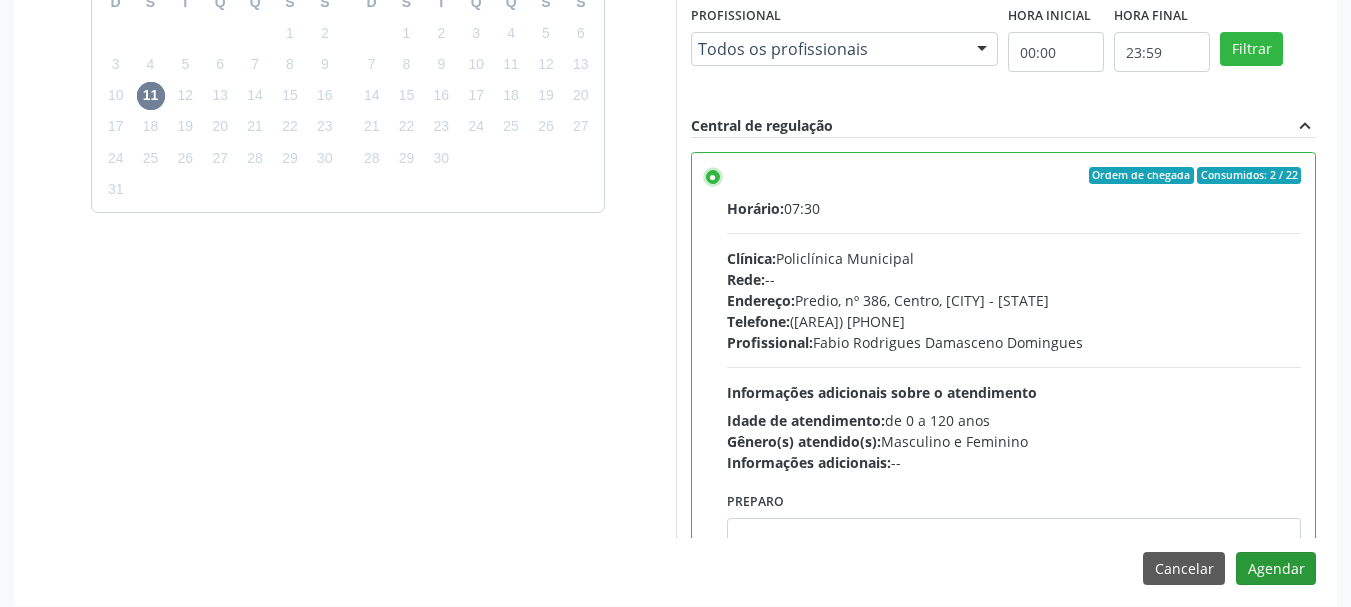 scroll, scrollTop: 776, scrollLeft: 0, axis: vertical 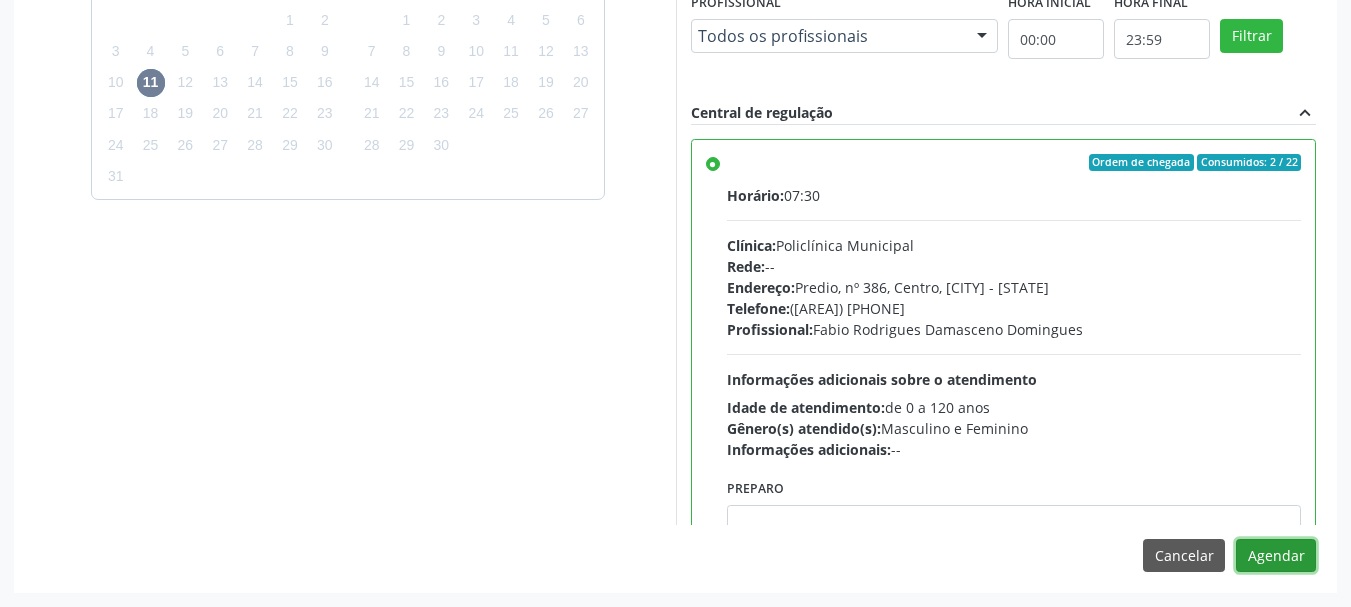 click on "Agendar" at bounding box center (1276, 556) 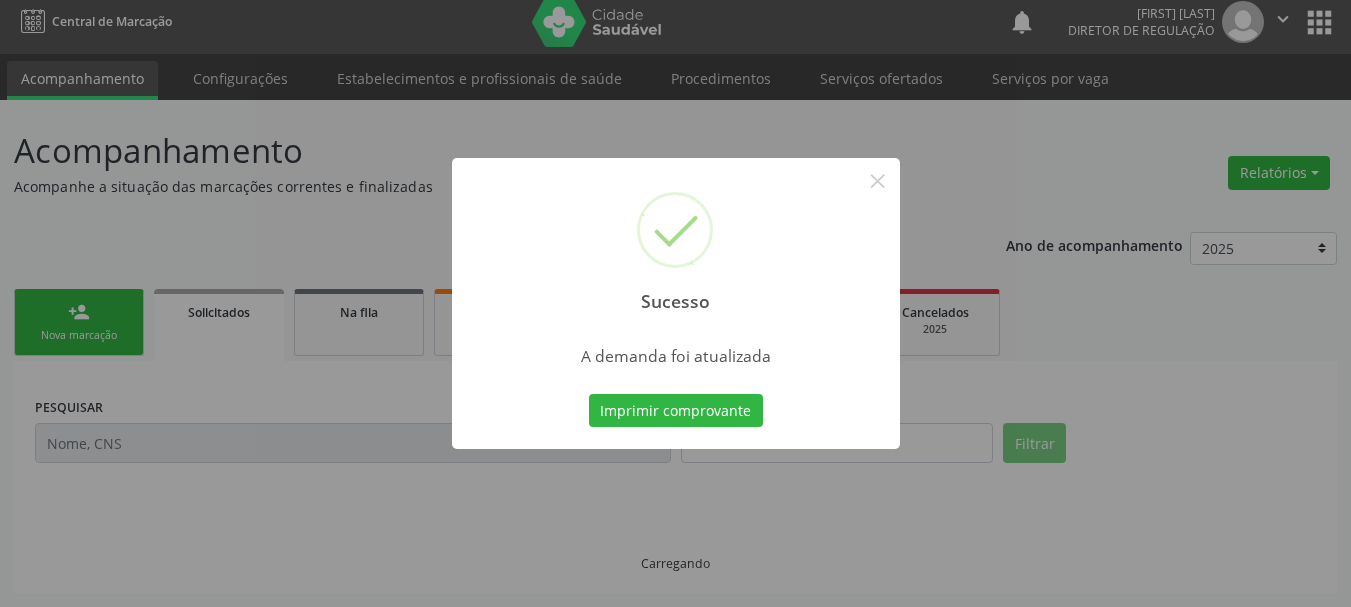 scroll, scrollTop: 10, scrollLeft: 0, axis: vertical 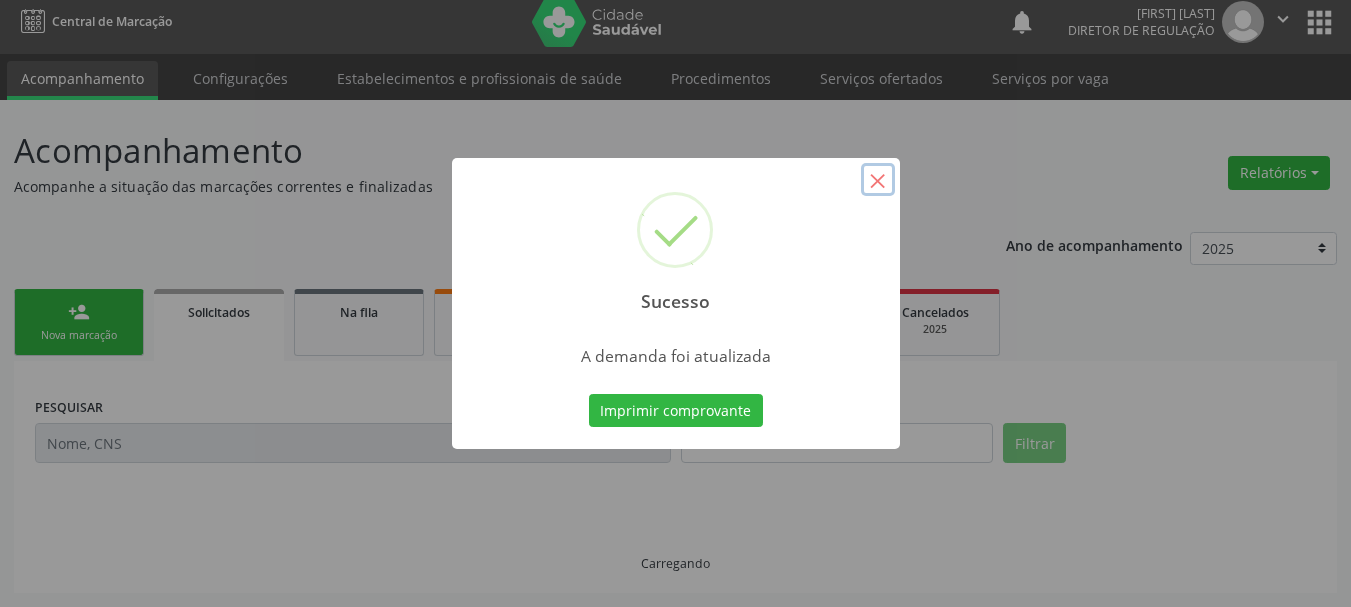 click on "×" at bounding box center [878, 180] 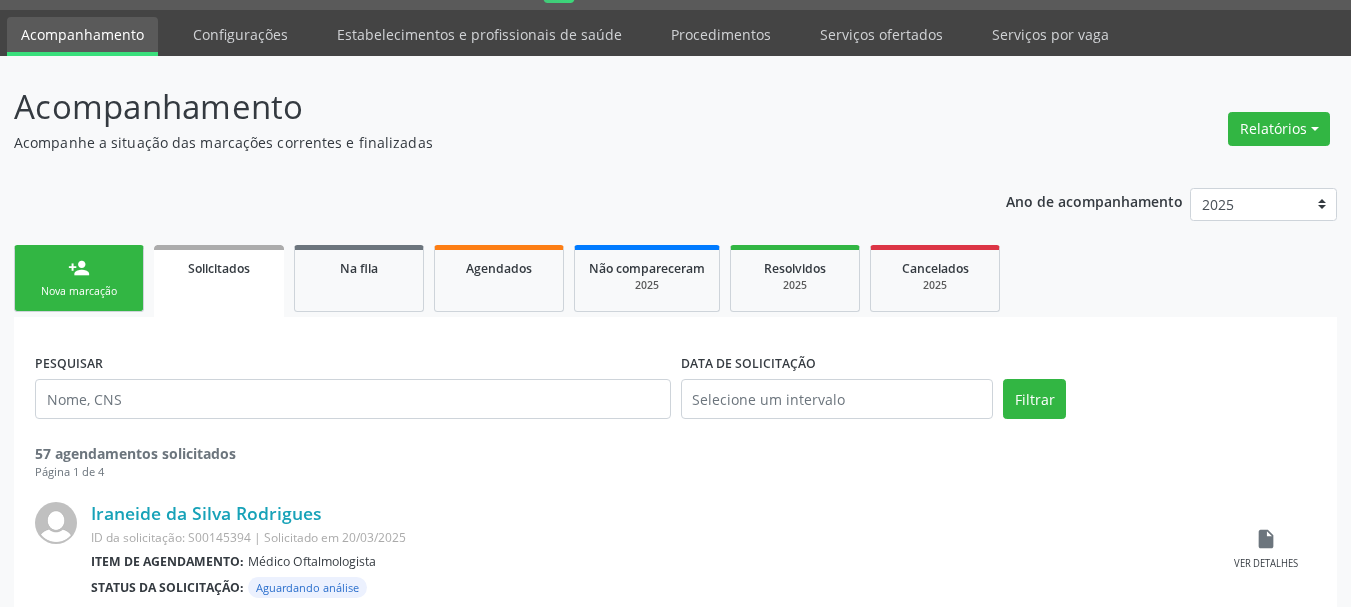 scroll, scrollTop: 10, scrollLeft: 0, axis: vertical 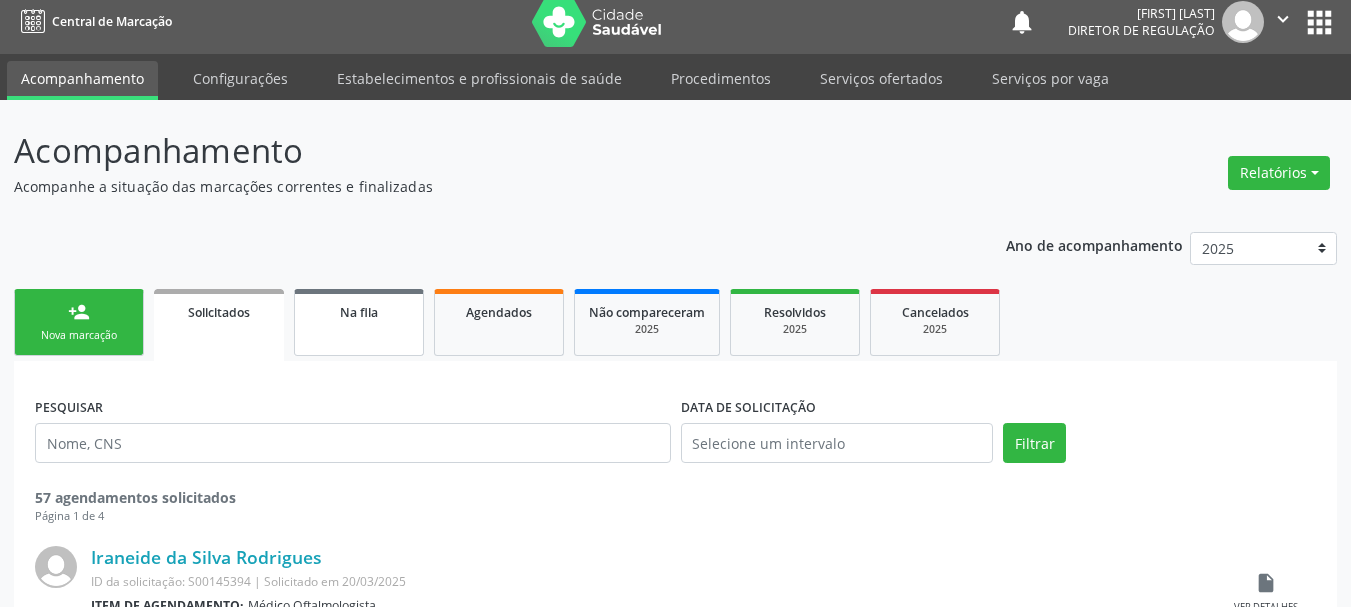 click on "Na fila" at bounding box center [359, 322] 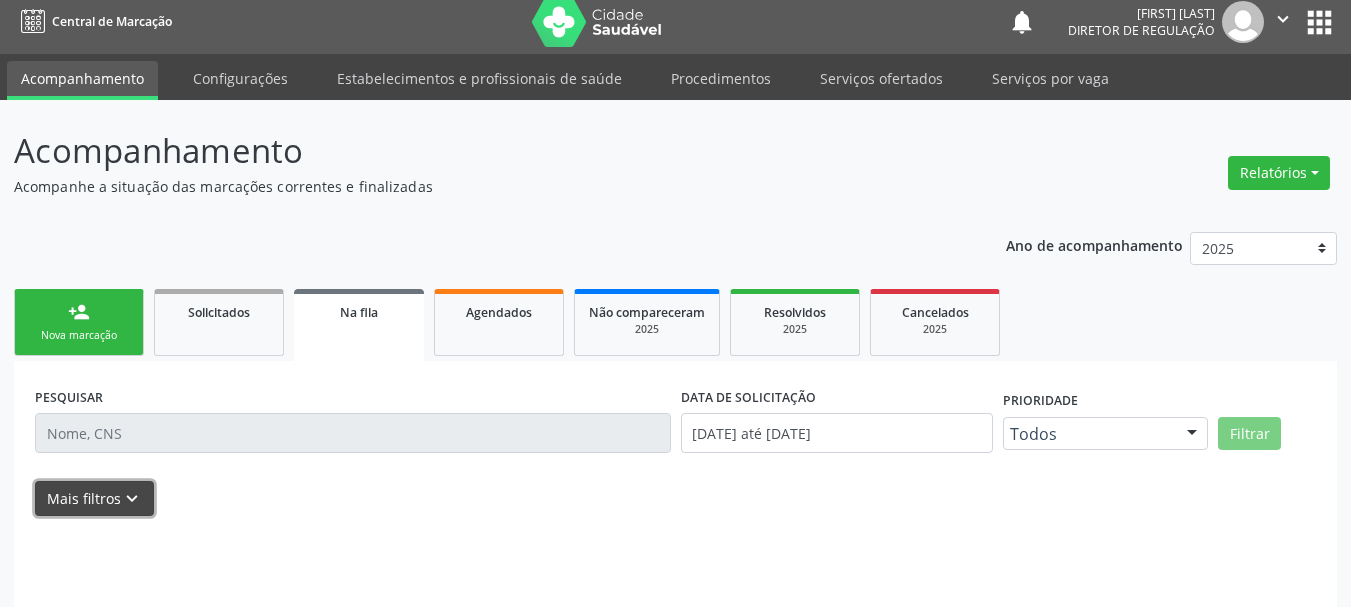 click on "keyboard_arrow_down" at bounding box center (132, 499) 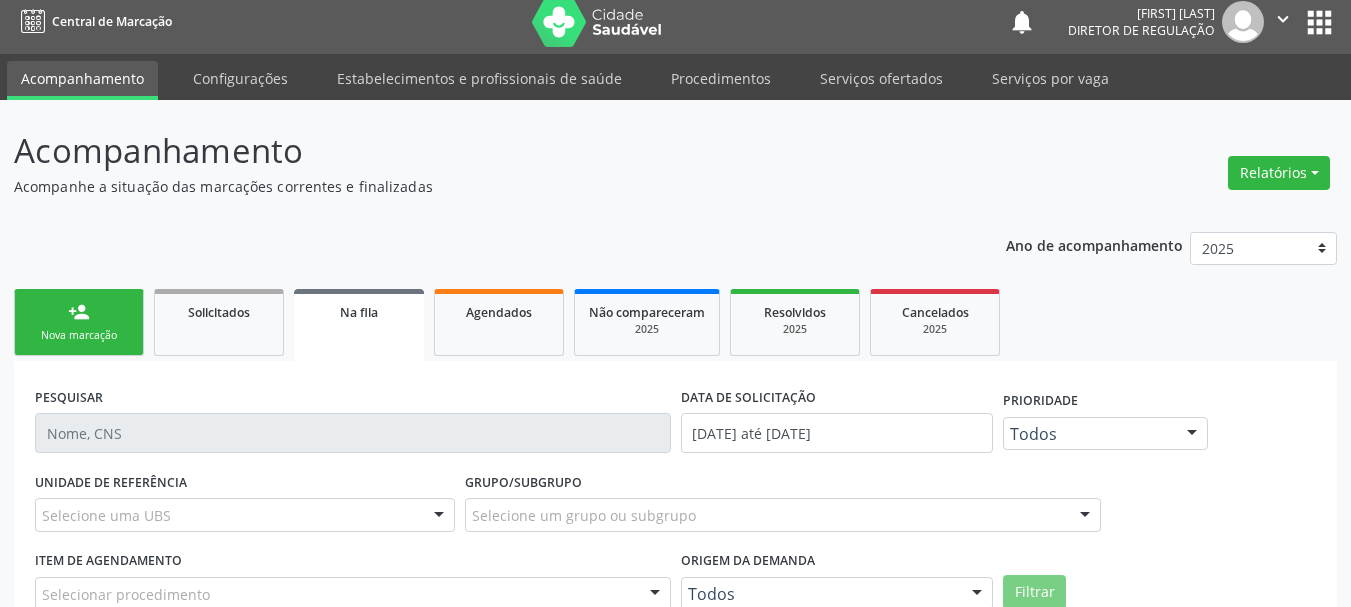 click on "Origem da demanda" at bounding box center (748, 561) 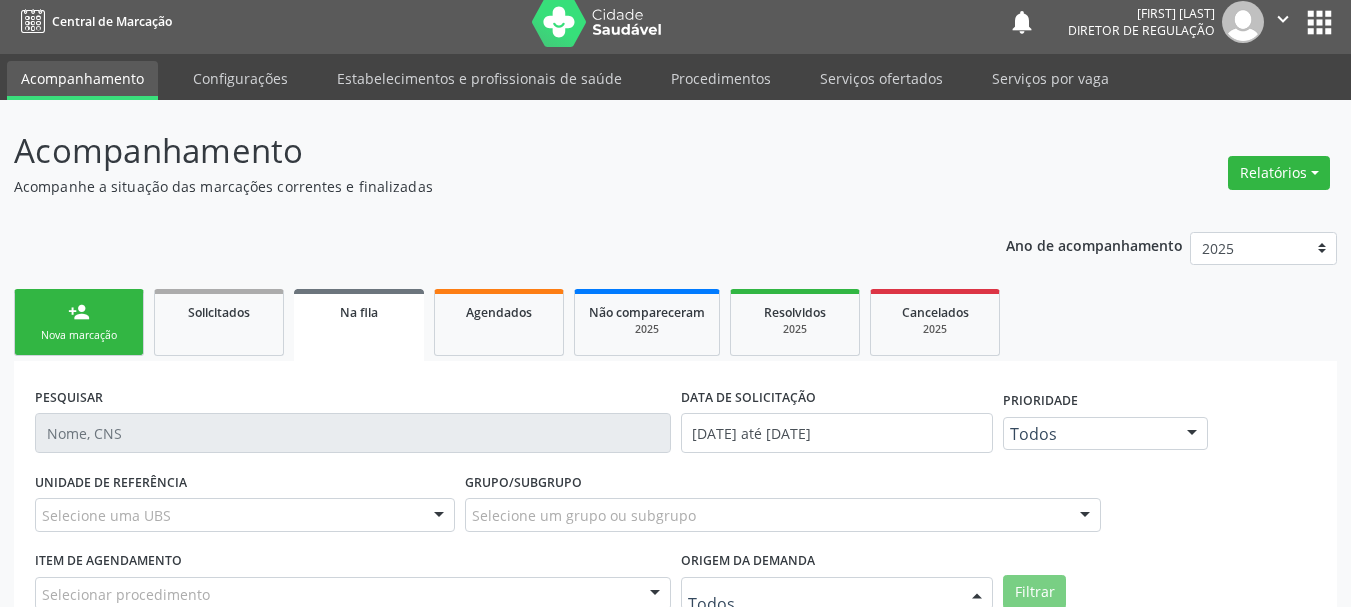 scroll, scrollTop: 27, scrollLeft: 0, axis: vertical 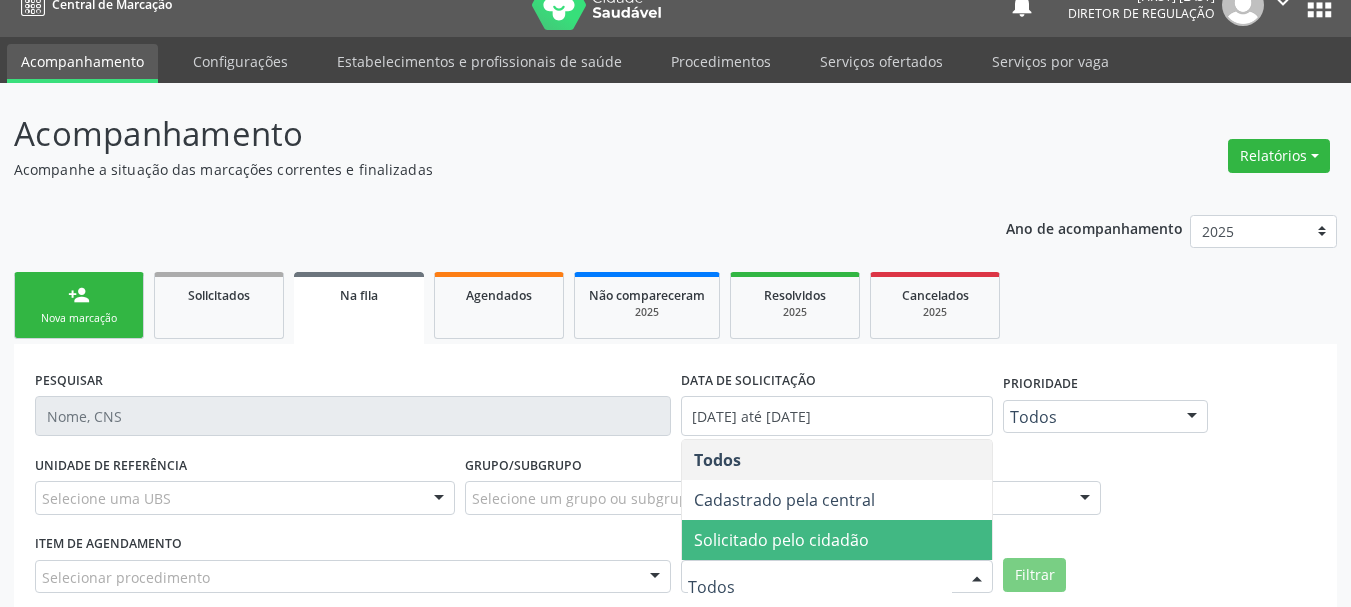 click on "Solicitado pelo cidadão" at bounding box center (781, 540) 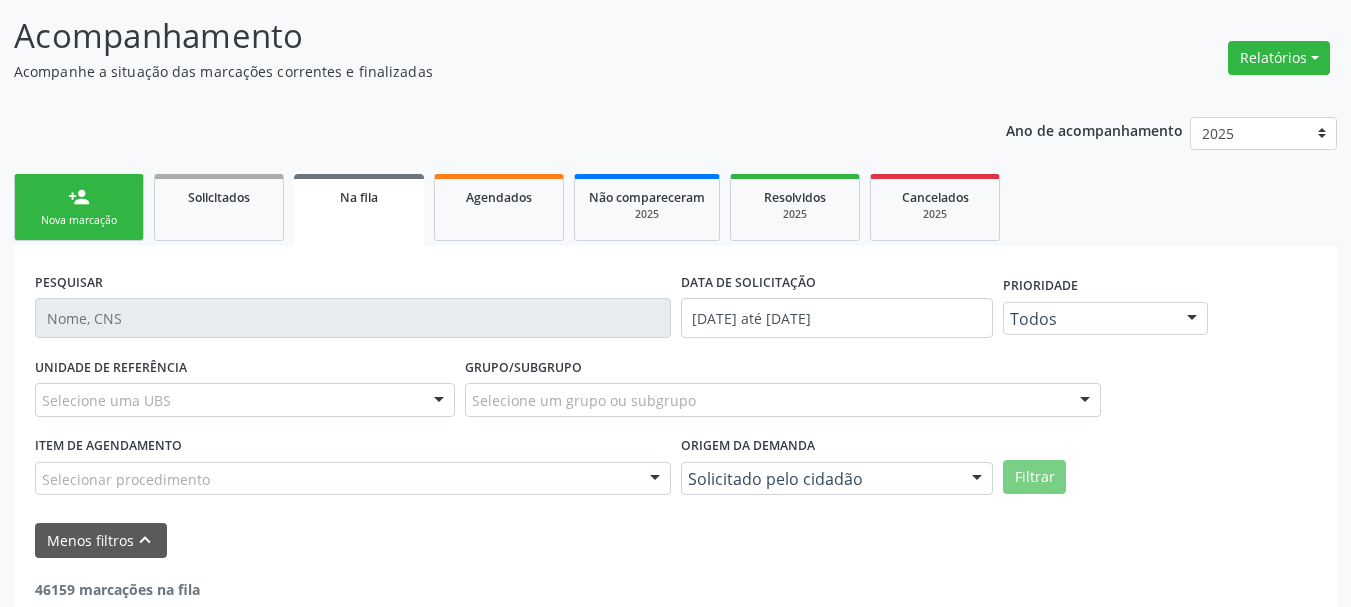 scroll, scrollTop: 238, scrollLeft: 0, axis: vertical 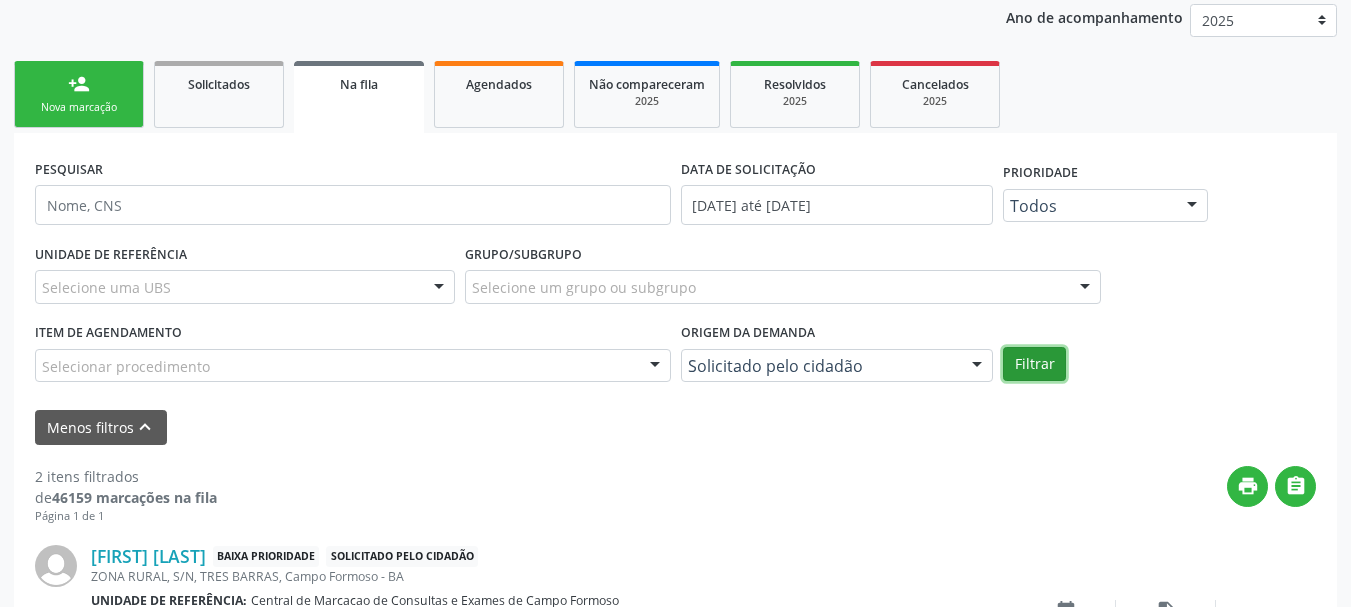 click on "Filtrar" at bounding box center [1034, 364] 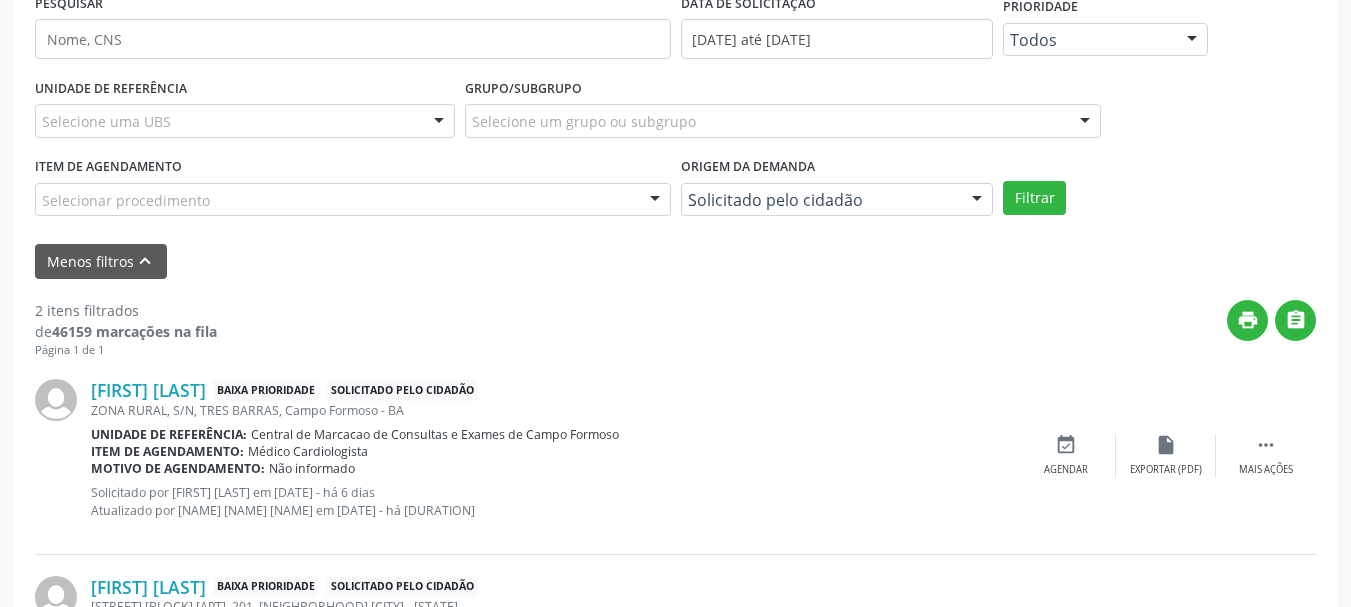 scroll, scrollTop: 438, scrollLeft: 0, axis: vertical 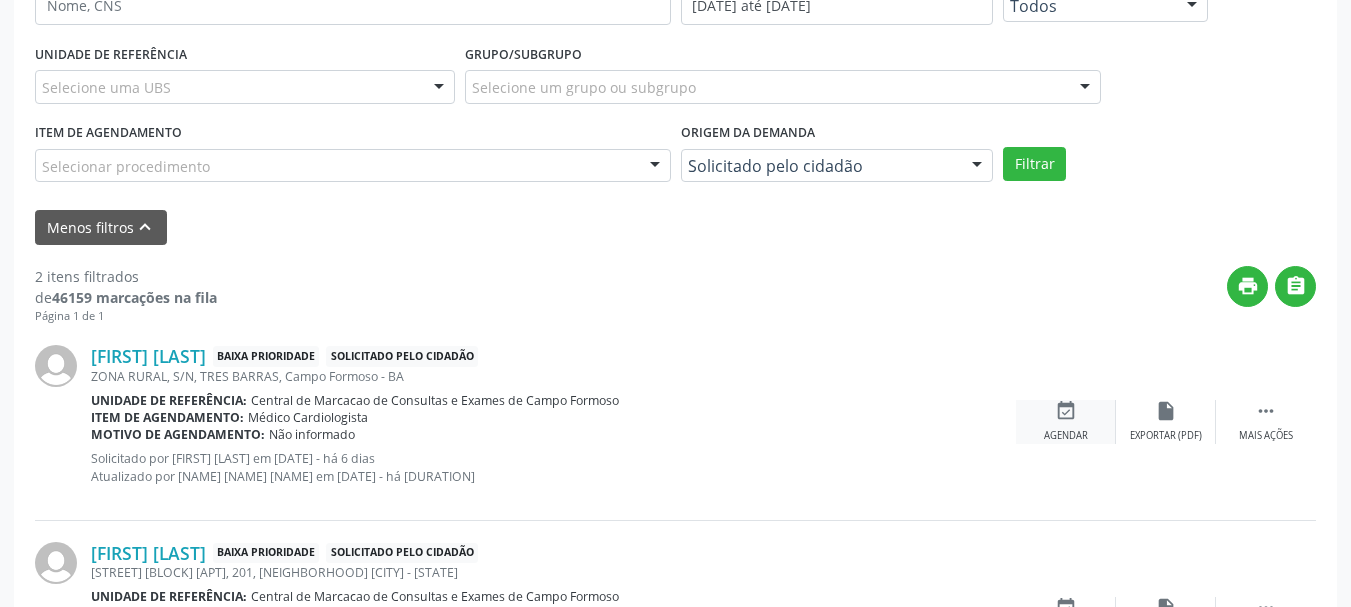 click on "event_available
Agendar" at bounding box center [1066, 421] 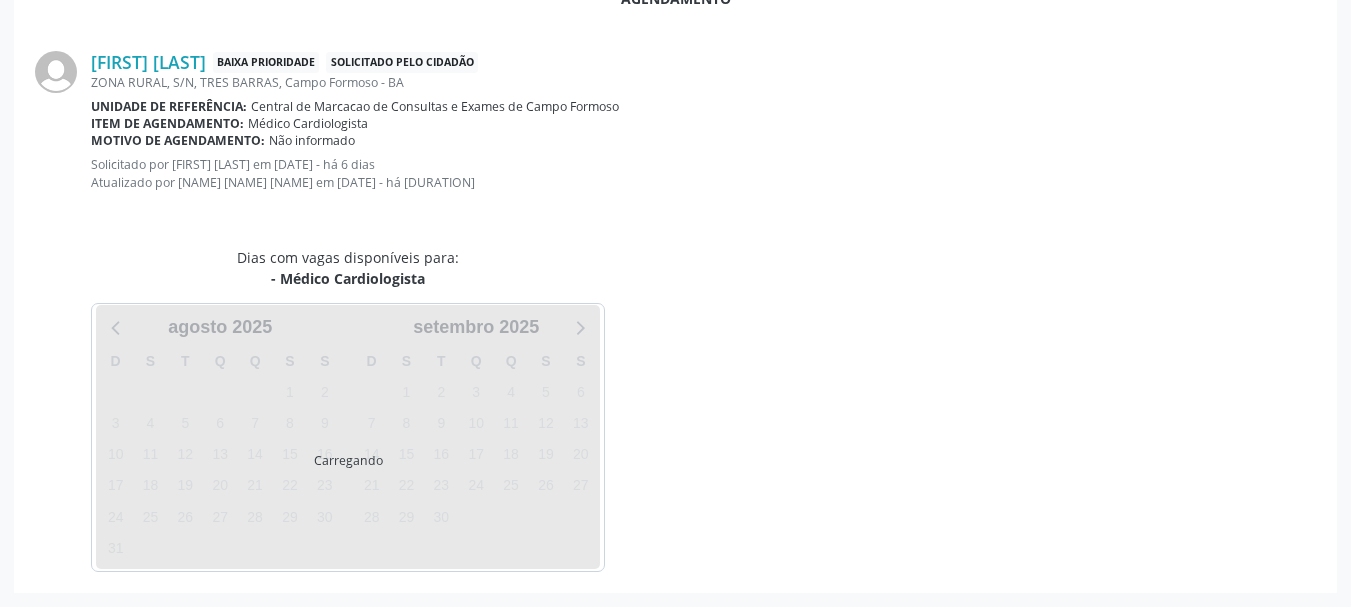scroll, scrollTop: 438, scrollLeft: 0, axis: vertical 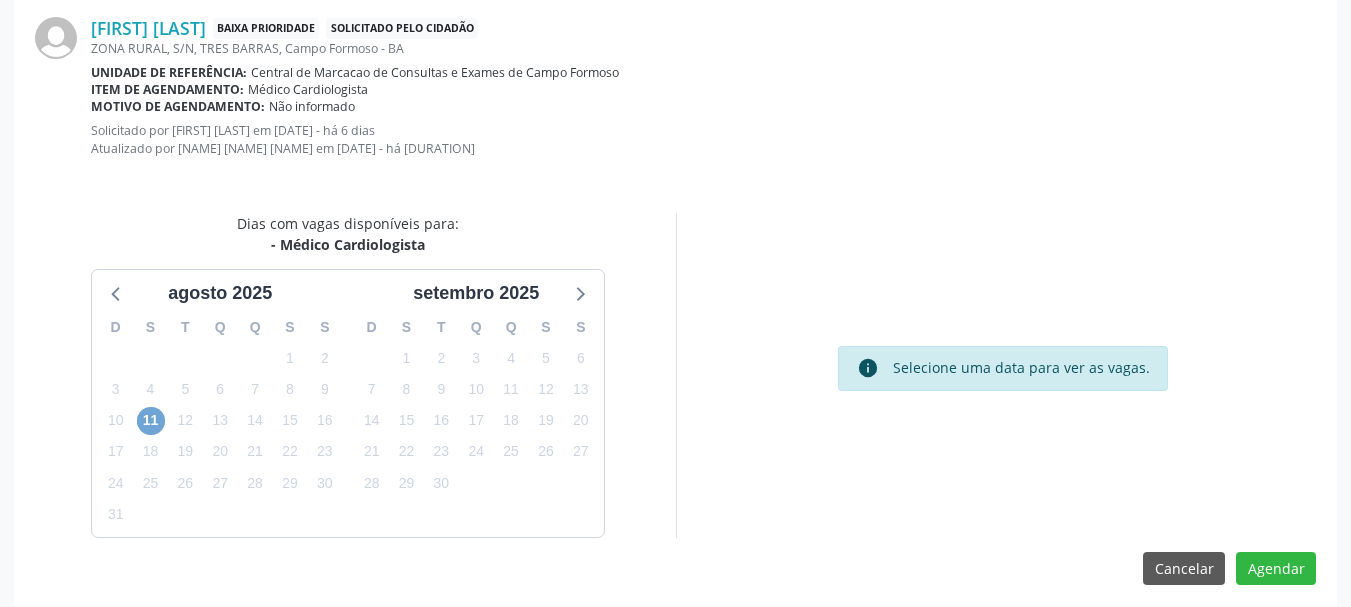 click on "11" at bounding box center (151, 421) 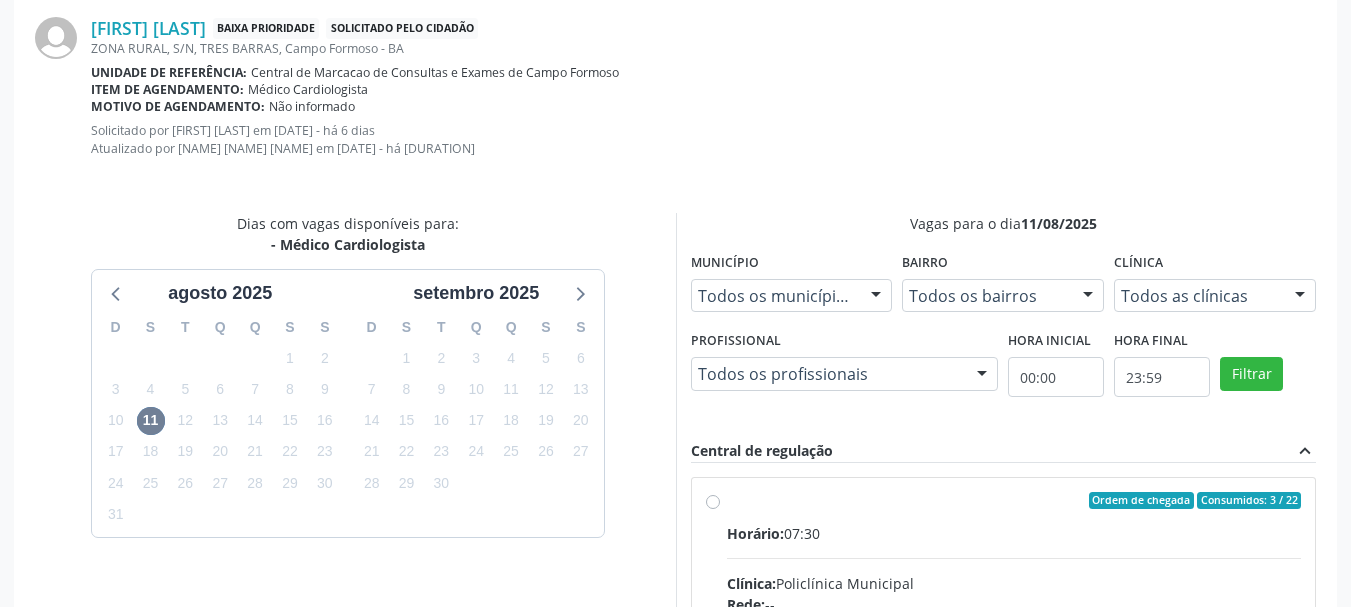 click on "Horário:   07:30" at bounding box center (1014, 533) 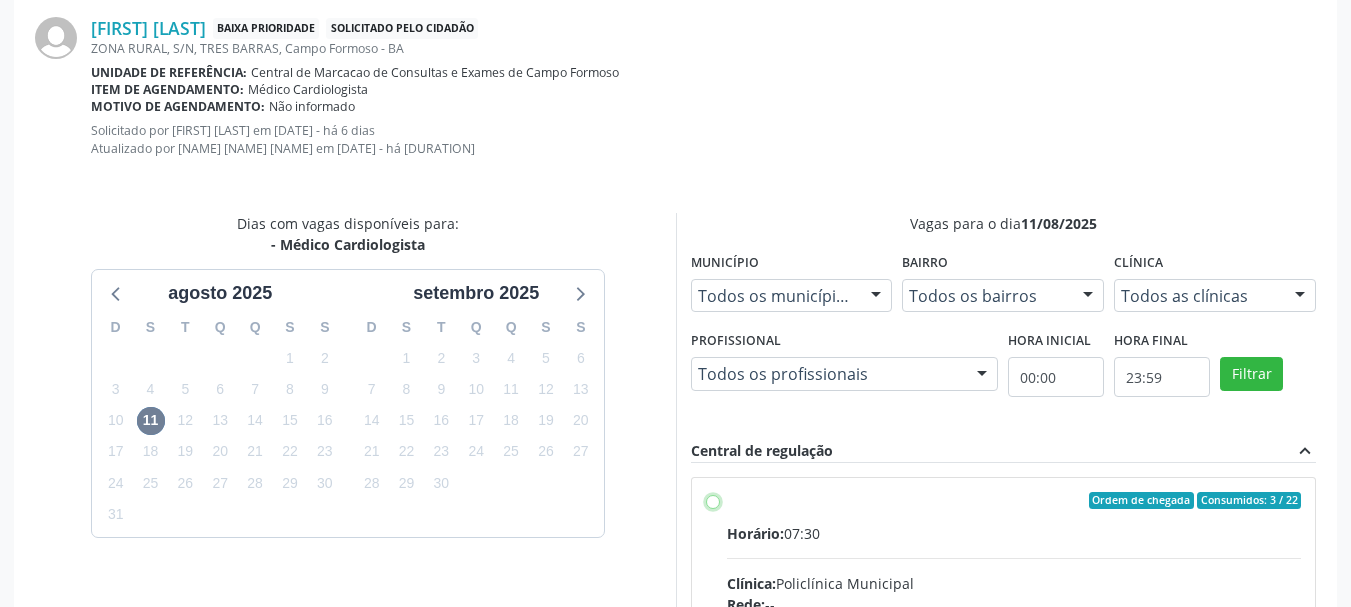 click on "Ordem de chegada
Consumidos: 3 / 22
Horário:   07:30
Clínica:  Policlínica Municipal
Rede:
--
Endereço:   Predio, nº 386, Centro, [CITY] - [STATE]
Telefone:   (74) [PHONE]
Profissional:
[FIRST] [LAST]
Informações adicionais sobre o atendimento
Idade de atendimento:
de 0 a 120 anos
Gênero(s) atendido(s):
Masculino e Feminino
Informações adicionais:
--" at bounding box center (713, 501) 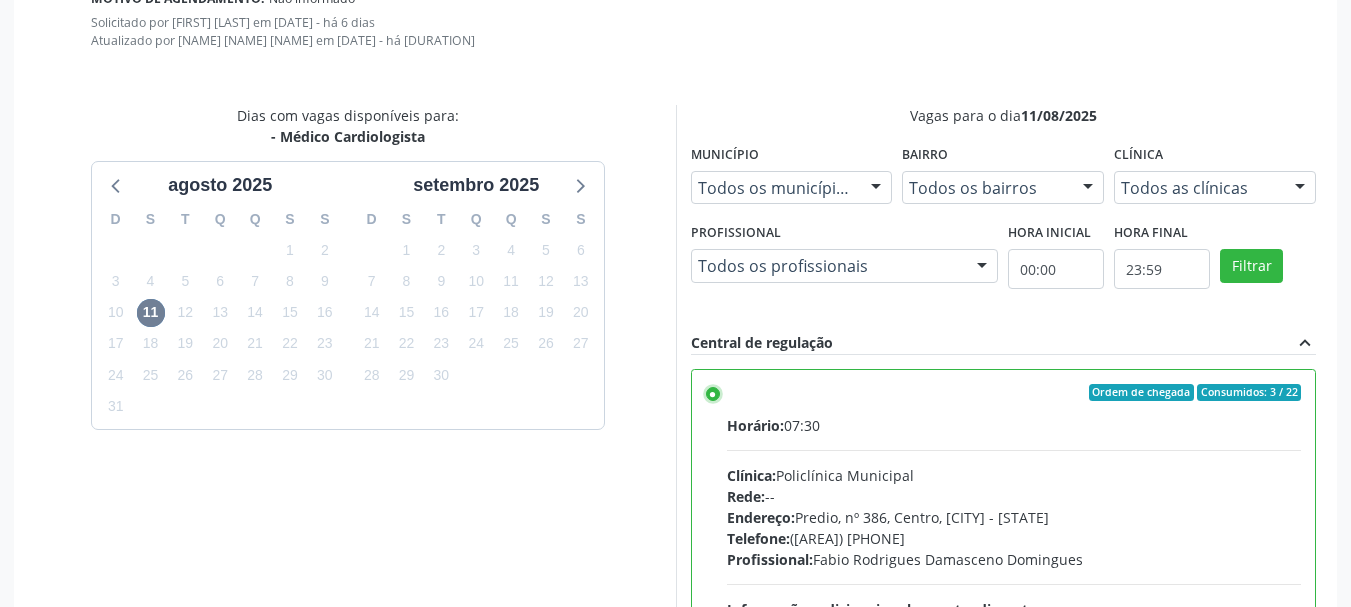 scroll, scrollTop: 776, scrollLeft: 0, axis: vertical 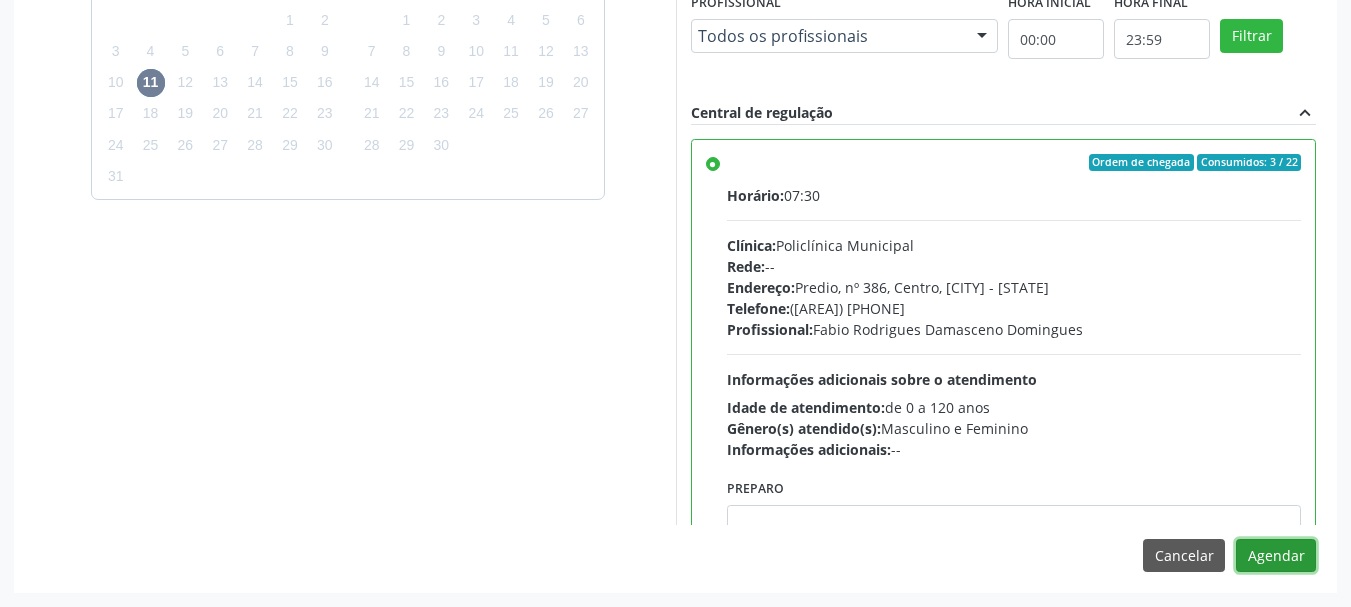 click on "Agendar" at bounding box center (1276, 556) 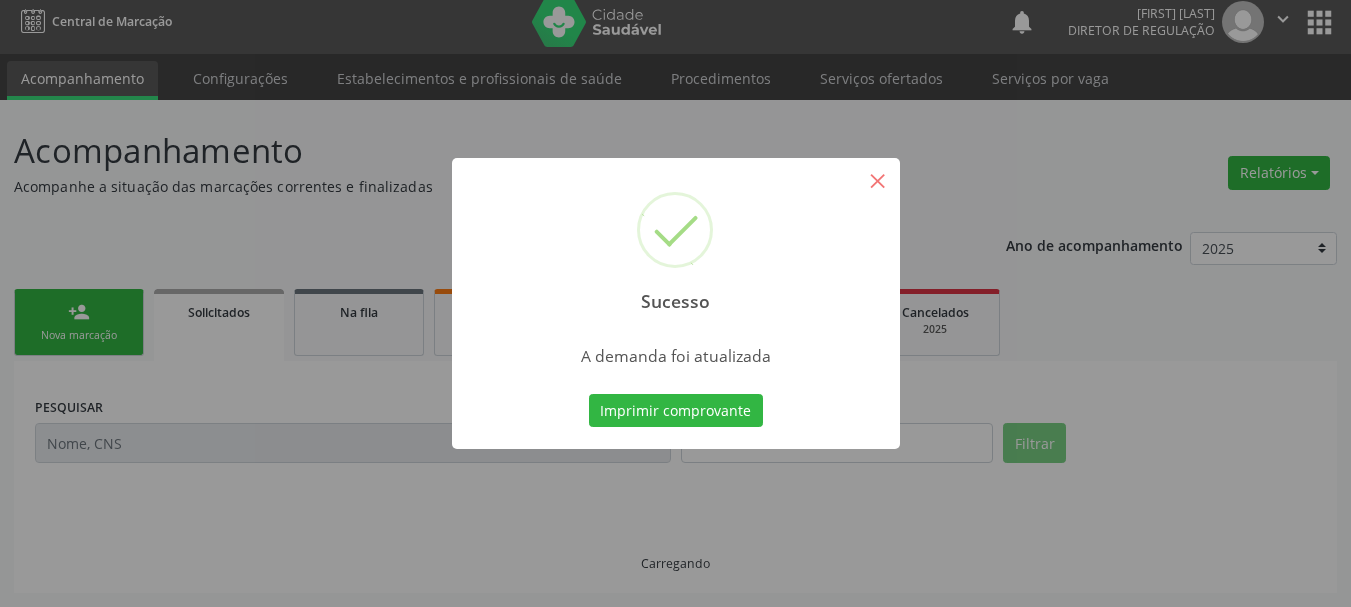 scroll, scrollTop: 10, scrollLeft: 0, axis: vertical 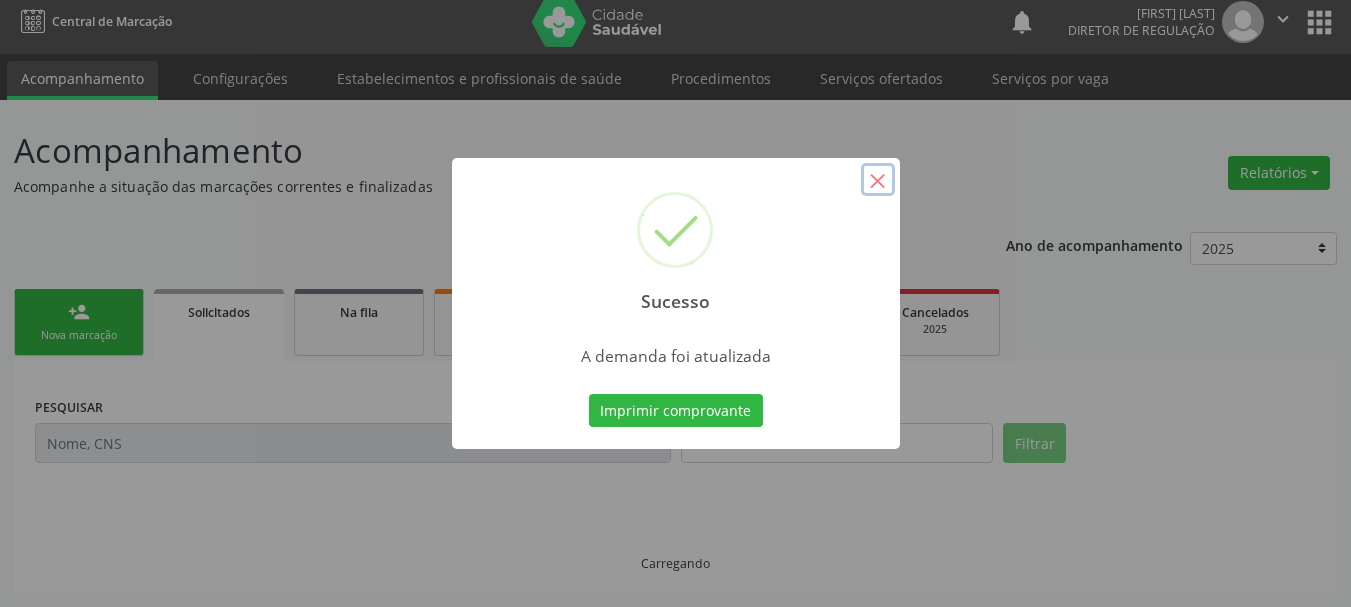click on "×" at bounding box center [878, 180] 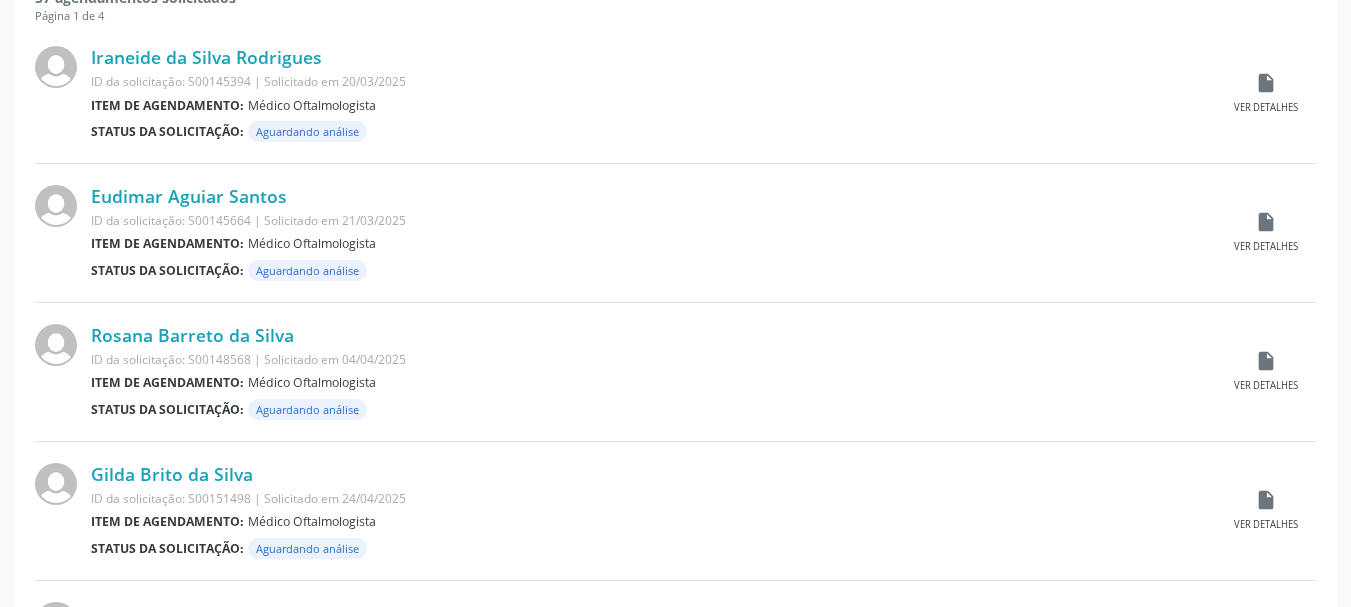 scroll, scrollTop: 10, scrollLeft: 0, axis: vertical 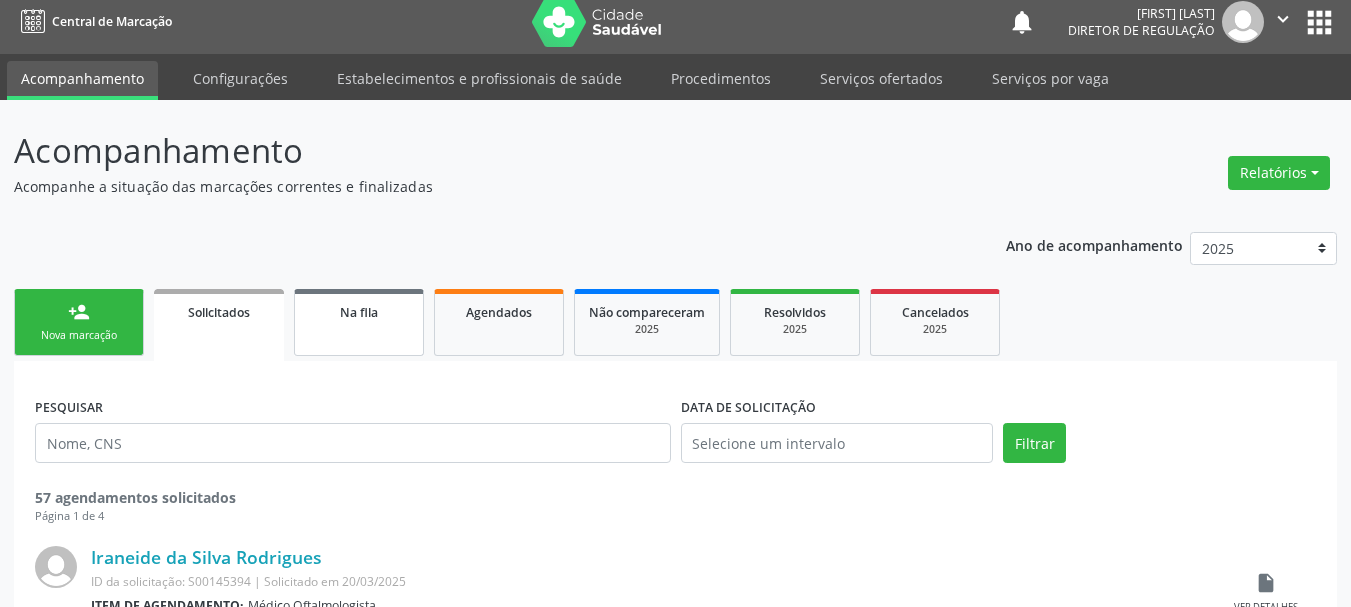 click on "Na fila" at bounding box center [359, 322] 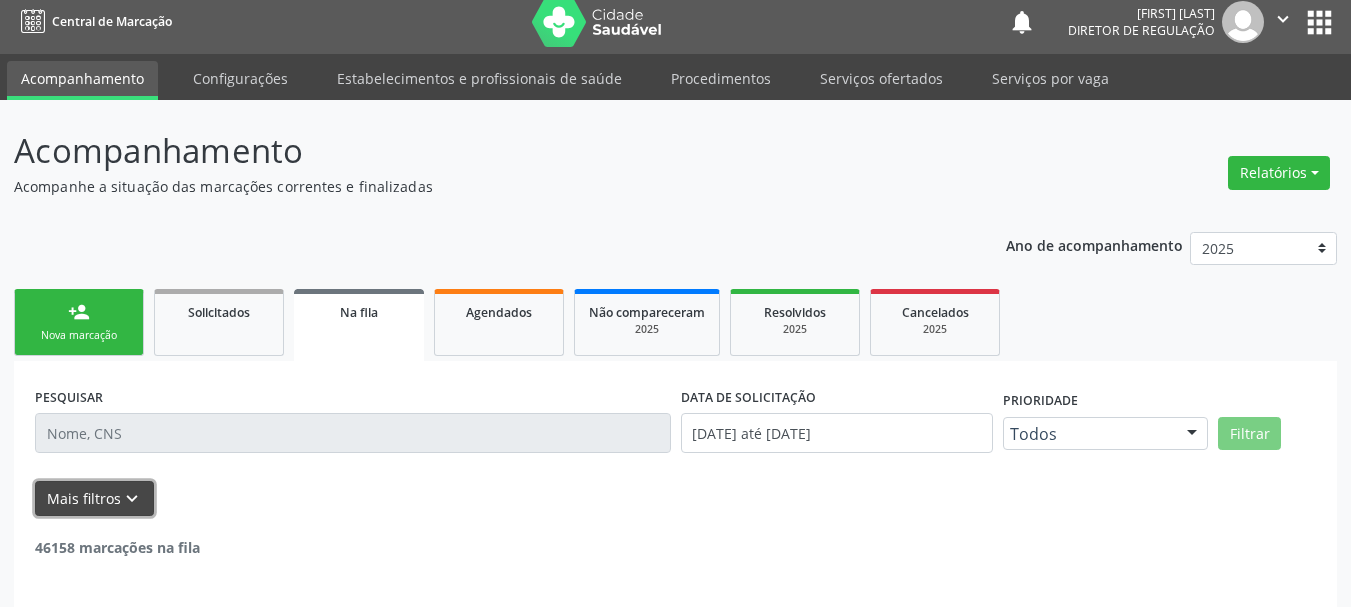 click on "Mais filtros
keyboard_arrow_down" at bounding box center [94, 498] 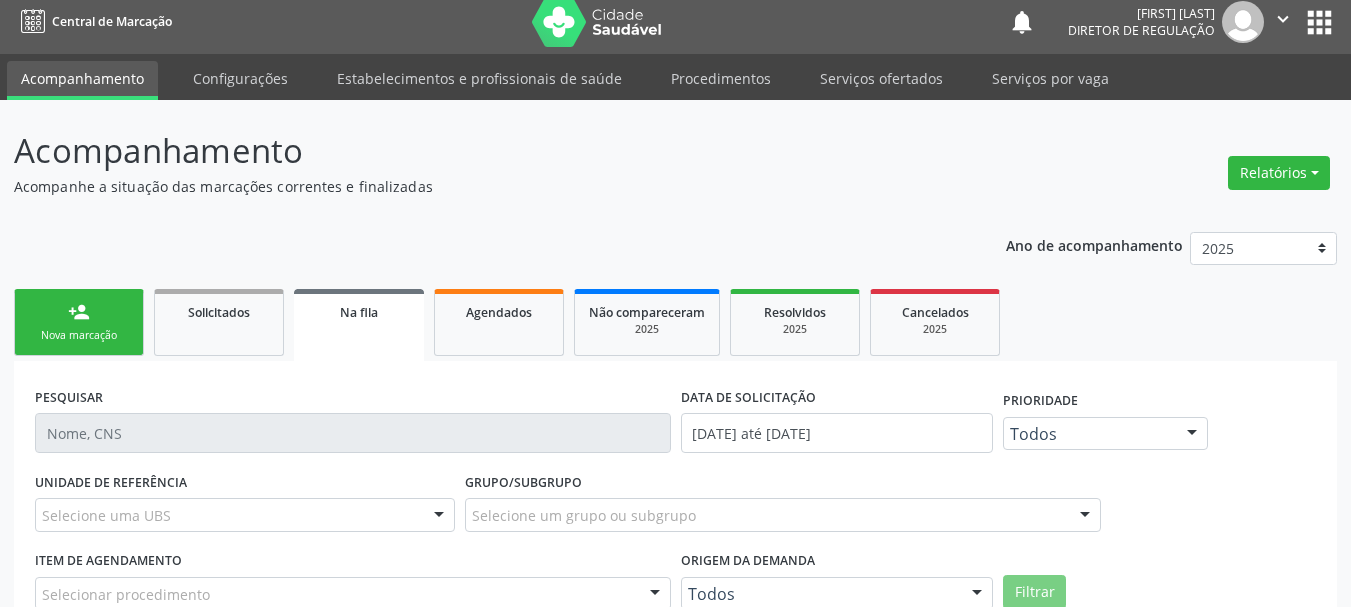 scroll, scrollTop: 27, scrollLeft: 0, axis: vertical 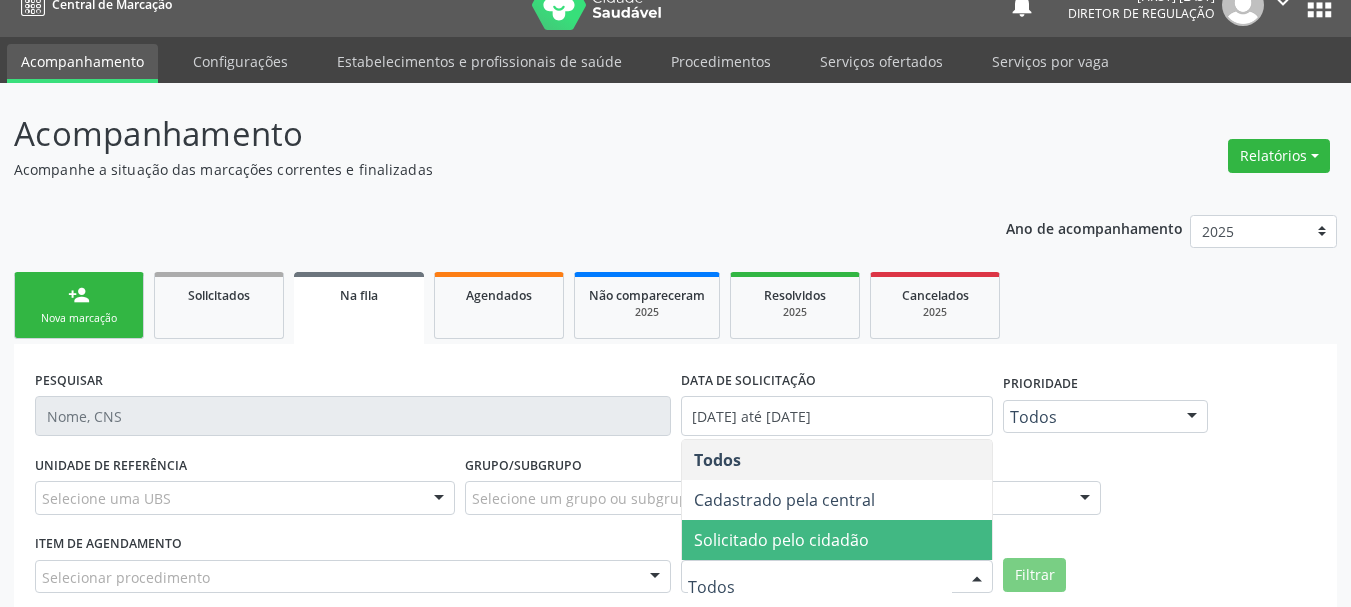 drag, startPoint x: 837, startPoint y: 532, endPoint x: 968, endPoint y: 556, distance: 133.18033 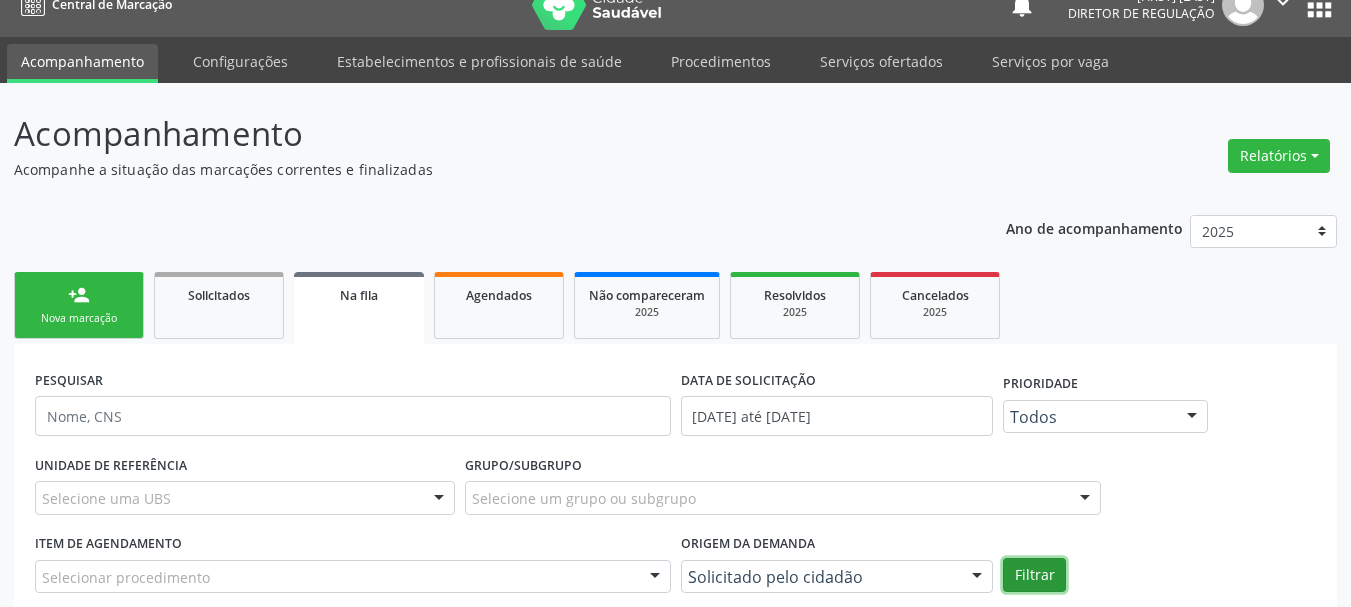 click on "Filtrar" at bounding box center (1034, 575) 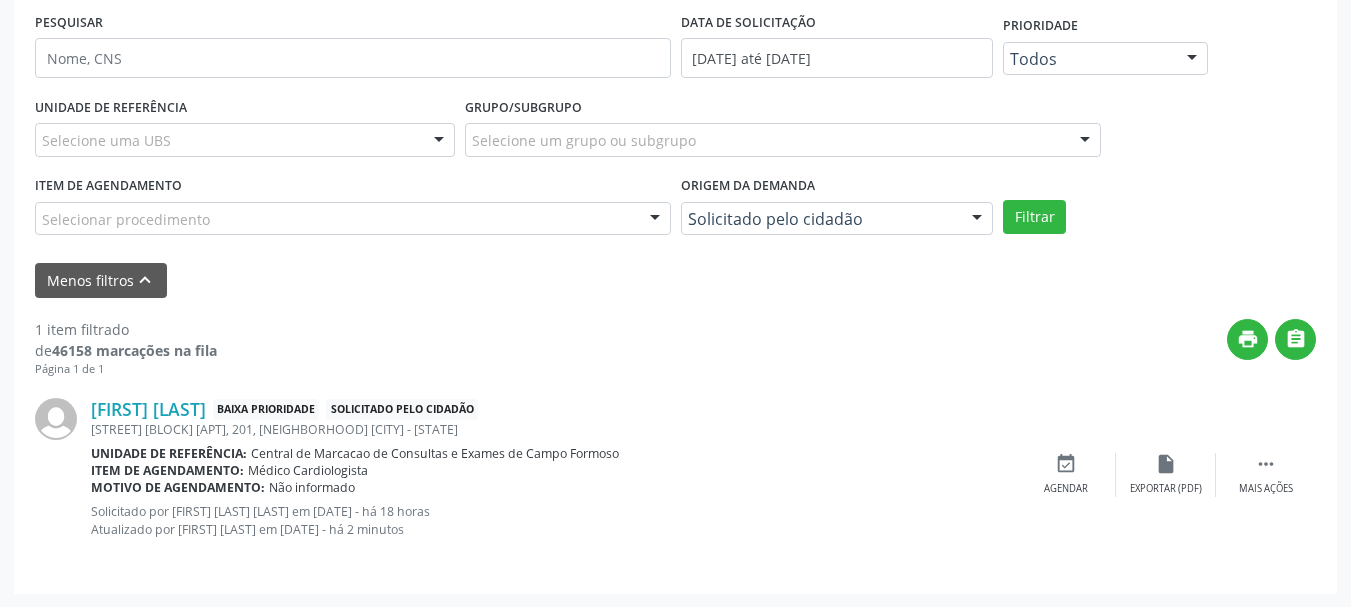 scroll, scrollTop: 386, scrollLeft: 0, axis: vertical 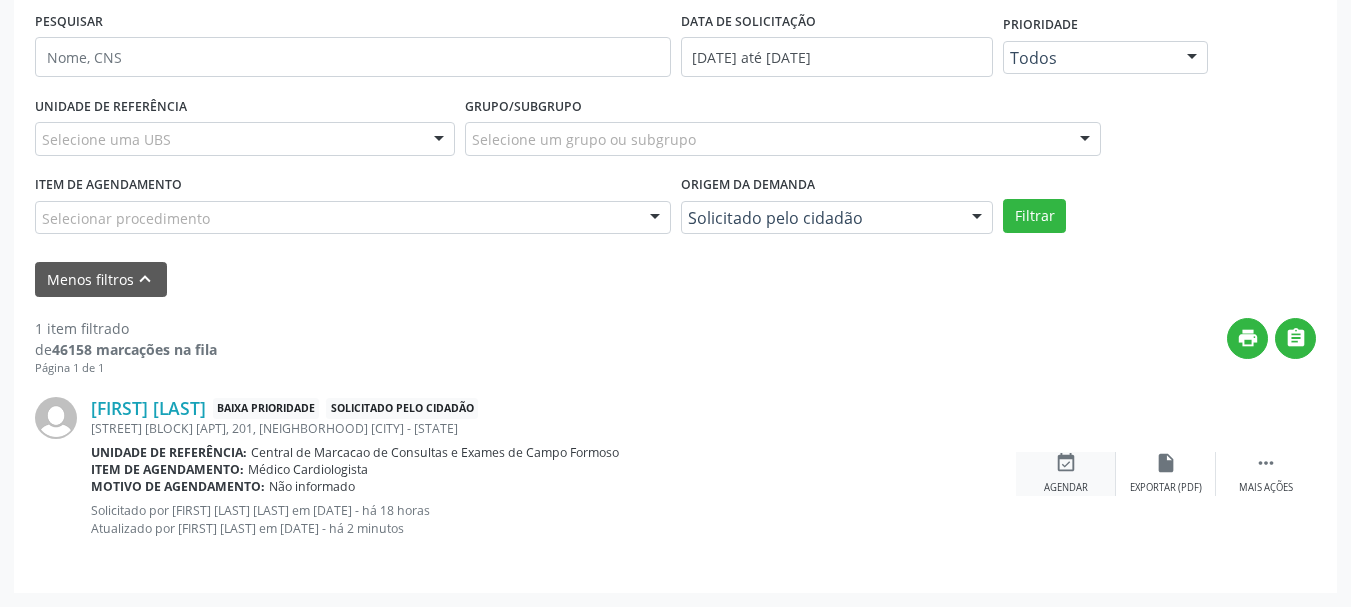 click on "event_available" at bounding box center [1066, 463] 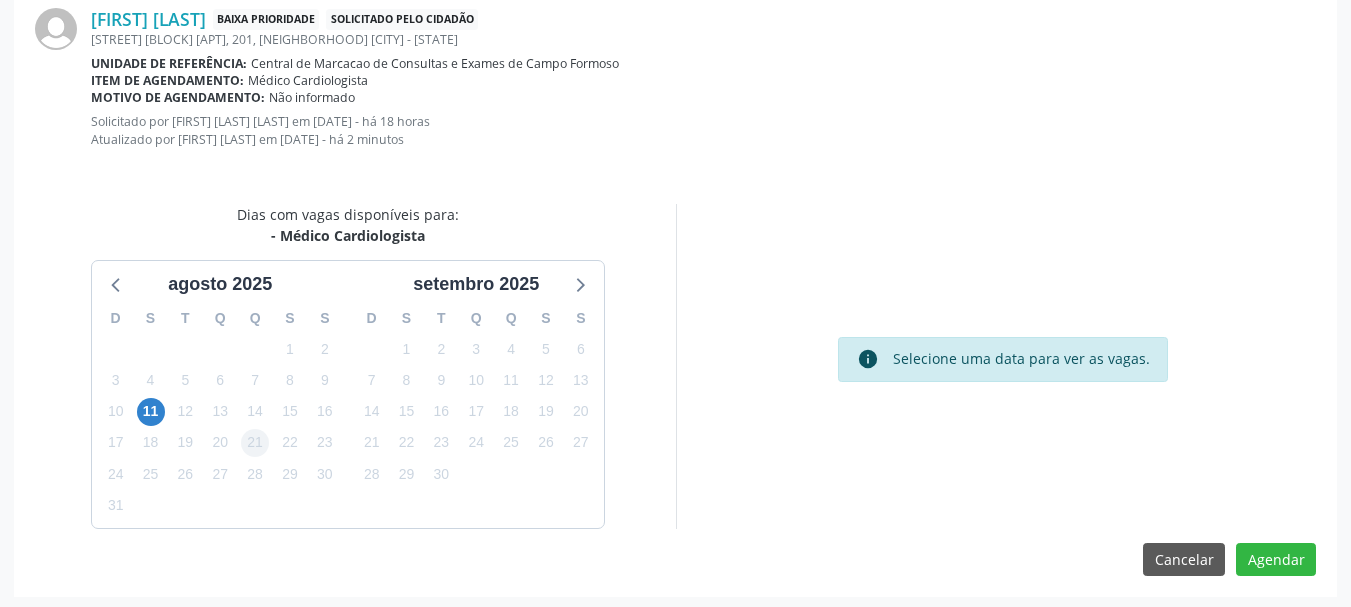 scroll, scrollTop: 451, scrollLeft: 0, axis: vertical 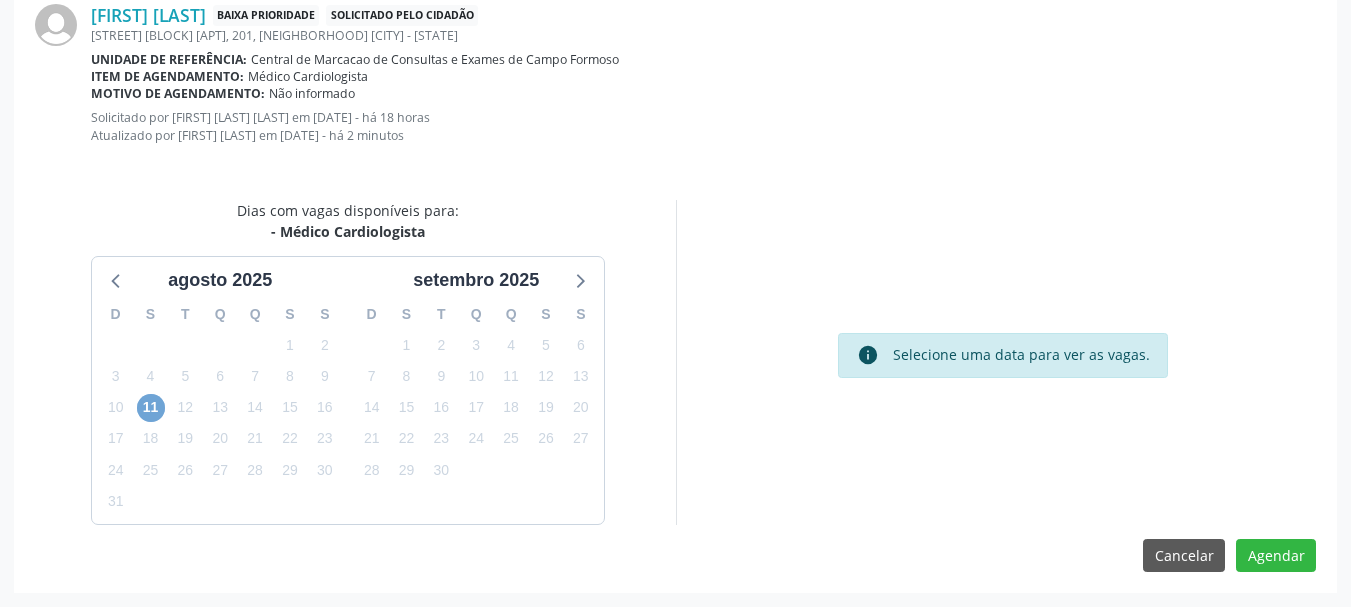 click on "11" at bounding box center [151, 408] 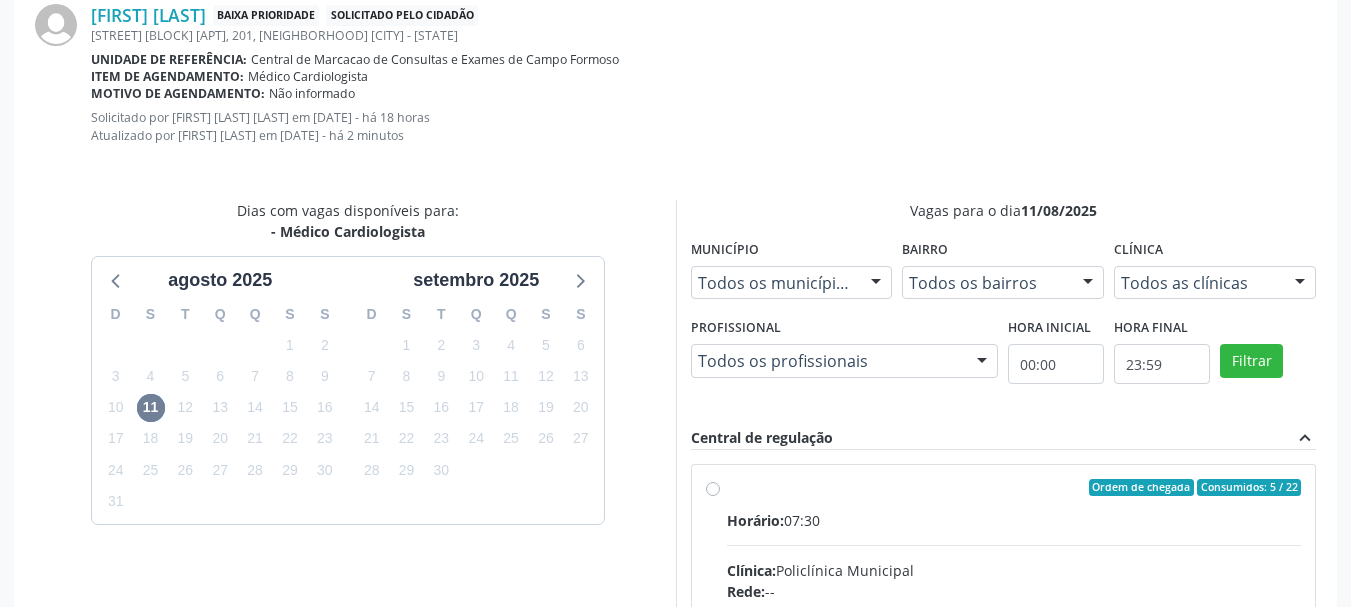 click on "Endereço: [NUMBER], [STREET], [CITY], [STATE]
Telefone:   ([AREA]) [PHONE]
Profissional:
[NAME] [NAME] [NAME] [NAME]
Informações adicionais sobre o atendimento
Idade de atendimento:
de 0 a 120 anos
Gênero(s) atendido(s):
Masculino e Feminino
Informações adicionais:
--" at bounding box center [1014, 647] 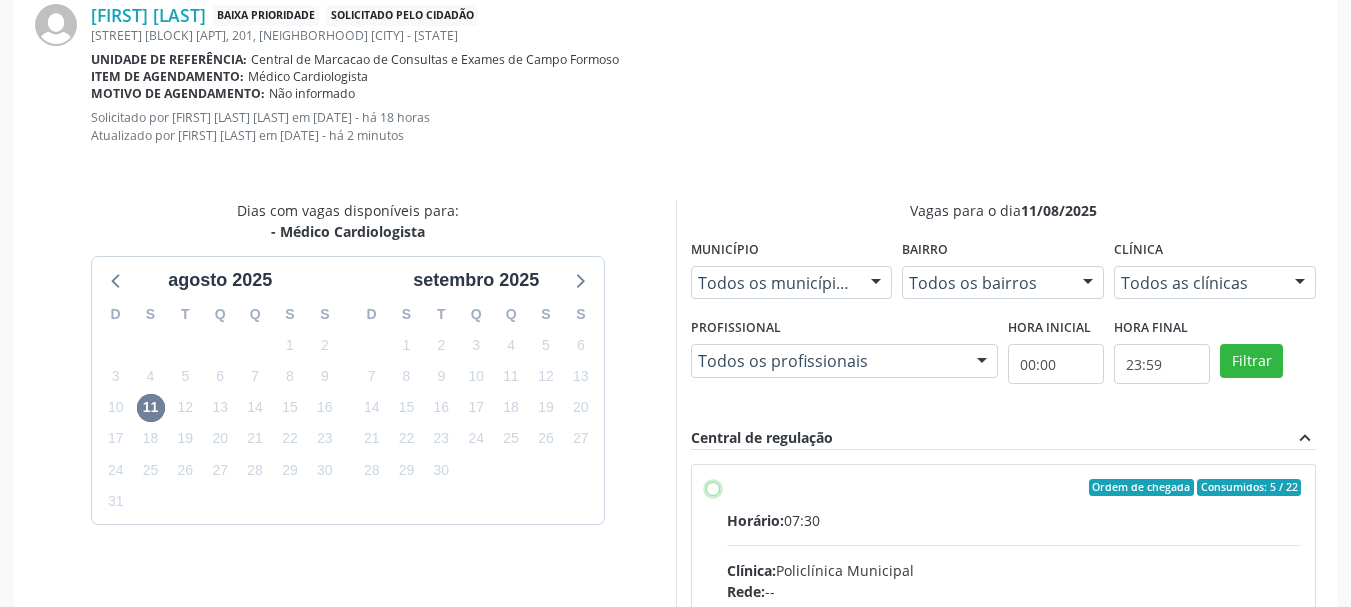 radio on "true" 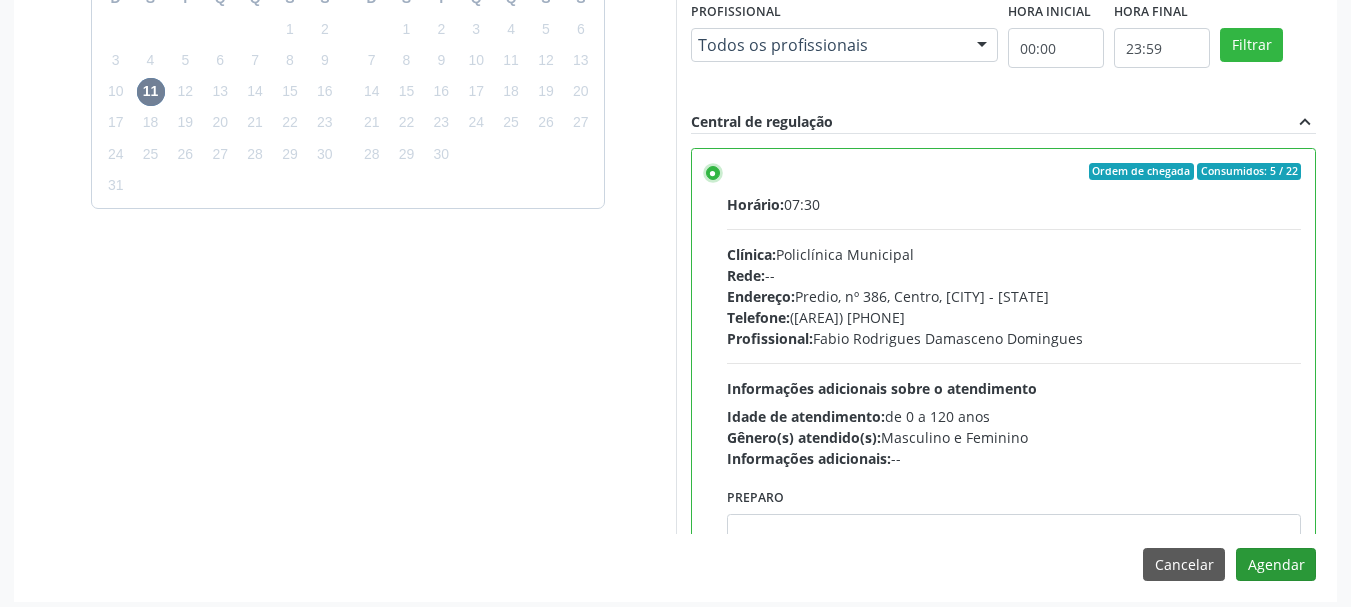 scroll, scrollTop: 776, scrollLeft: 0, axis: vertical 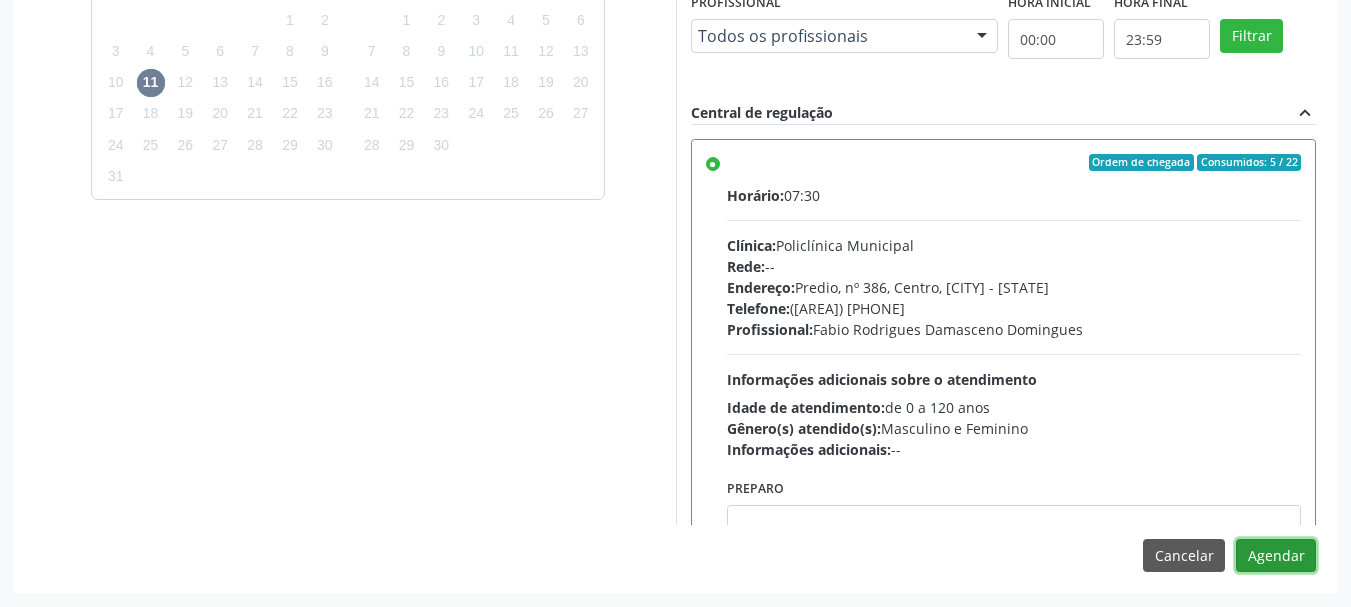 click on "Agendar" at bounding box center [1276, 556] 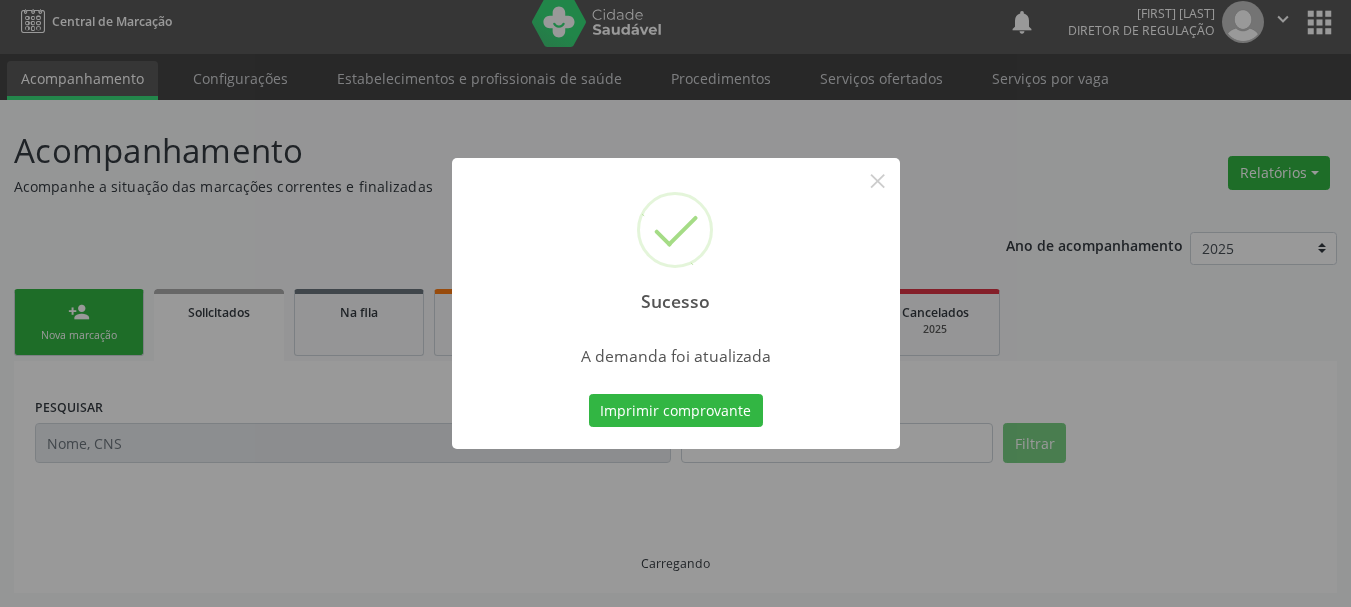 scroll, scrollTop: 10, scrollLeft: 0, axis: vertical 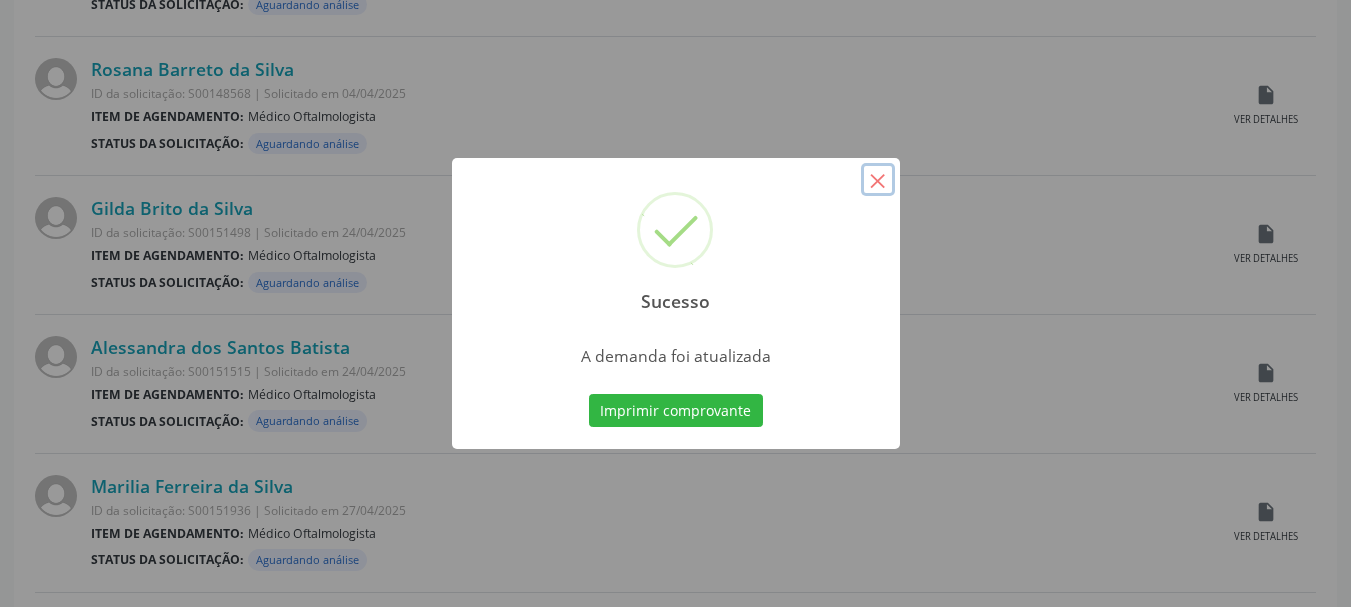 drag, startPoint x: 883, startPoint y: 181, endPoint x: 873, endPoint y: 197, distance: 18.867962 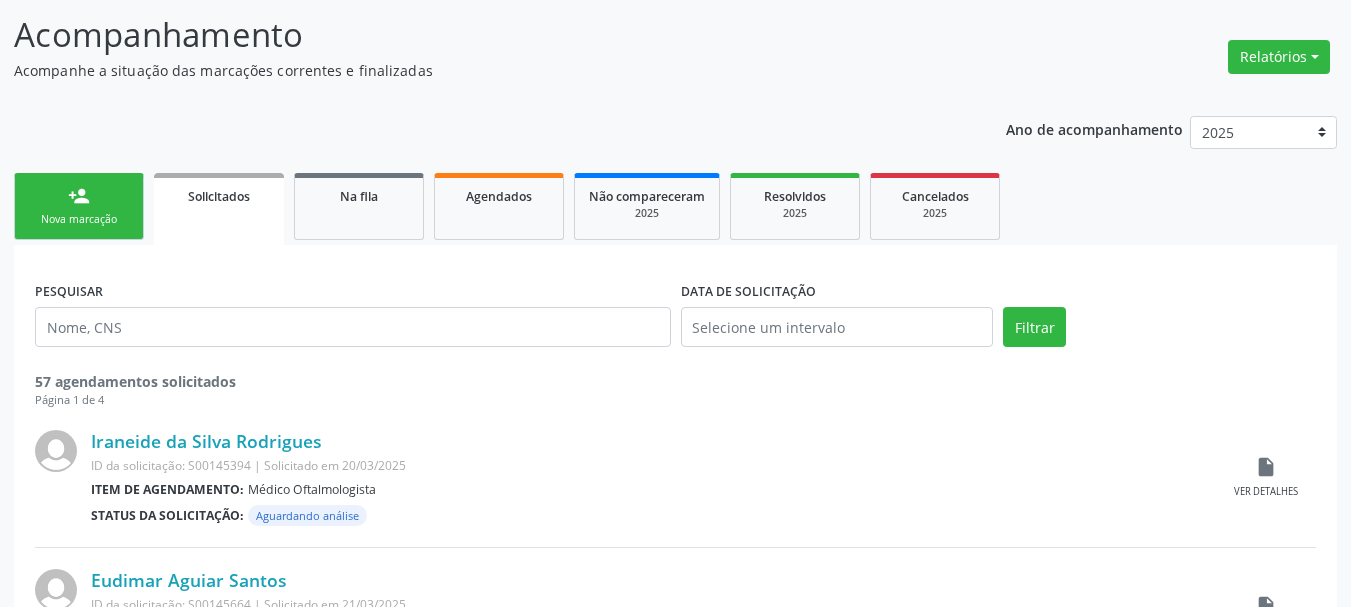 scroll, scrollTop: 0, scrollLeft: 0, axis: both 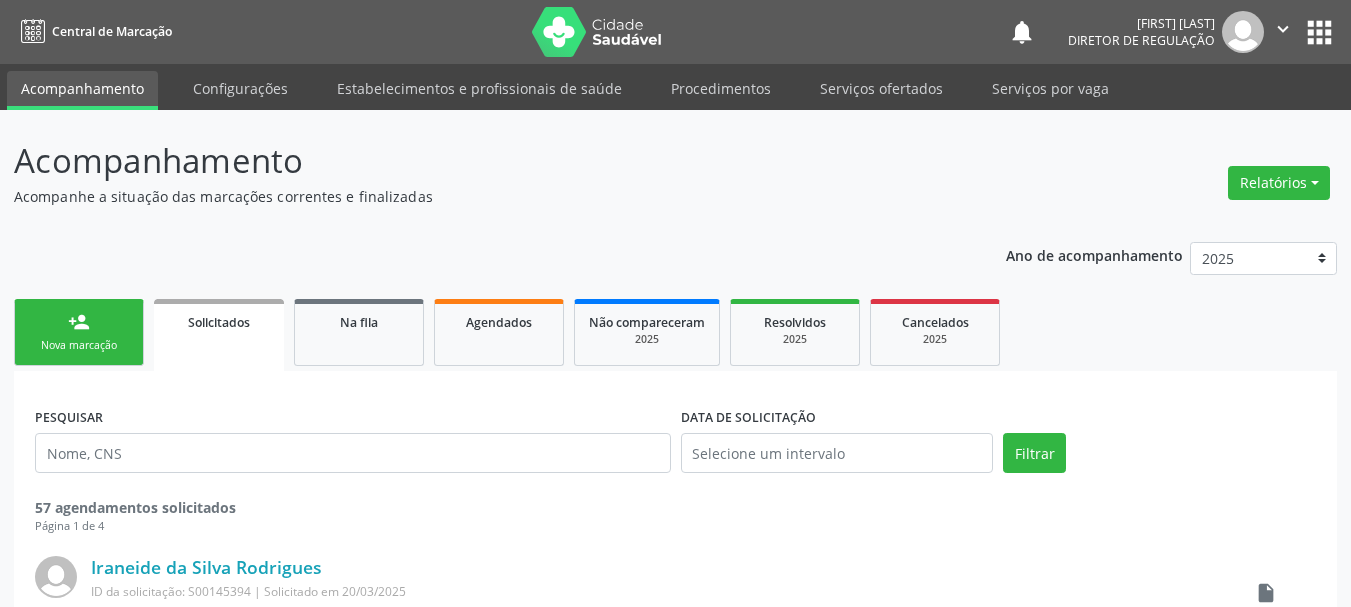 click on "Nova marcação" at bounding box center (79, 345) 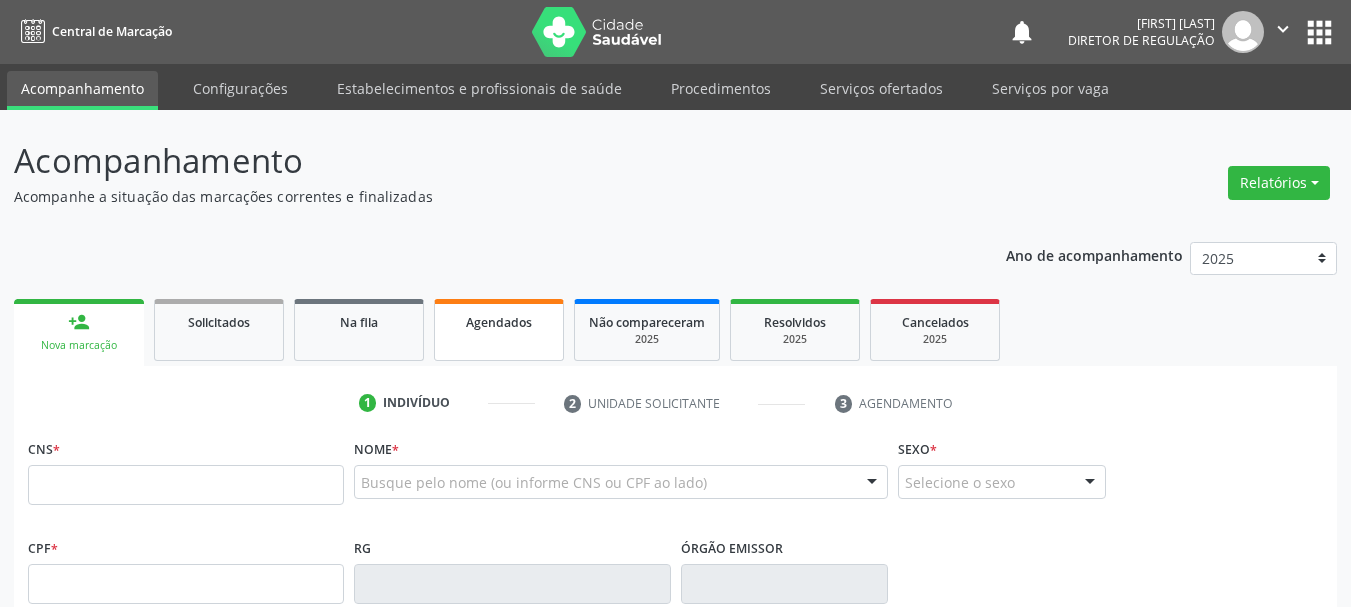 click on "Agendados" at bounding box center (499, 330) 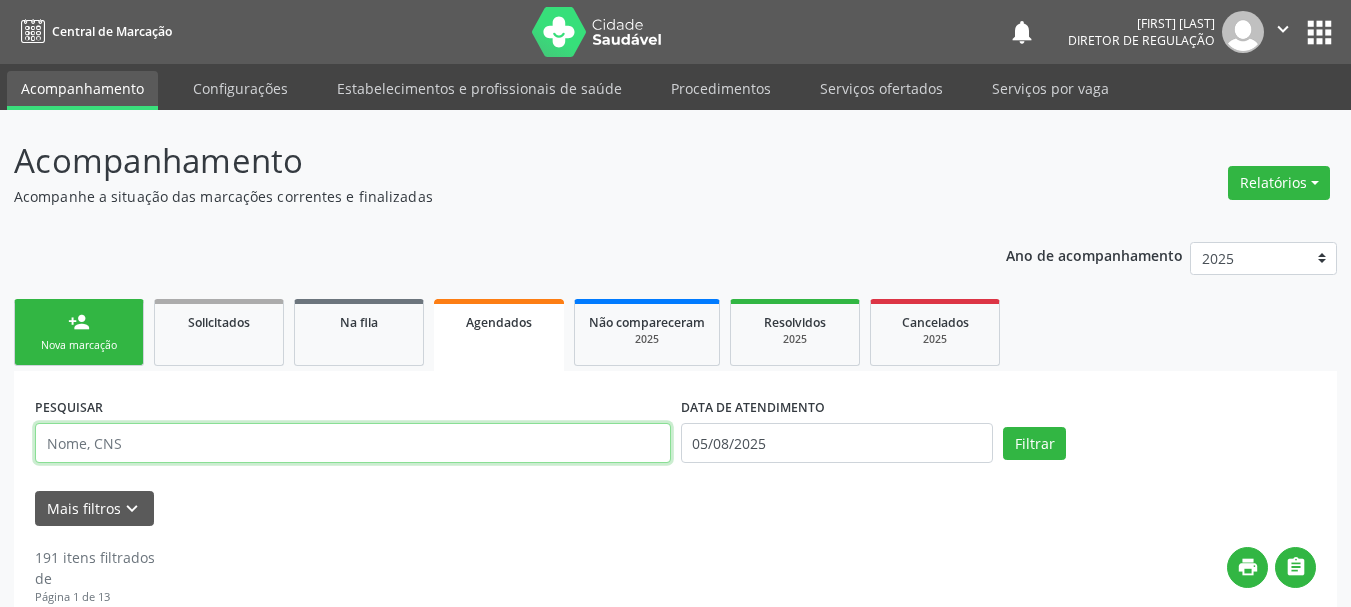 click at bounding box center (353, 443) 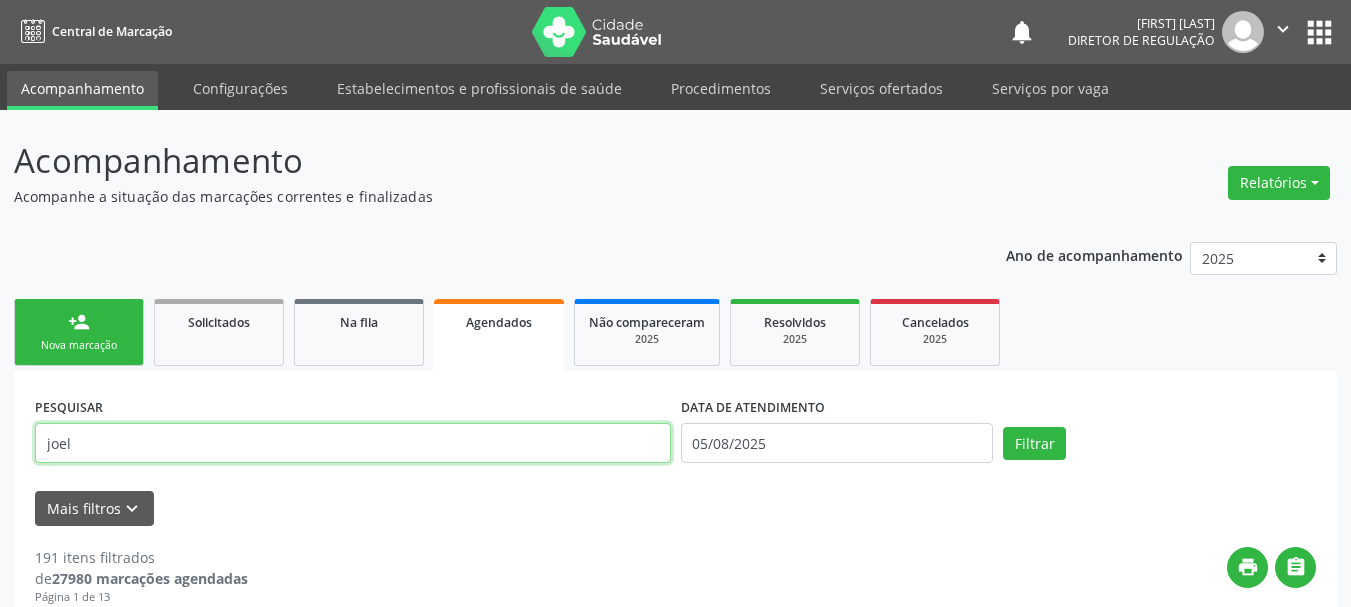 type on "joel" 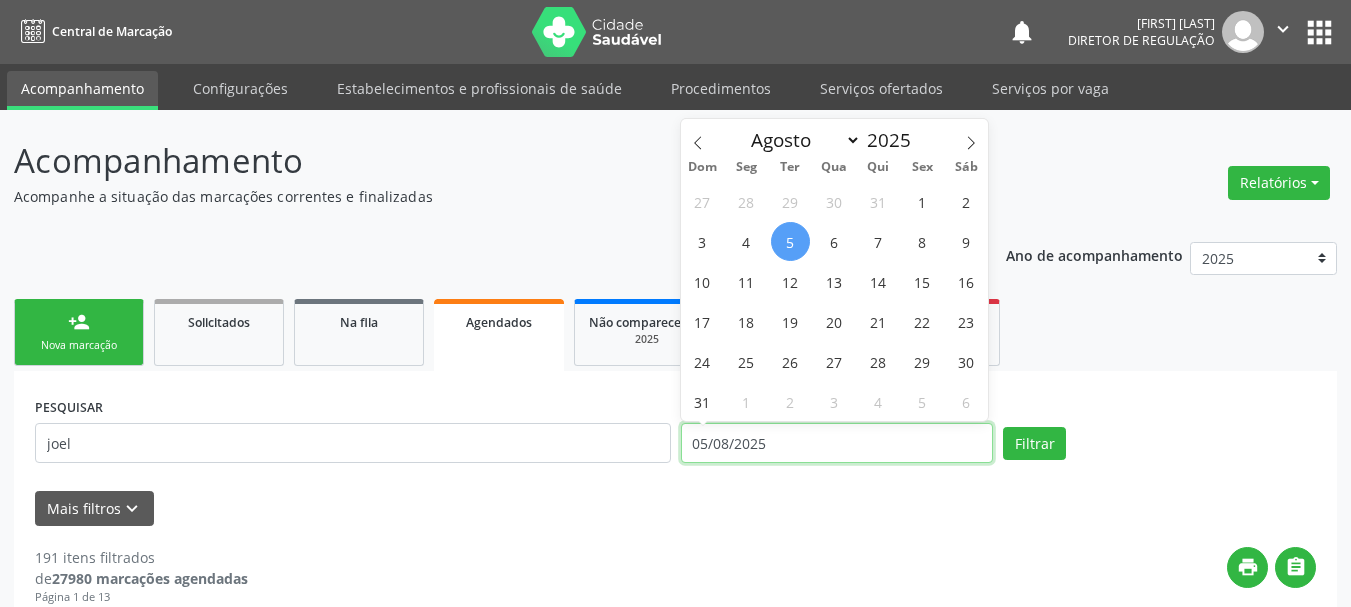 click on "05/08/2025" at bounding box center [837, 443] 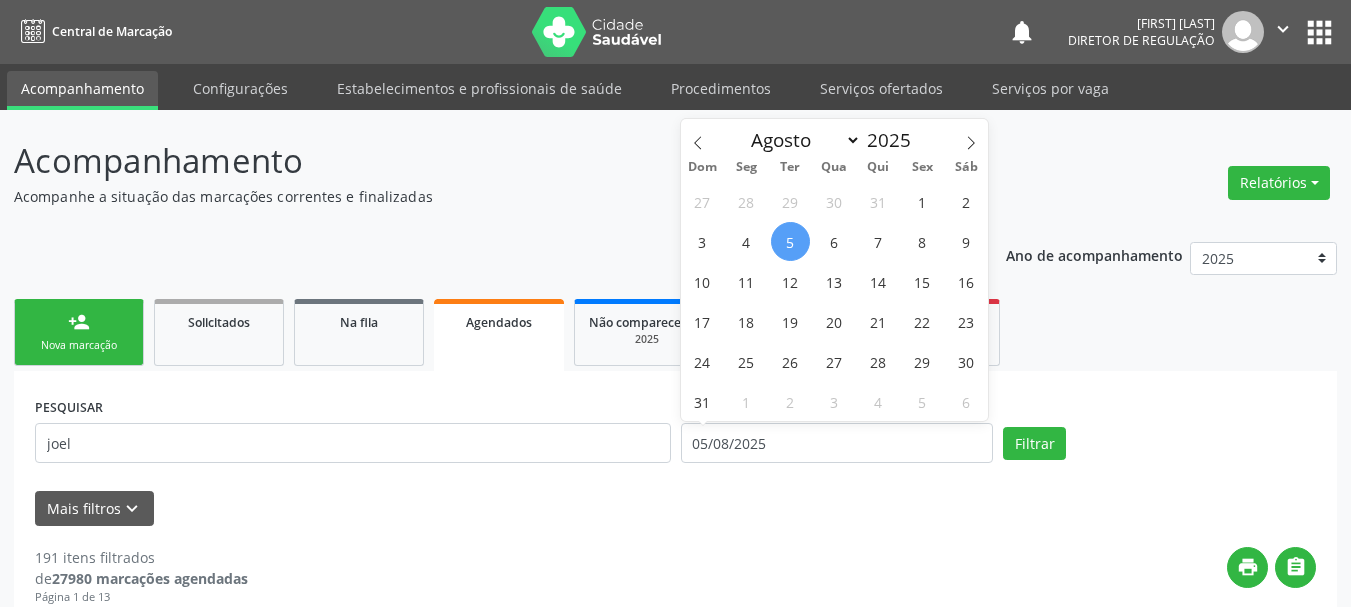 click on "27 28 29 30 31 1 2 3 4 5 6 7 8 9 10 11 12 13 14 15 16 17 18 19 20 21 22 23 24 25 26 27 28 29 30 31 1 2 3 4 5 6" at bounding box center [835, 301] 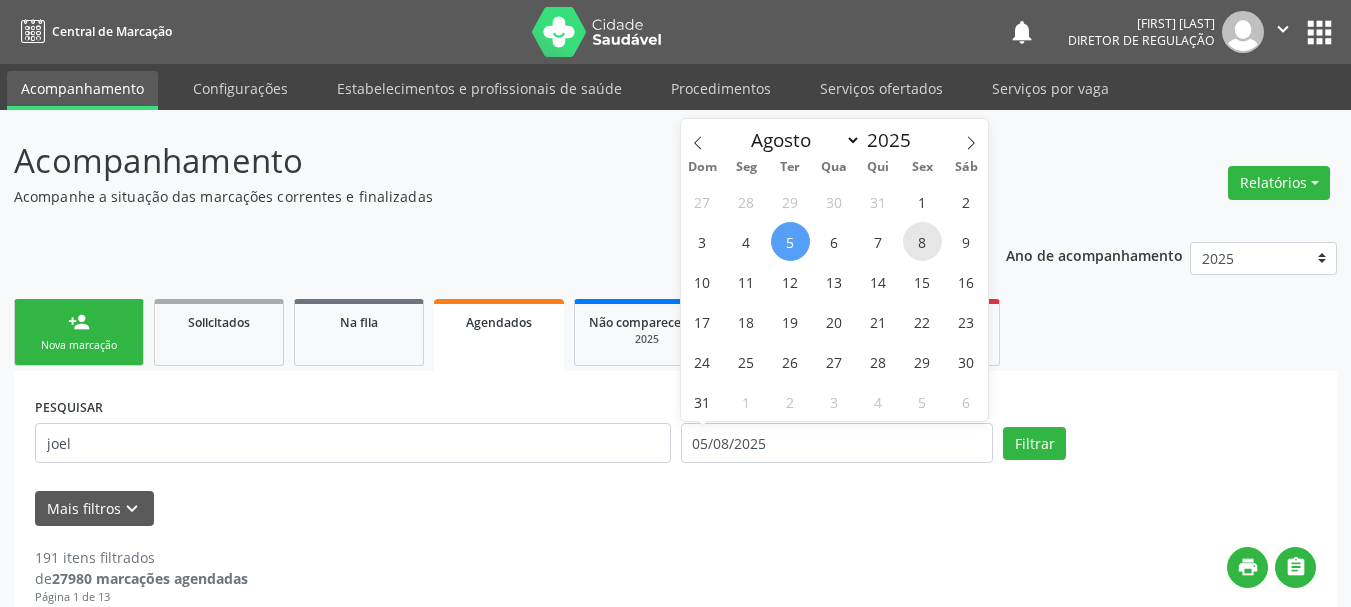 click on "8" at bounding box center [922, 241] 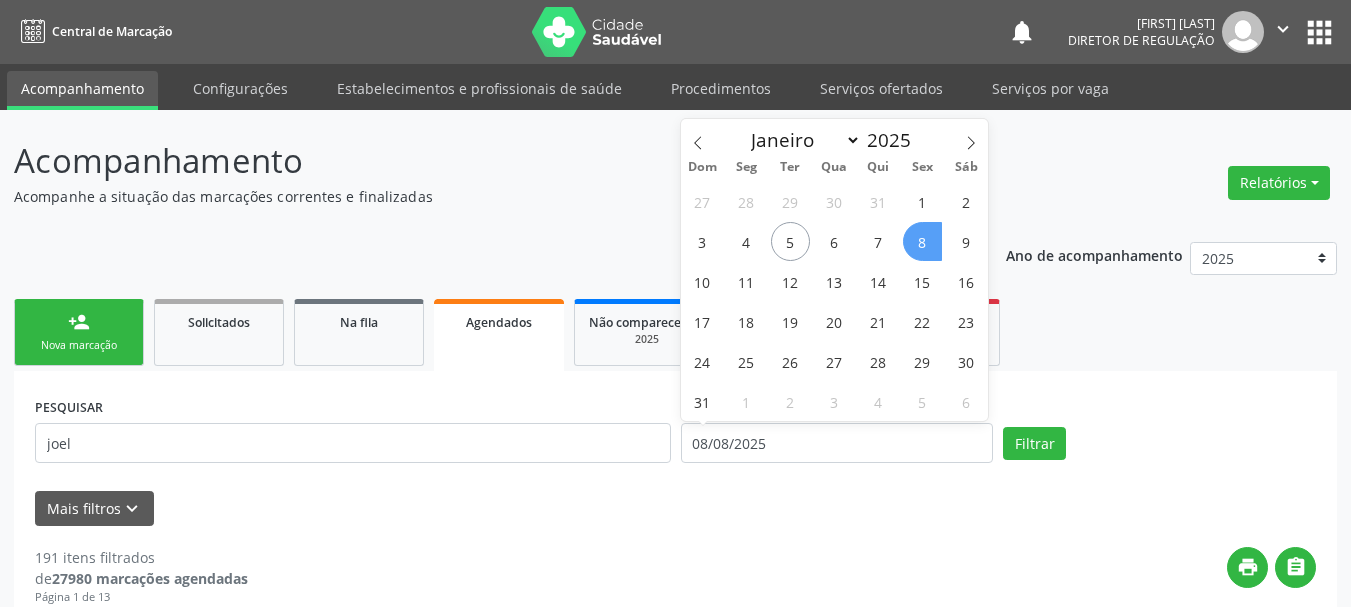 click on "8" at bounding box center [922, 241] 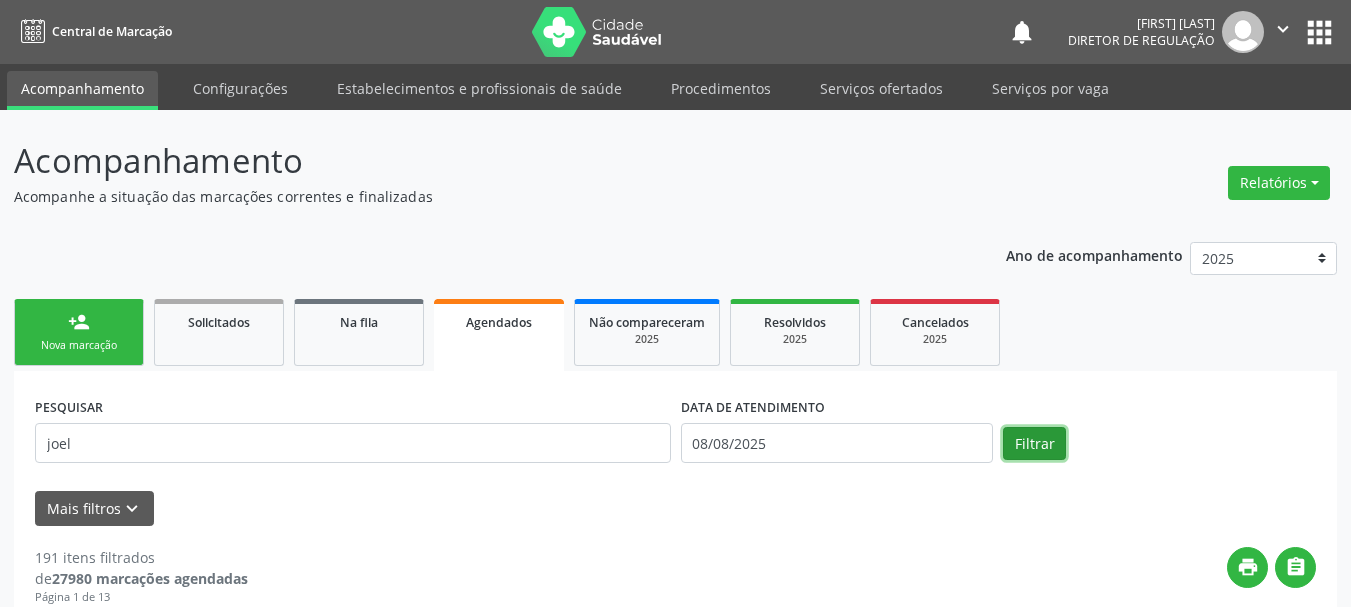 click on "Filtrar" at bounding box center (1034, 444) 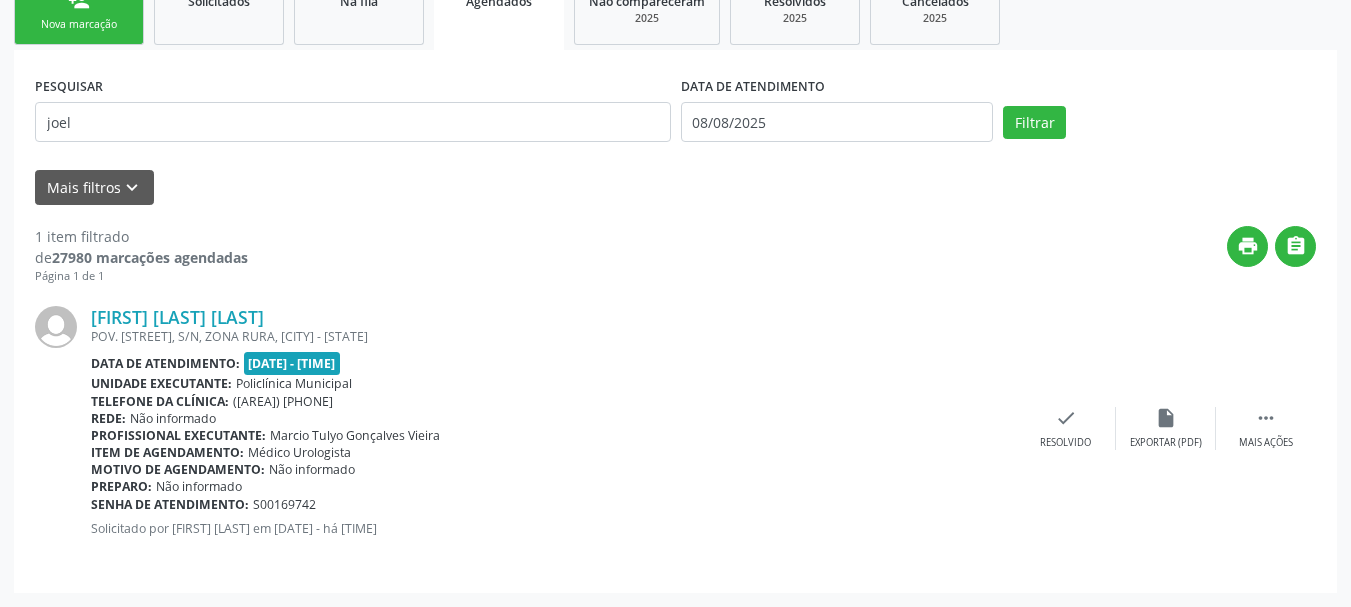 scroll, scrollTop: 0, scrollLeft: 0, axis: both 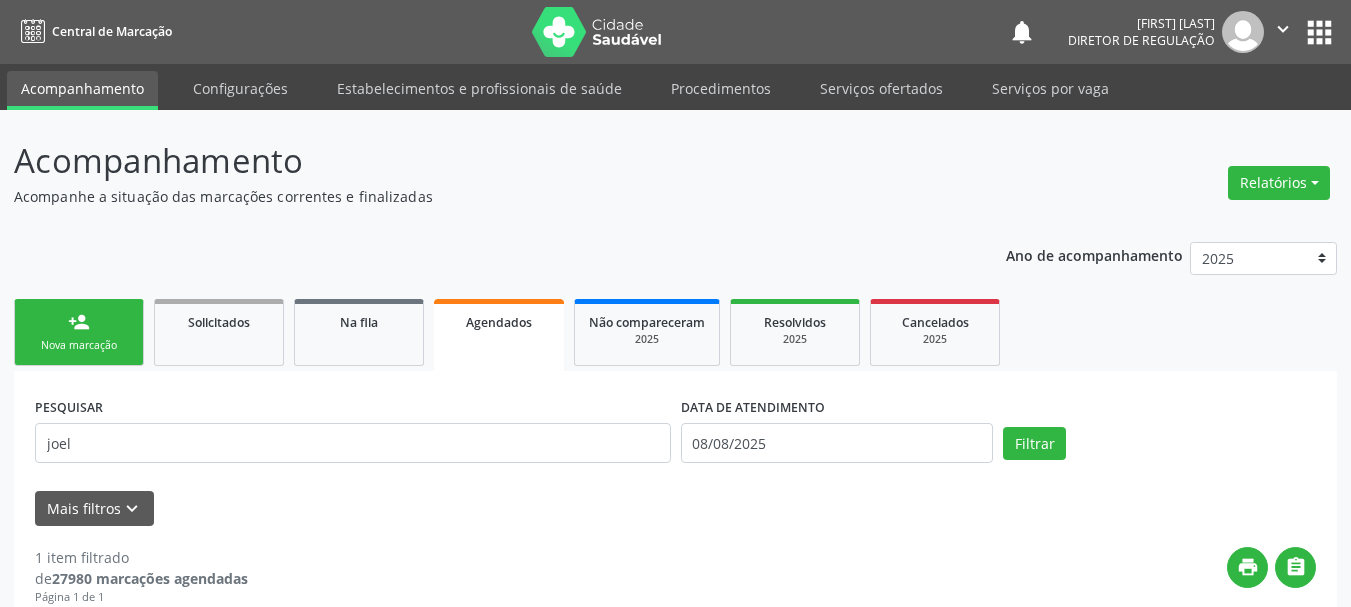 click on "person_add" at bounding box center (79, 322) 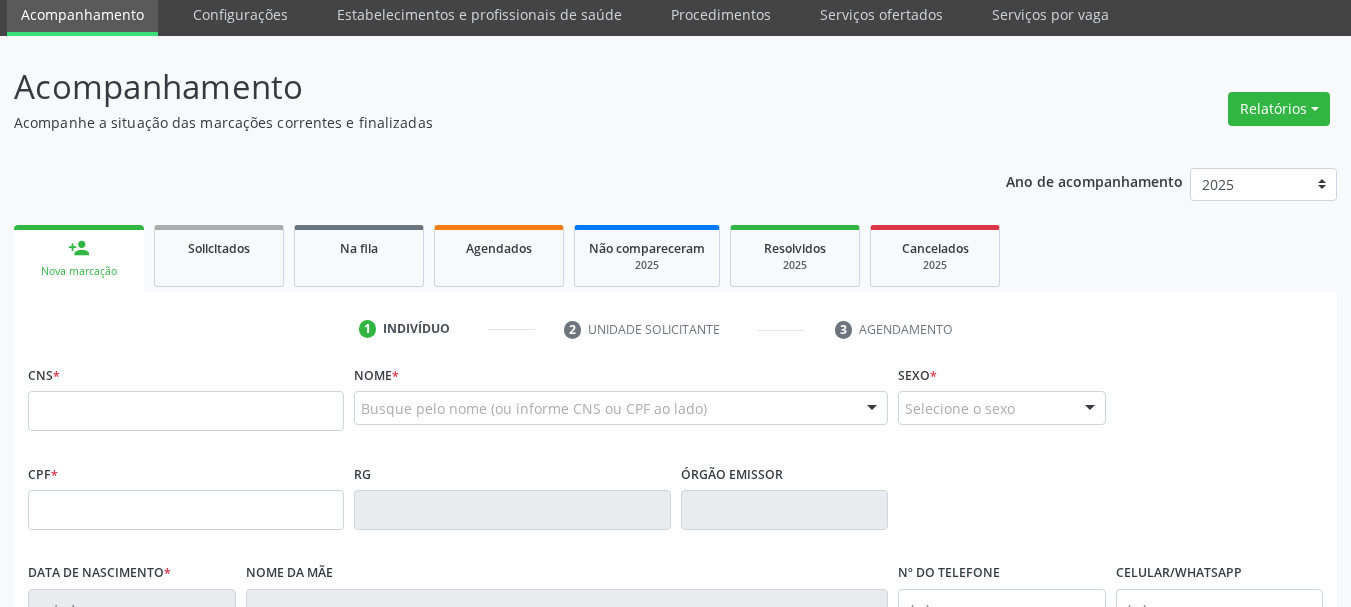 scroll, scrollTop: 200, scrollLeft: 0, axis: vertical 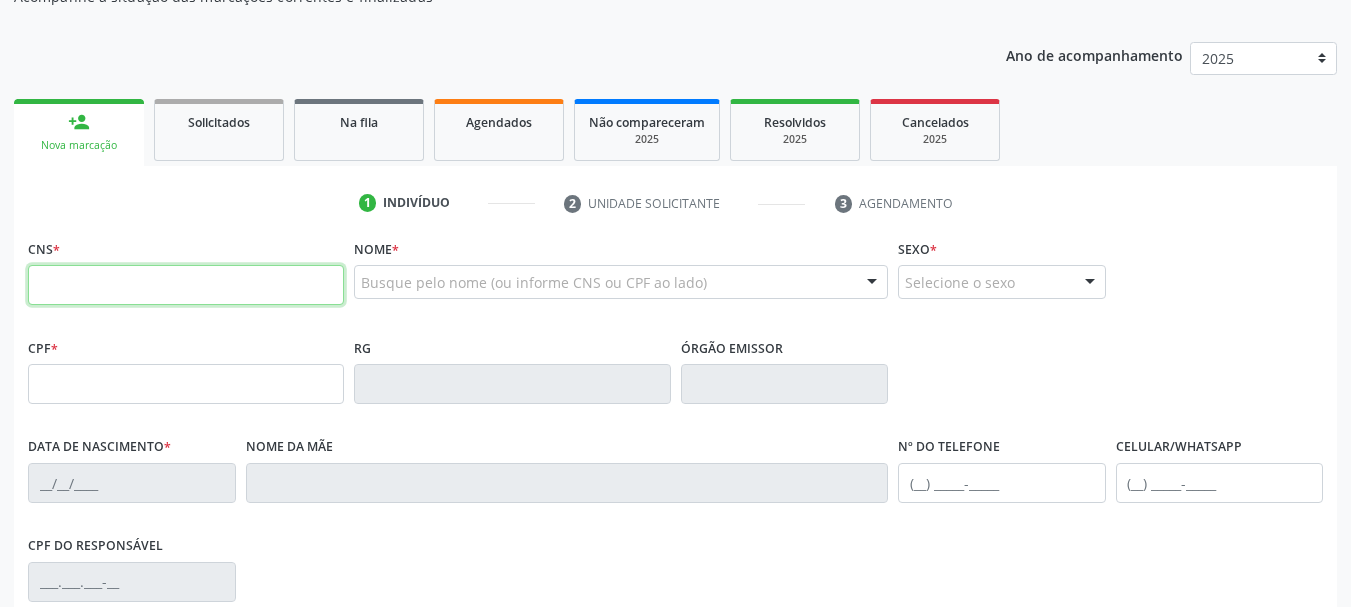 click at bounding box center [186, 285] 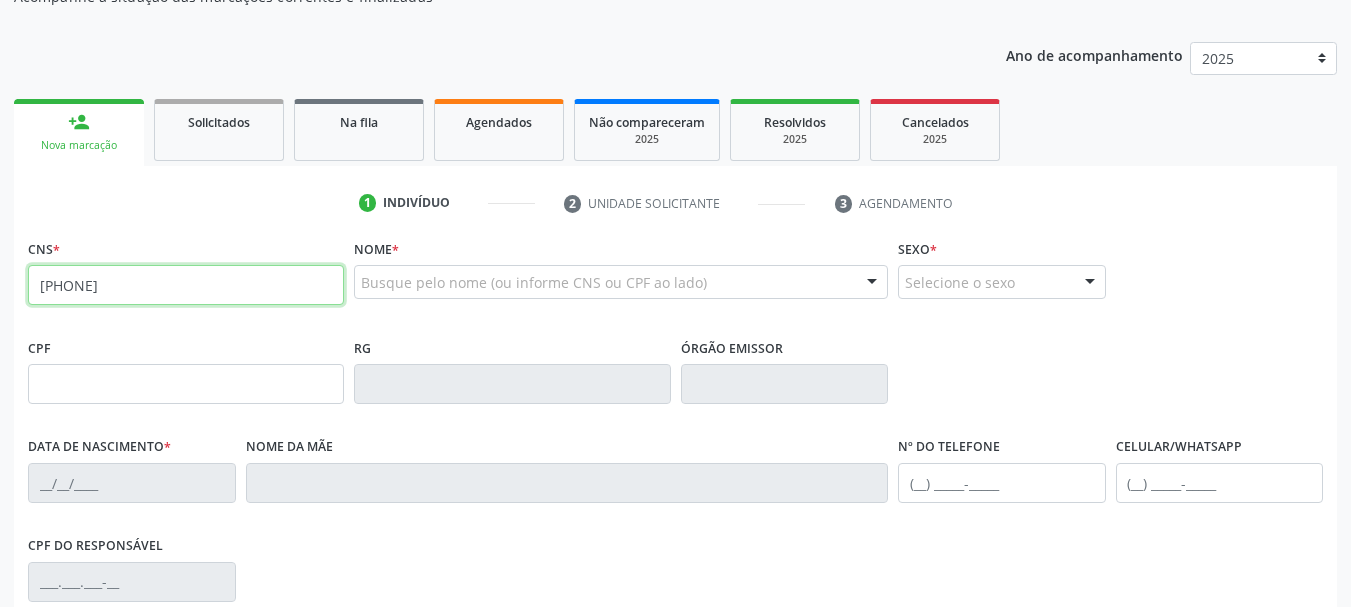 type on "[PHONE]" 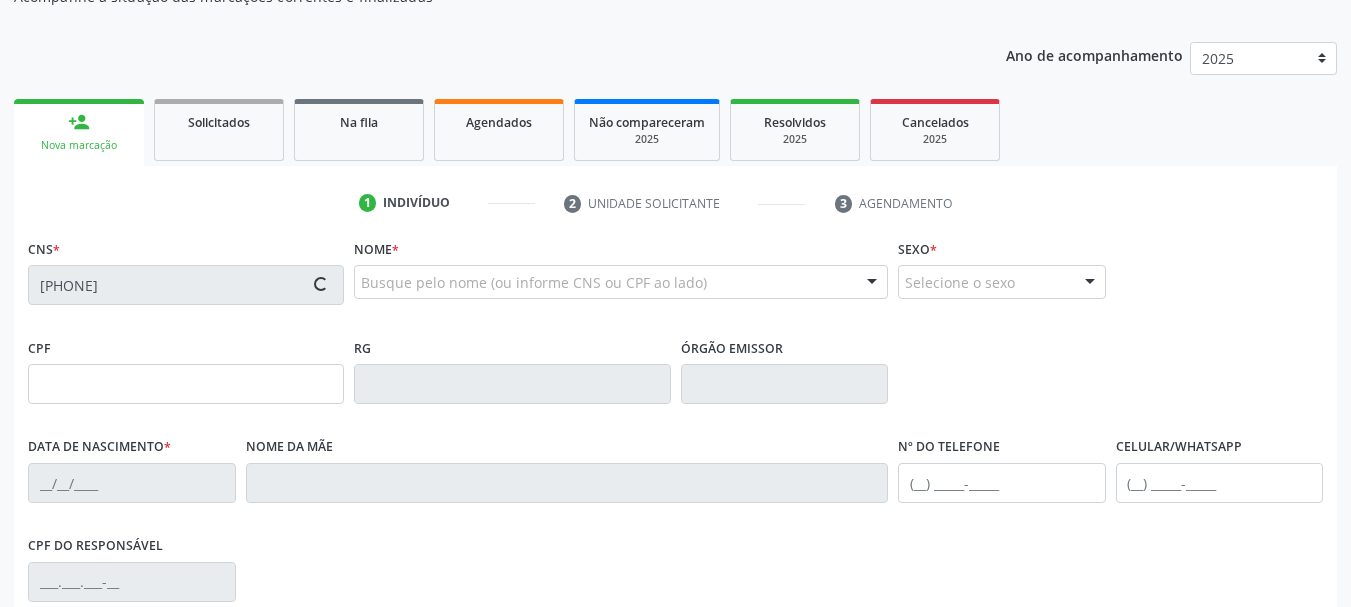 type on "2341701159" 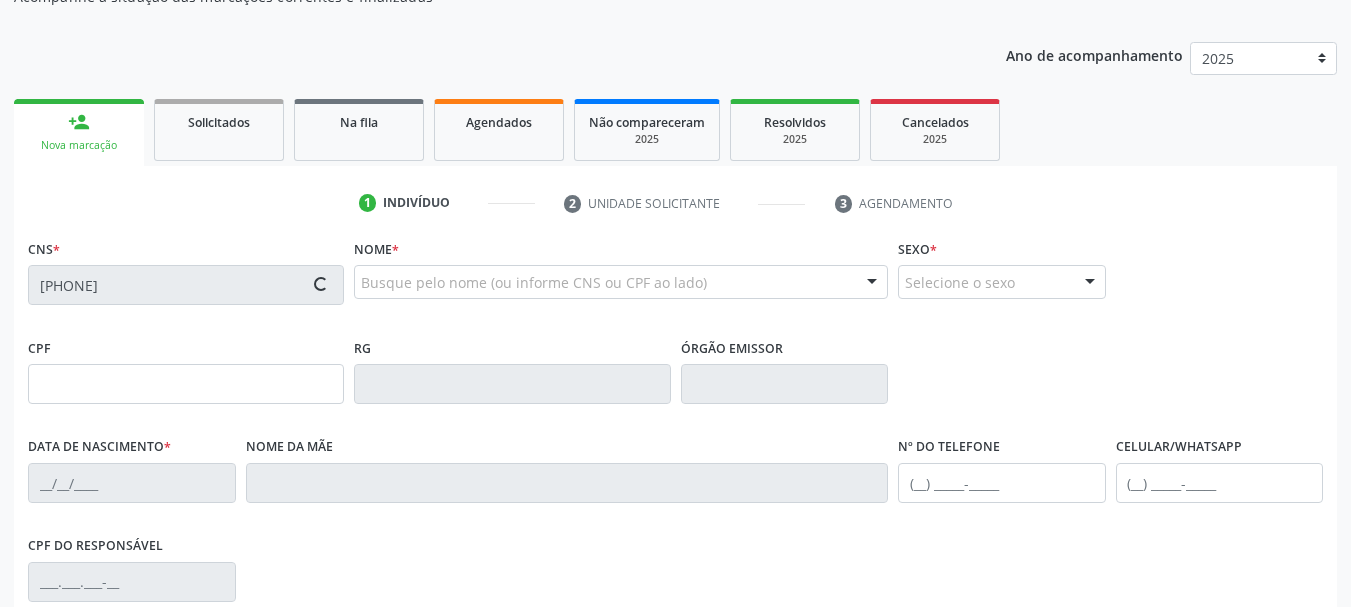 type on "01/10/2016" 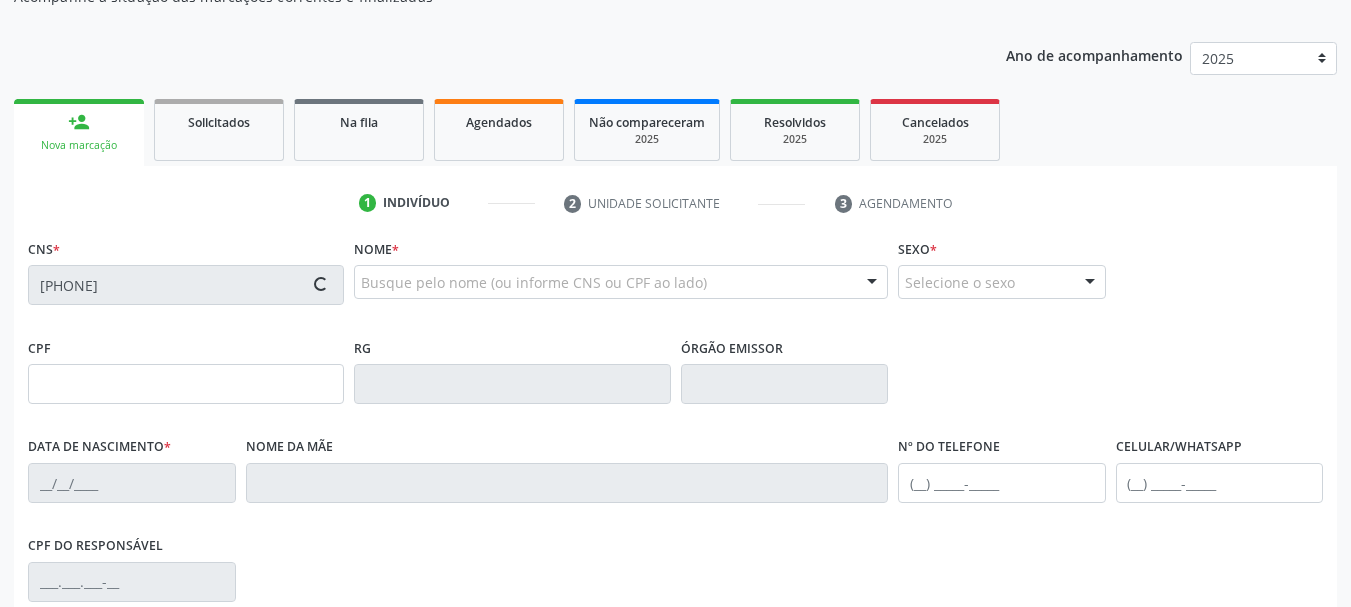 type on "([AREA]) [PHONE]" 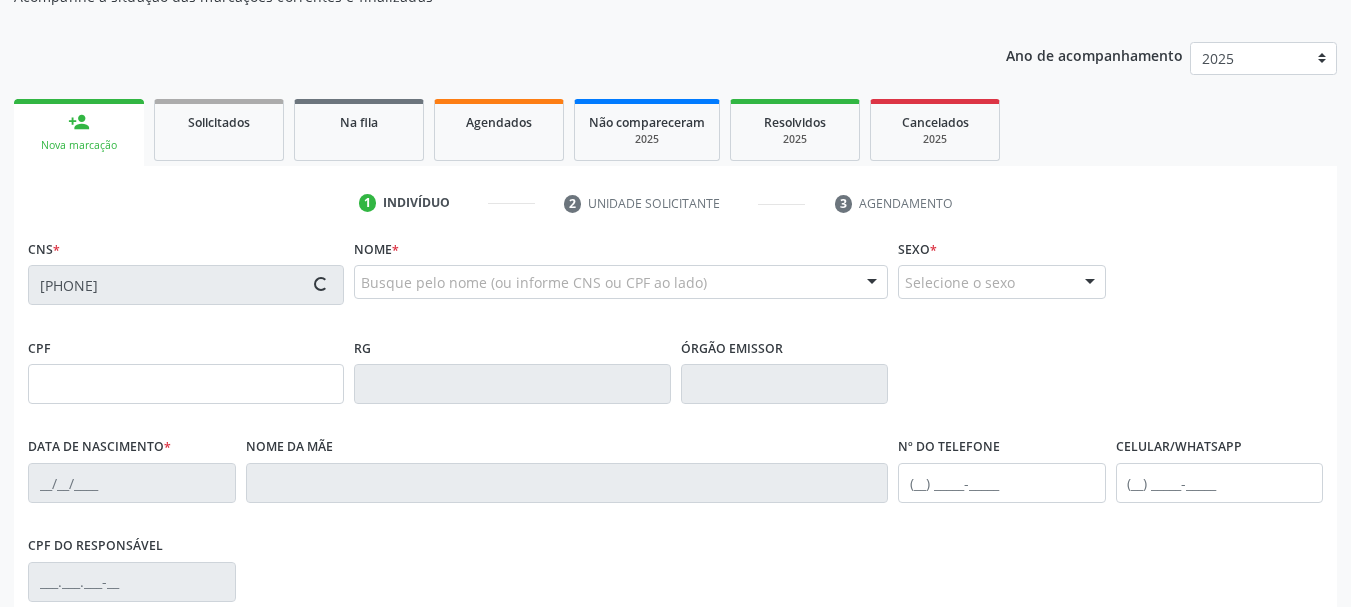 type on "S/N" 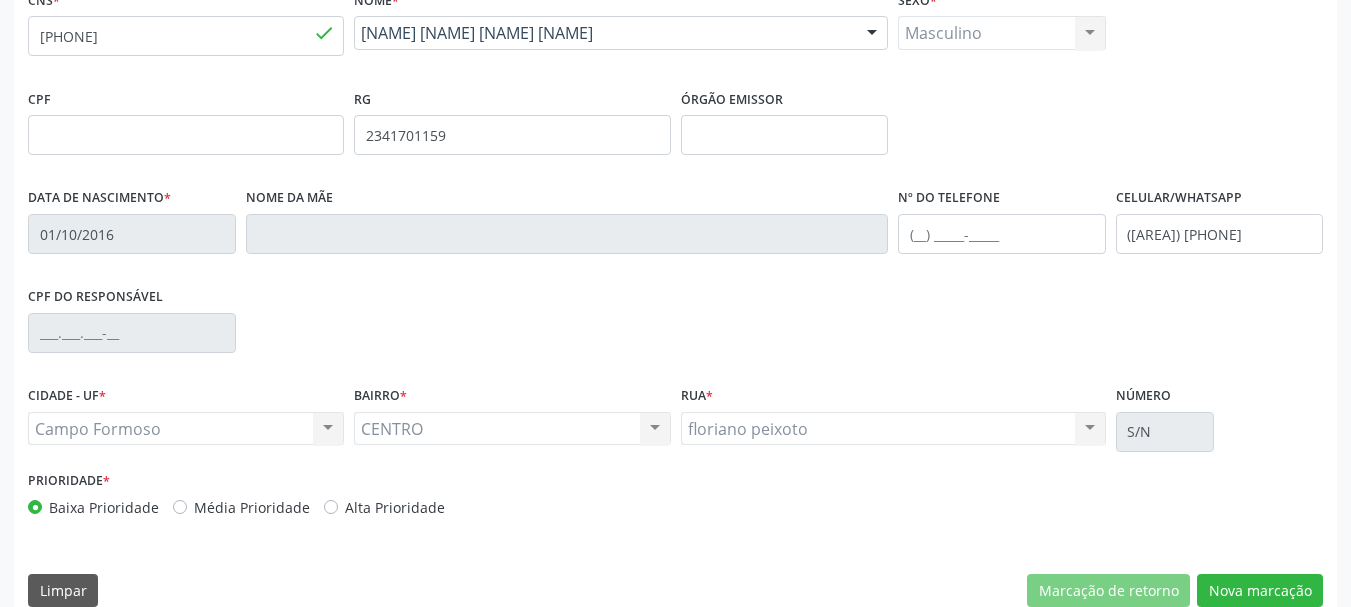 scroll, scrollTop: 477, scrollLeft: 0, axis: vertical 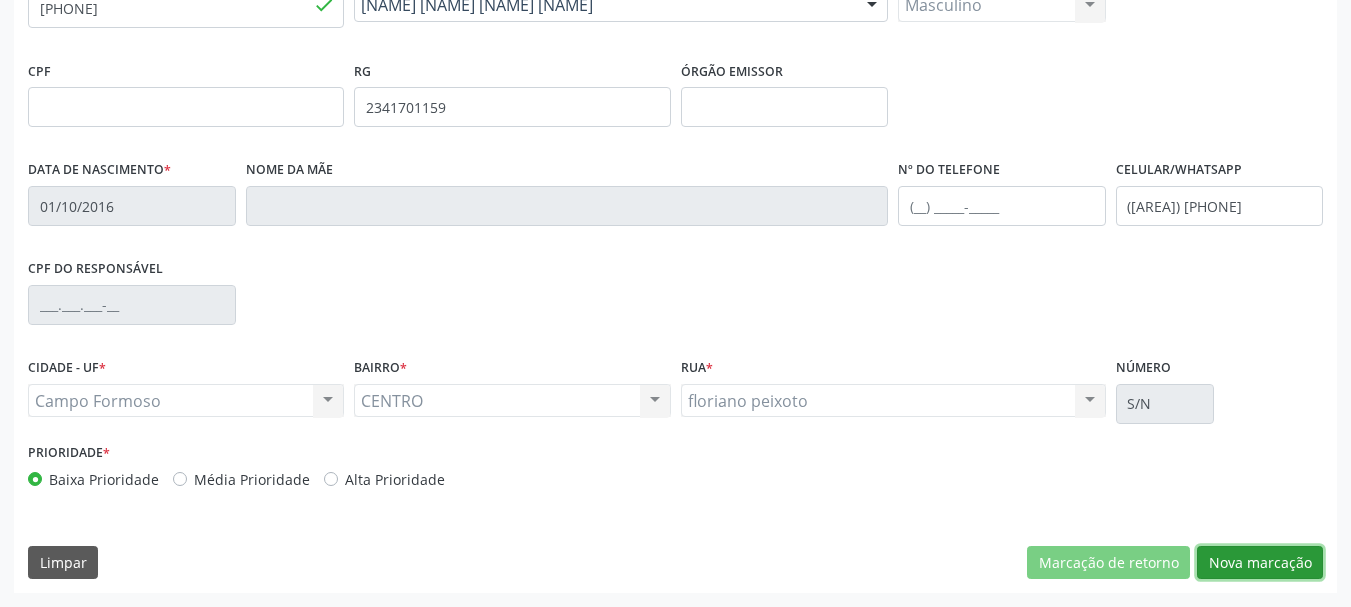 click on "Nova marcação" at bounding box center (1260, 563) 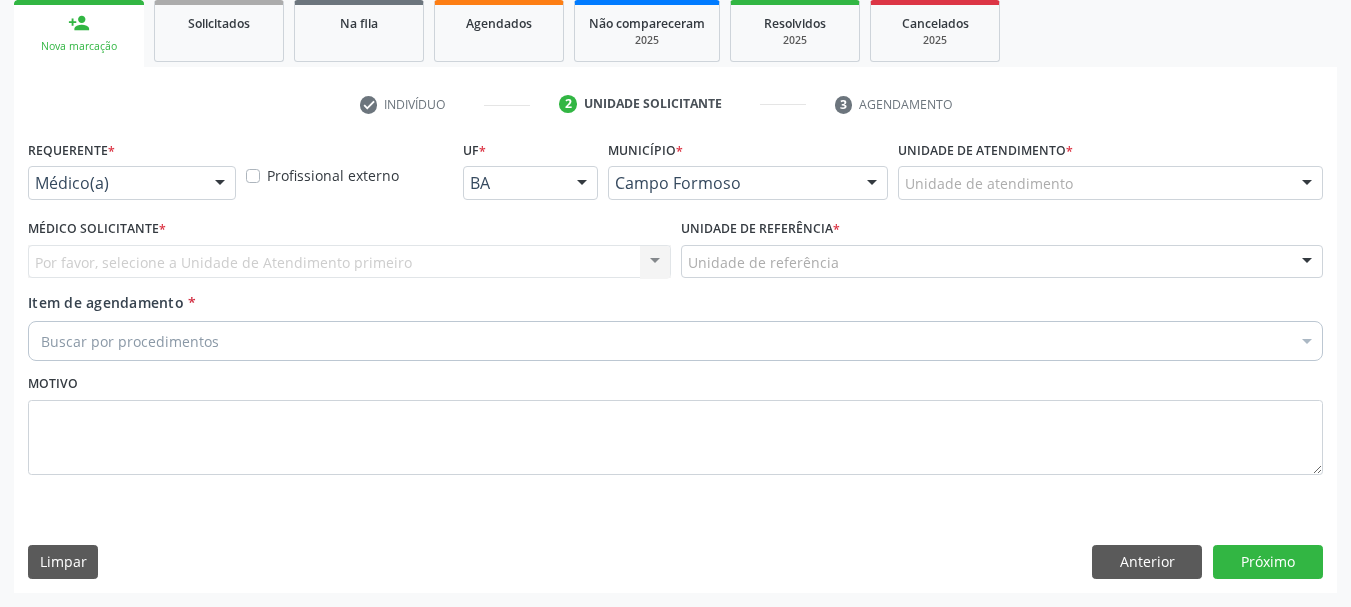scroll, scrollTop: 299, scrollLeft: 0, axis: vertical 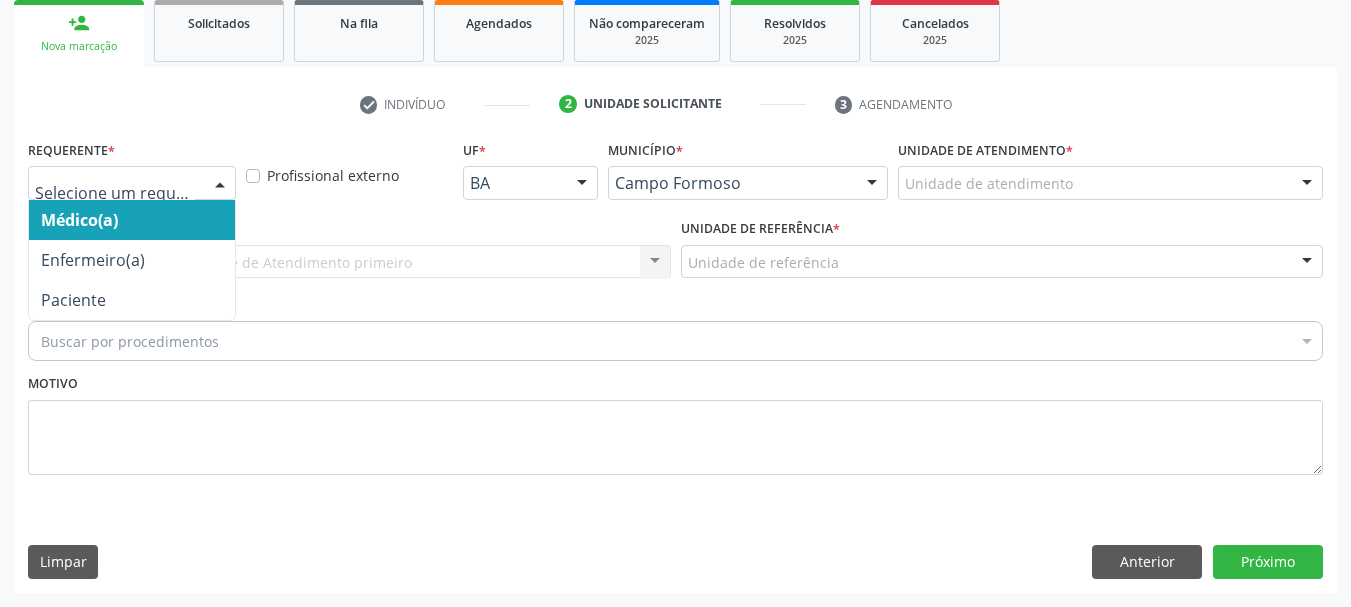 drag, startPoint x: 221, startPoint y: 182, endPoint x: 200, endPoint y: 224, distance: 46.957428 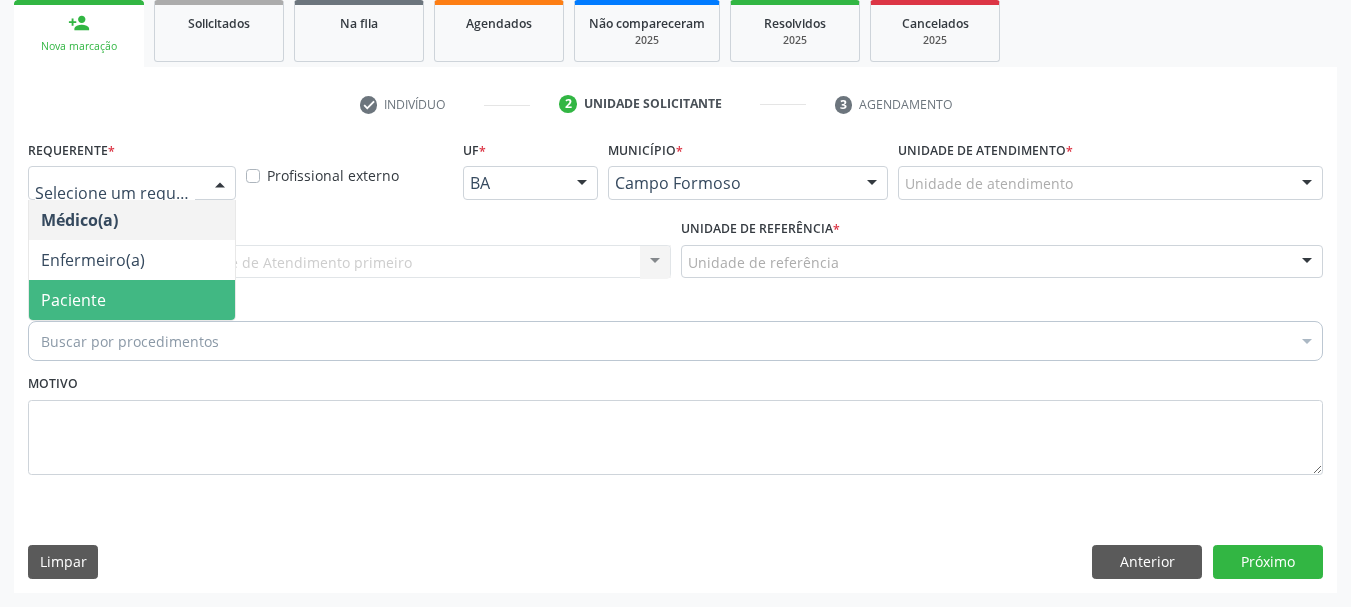 drag, startPoint x: 188, startPoint y: 299, endPoint x: 198, endPoint y: 252, distance: 48.052055 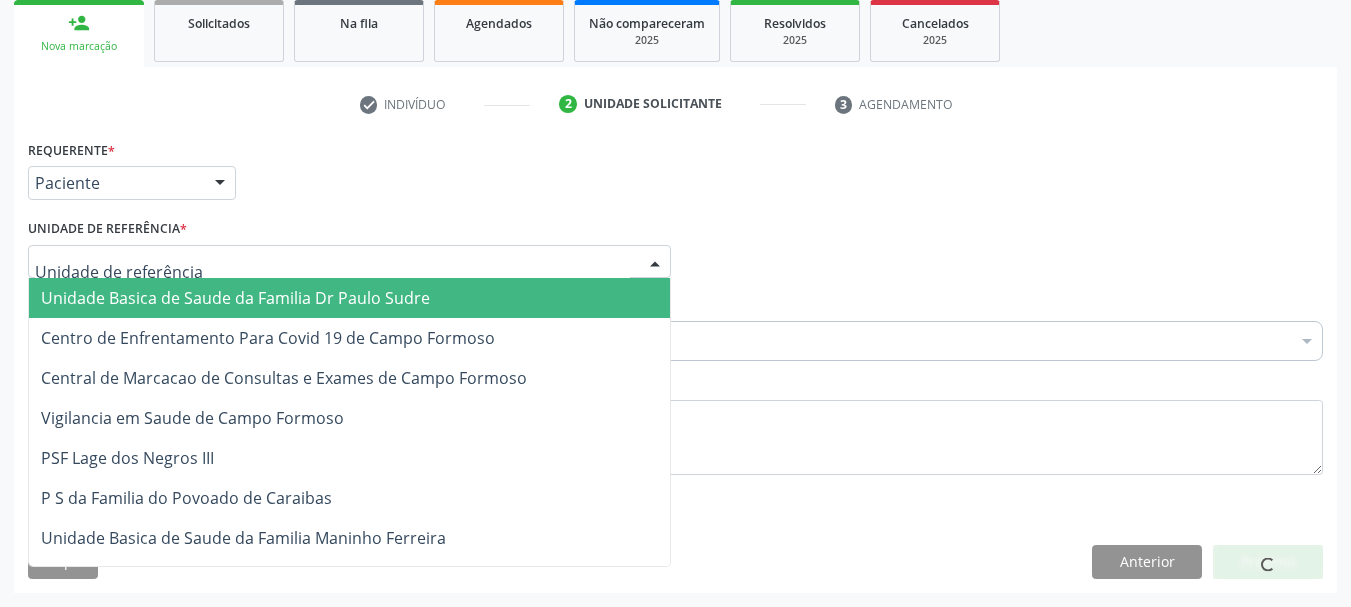 click at bounding box center [349, 262] 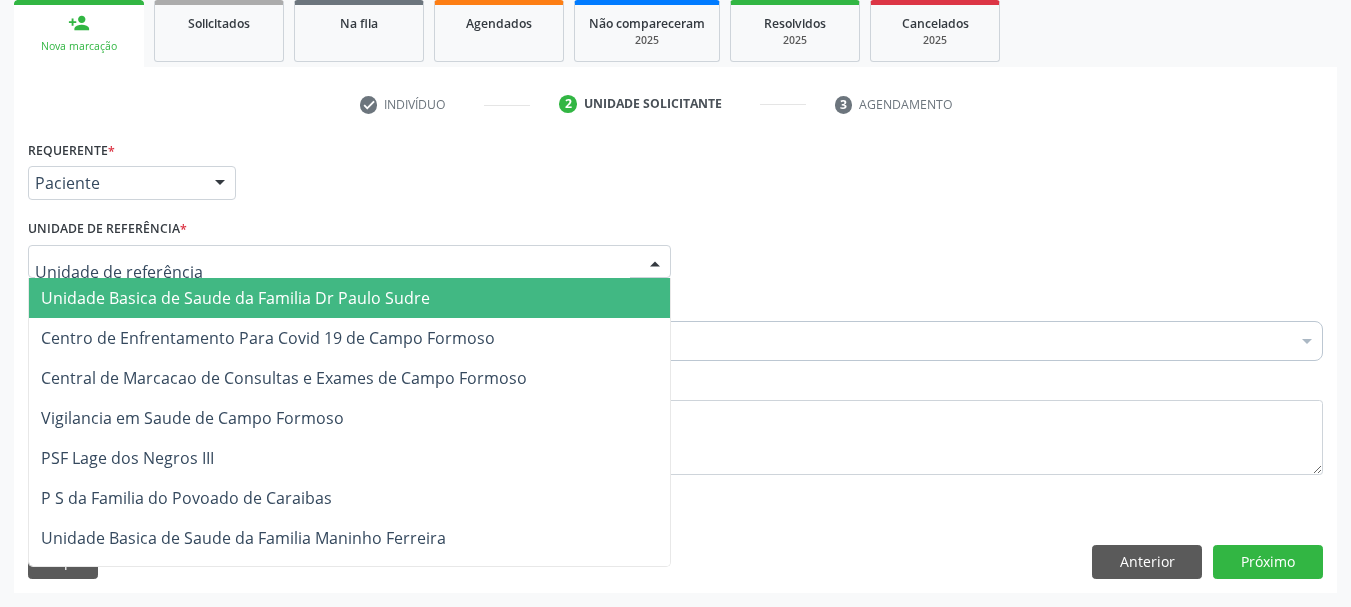 click on "Unidade Basica de Saude da Familia Dr Paulo Sudre" at bounding box center (235, 298) 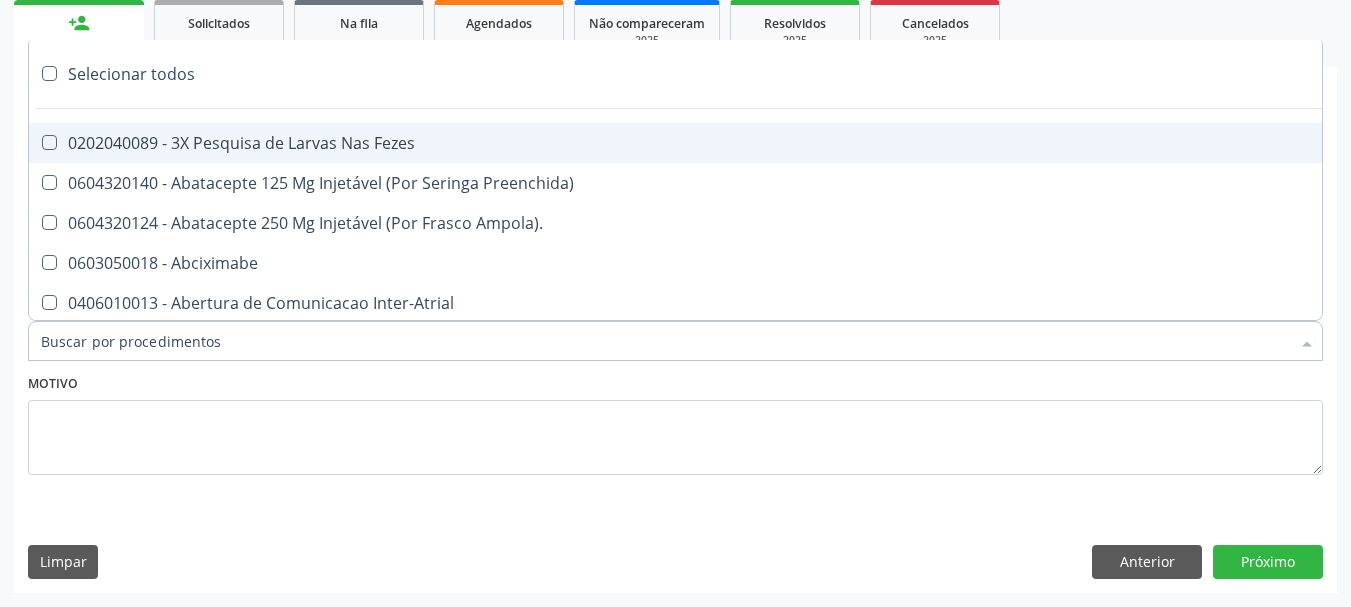 click at bounding box center (675, 341) 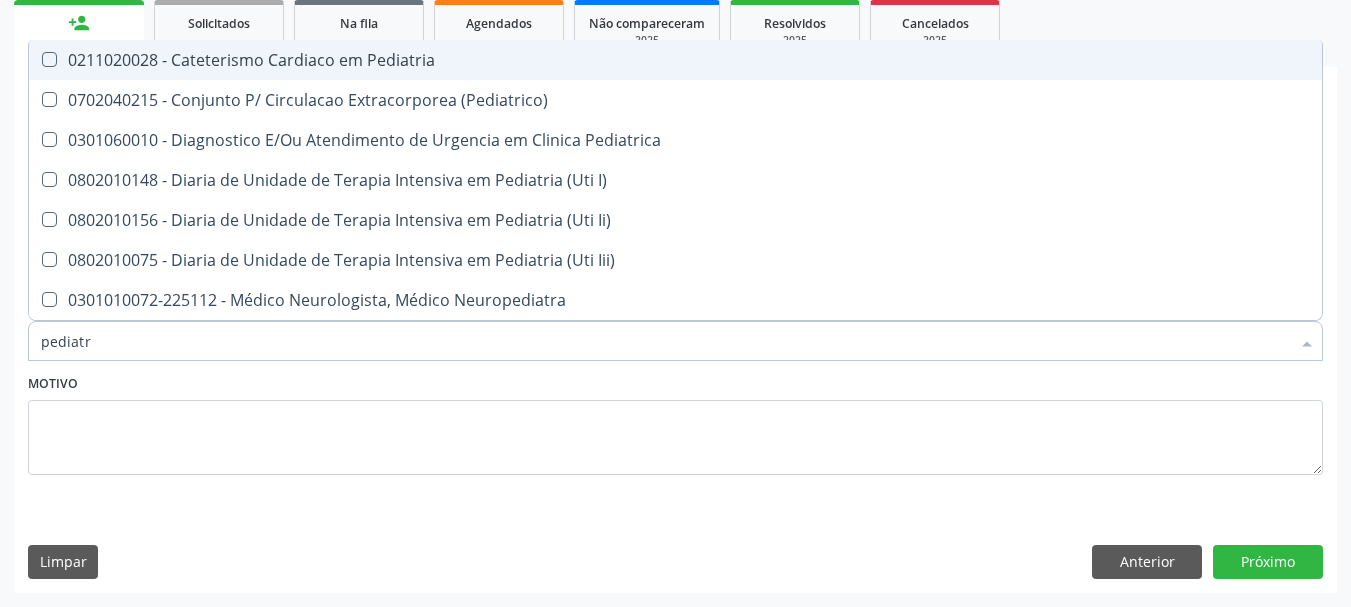 type on "pediatra" 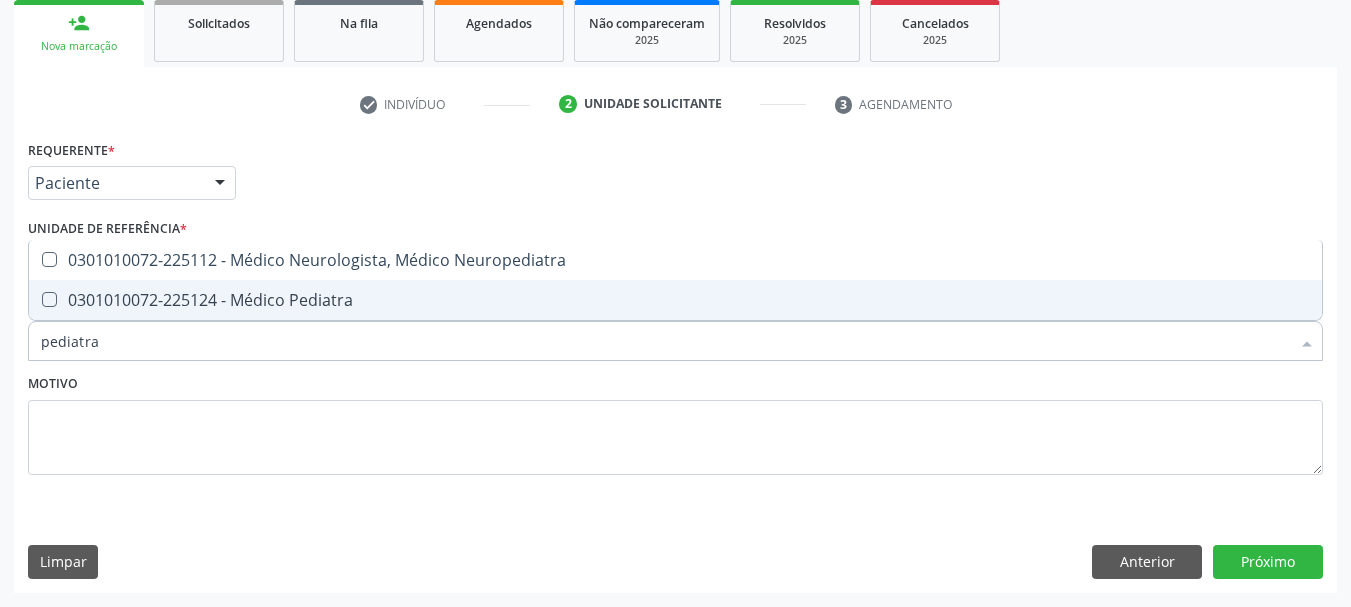 click on "0301010072-225124 - Médico Pediatra" at bounding box center (675, 300) 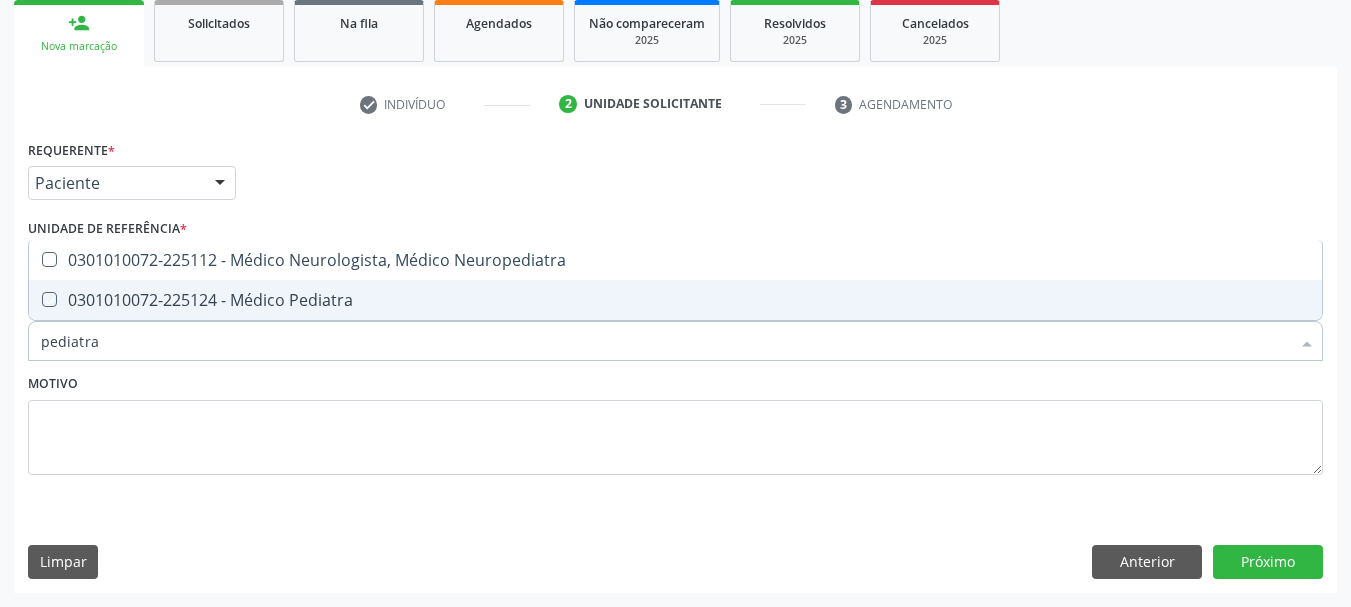 checkbox on "true" 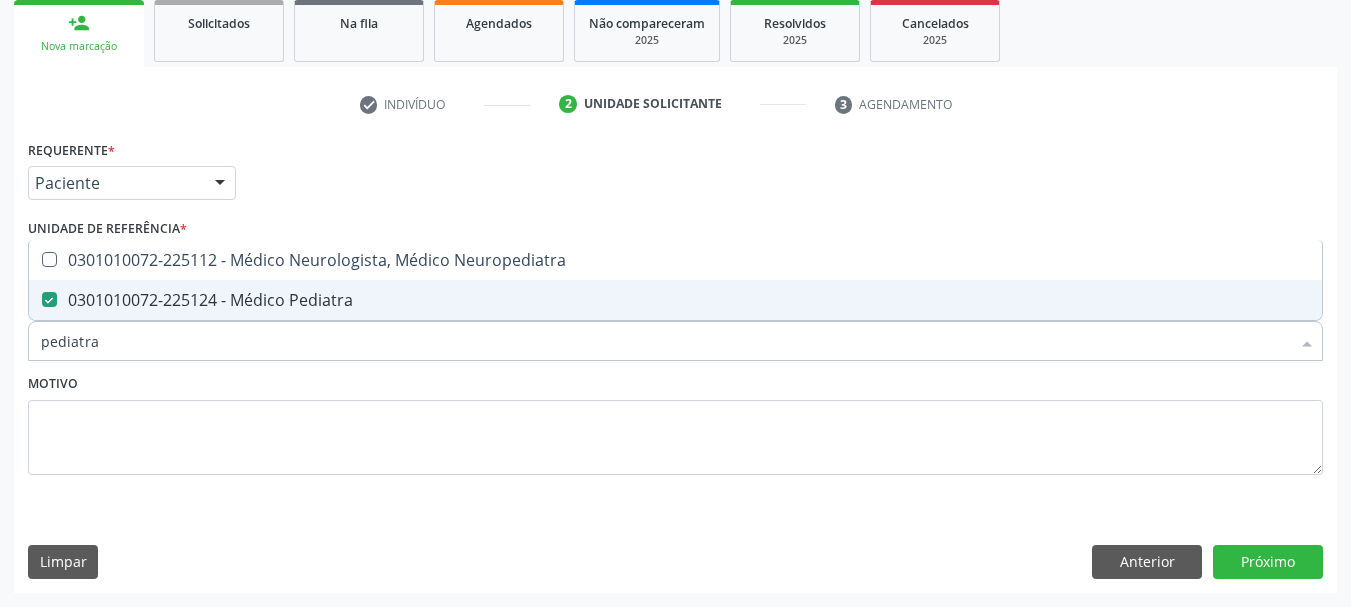 click on "Motivo" at bounding box center (675, 422) 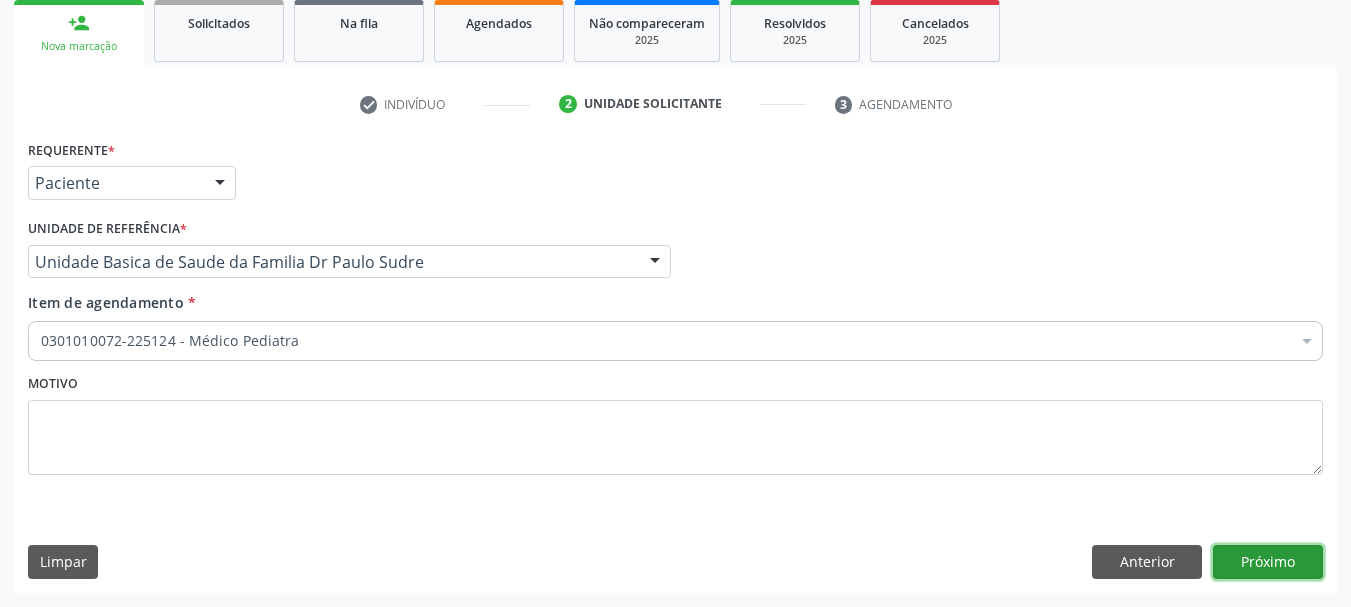 click on "Próximo" at bounding box center [1268, 562] 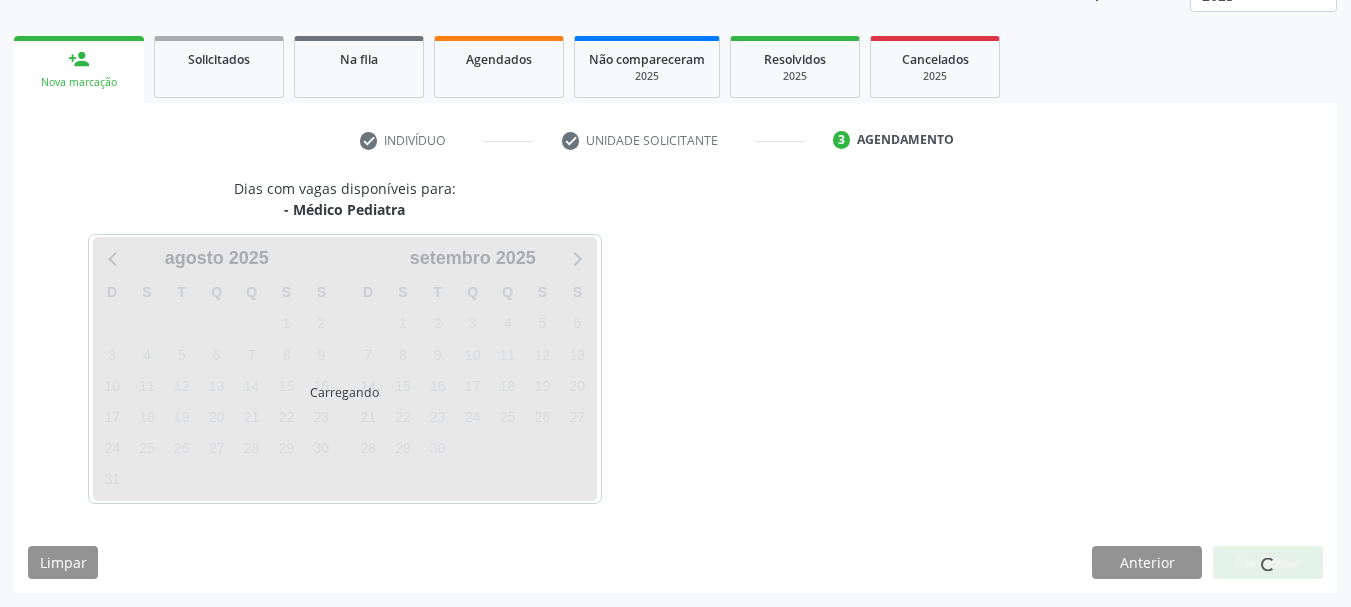 scroll, scrollTop: 263, scrollLeft: 0, axis: vertical 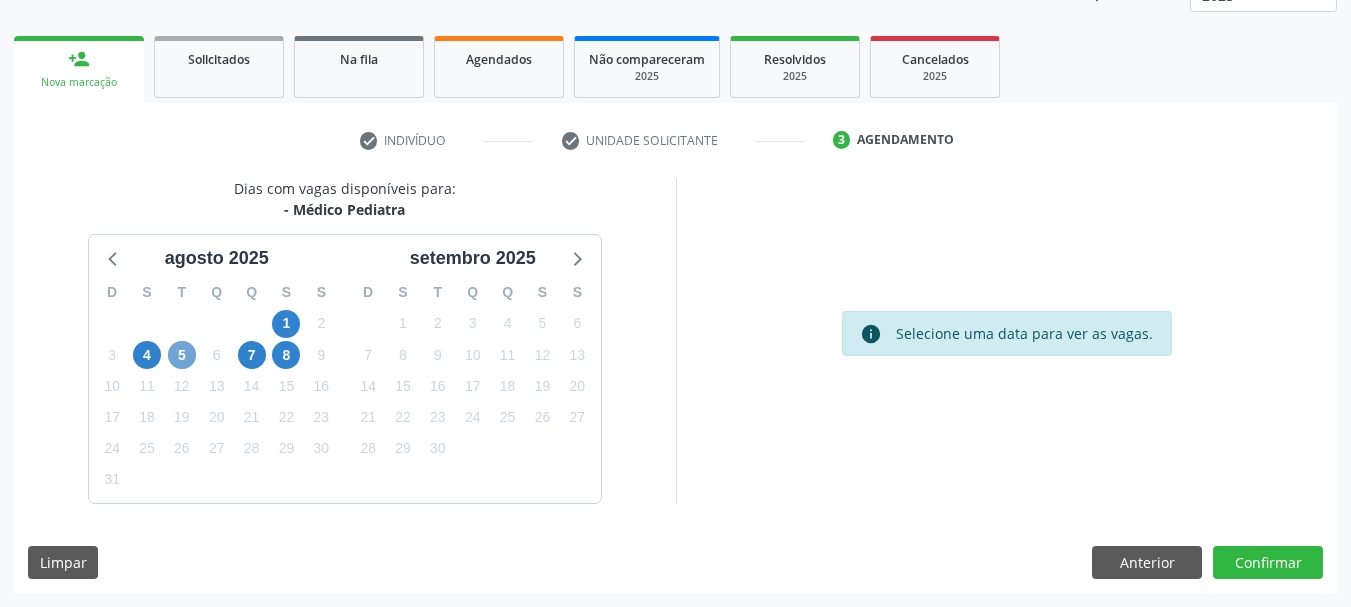 click on "5" at bounding box center (182, 355) 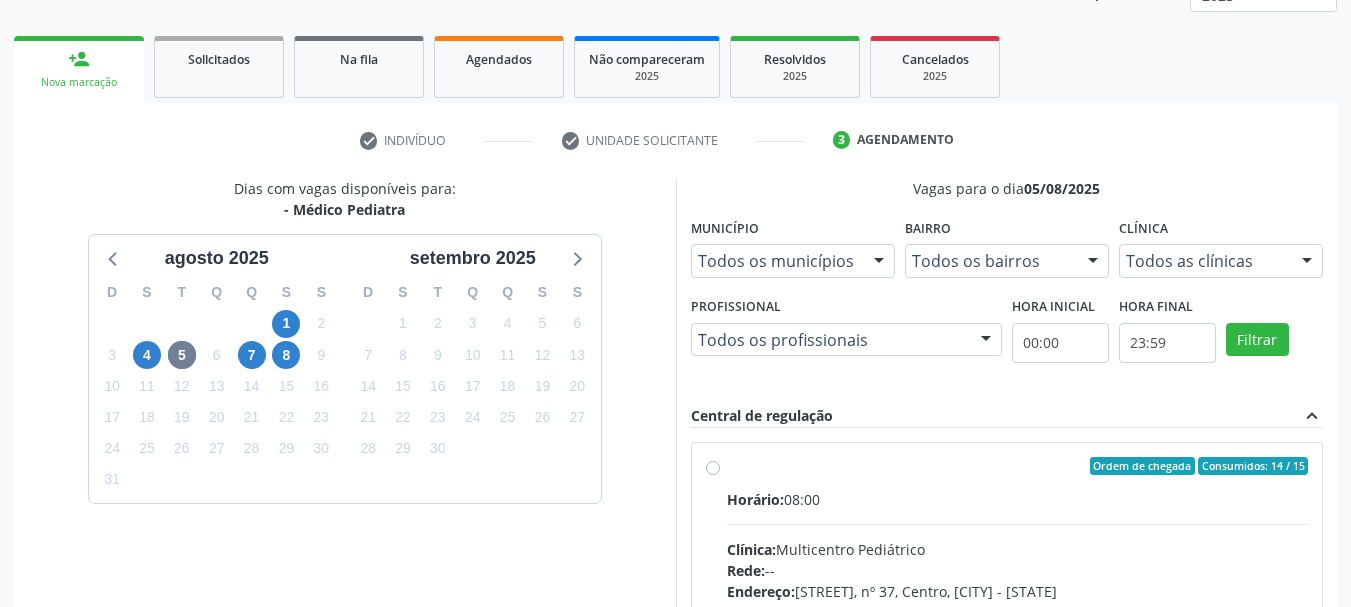 click on "Ordem de chegada
Consumidos: 14 / 15
Horário:   08:00
Clínica:  Multicentro Pediátrico
Rede:
--
Endereço:   Antigo Casa Grande, nº 37, Centro, [CITY] - [STATE]
Telefone:   --
Profissional:
[FIRST] [LAST] [LAST]
Informações adicionais sobre o atendimento
Idade de atendimento:
de 0 a 11 anos
Gênero(s) atendido(s):
Masculino e Feminino
Informações adicionais:
--" at bounding box center (1018, 610) 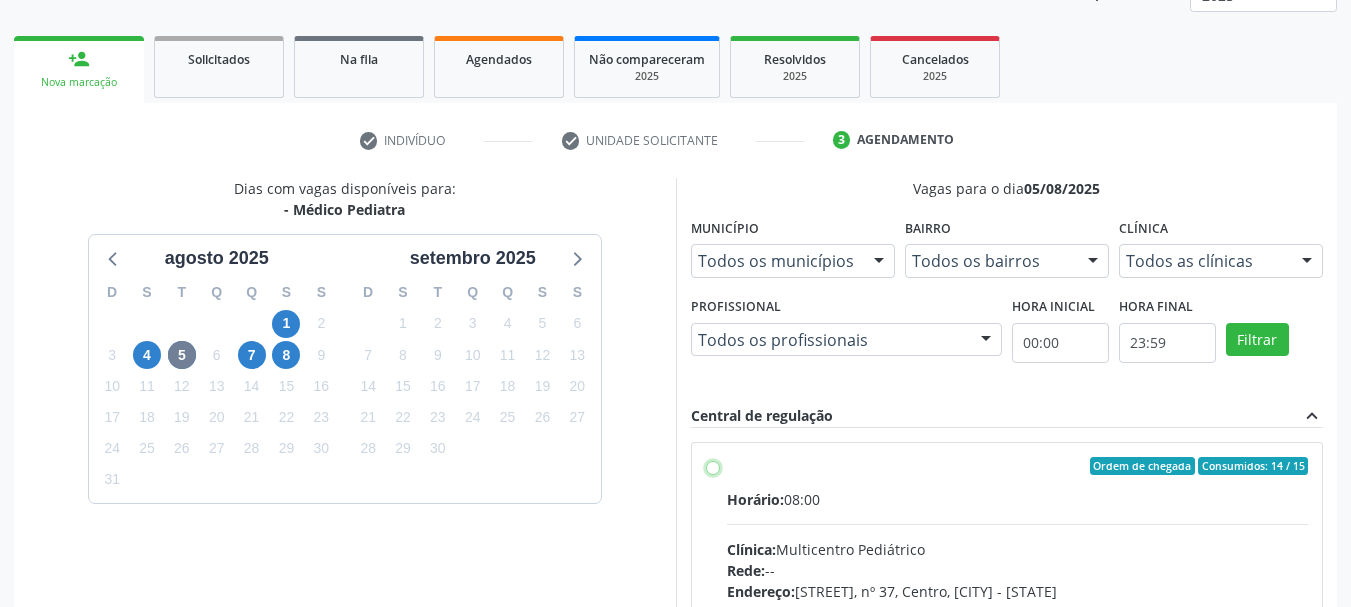 click on "Ordem de chegada
Consumidos: 14 / 15
Horário:   08:00
Clínica:  Multicentro Pediátrico
Rede:
--
Endereço:   Antigo Casa Grande, nº 37, Centro, [CITY] - [STATE]
Telefone:   --
Profissional:
[FIRST] [LAST] [LAST]
Informações adicionais sobre o atendimento
Idade de atendimento:
de 0 a 11 anos
Gênero(s) atendido(s):
Masculino e Feminino
Informações adicionais:
--" at bounding box center [713, 466] 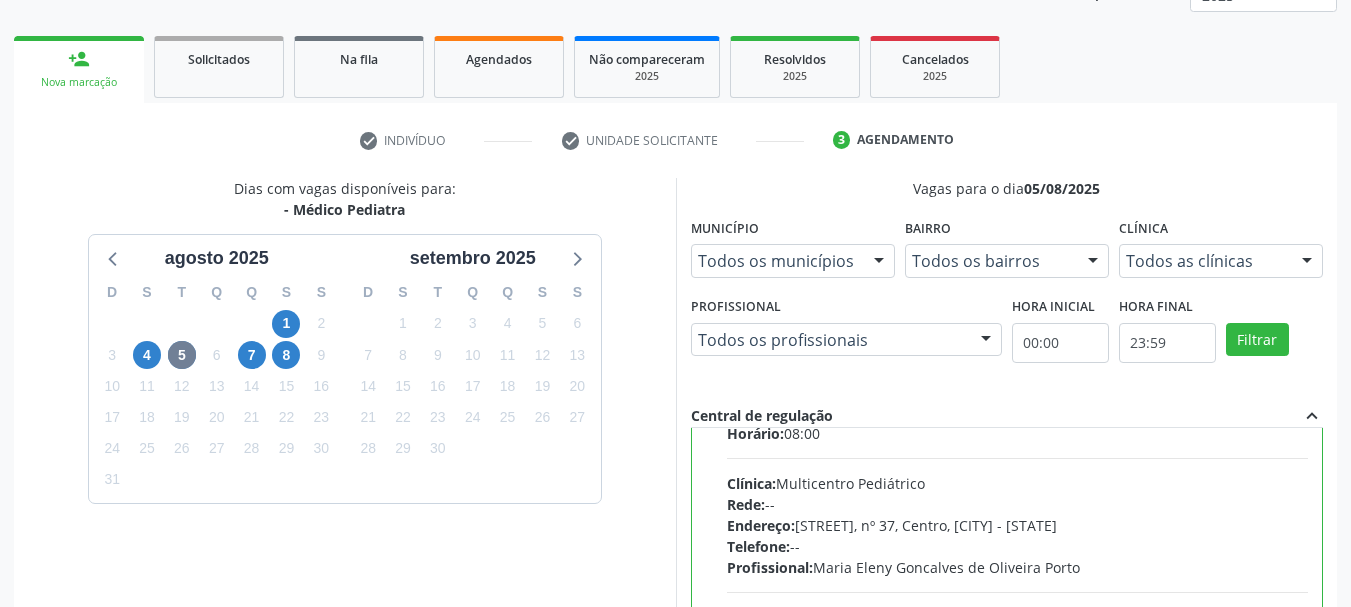 scroll, scrollTop: 99, scrollLeft: 0, axis: vertical 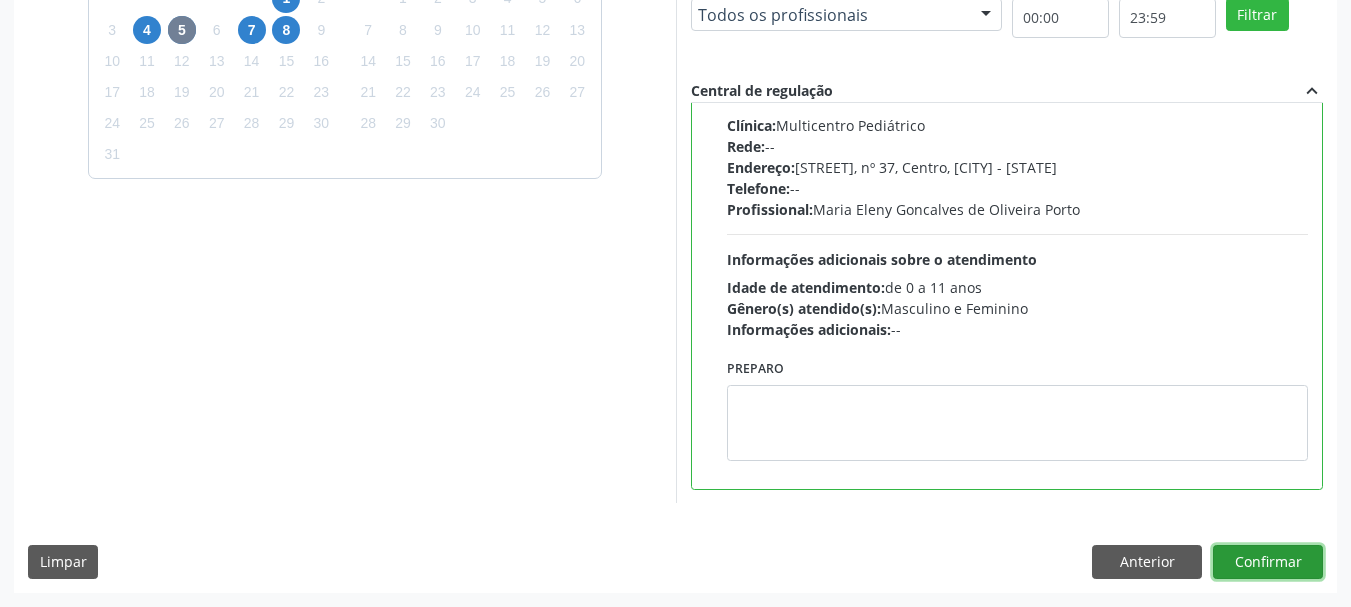 drag, startPoint x: 1245, startPoint y: 562, endPoint x: 1228, endPoint y: 536, distance: 31.06445 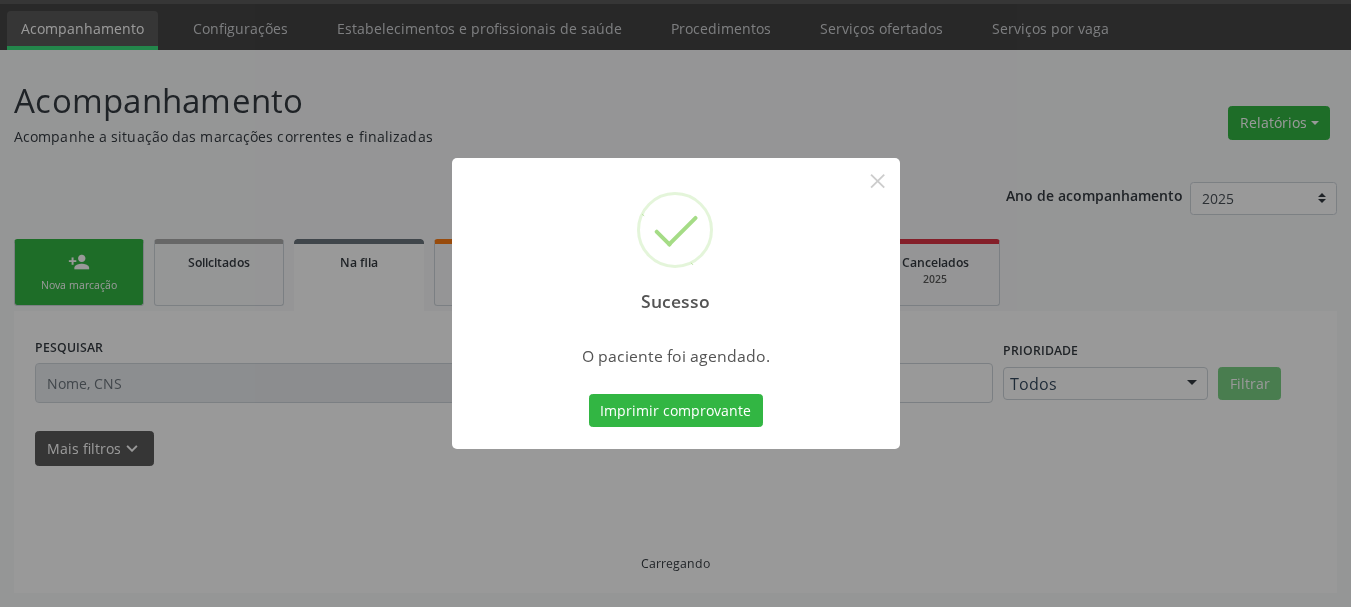 scroll, scrollTop: 60, scrollLeft: 0, axis: vertical 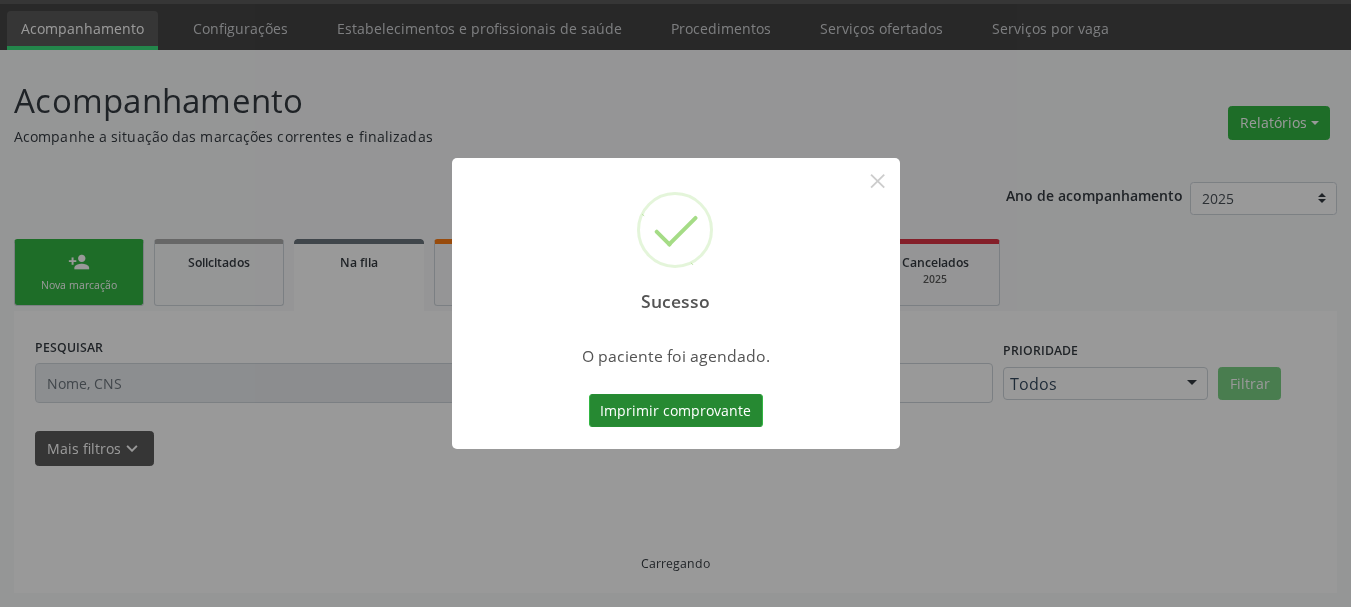 click on "Imprimir comprovante" at bounding box center [676, 411] 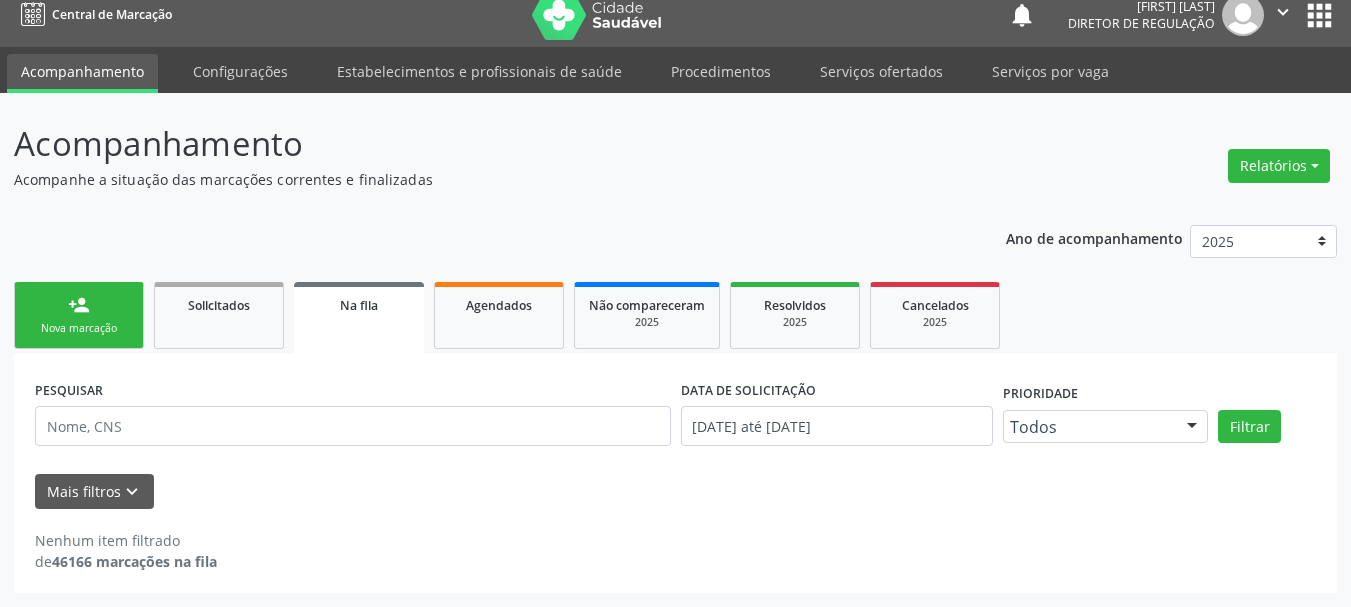 scroll, scrollTop: 17, scrollLeft: 0, axis: vertical 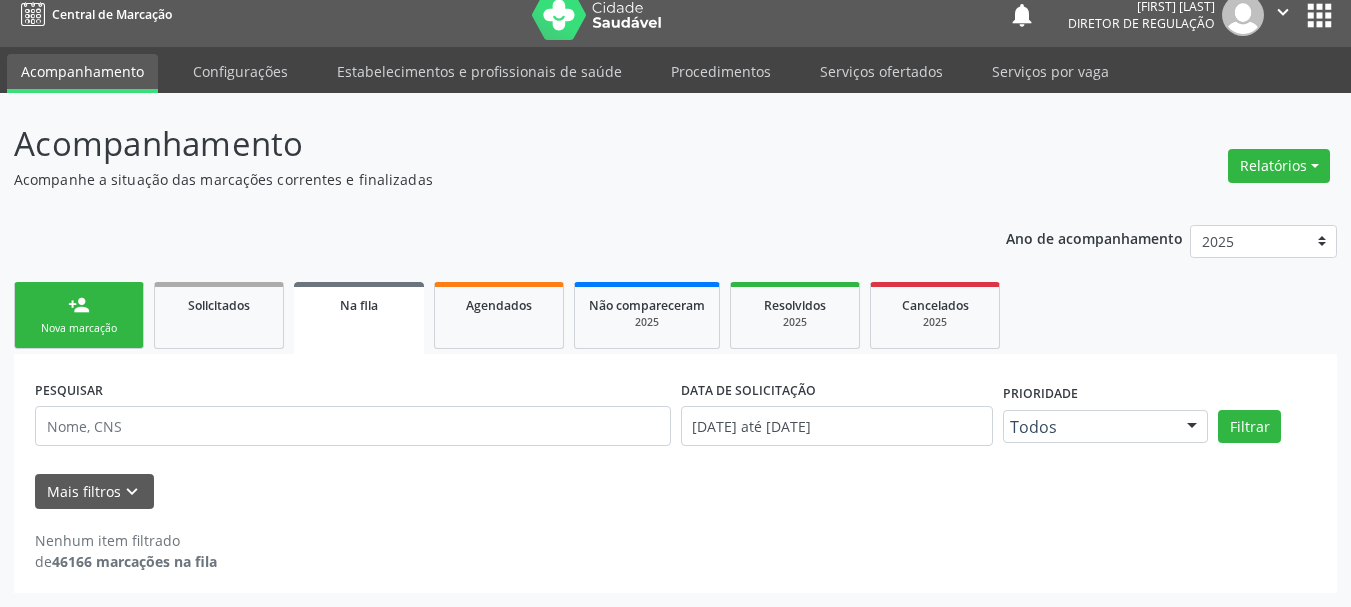 click on "person_add
Nova marcação" at bounding box center [79, 315] 